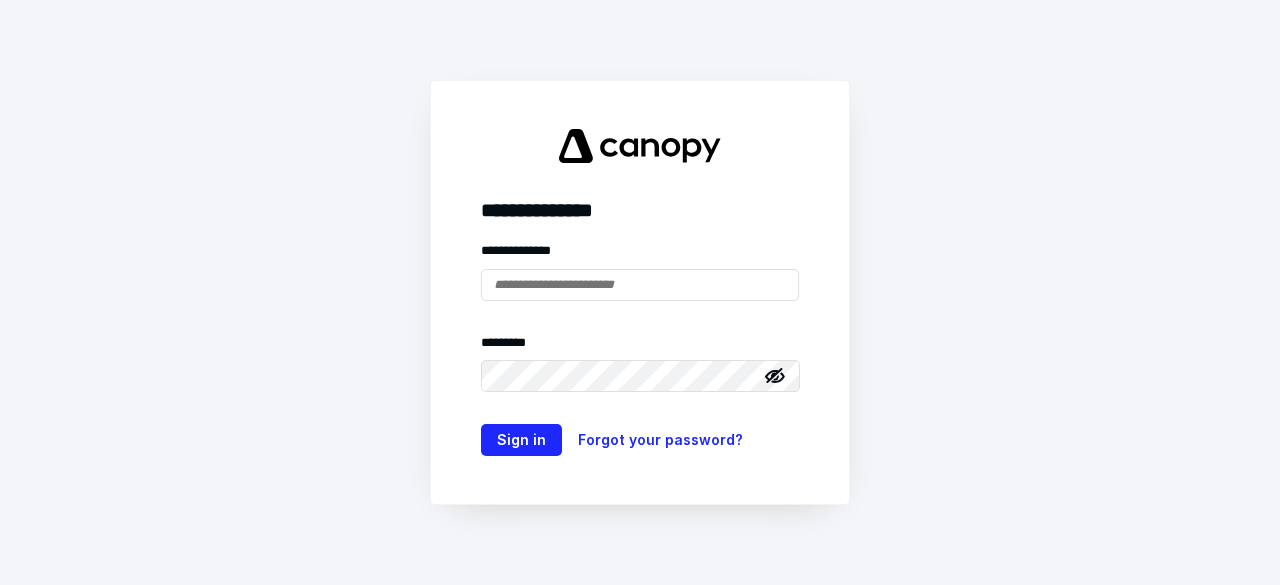 scroll, scrollTop: 0, scrollLeft: 0, axis: both 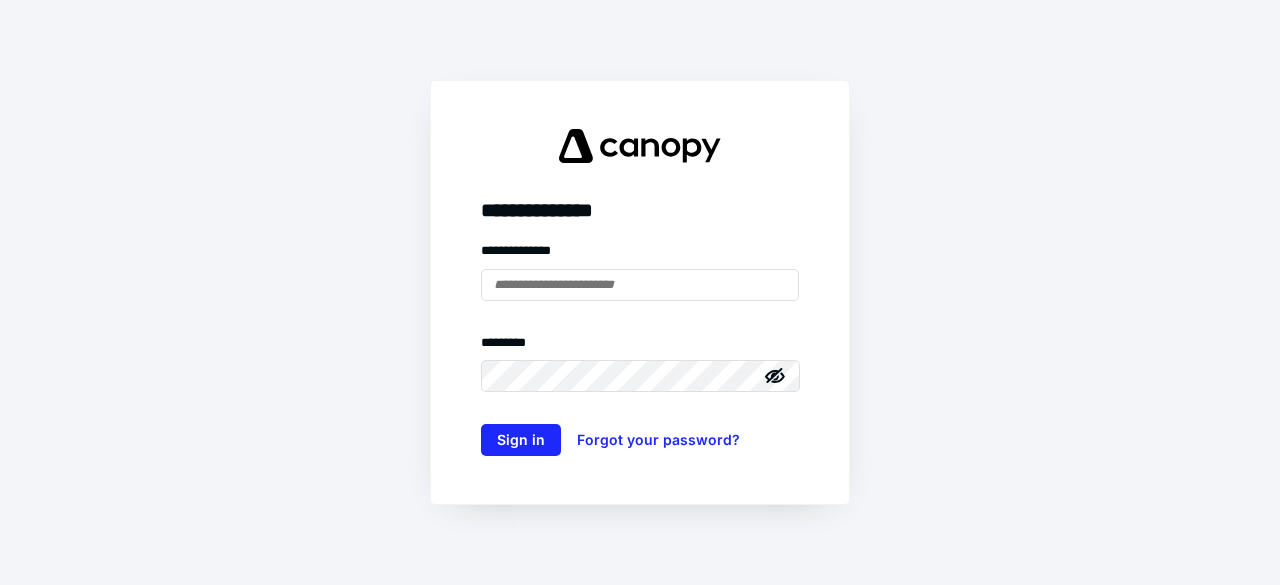 type on "**********" 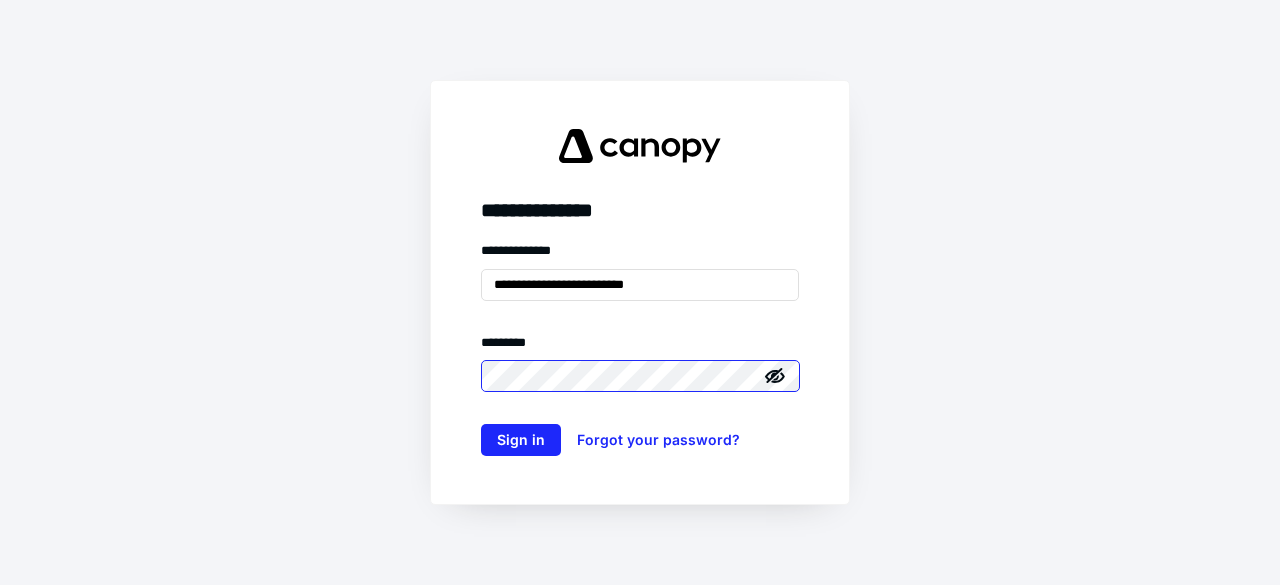 scroll, scrollTop: 0, scrollLeft: 0, axis: both 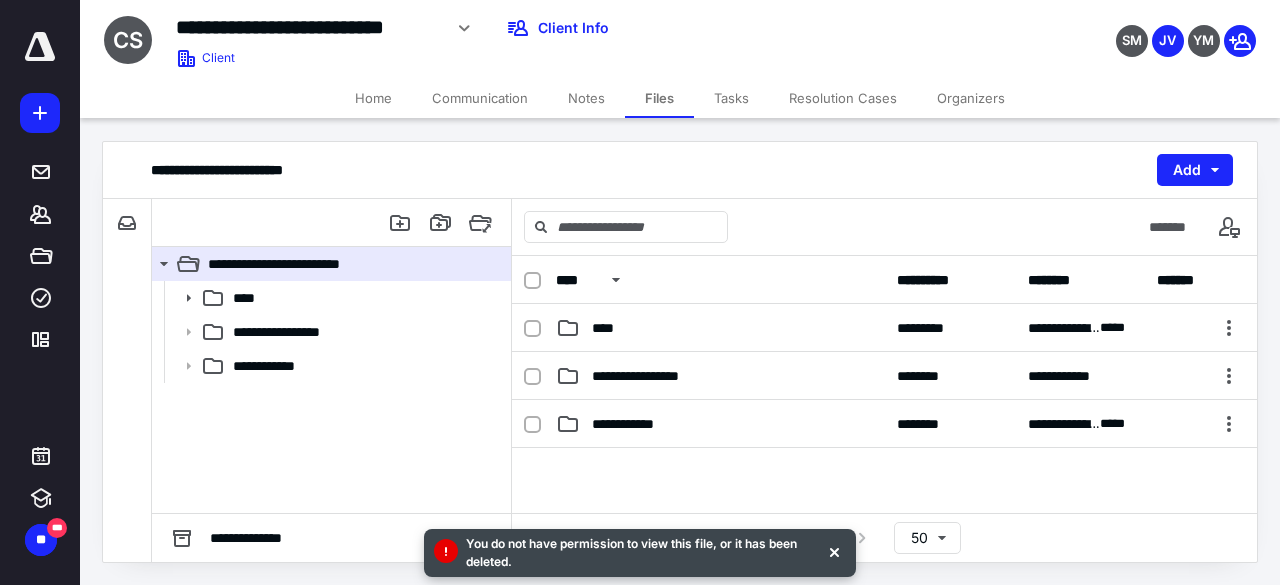 click at bounding box center (834, 551) 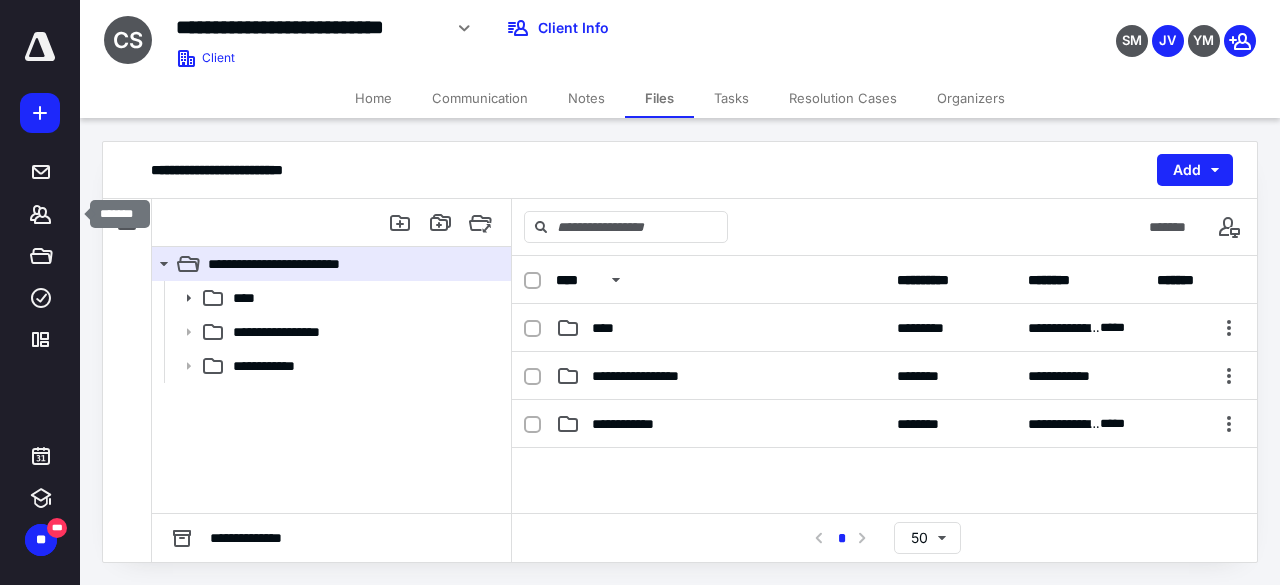 click 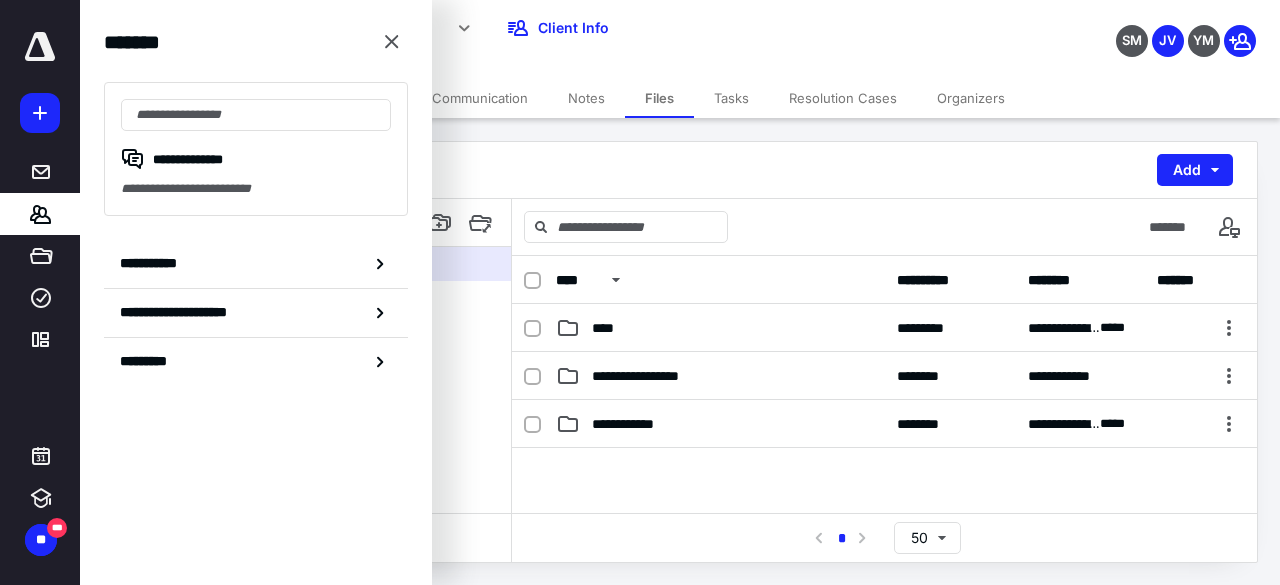 click on "**********" at bounding box center [153, 263] 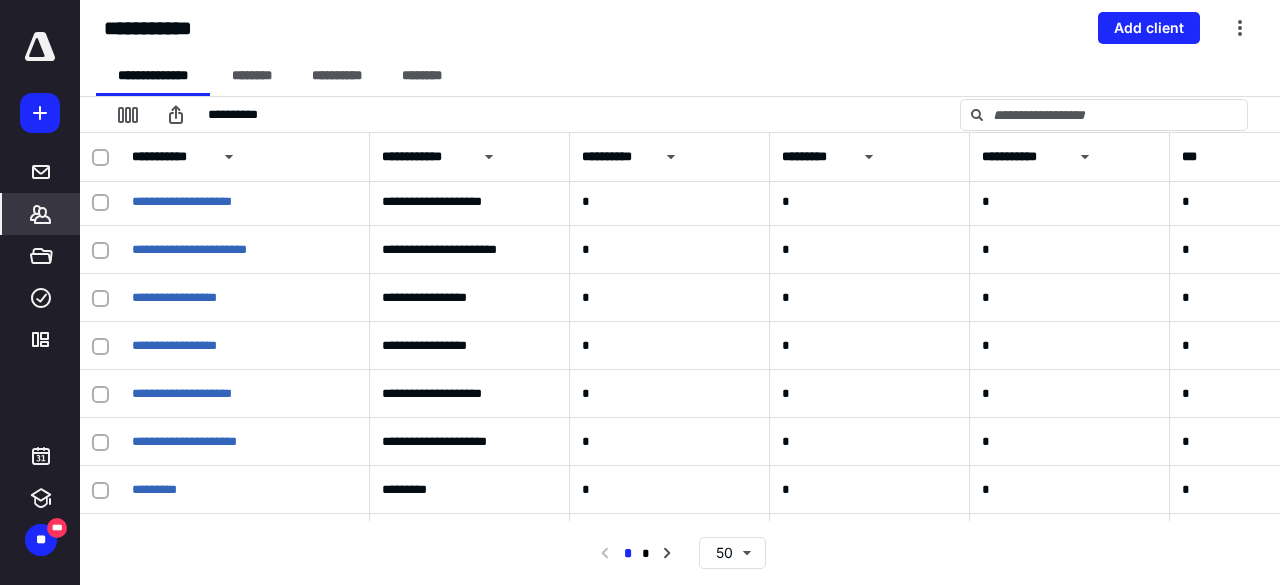 scroll, scrollTop: 200, scrollLeft: 0, axis: vertical 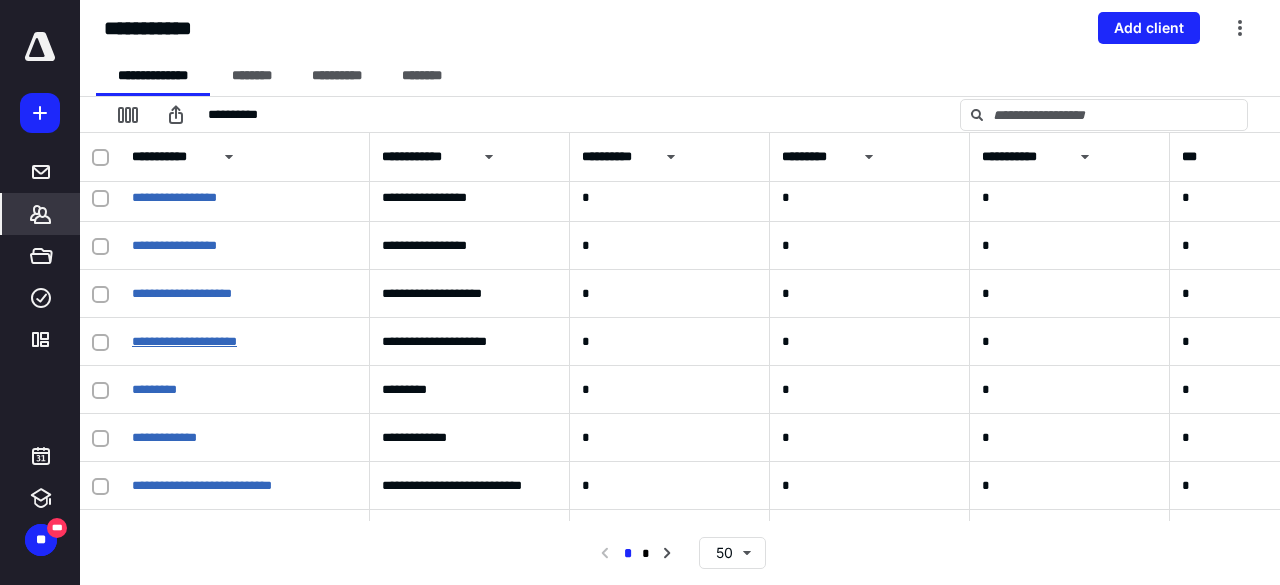 click on "**********" at bounding box center [184, 341] 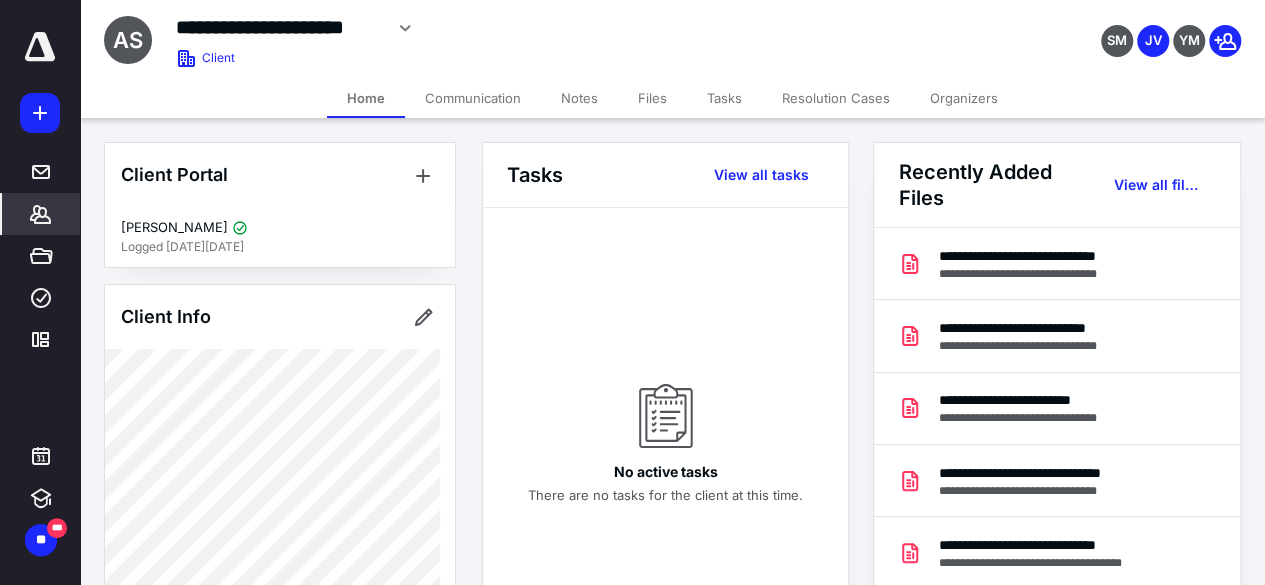 click on "Files" at bounding box center (652, 98) 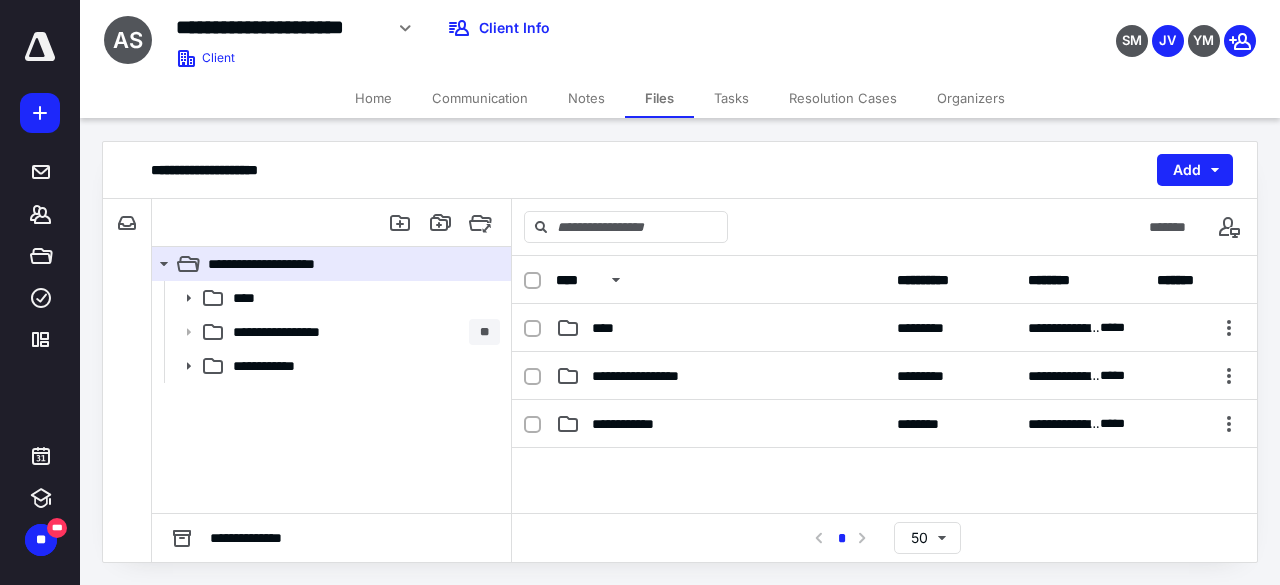 click on "**********" at bounding box center (362, 332) 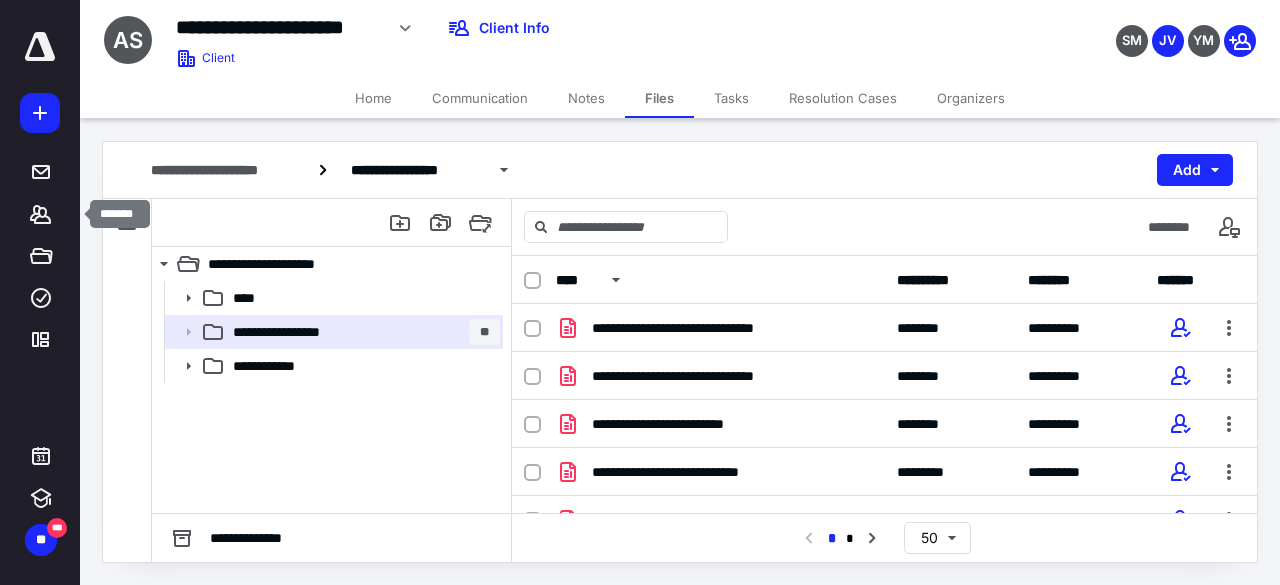 click 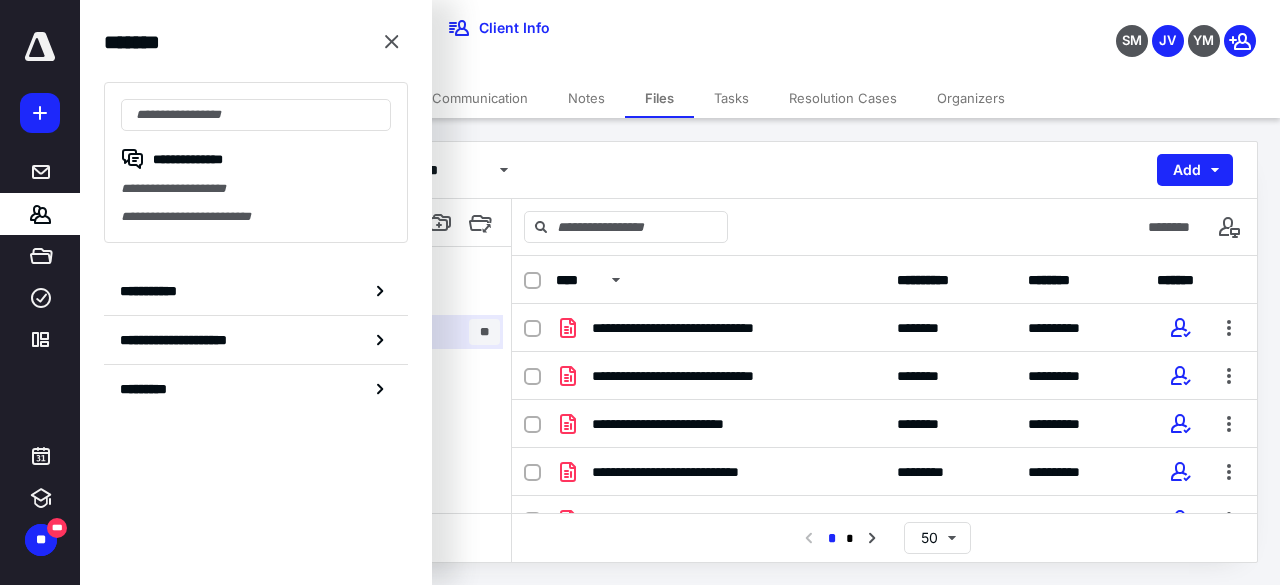click on "**********" at bounding box center [153, 291] 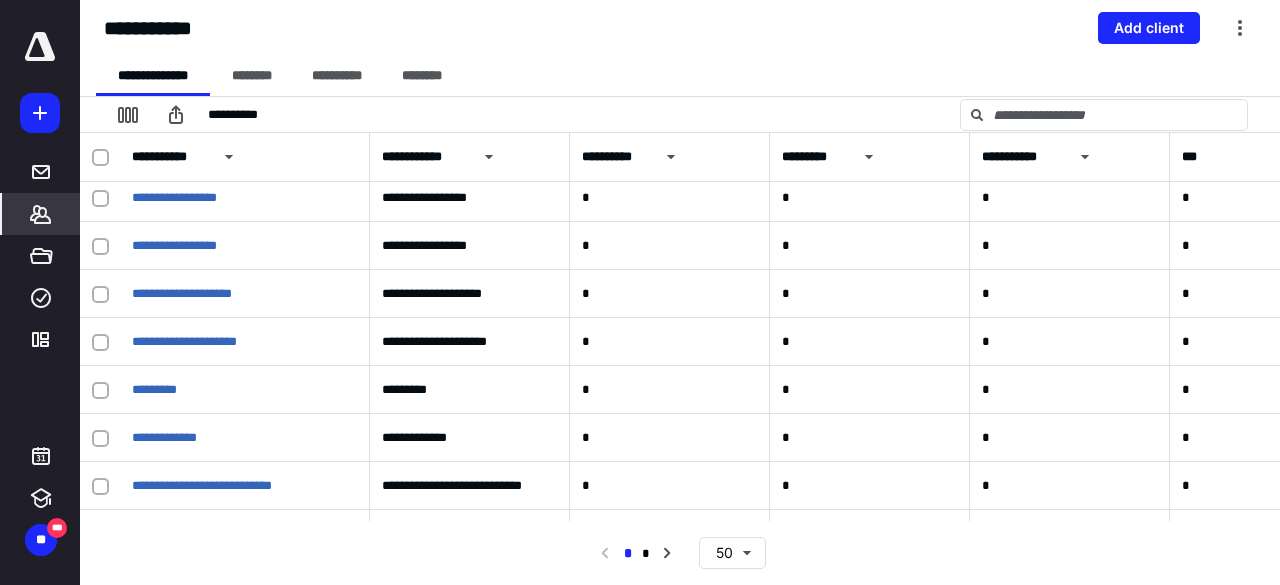 scroll, scrollTop: 300, scrollLeft: 0, axis: vertical 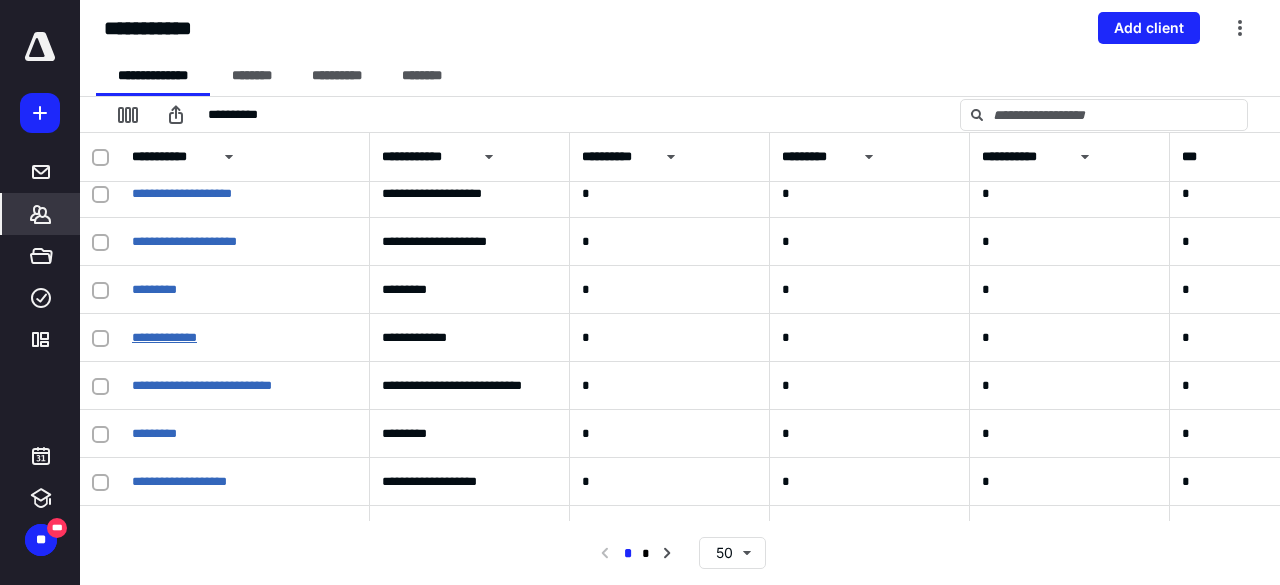click on "**********" at bounding box center [164, 337] 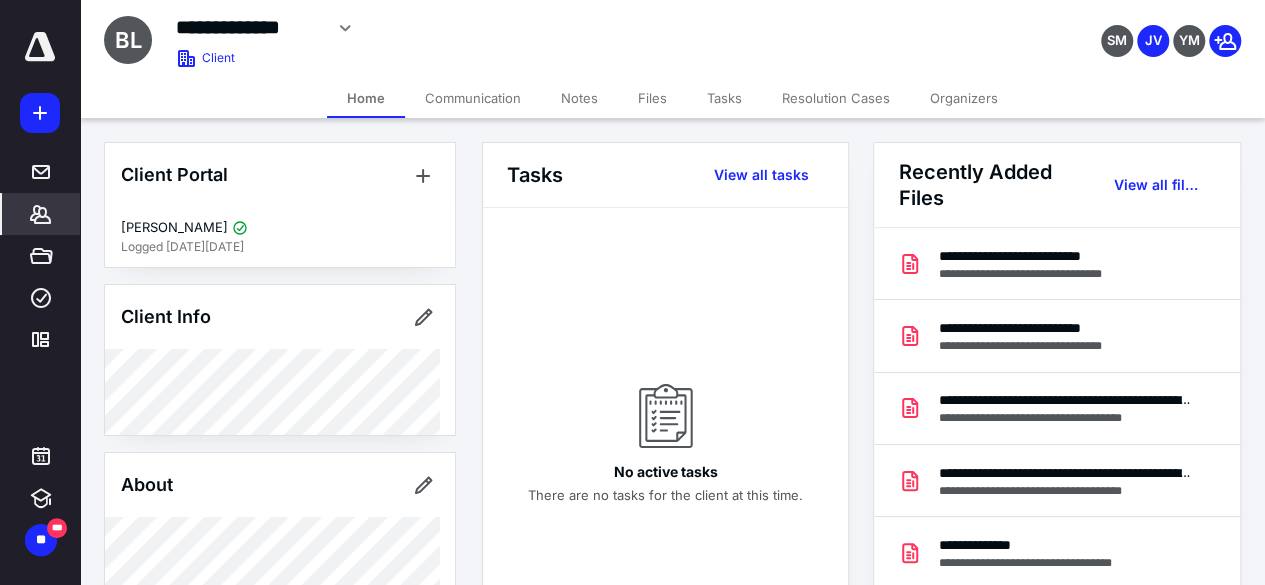 click on "Files" at bounding box center [652, 98] 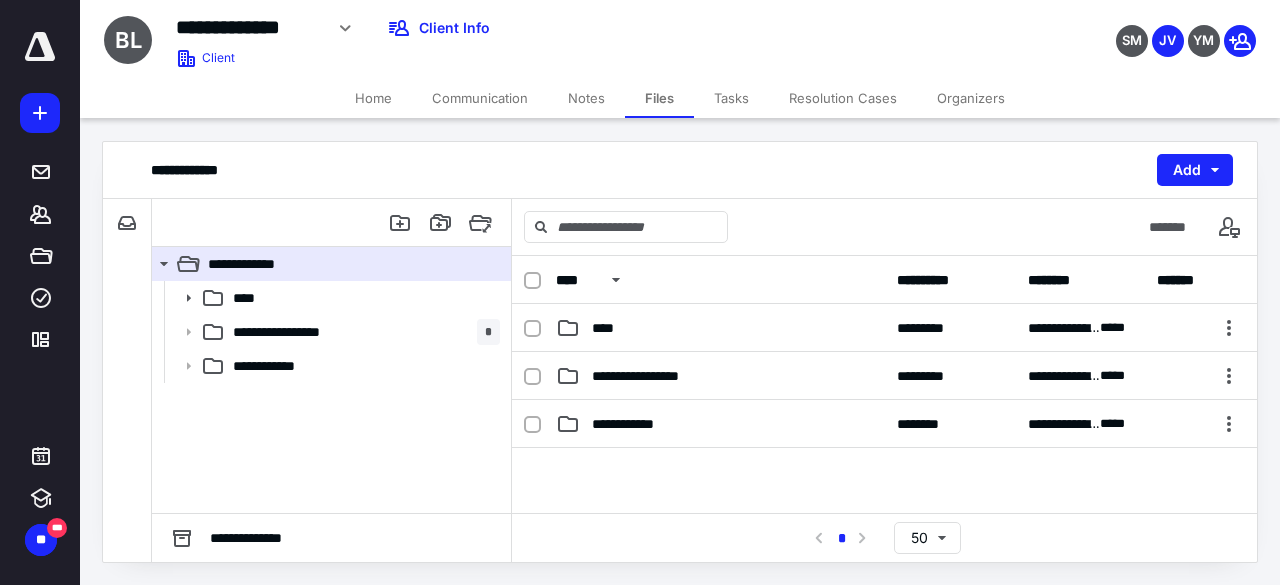 click on "**********" at bounding box center (362, 332) 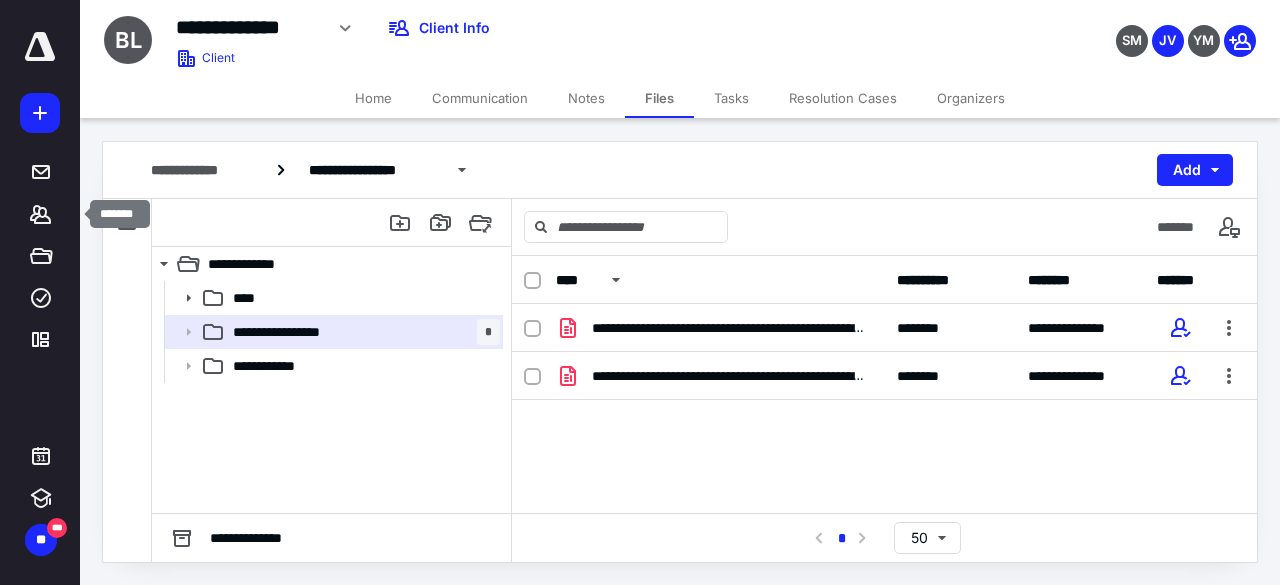 click 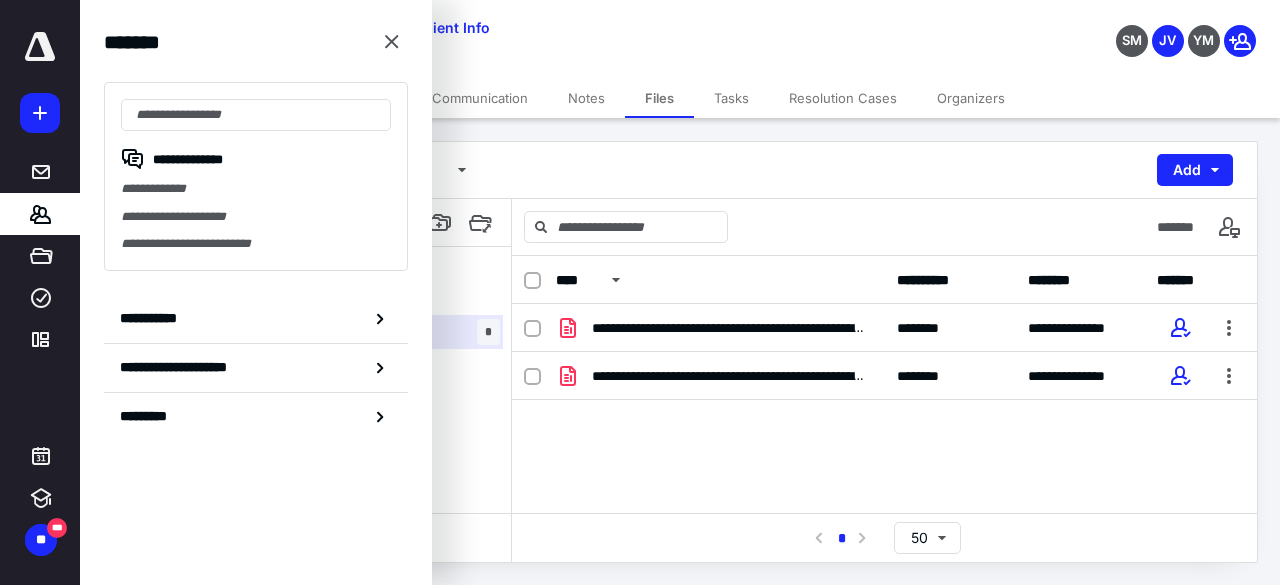 click on "**********" at bounding box center (256, 319) 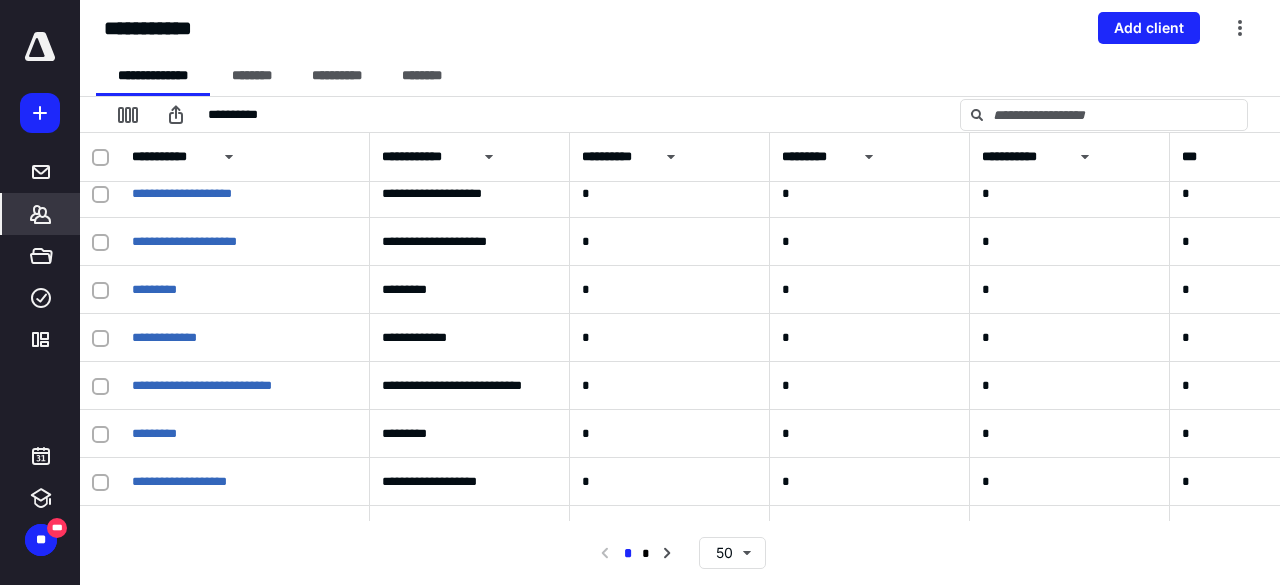 scroll, scrollTop: 400, scrollLeft: 0, axis: vertical 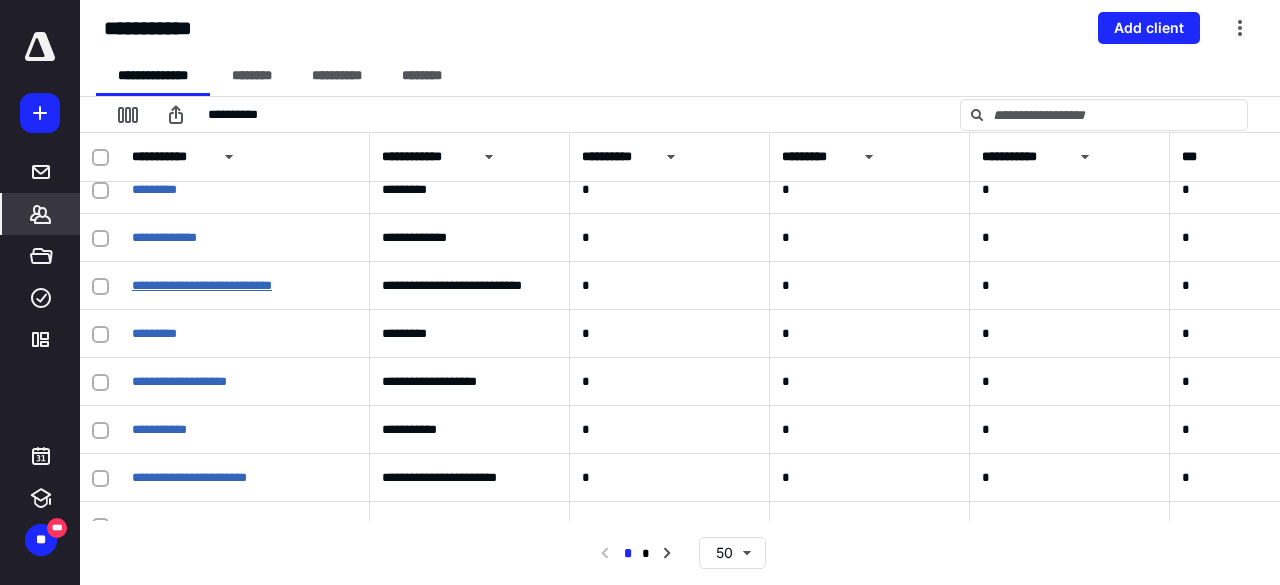 click on "**********" at bounding box center (202, 285) 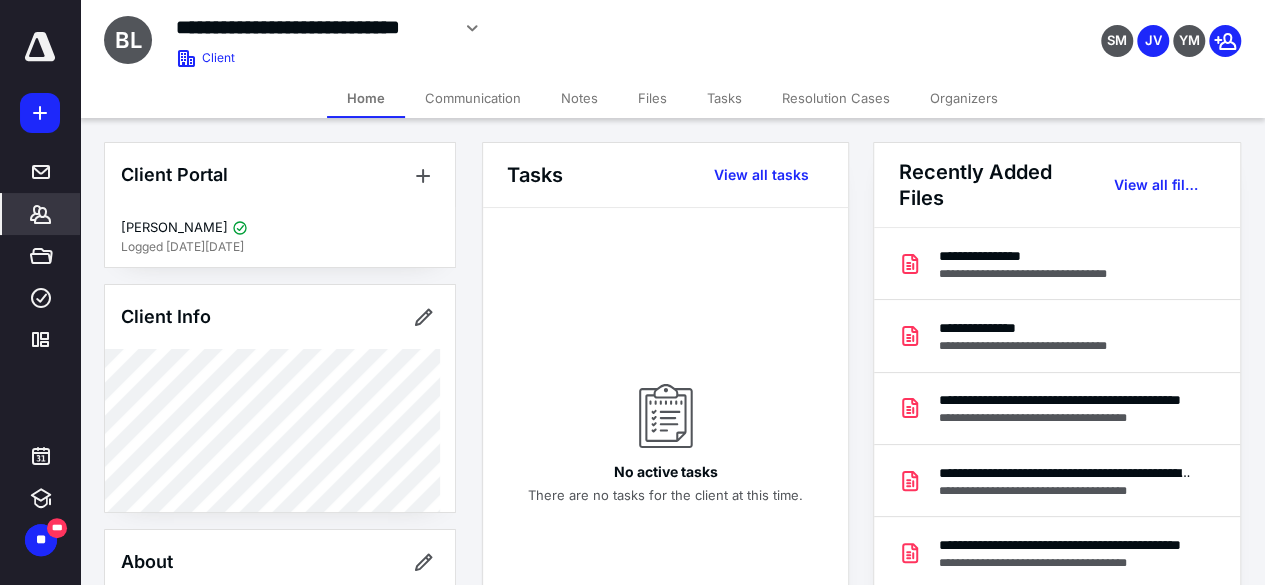 click on "Files" at bounding box center (652, 98) 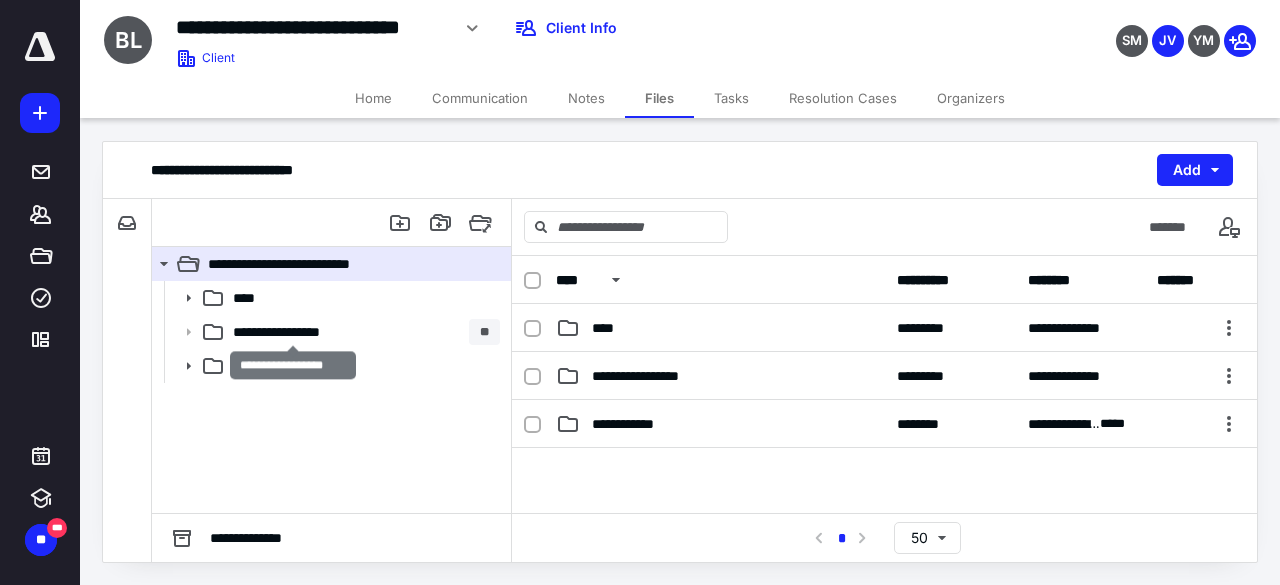 click on "**********" at bounding box center [294, 332] 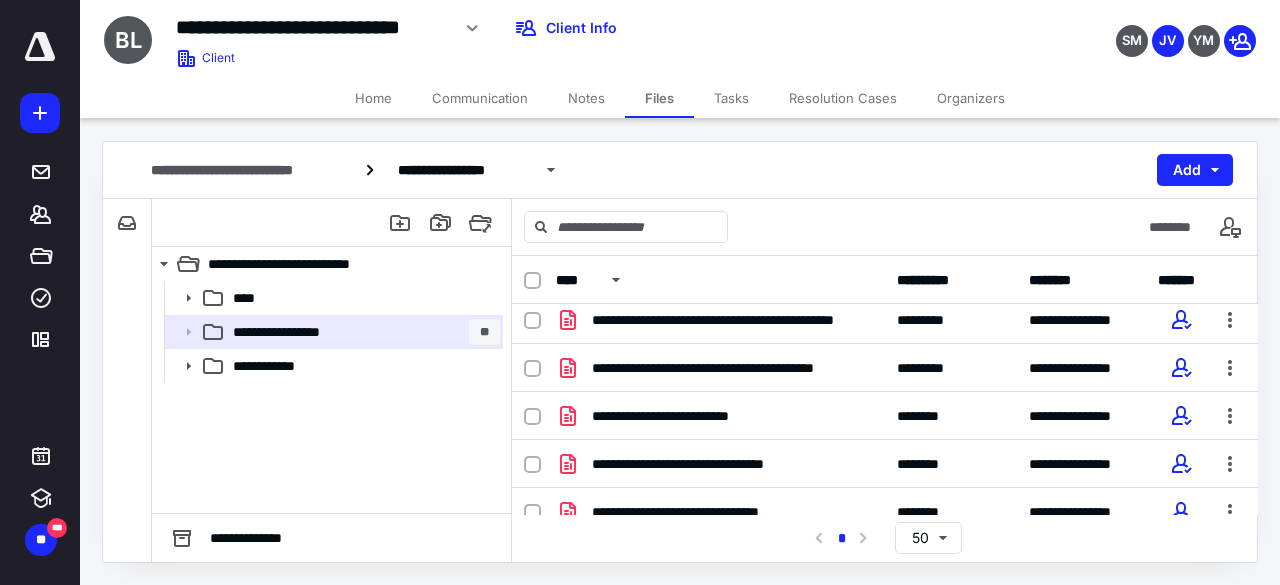 scroll, scrollTop: 0, scrollLeft: 0, axis: both 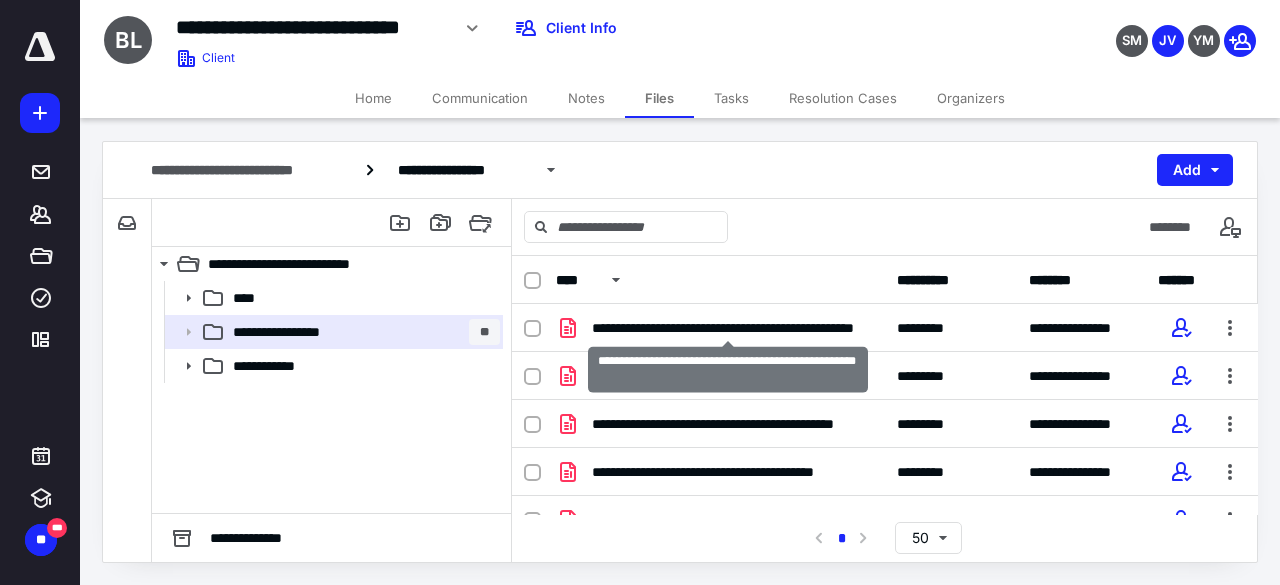 checkbox on "true" 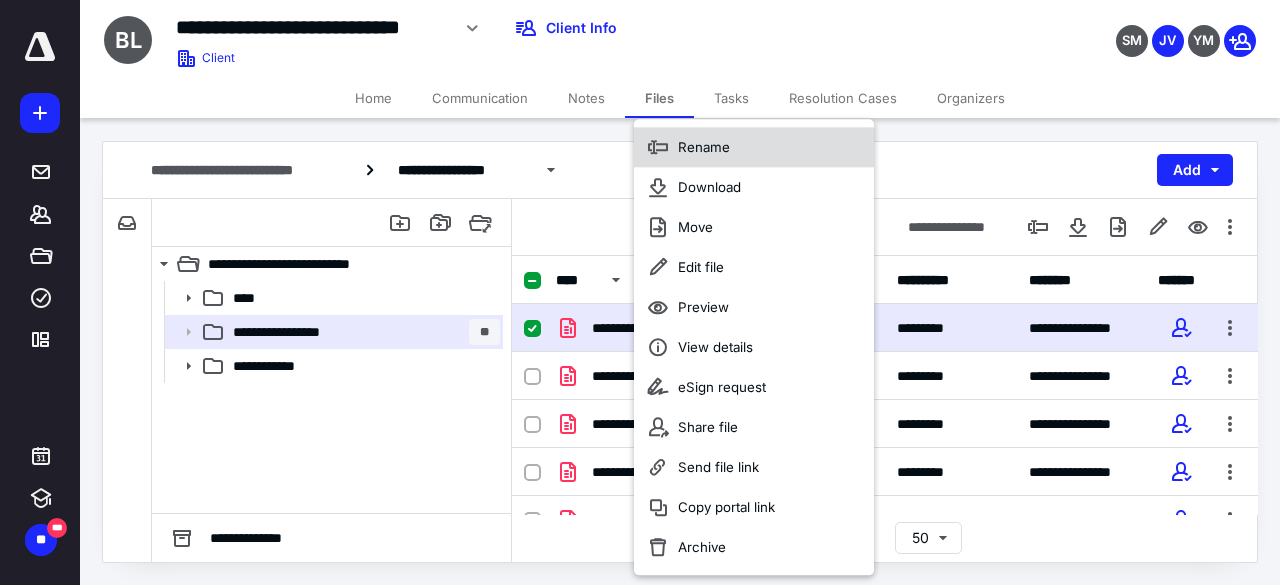click on "Rename" at bounding box center [754, 147] 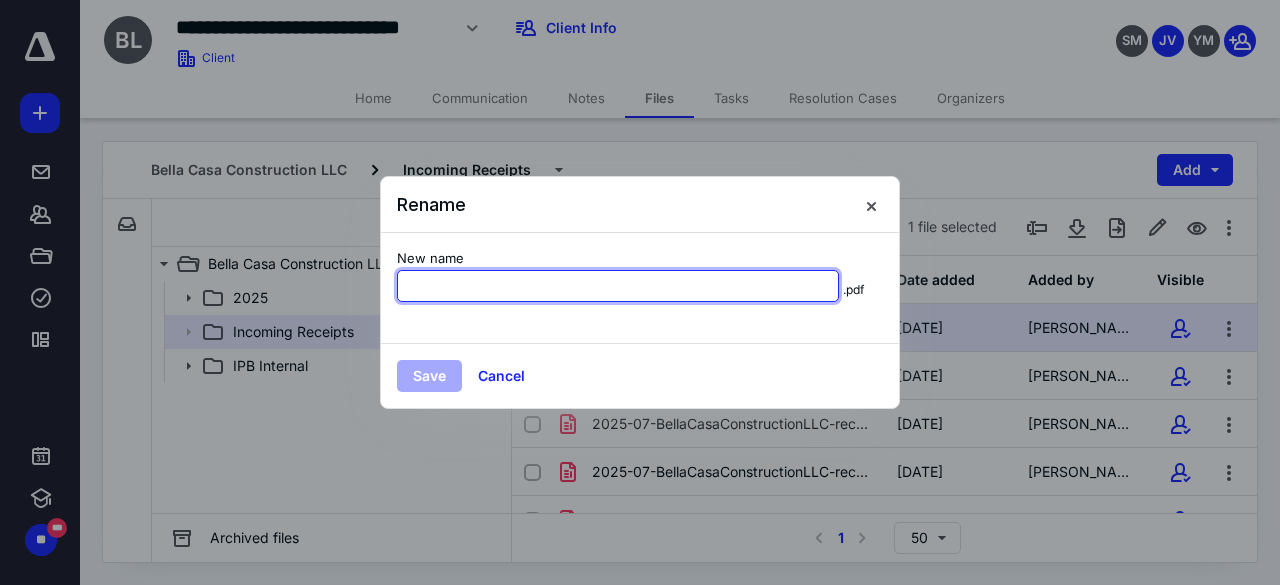click on "New  name" at bounding box center (618, 286) 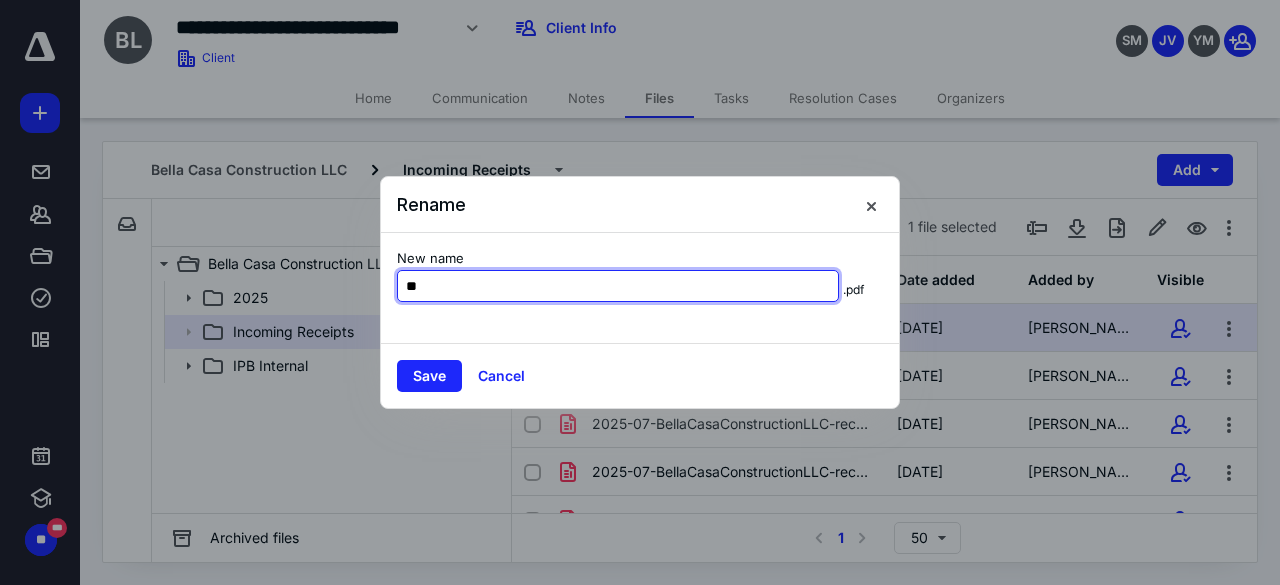 type on "*" 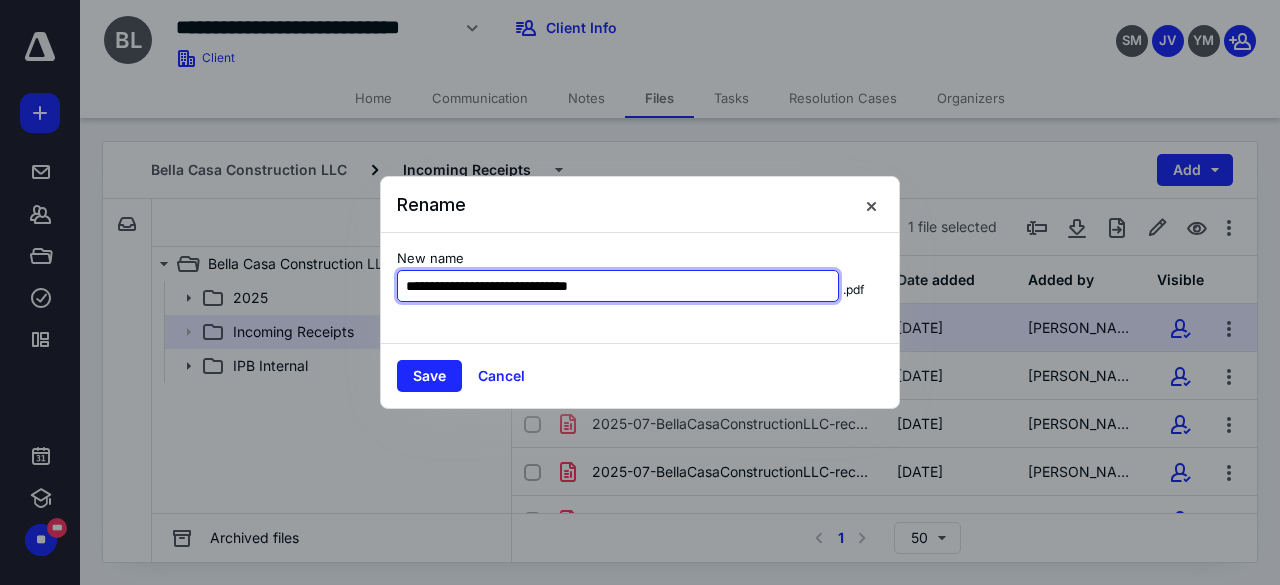 click on "**********" at bounding box center [618, 286] 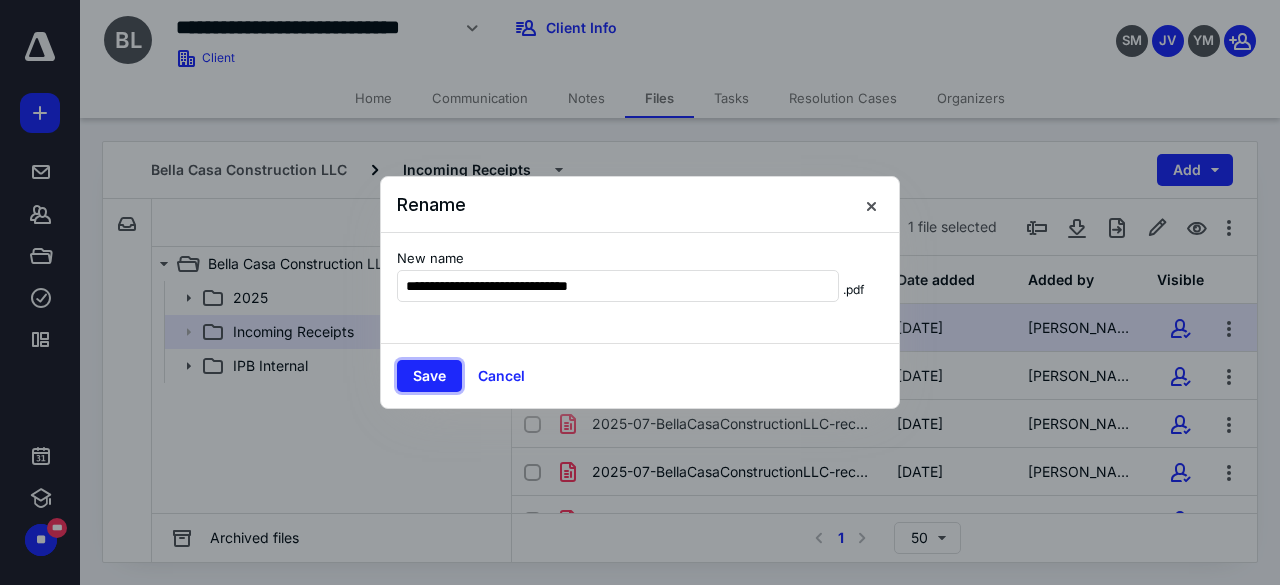 click on "Save" at bounding box center (429, 376) 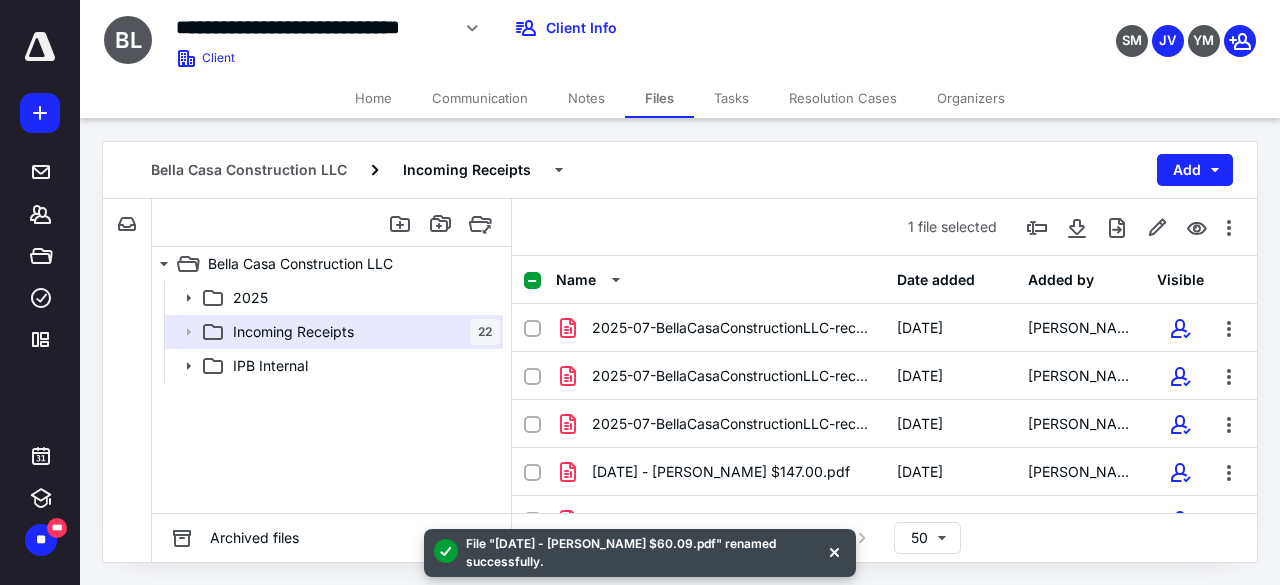 drag, startPoint x: 836, startPoint y: 554, endPoint x: 798, endPoint y: 485, distance: 78.77182 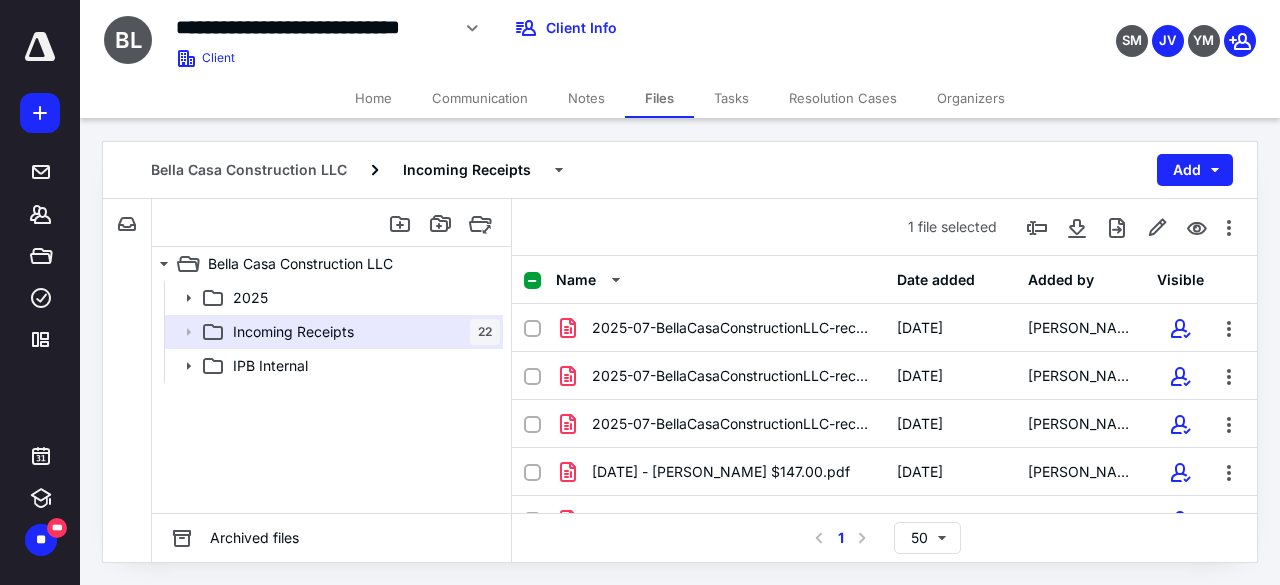 checkbox on "true" 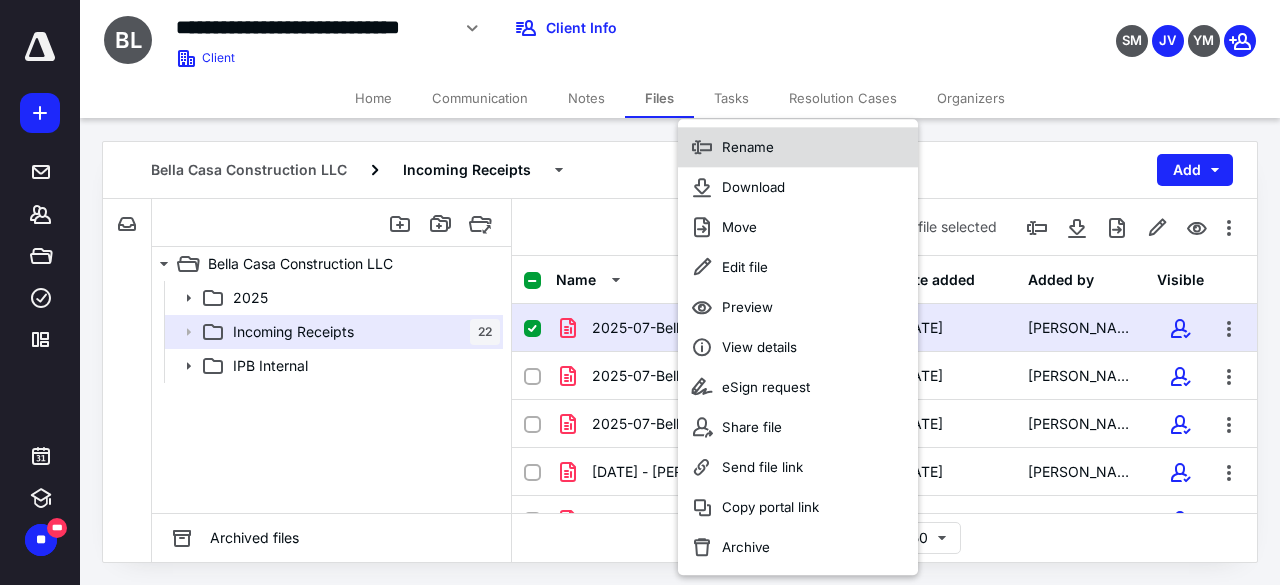 click on "Rename" at bounding box center [748, 147] 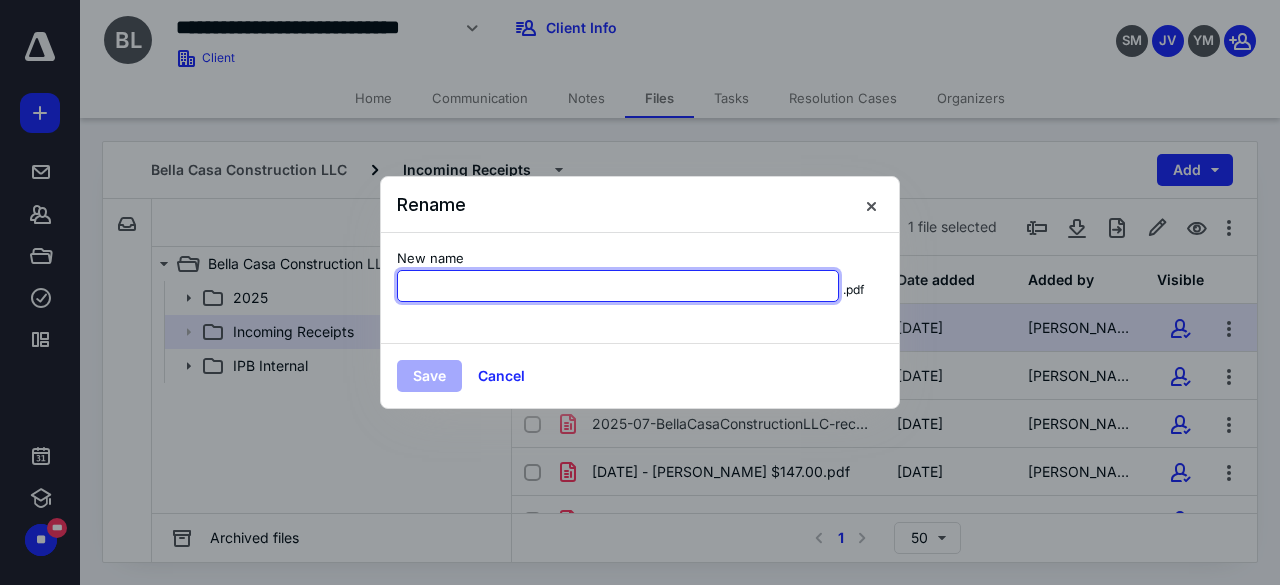 click on "New  name" at bounding box center (618, 286) 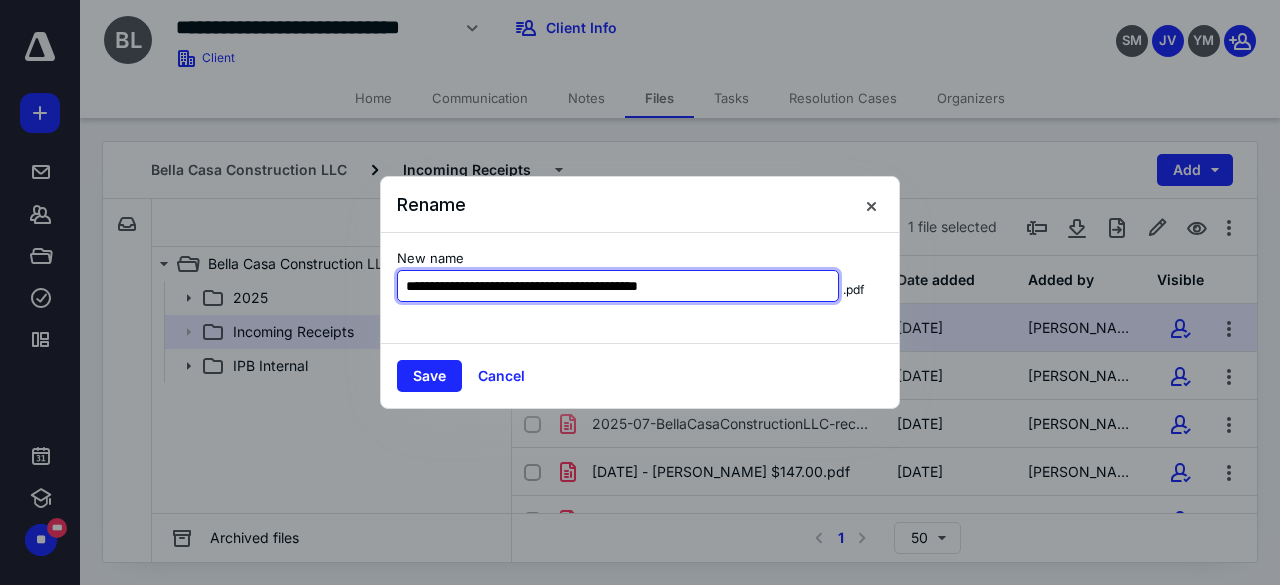type on "**********" 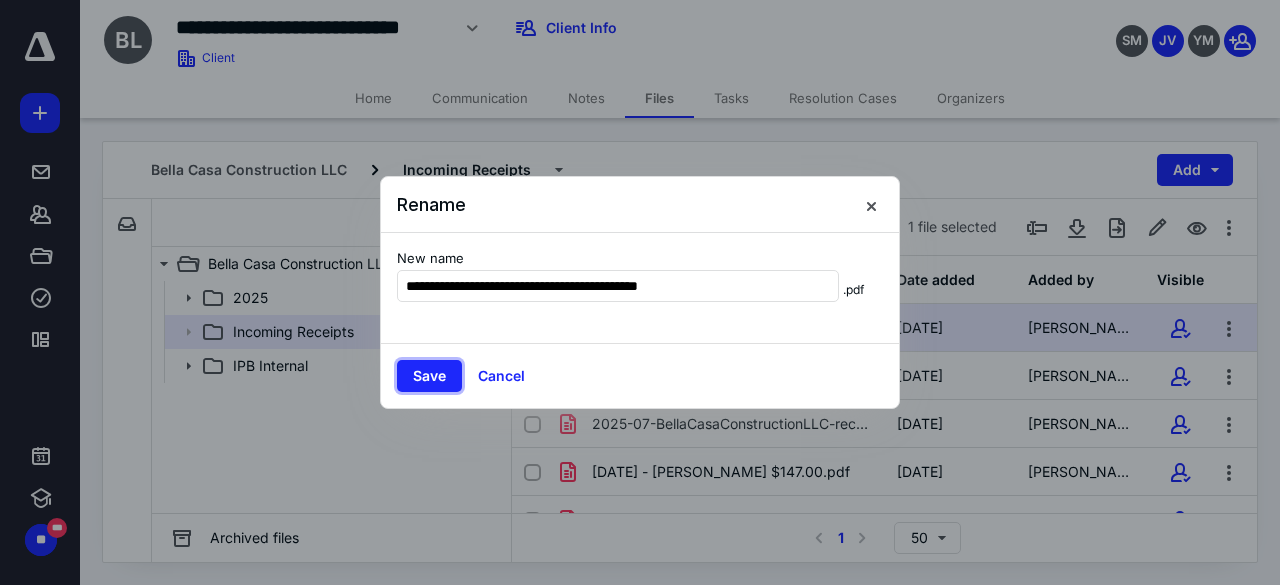 click on "Save" at bounding box center (429, 376) 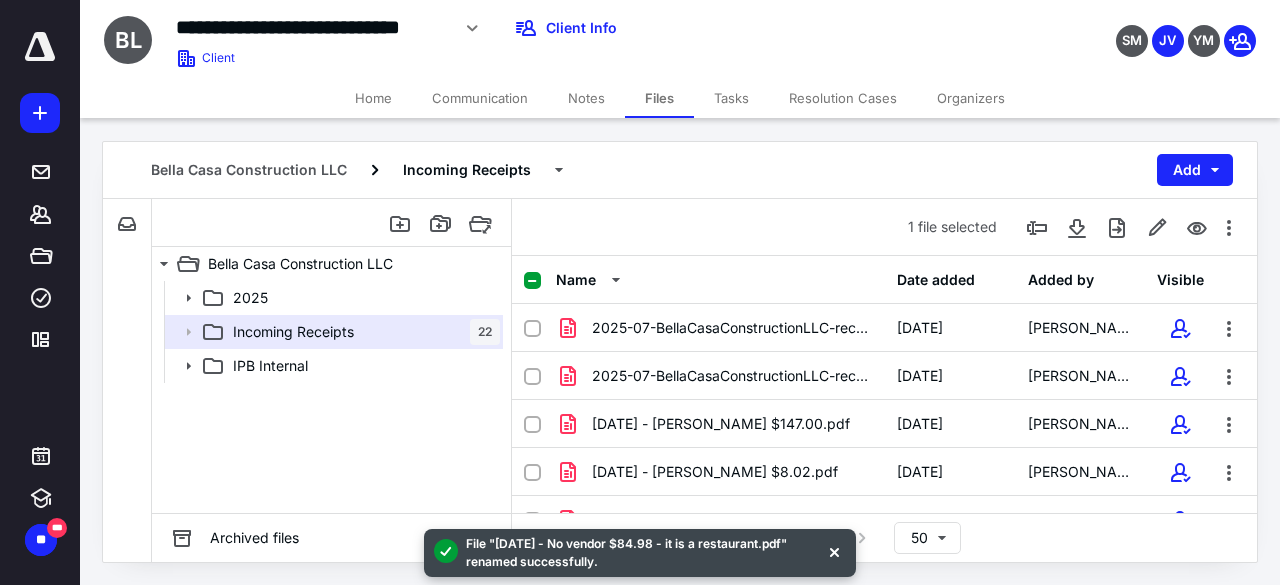 drag, startPoint x: 840, startPoint y: 558, endPoint x: 789, endPoint y: 495, distance: 81.055534 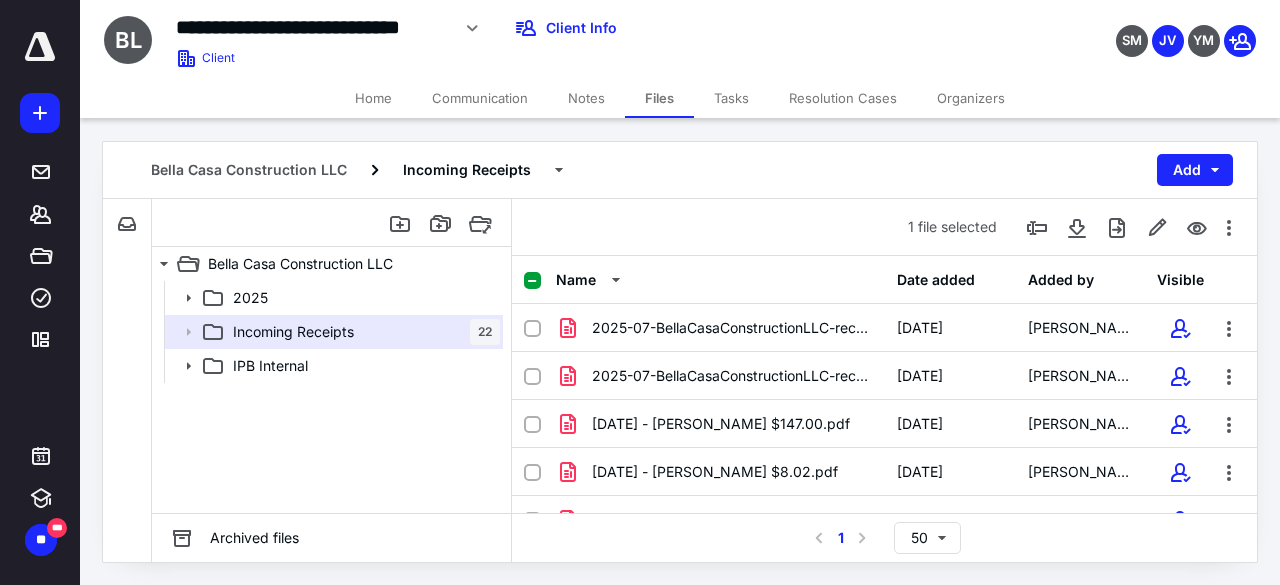 checkbox on "true" 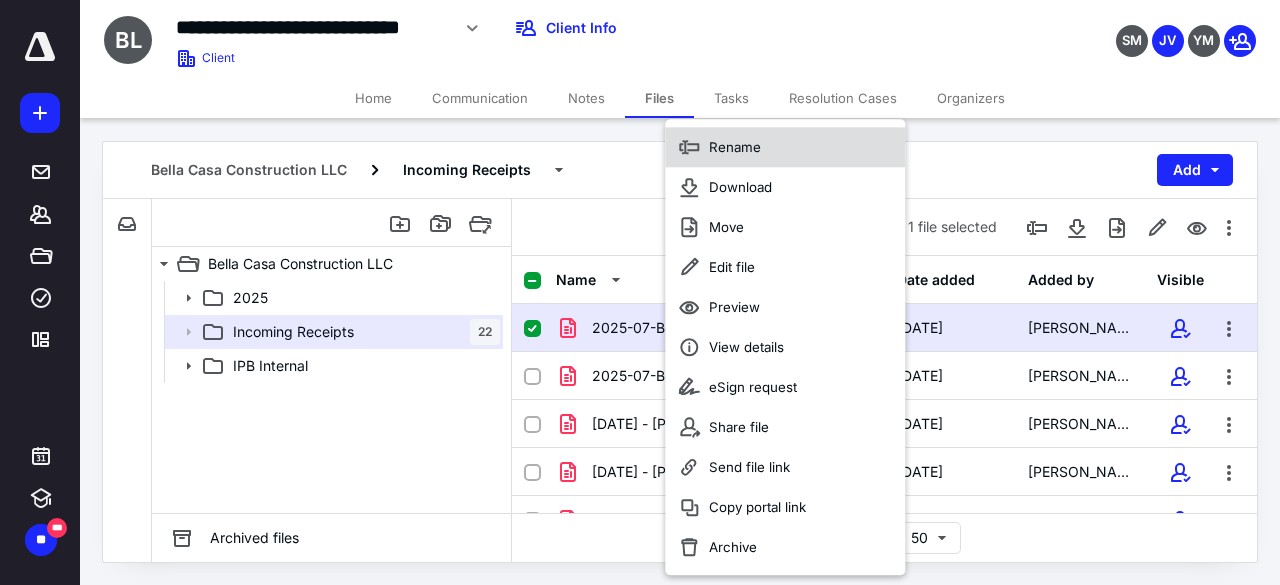 click on "Rename" at bounding box center [785, 147] 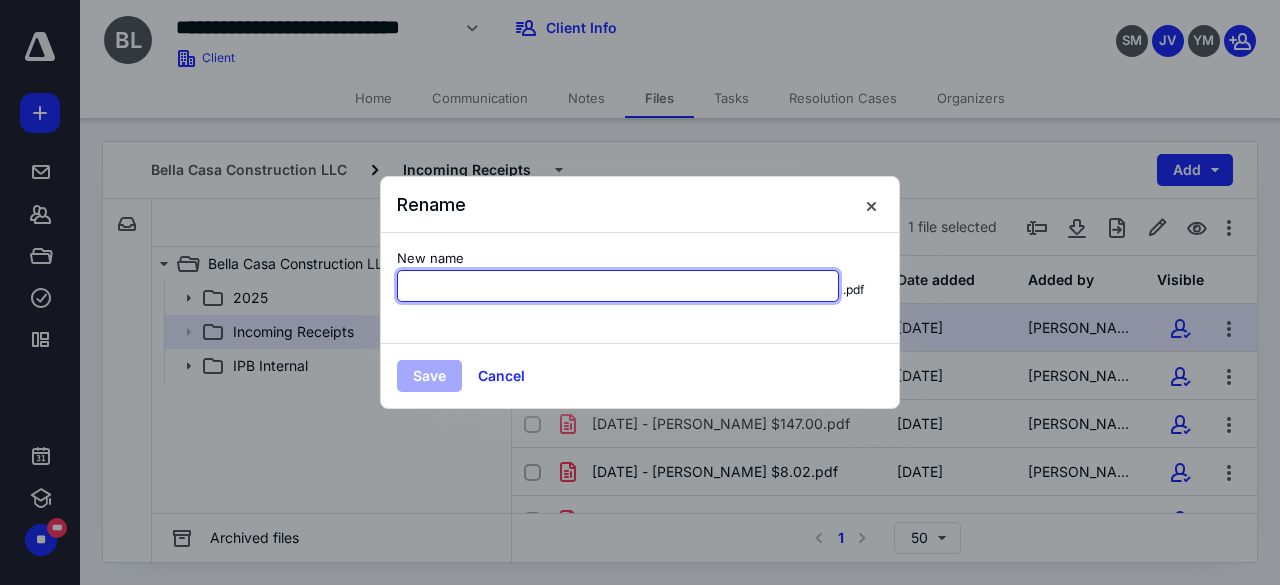 click on "New  name" at bounding box center (618, 286) 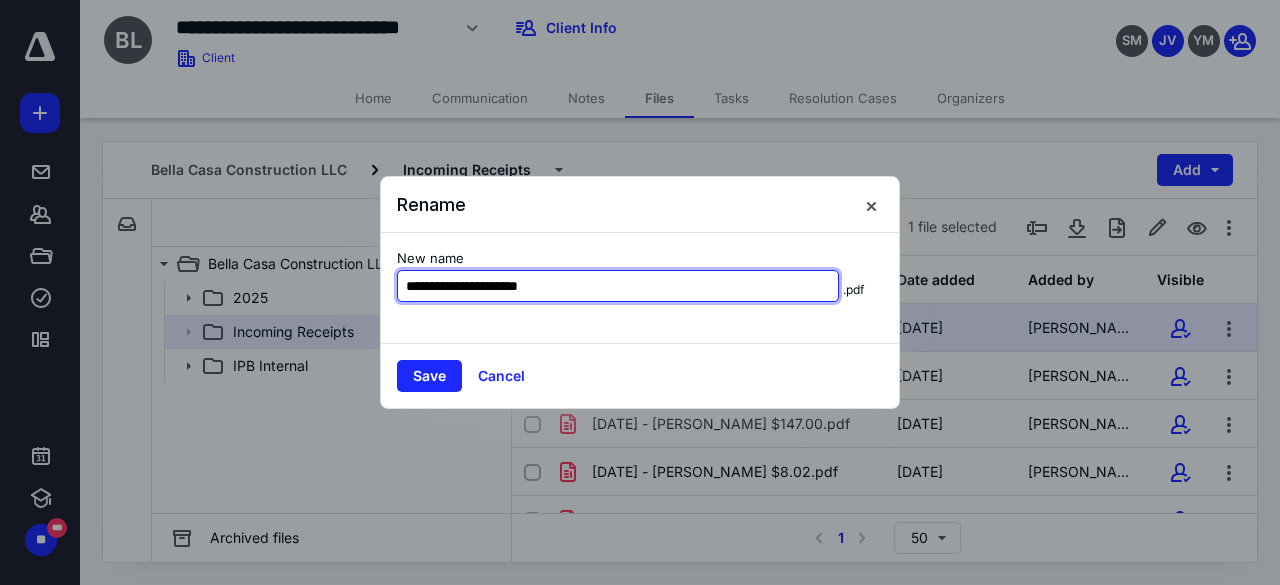 type on "**********" 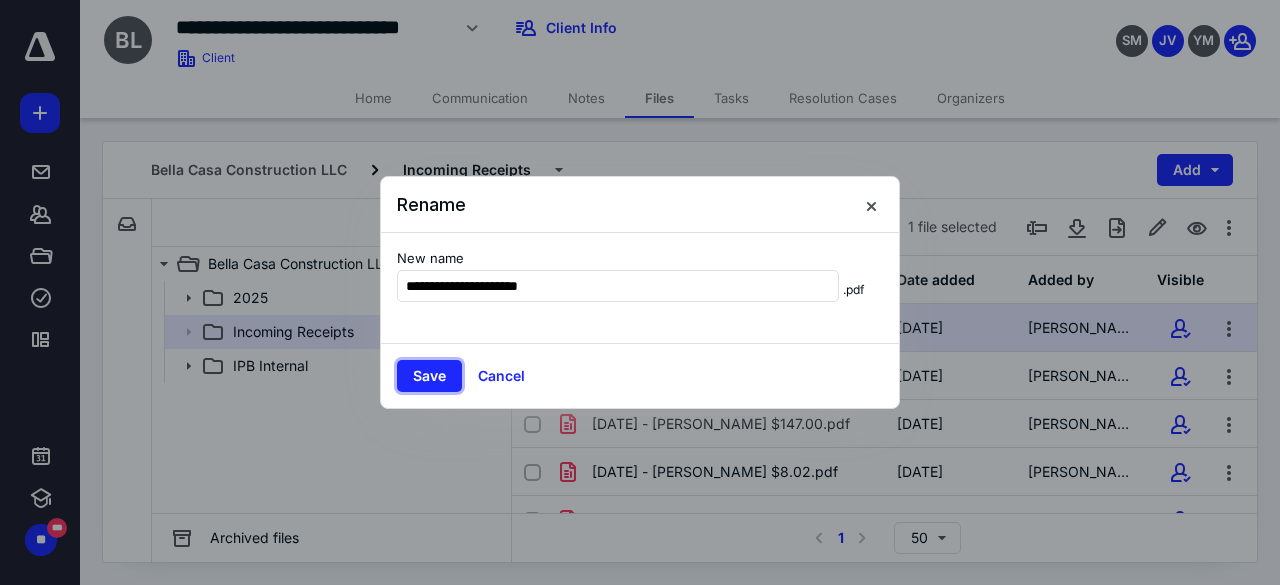 click on "Save" at bounding box center [429, 376] 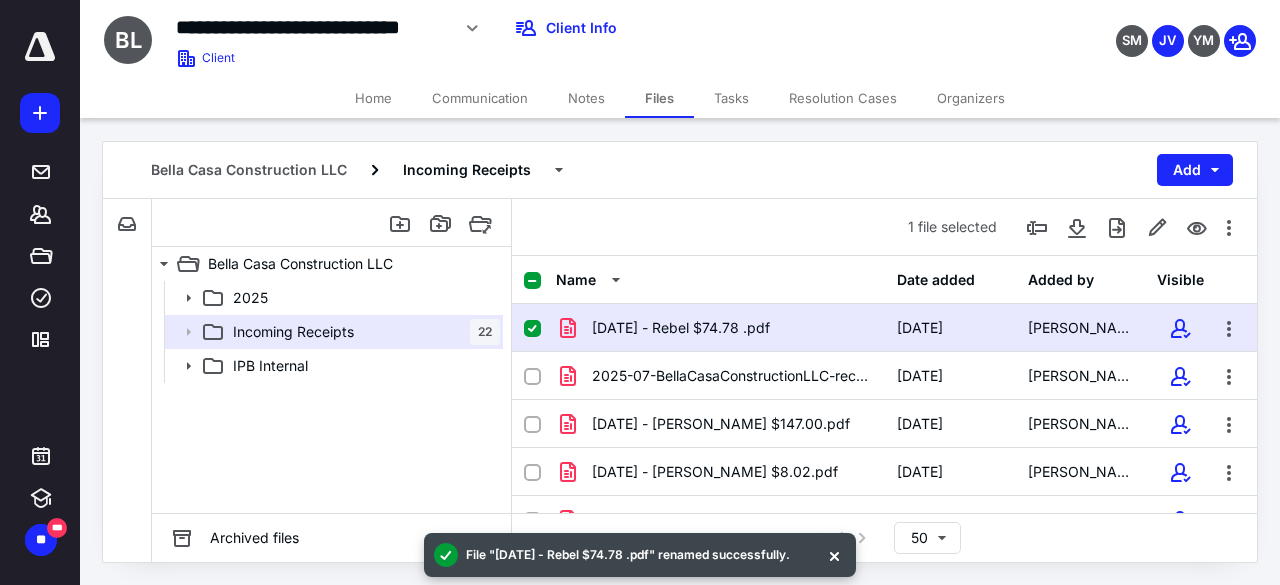 click at bounding box center (834, 555) 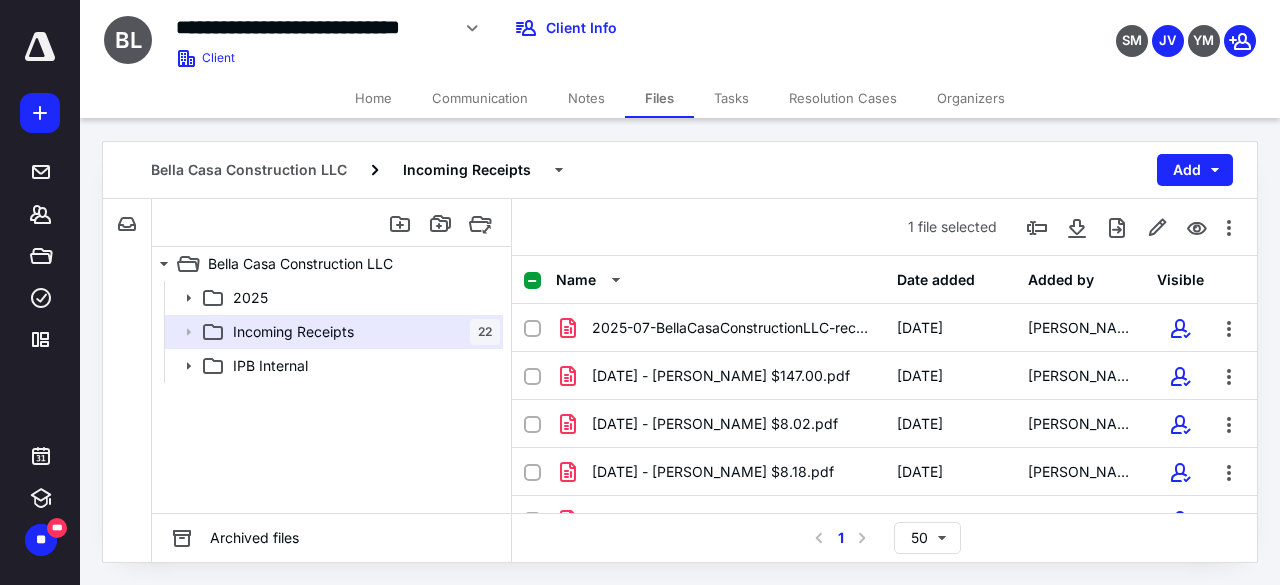 checkbox on "true" 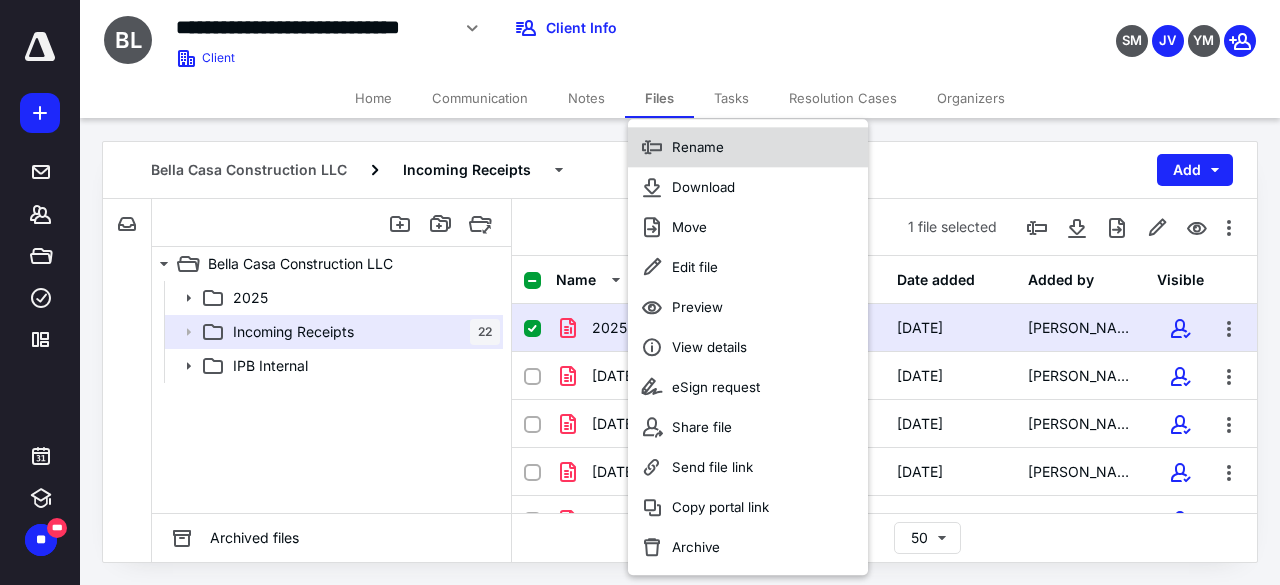 click on "Rename" at bounding box center (748, 147) 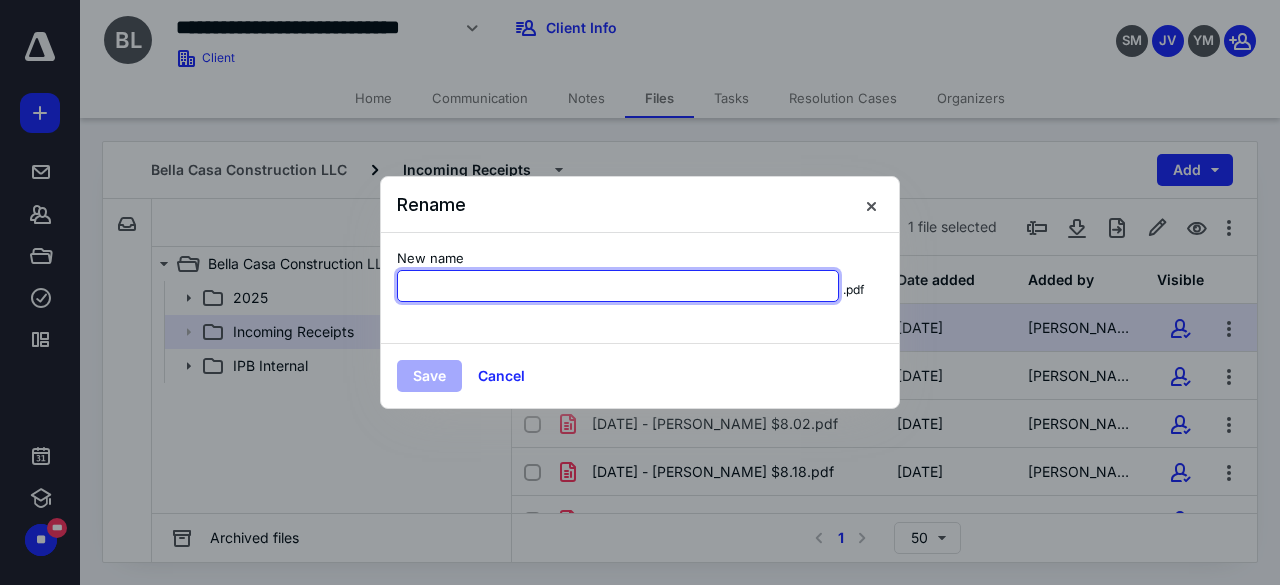 click on "New  name" at bounding box center (618, 286) 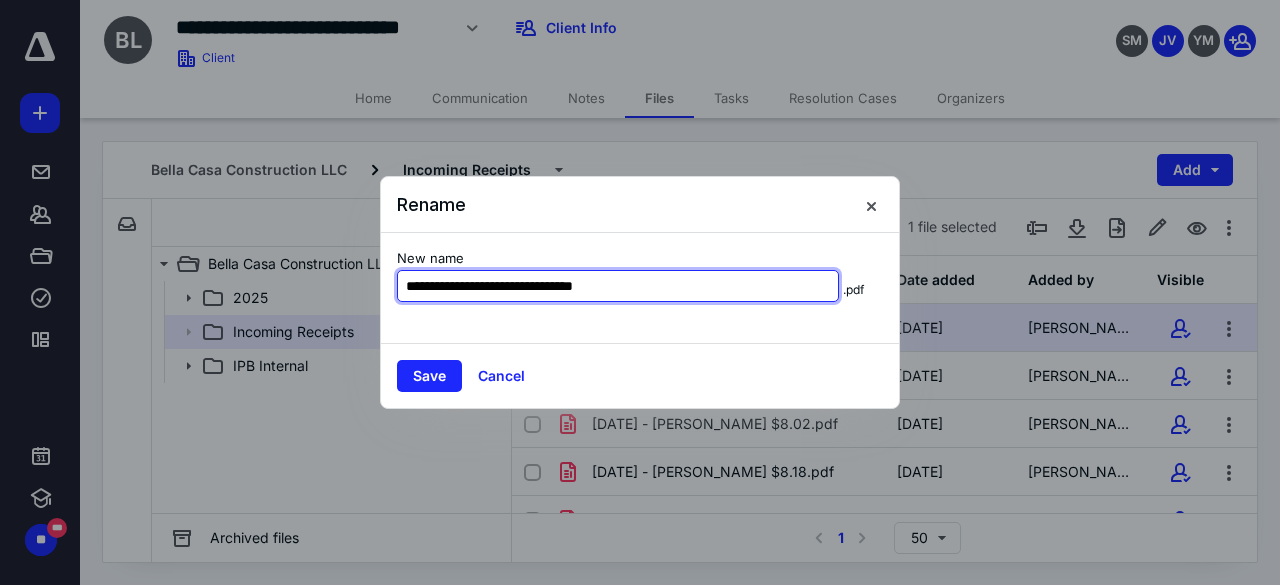 type on "**********" 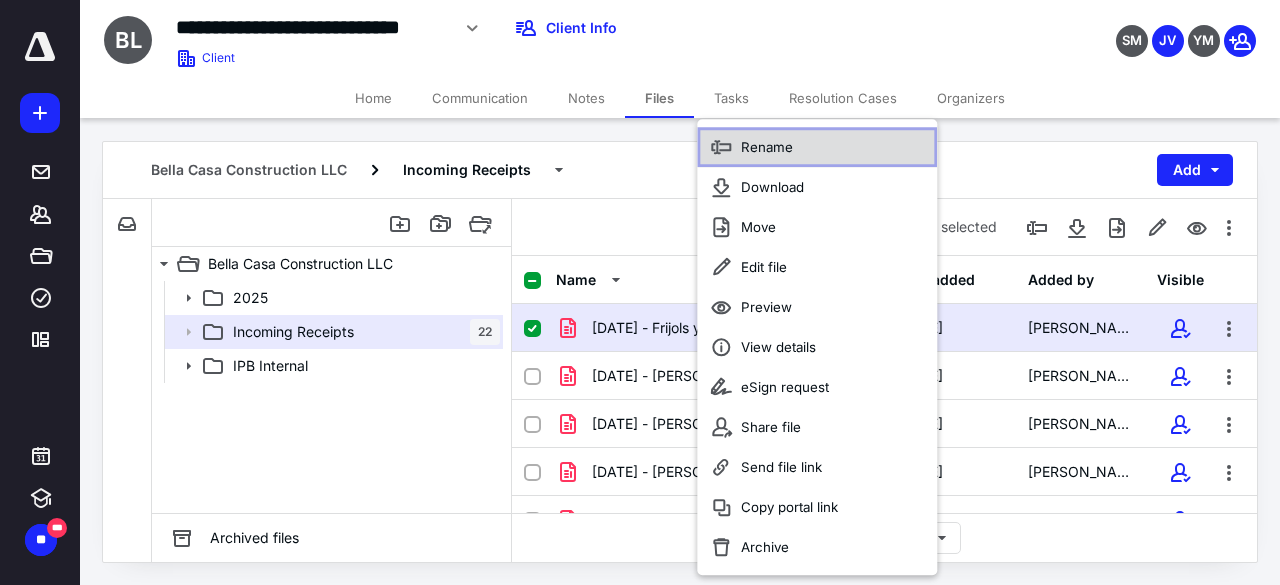 click on "Rename" at bounding box center (767, 147) 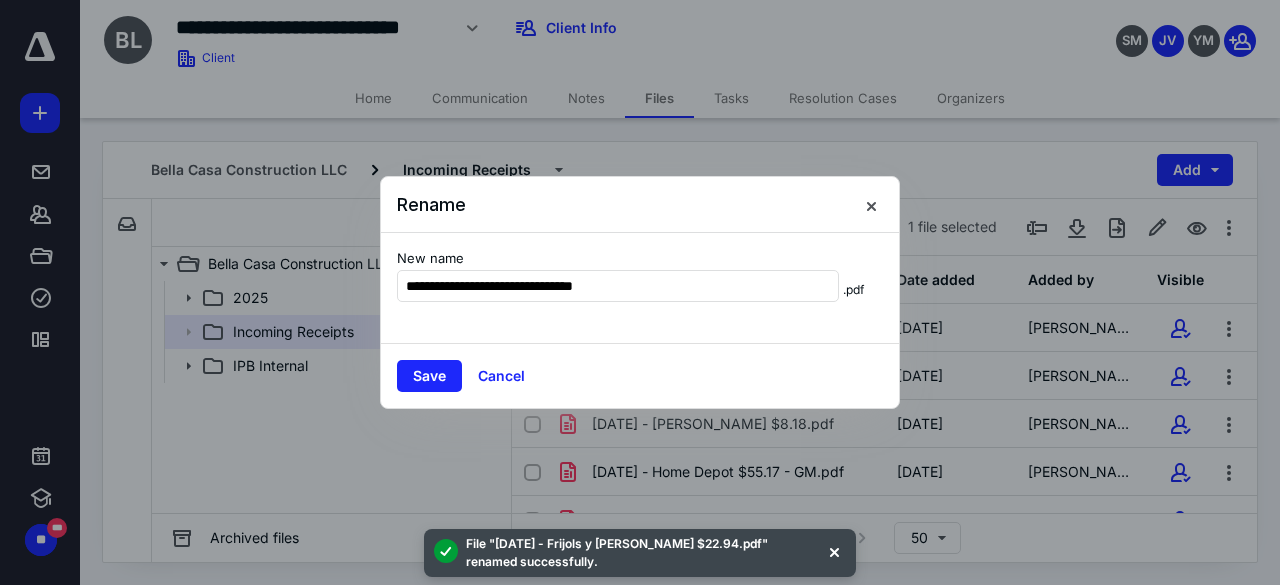 click on "**********" at bounding box center [618, 286] 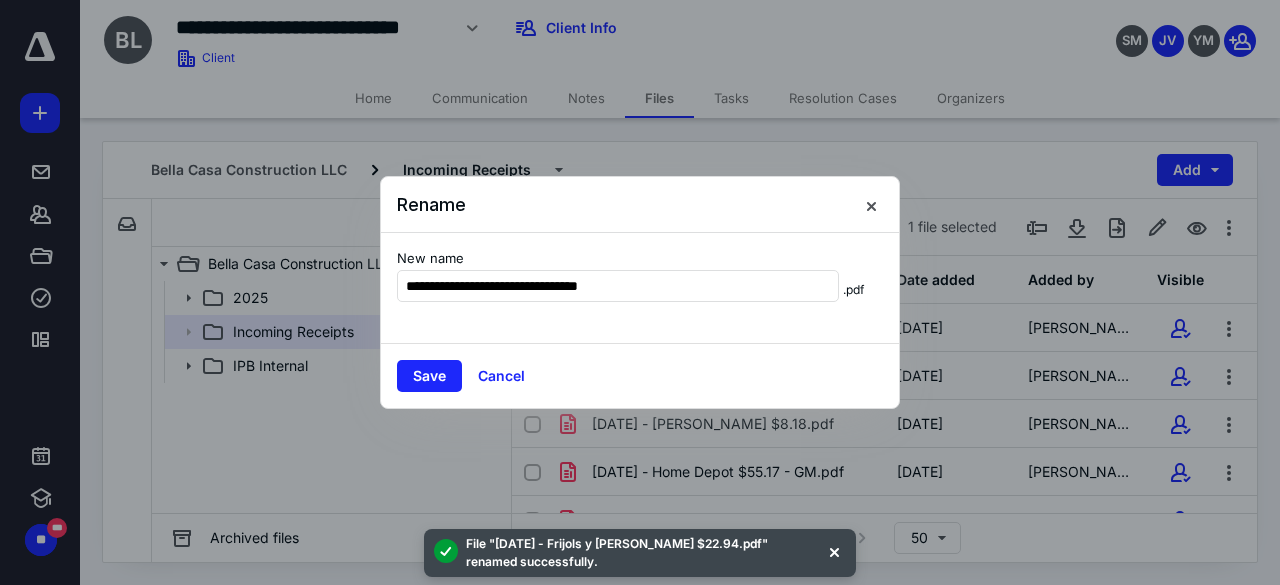 type on "**********" 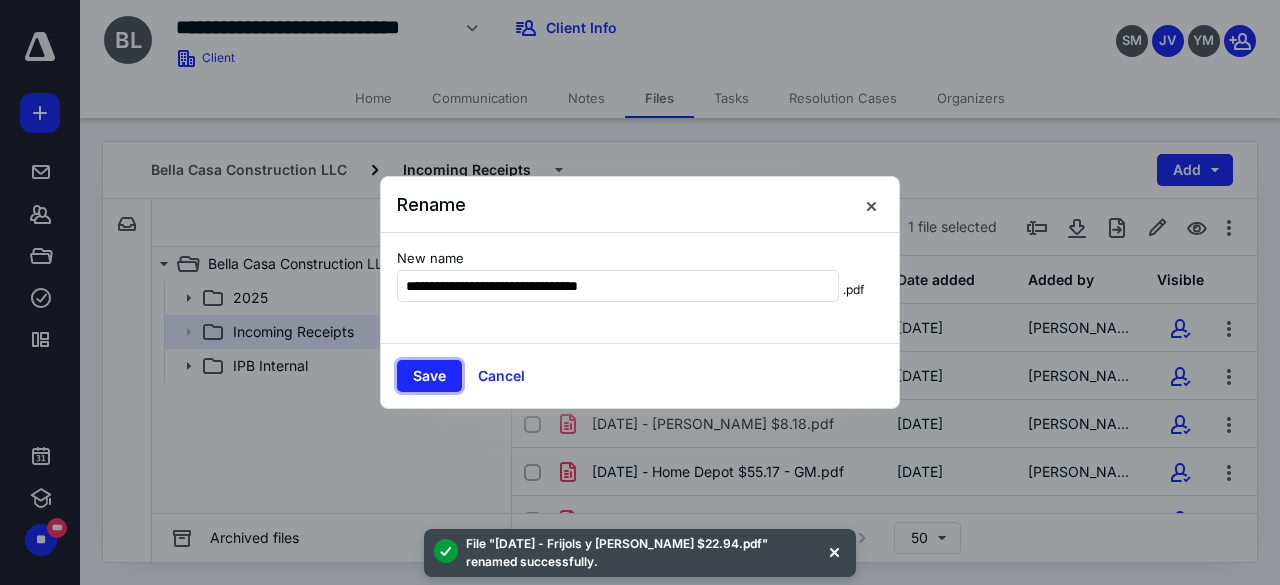 click on "Save" at bounding box center (429, 376) 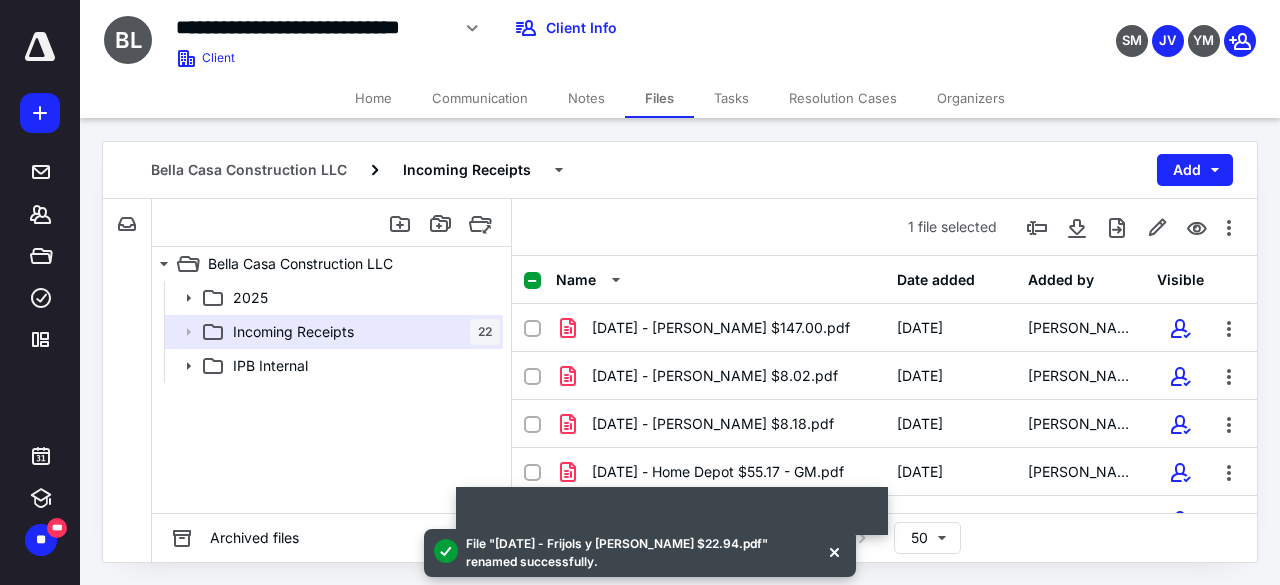 click at bounding box center (834, 551) 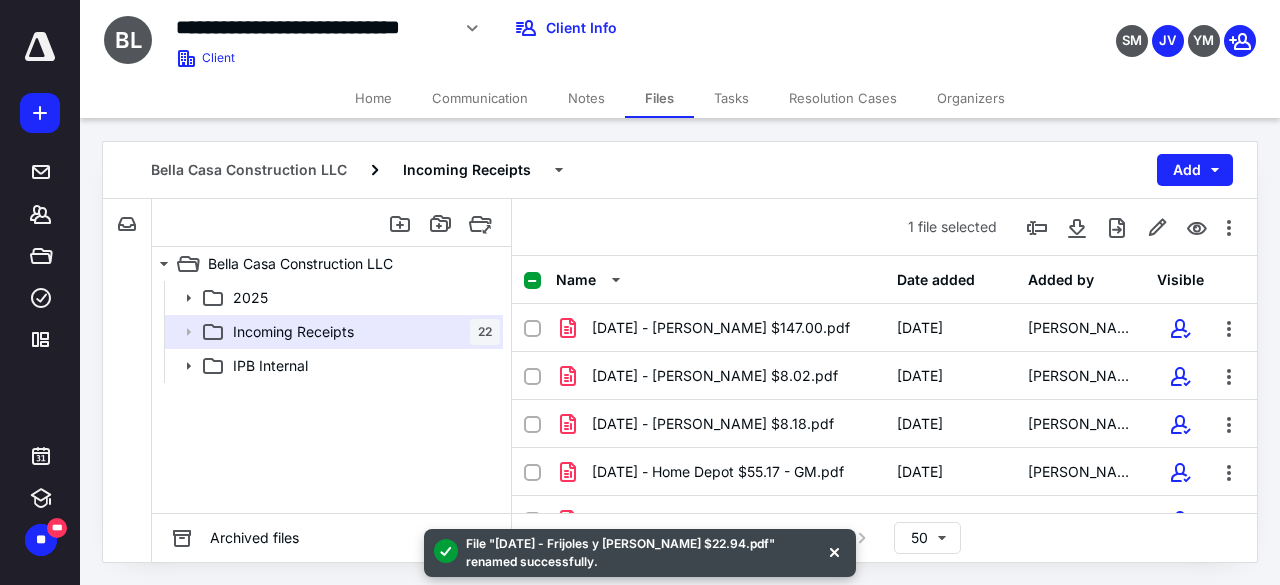 click at bounding box center [834, 551] 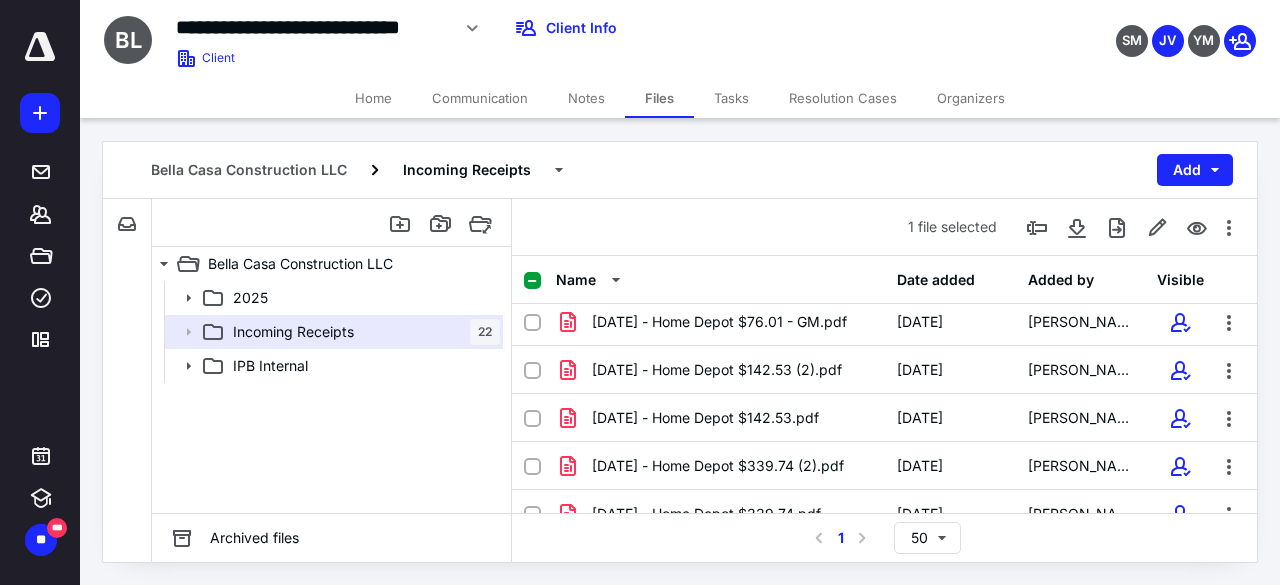 scroll, scrollTop: 200, scrollLeft: 0, axis: vertical 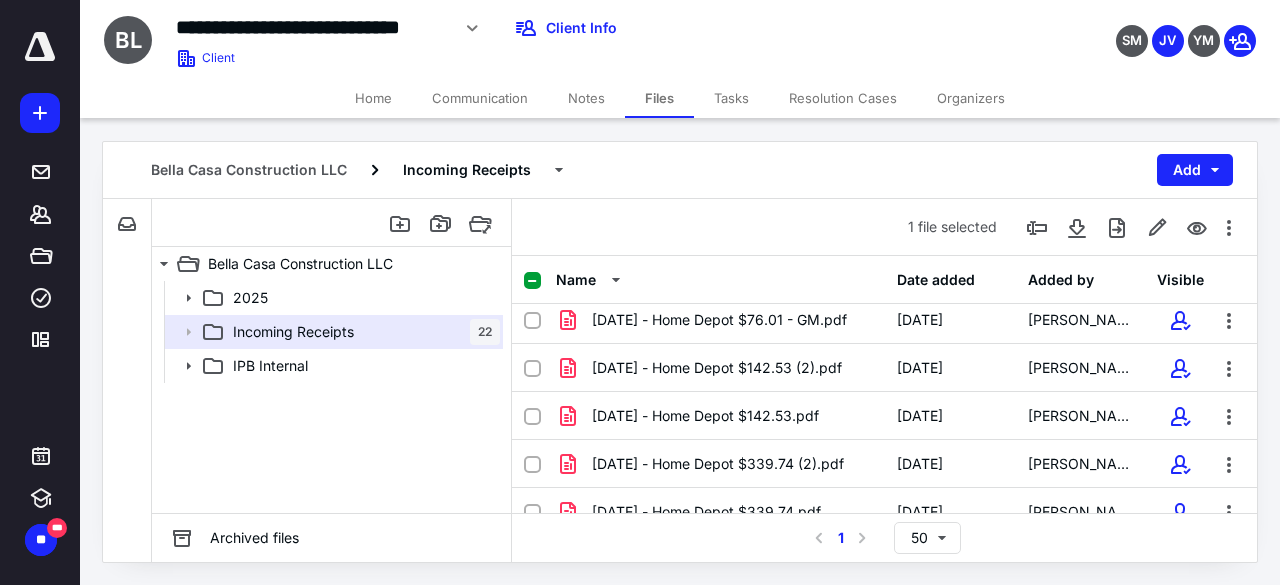 click on "[DATE] - Home Depot $142.53 (2).pdf" at bounding box center (720, 368) 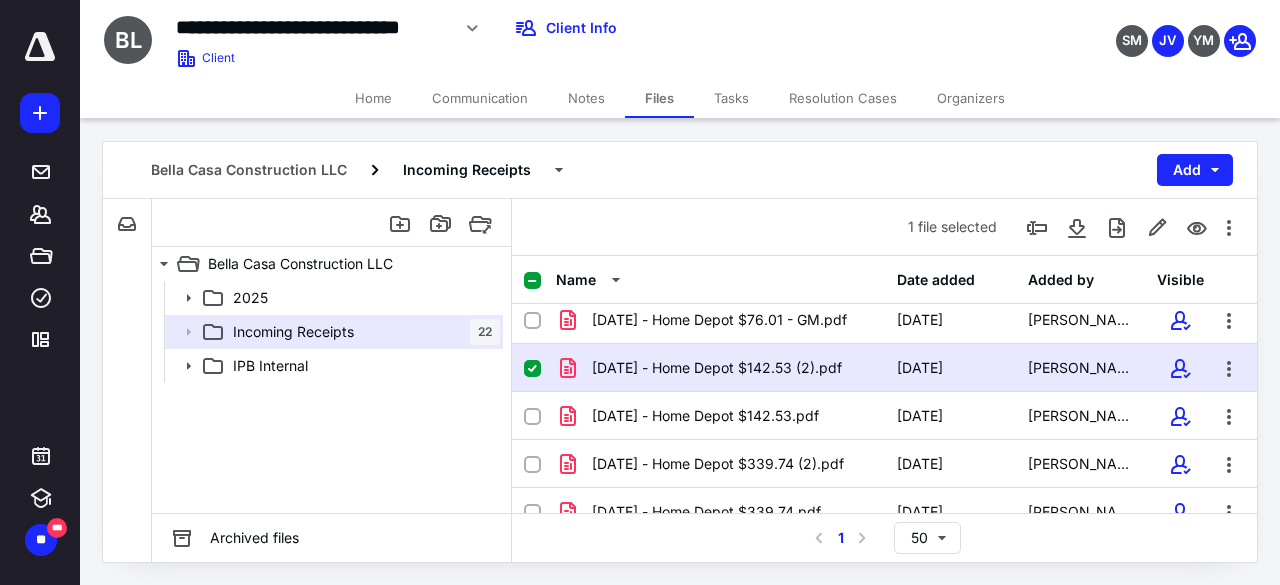 checkbox on "true" 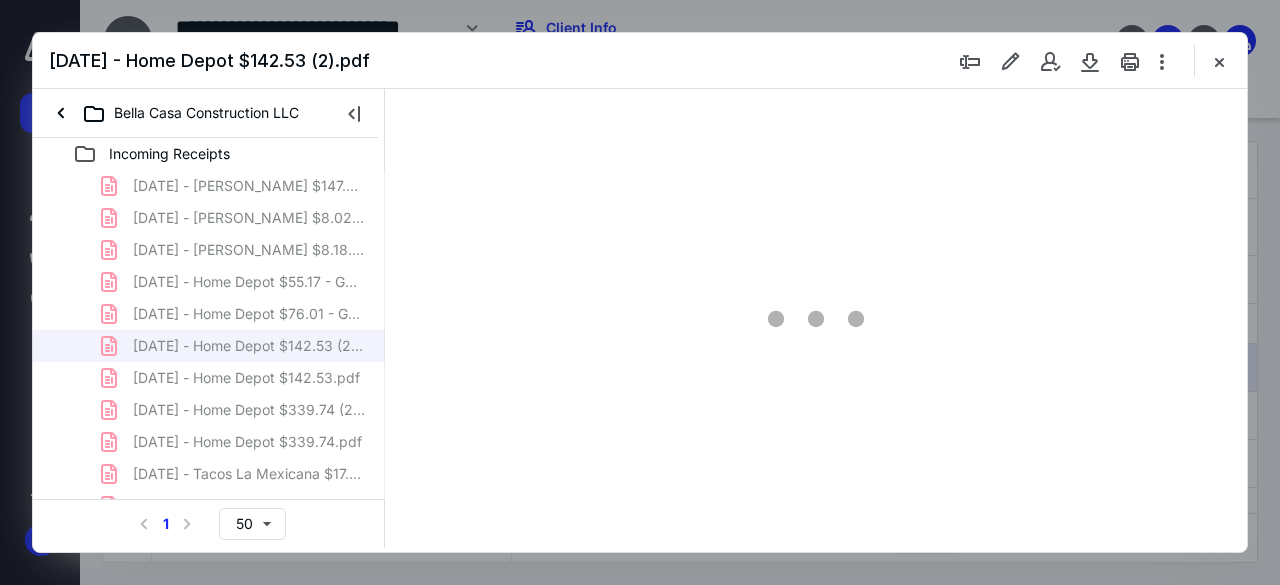 scroll, scrollTop: 0, scrollLeft: 0, axis: both 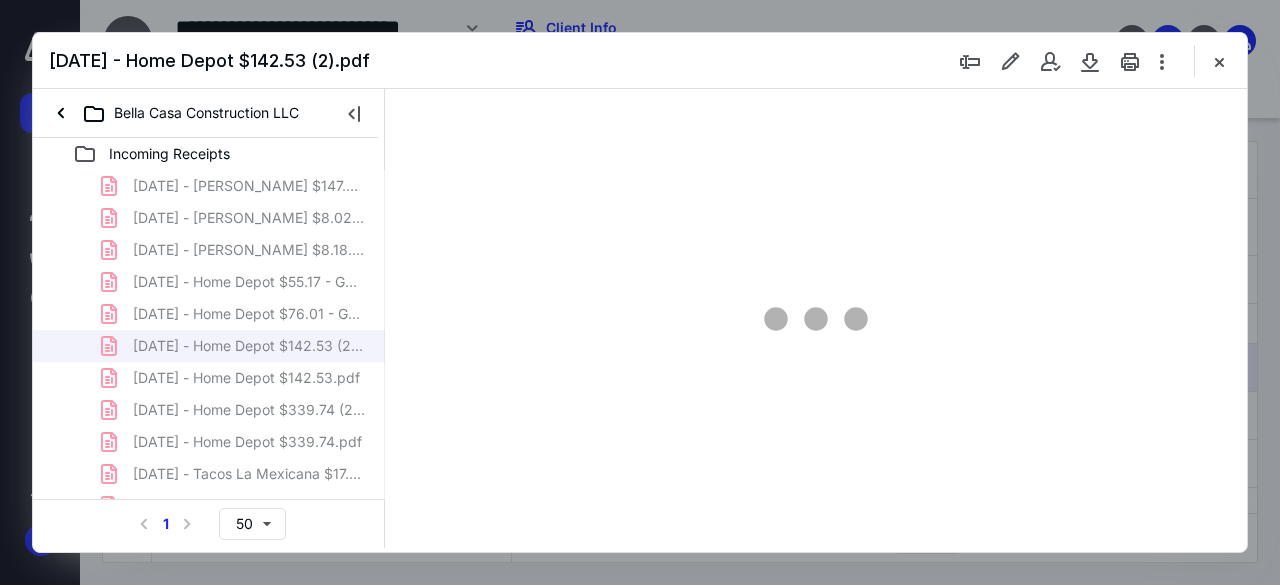 type on "28" 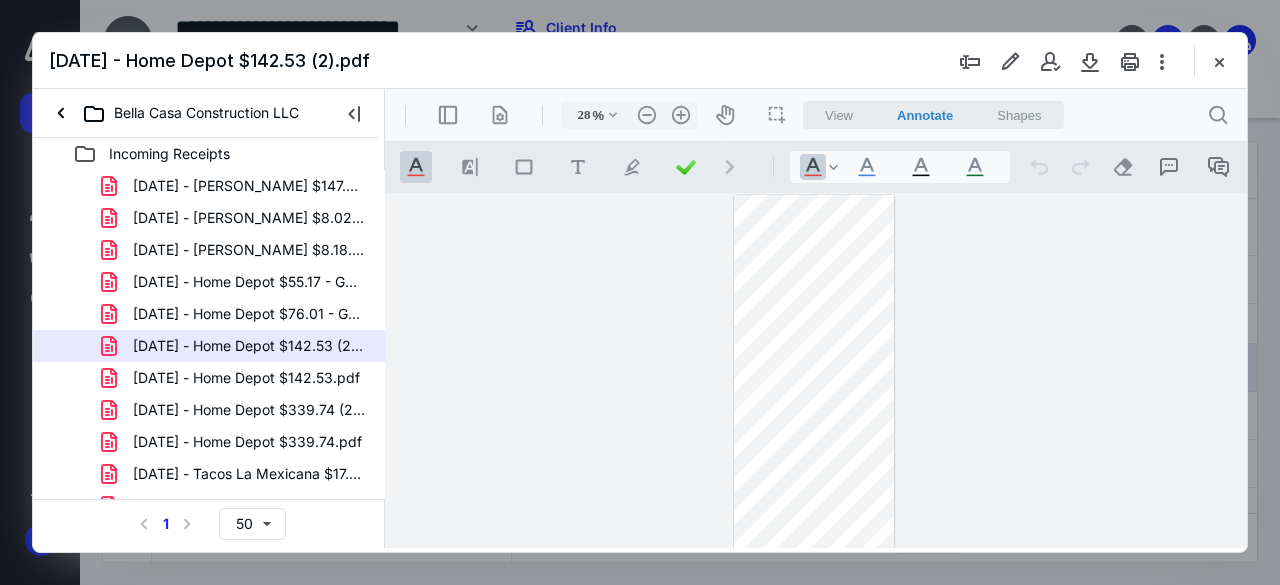 click at bounding box center [1219, 61] 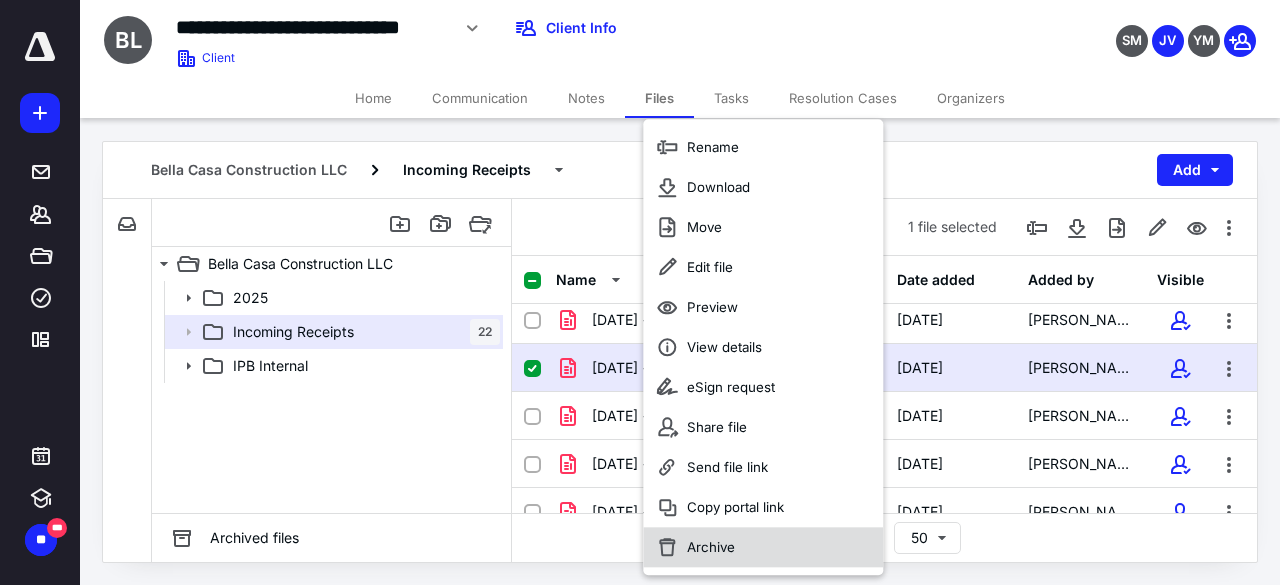 click on "Archive" at bounding box center (763, 547) 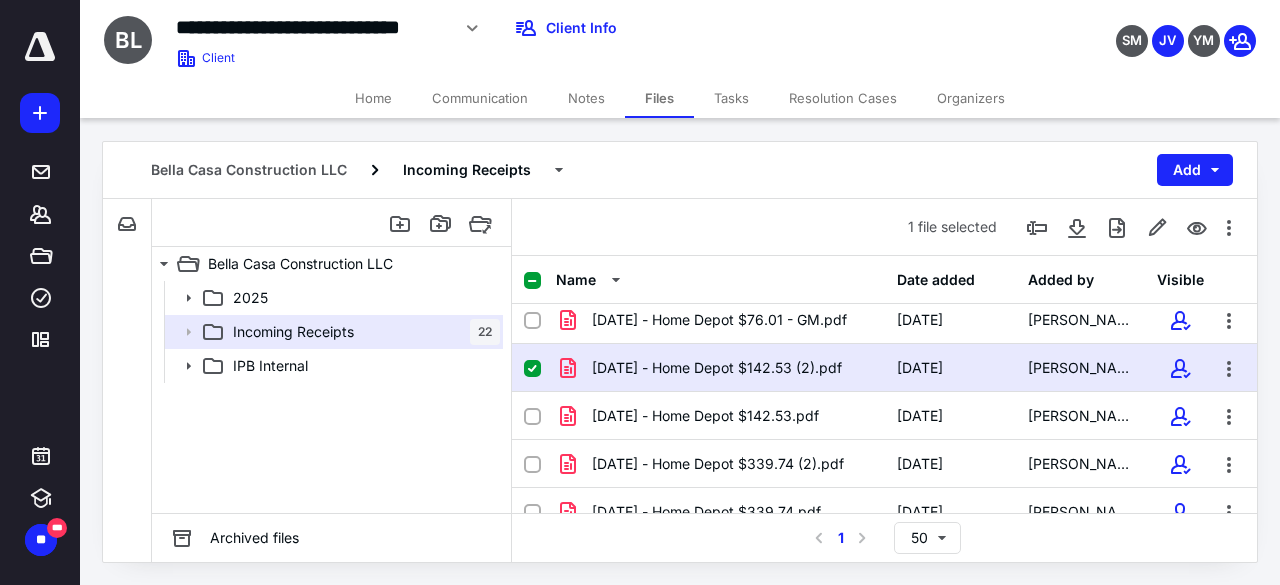 checkbox on "false" 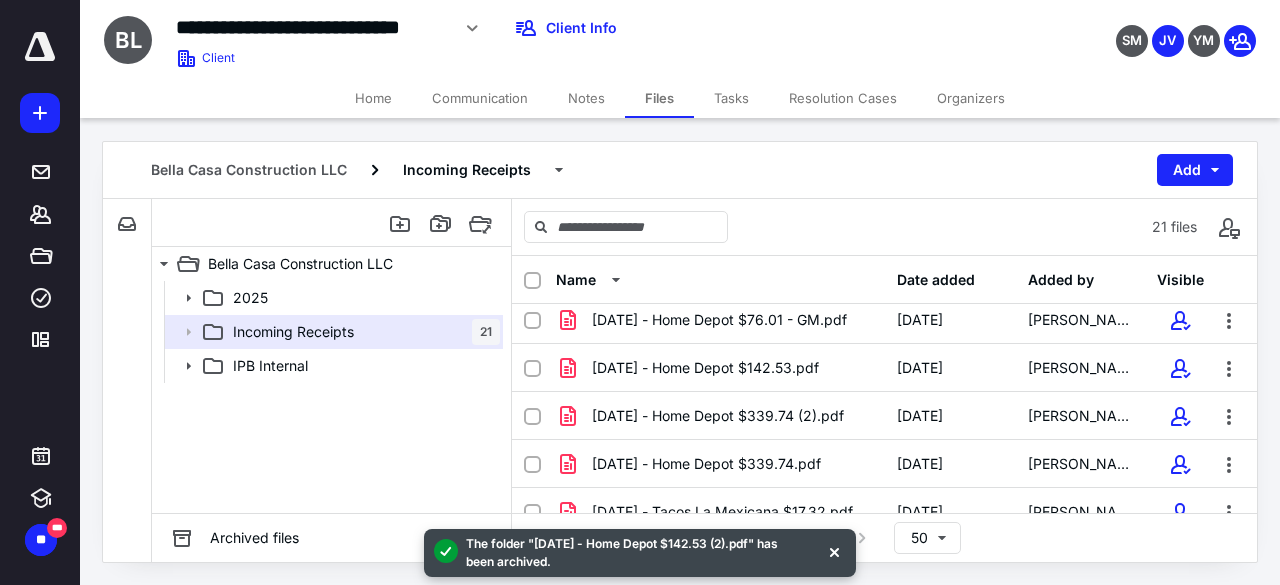 click at bounding box center (834, 551) 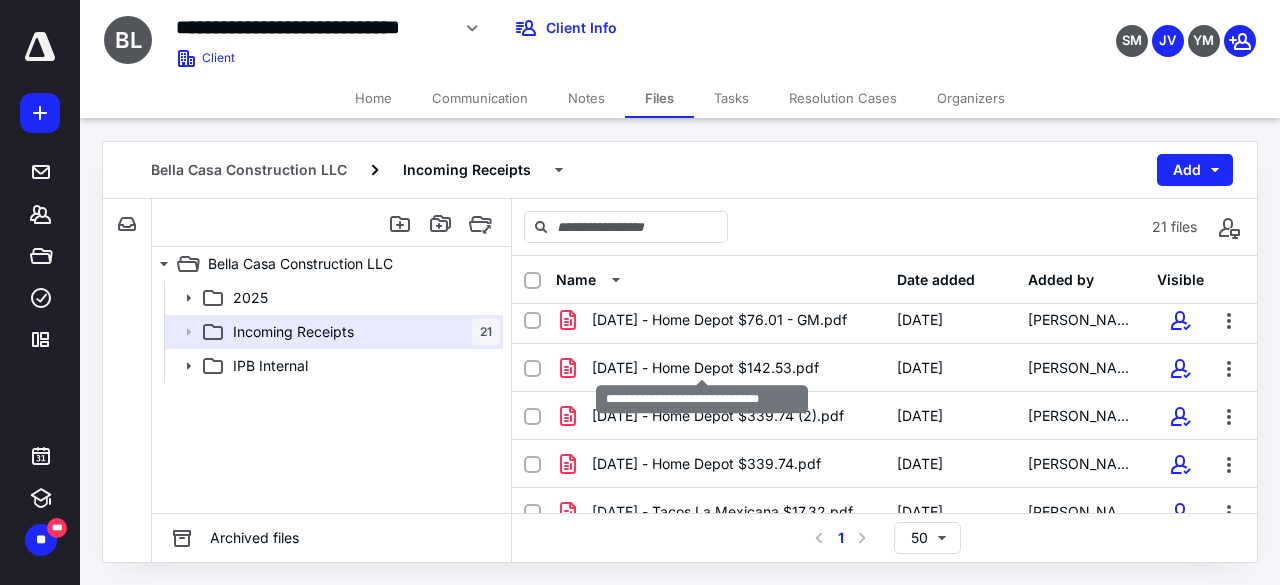 checkbox on "true" 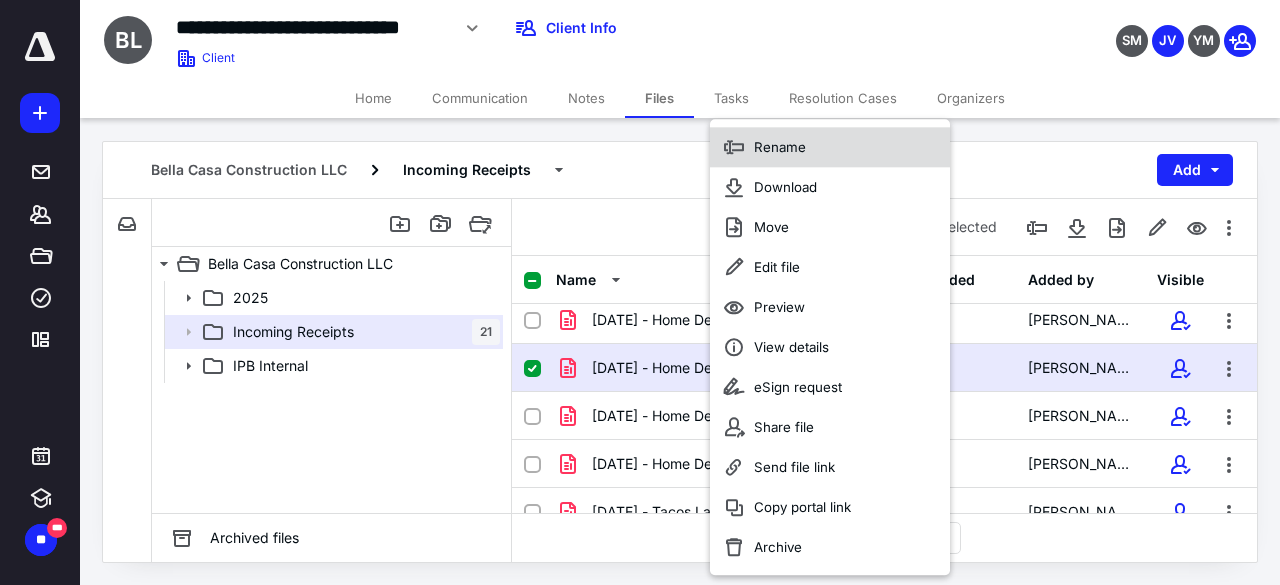 click on "Rename" at bounding box center [780, 147] 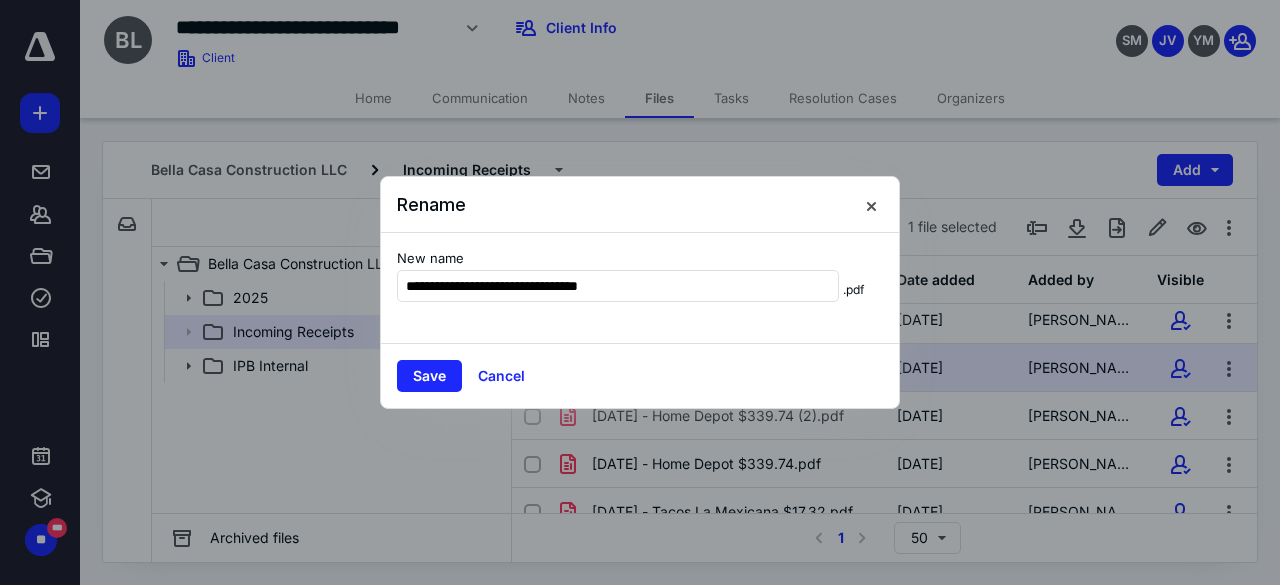 type on "**********" 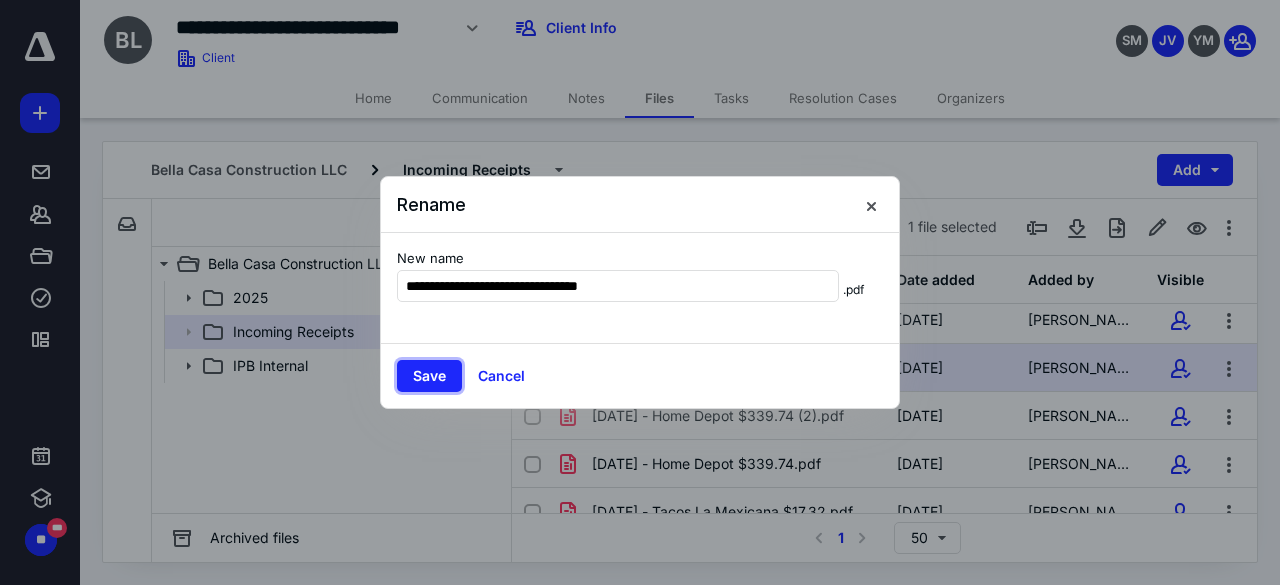 click on "Save" at bounding box center (429, 376) 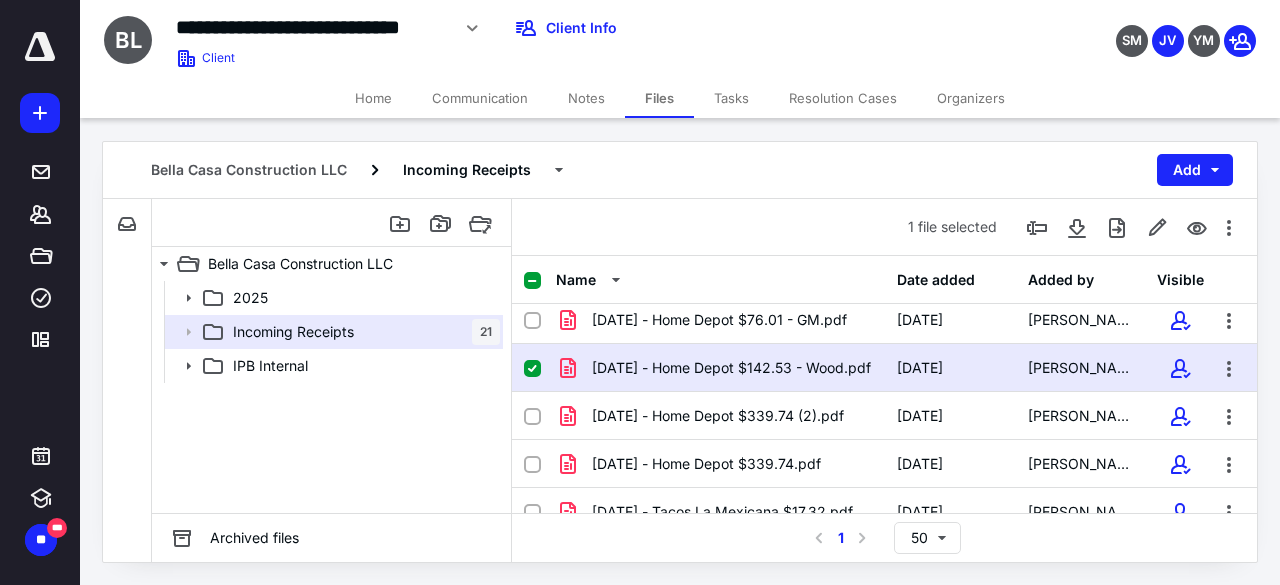 click 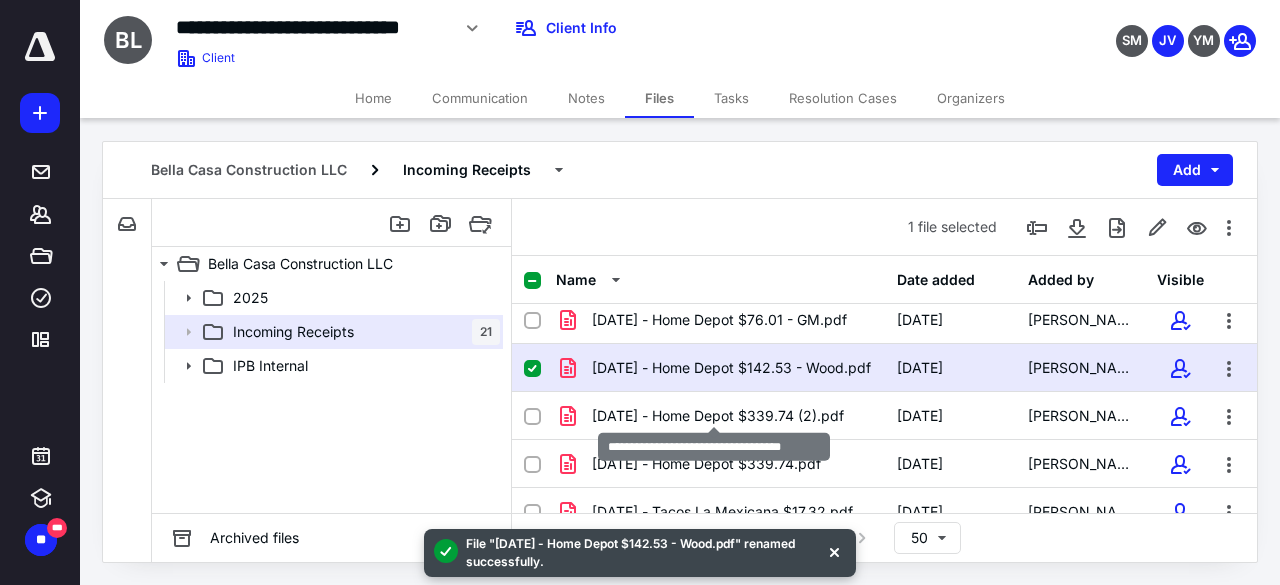 click on "[DATE] - Home Depot $339.74 (2).pdf" at bounding box center [718, 416] 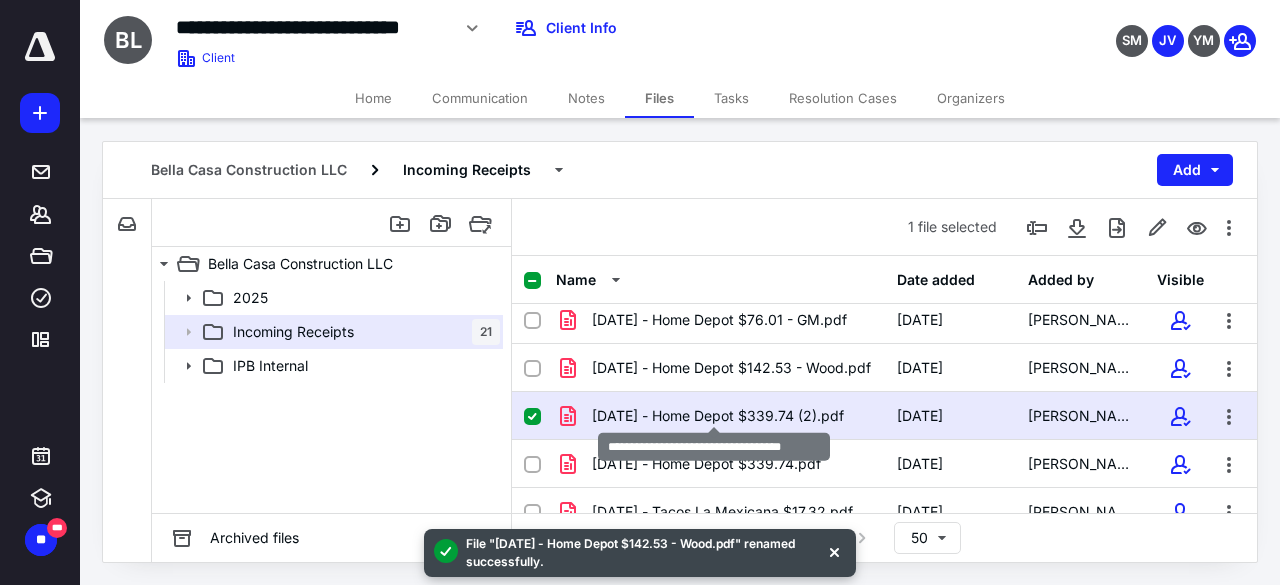 click on "[DATE] - Home Depot $339.74 (2).pdf" at bounding box center (718, 416) 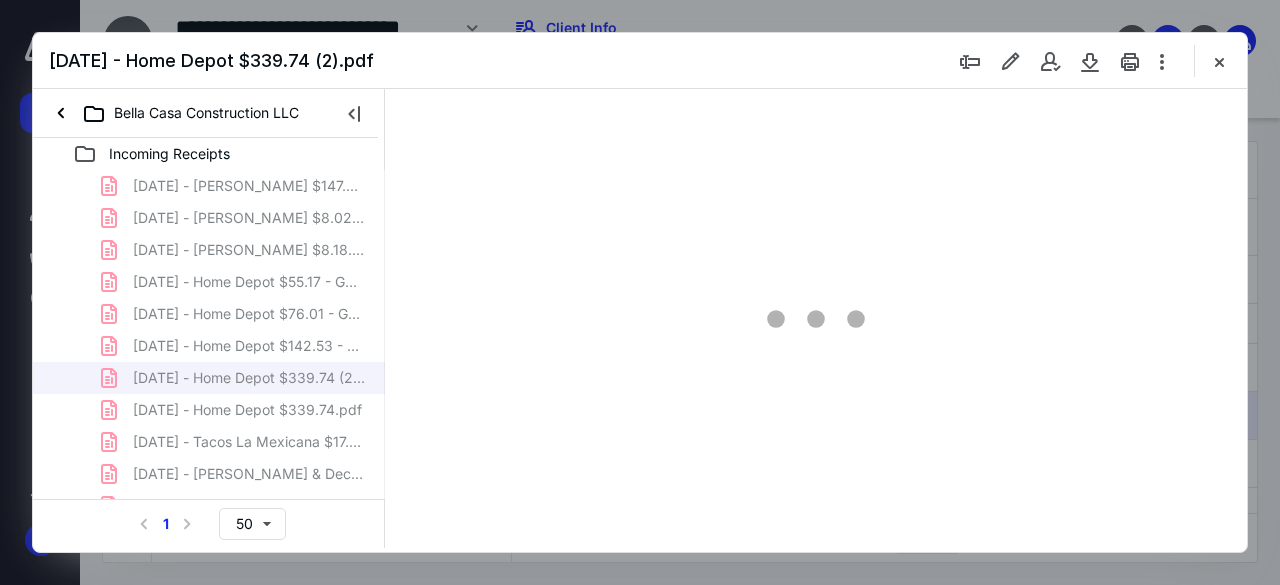 scroll, scrollTop: 0, scrollLeft: 0, axis: both 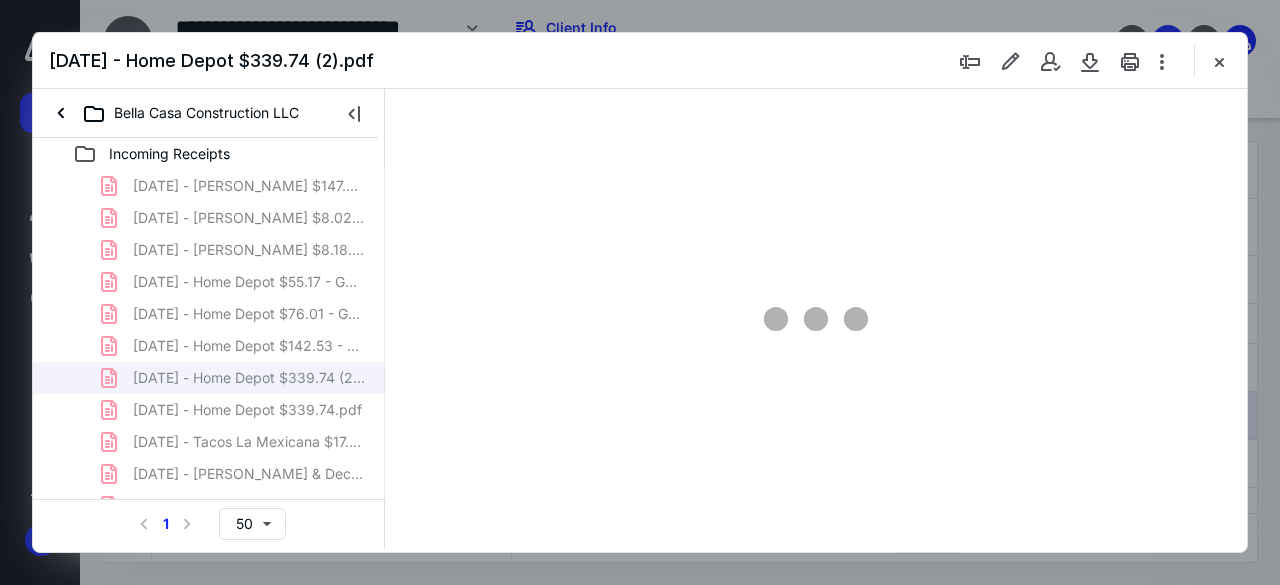 type on "23" 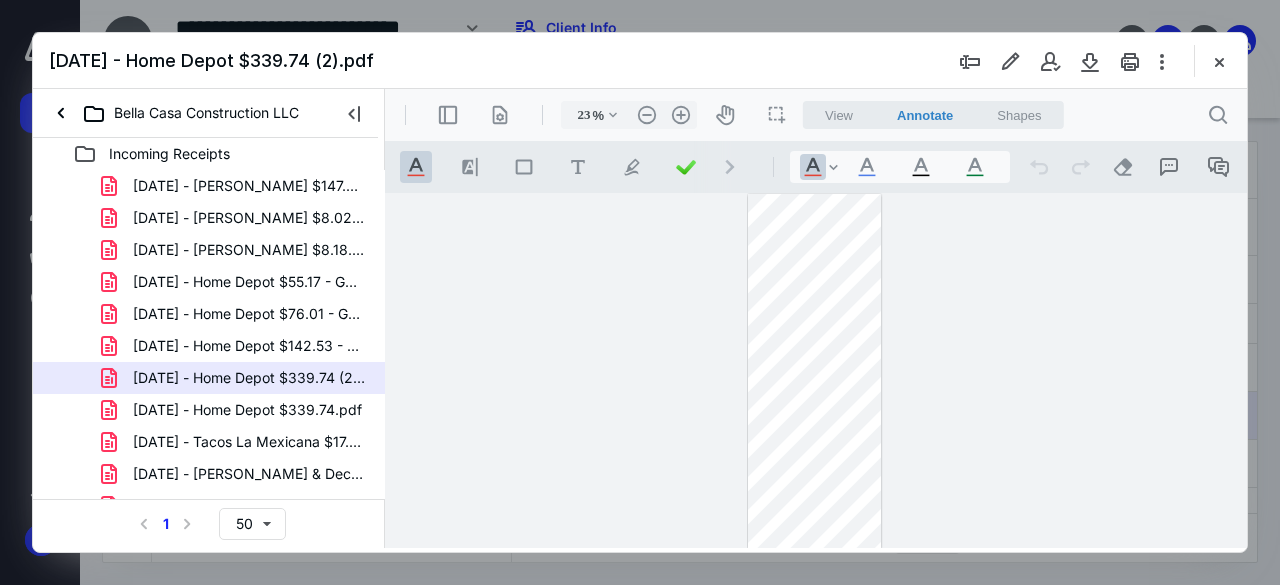 click at bounding box center (1219, 61) 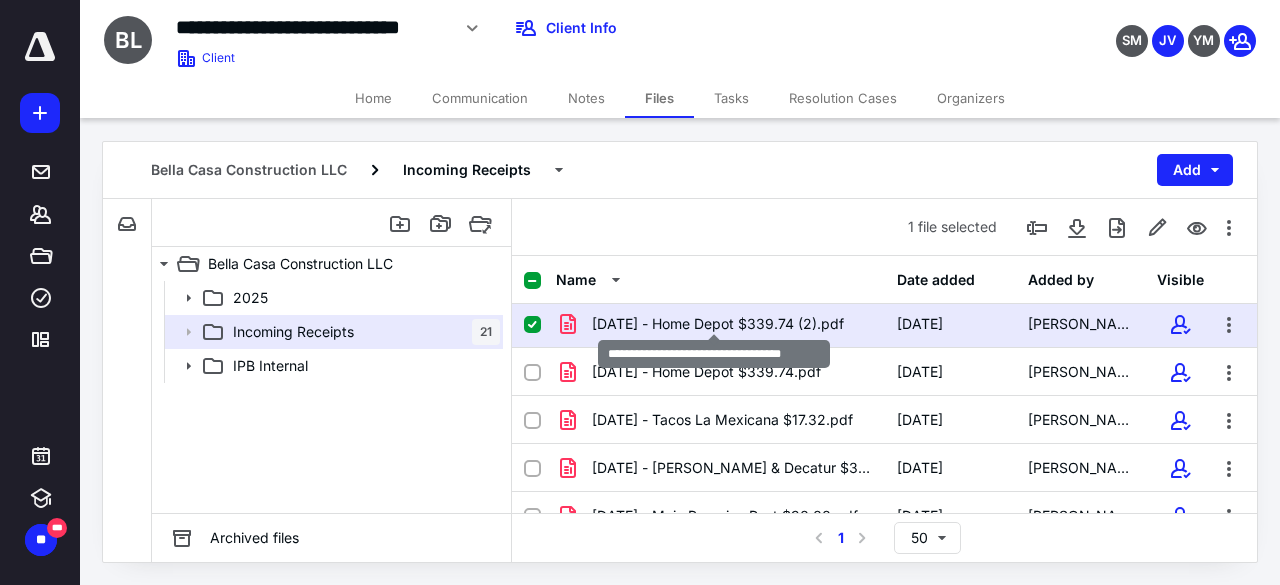 scroll, scrollTop: 300, scrollLeft: 0, axis: vertical 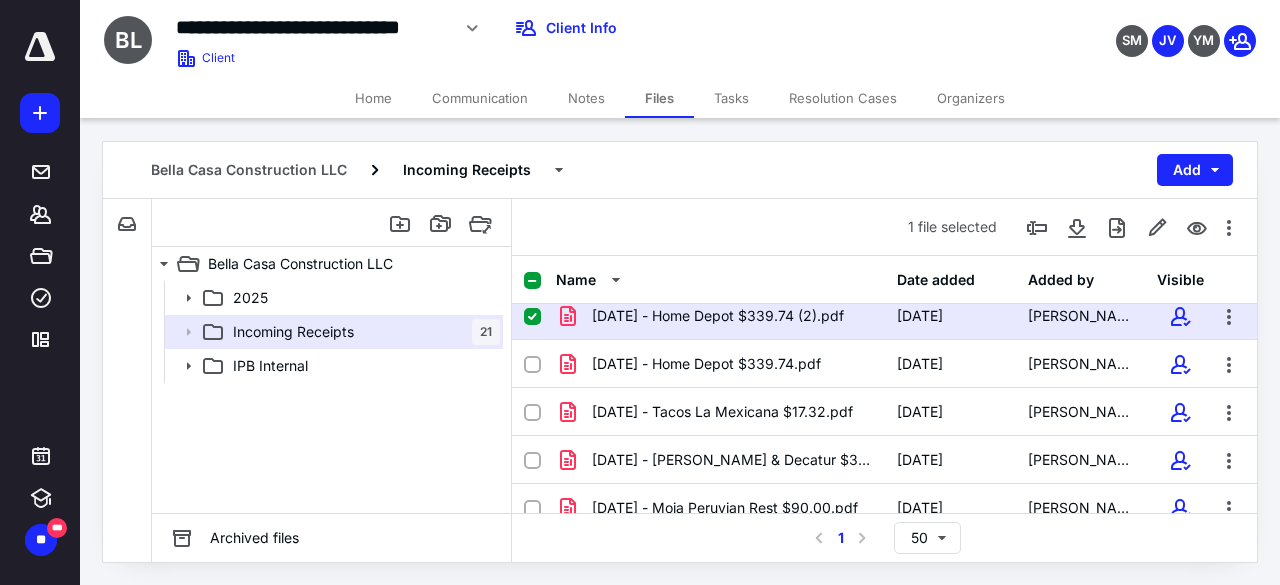 click on "IPB Internal" at bounding box center (362, 366) 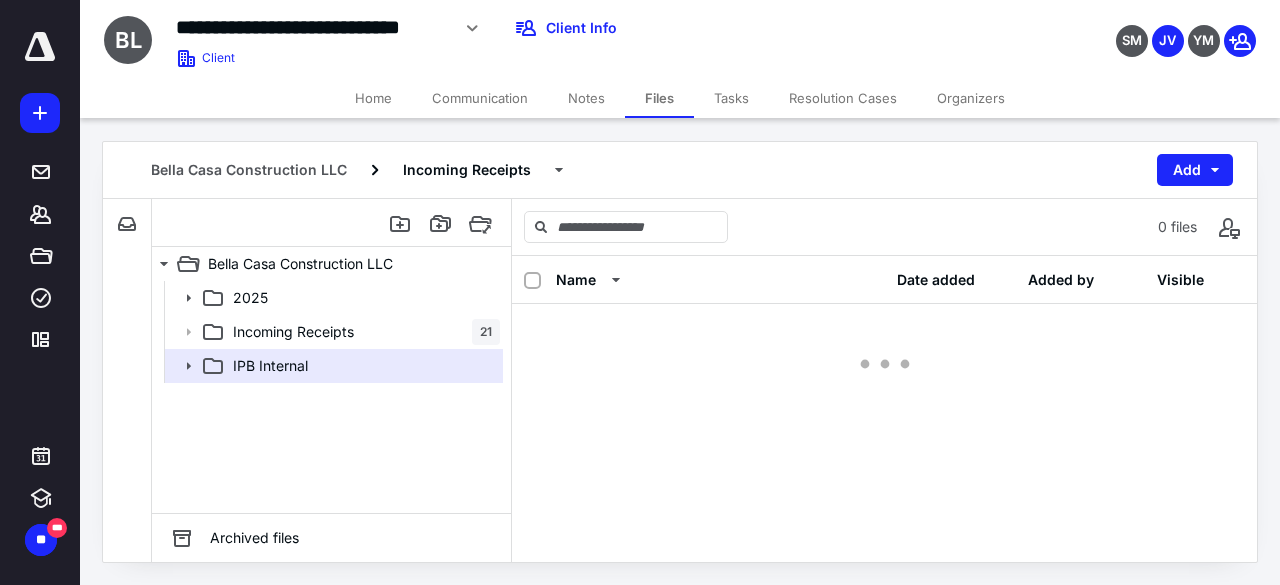 click on "Incoming Receipts 21" at bounding box center [362, 332] 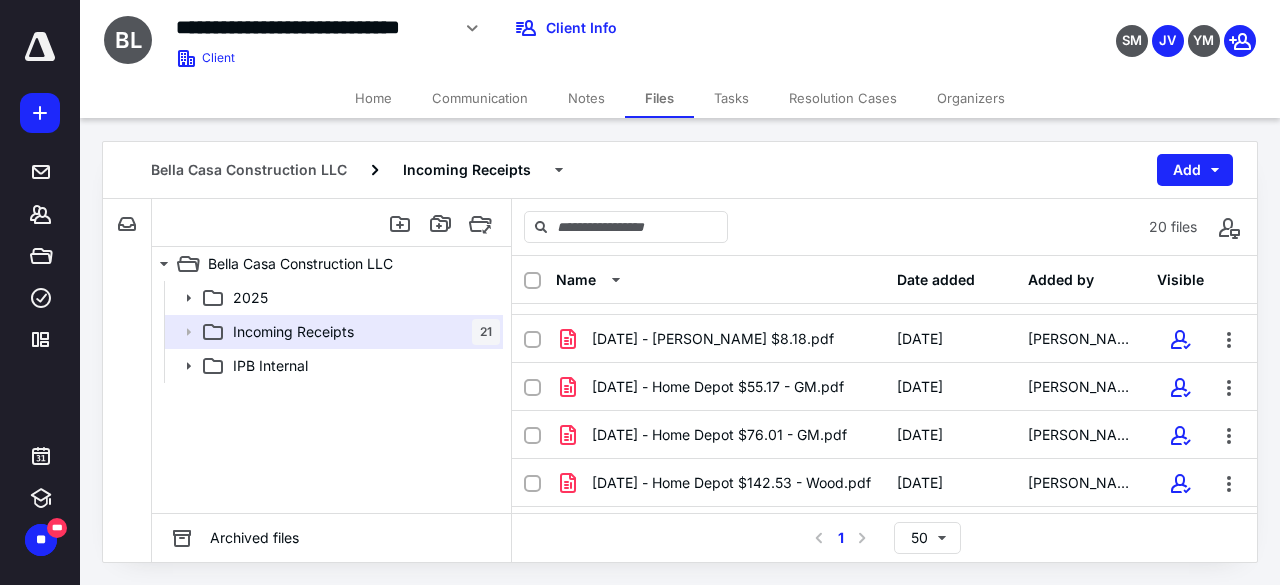scroll, scrollTop: 200, scrollLeft: 0, axis: vertical 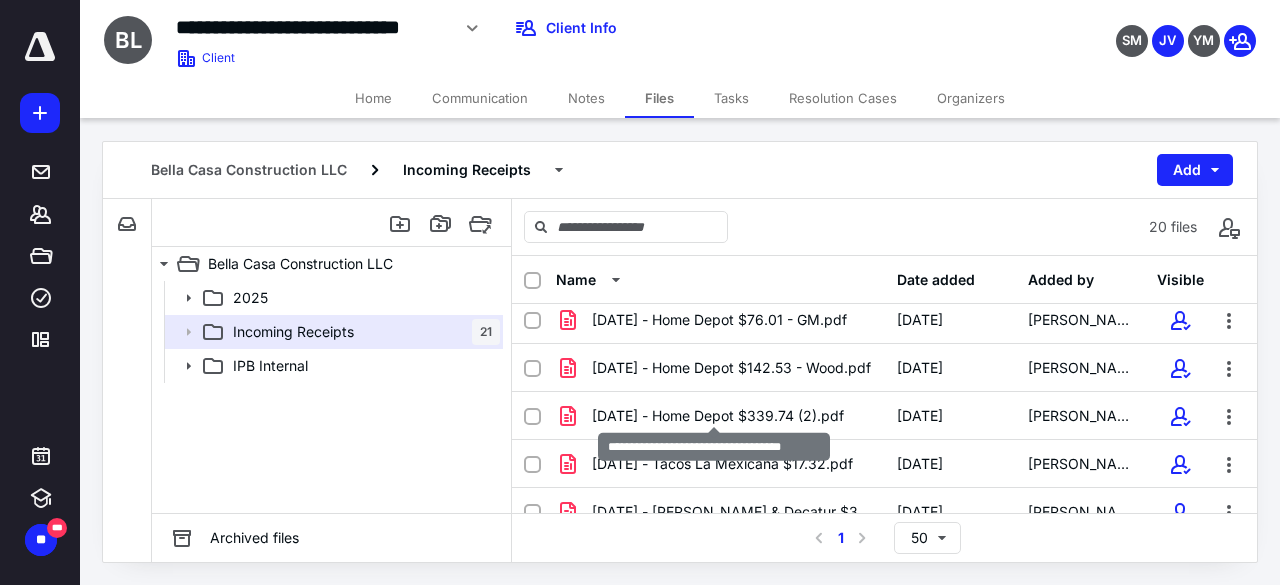 checkbox on "true" 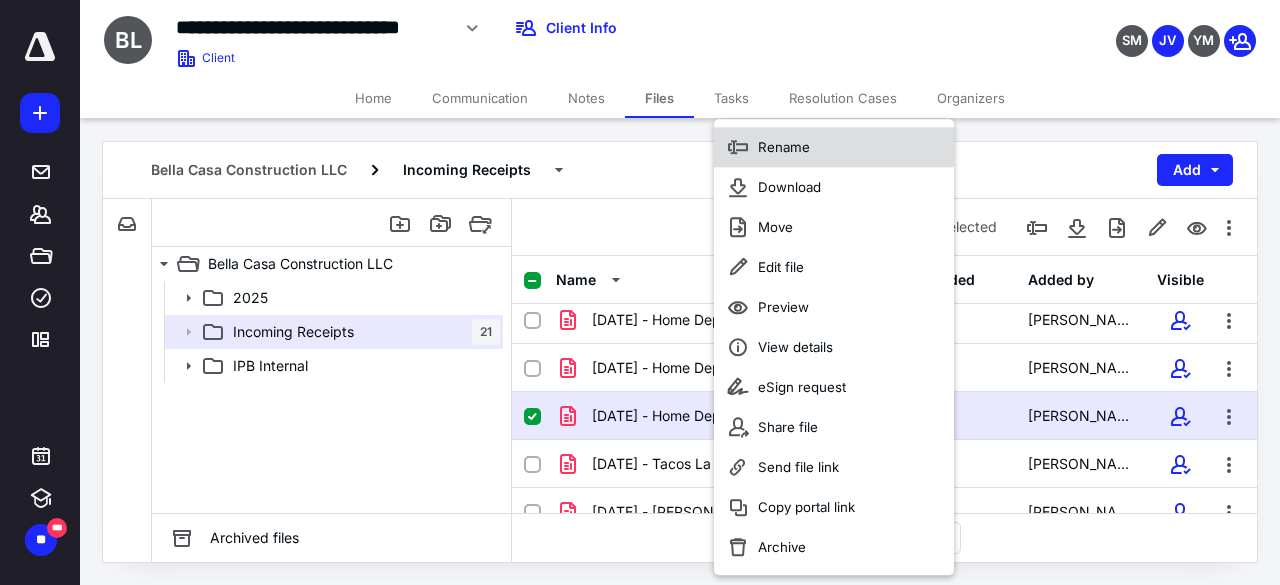click on "Rename" at bounding box center (784, 147) 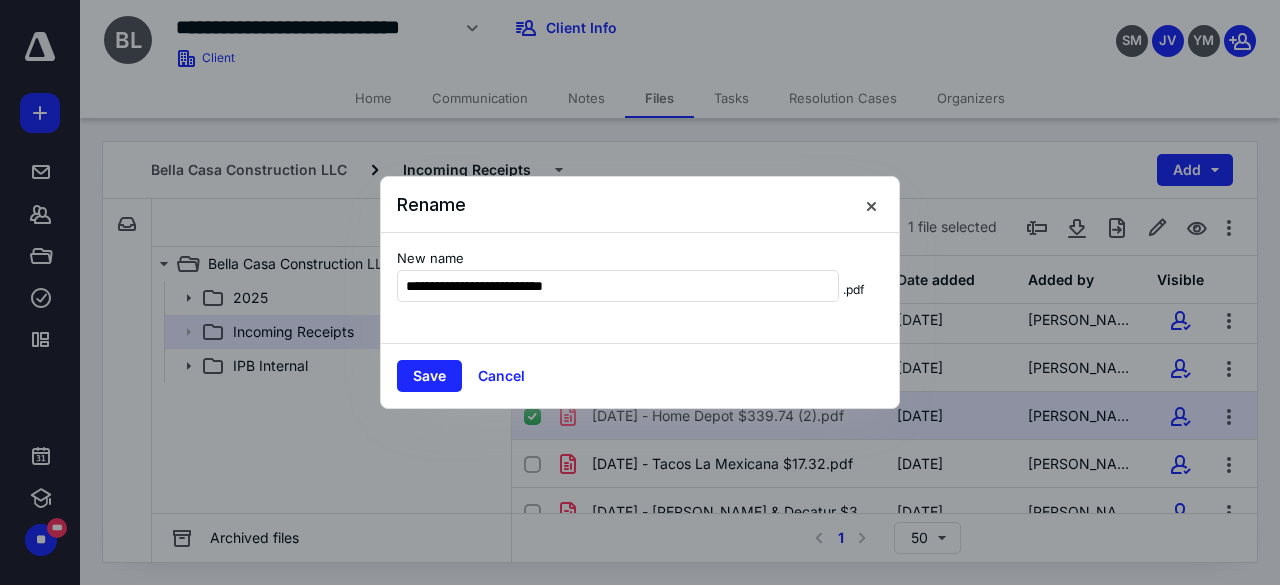 type on "**********" 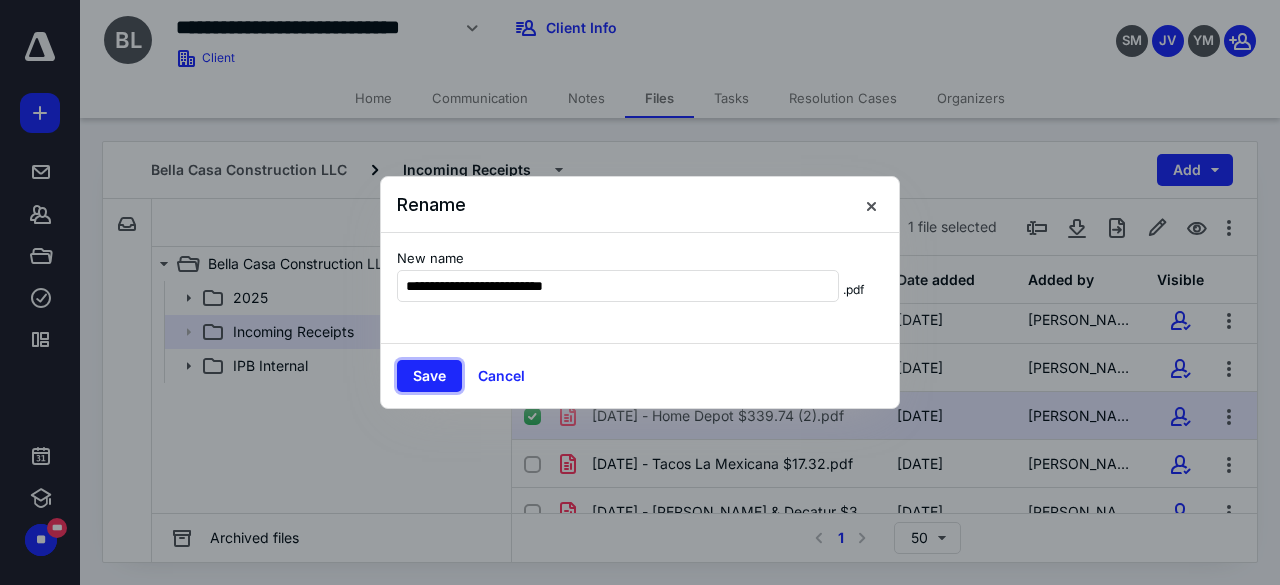 click on "Save" at bounding box center (429, 376) 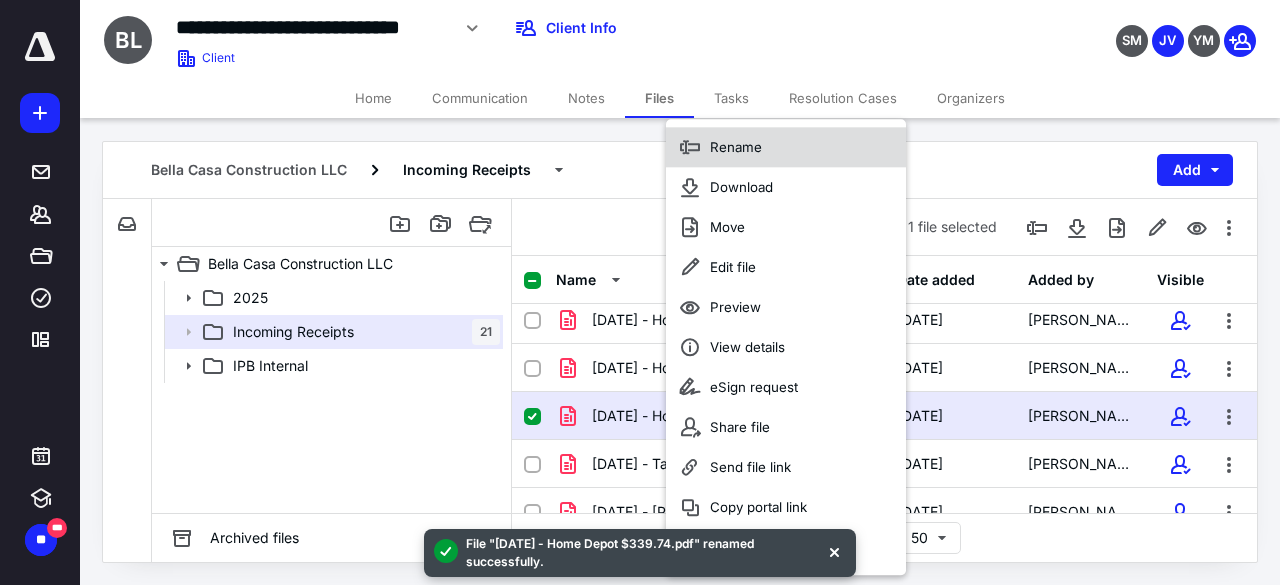 click on "Rename" at bounding box center (736, 147) 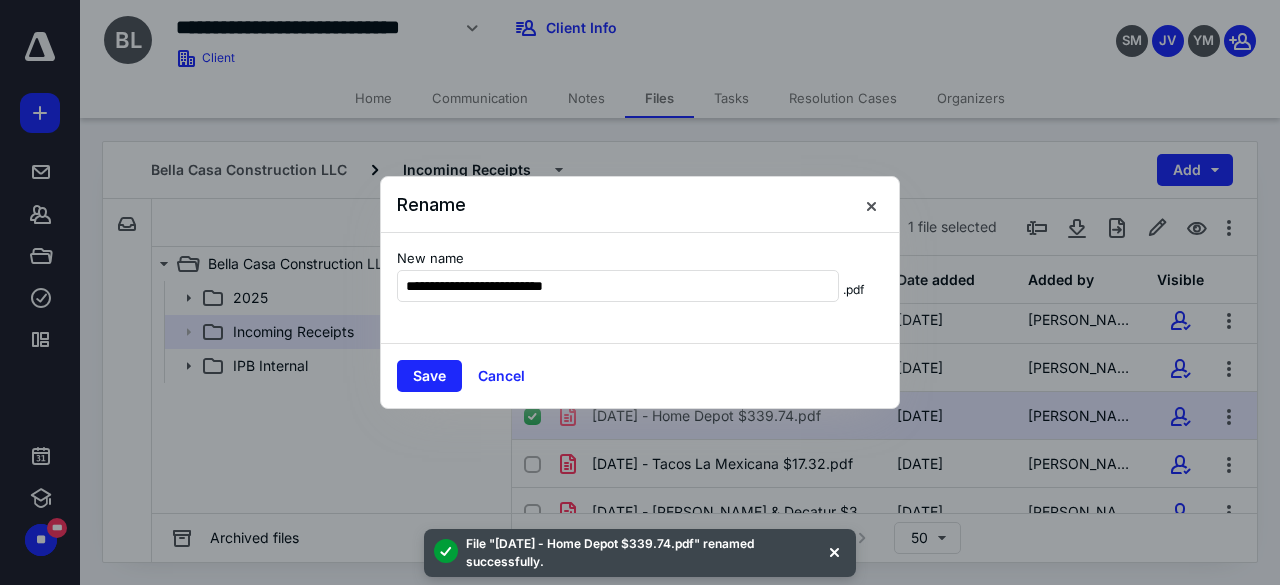 click at bounding box center (834, 551) 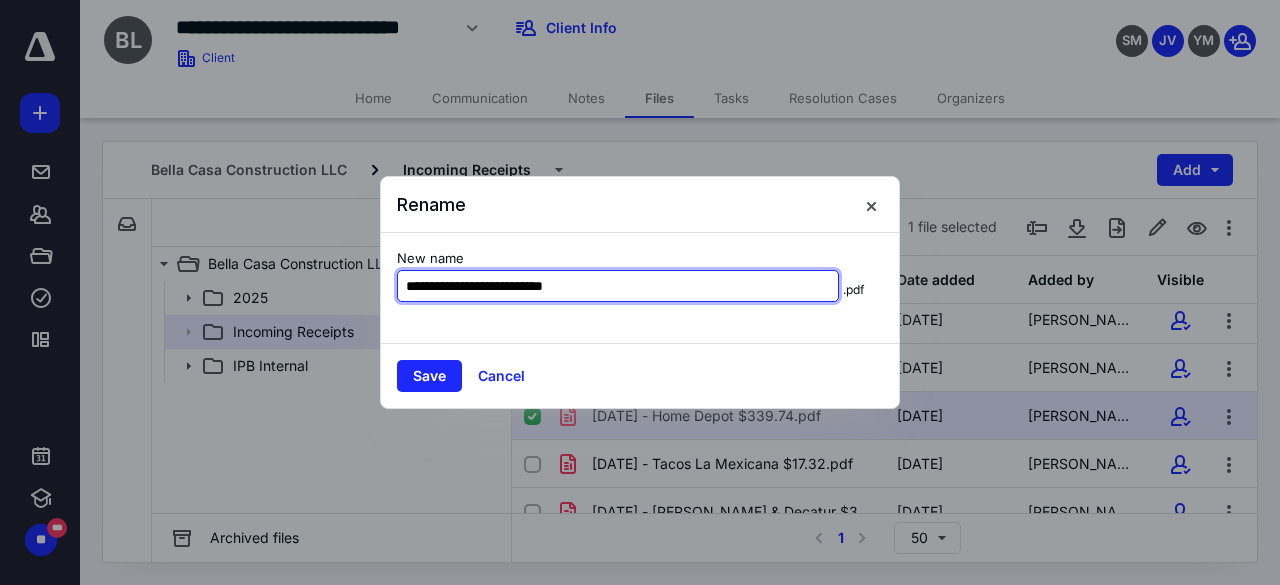 click on "**********" at bounding box center (618, 286) 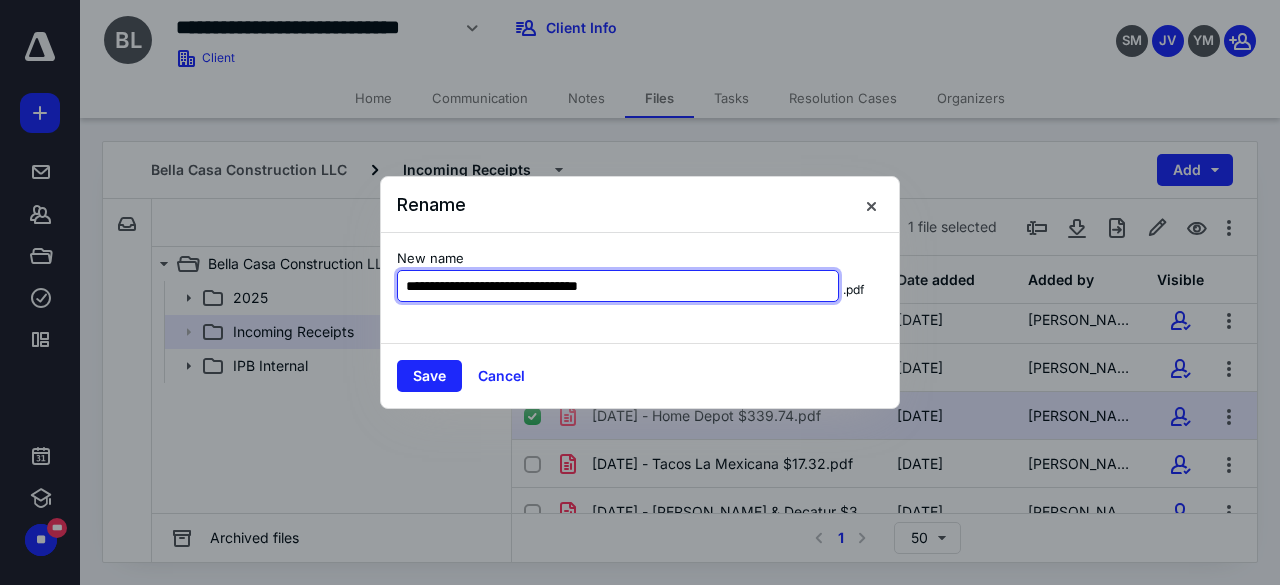 type on "**********" 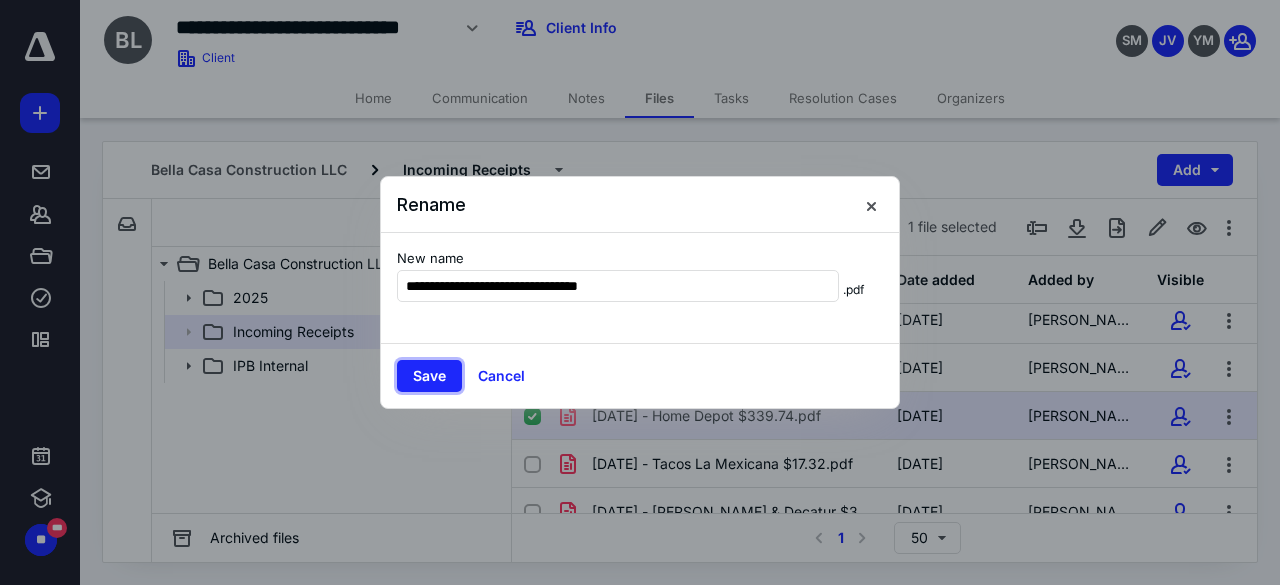 click on "Save" at bounding box center [429, 376] 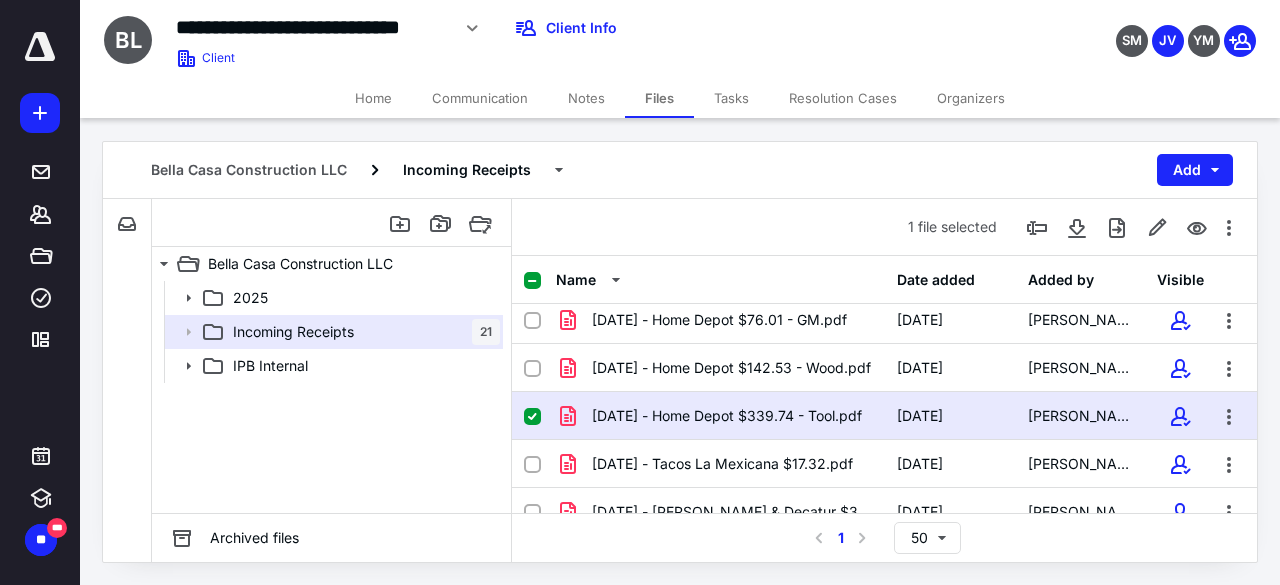 click on "[DATE] - Home Depot $339.74 - Tool.pdf [DATE] [PERSON_NAME]" at bounding box center (884, 416) 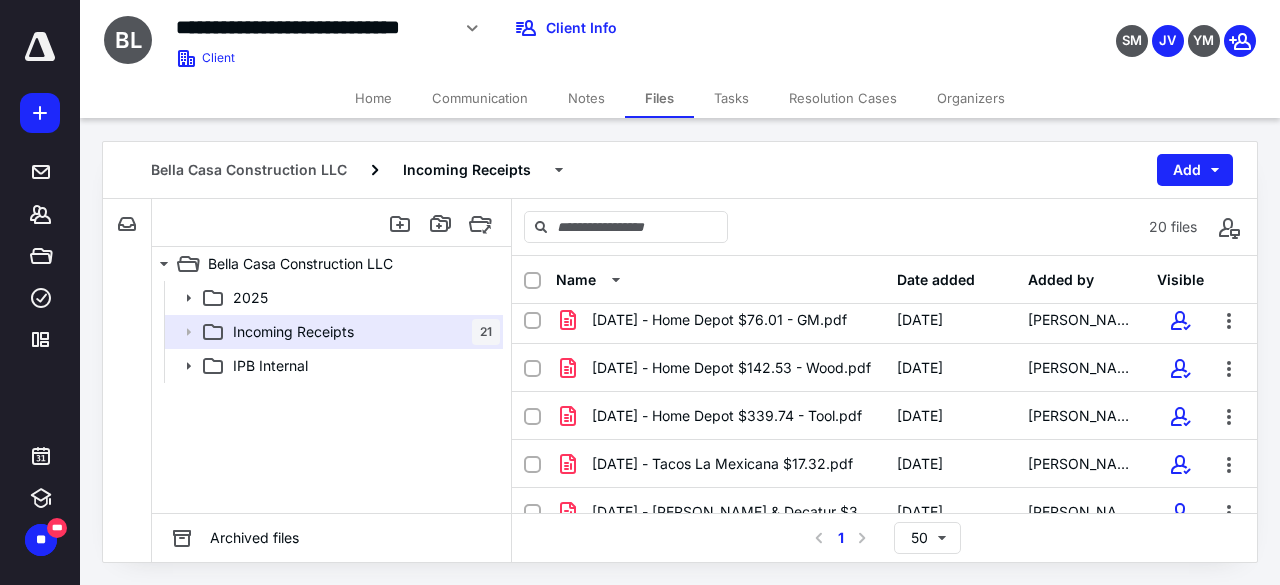 checkbox on "true" 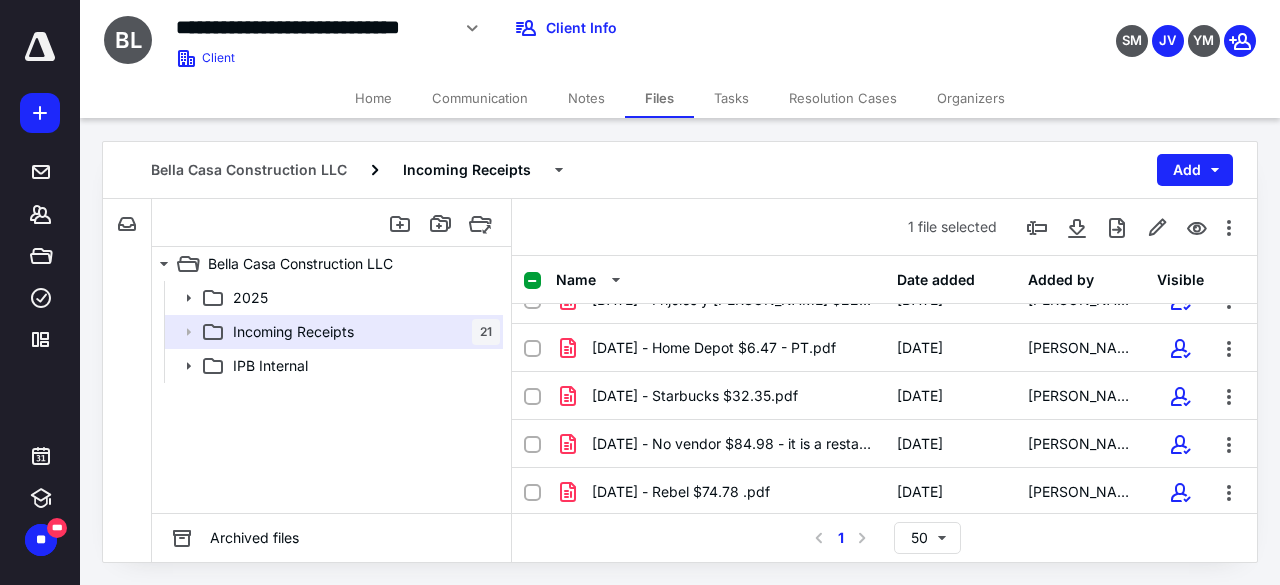 scroll, scrollTop: 742, scrollLeft: 0, axis: vertical 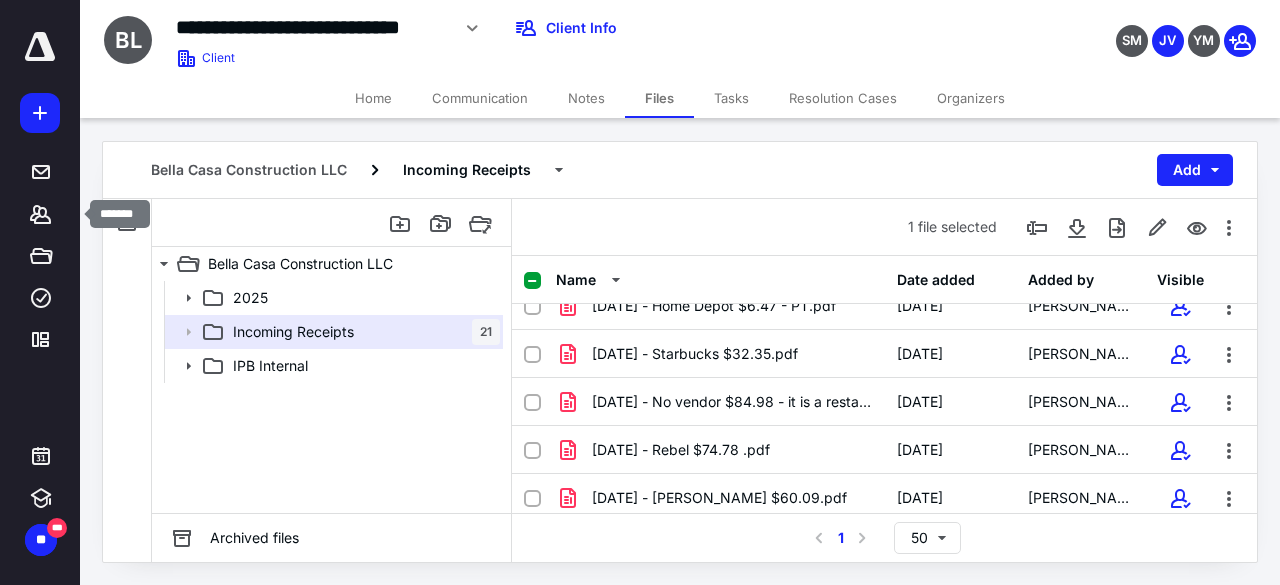 click 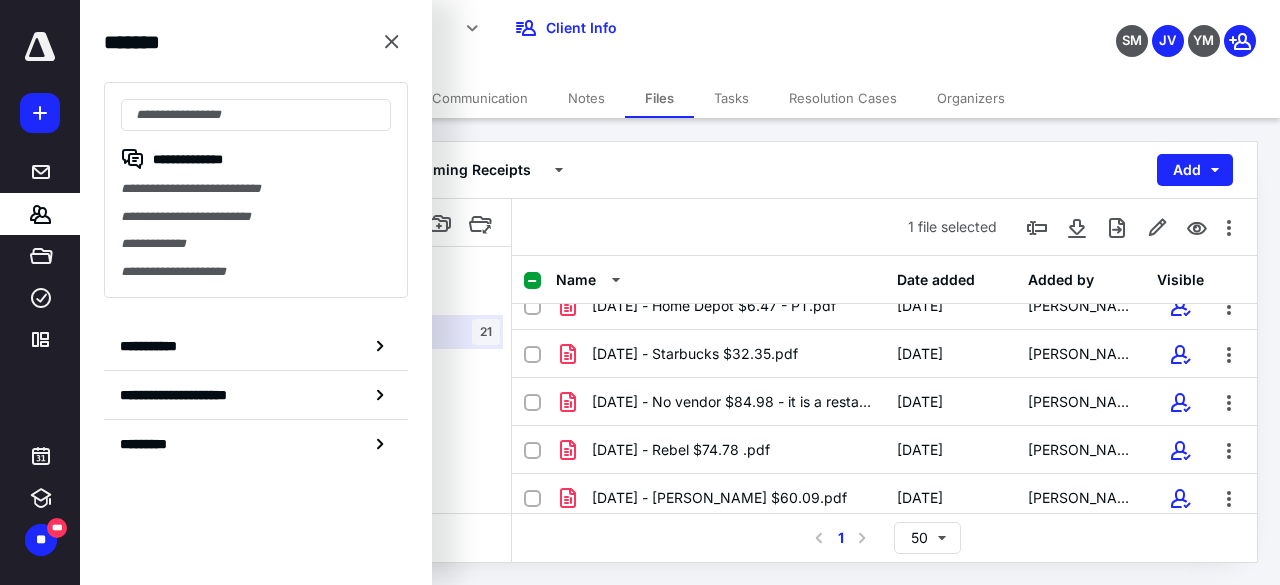 click on "**********" at bounding box center [153, 346] 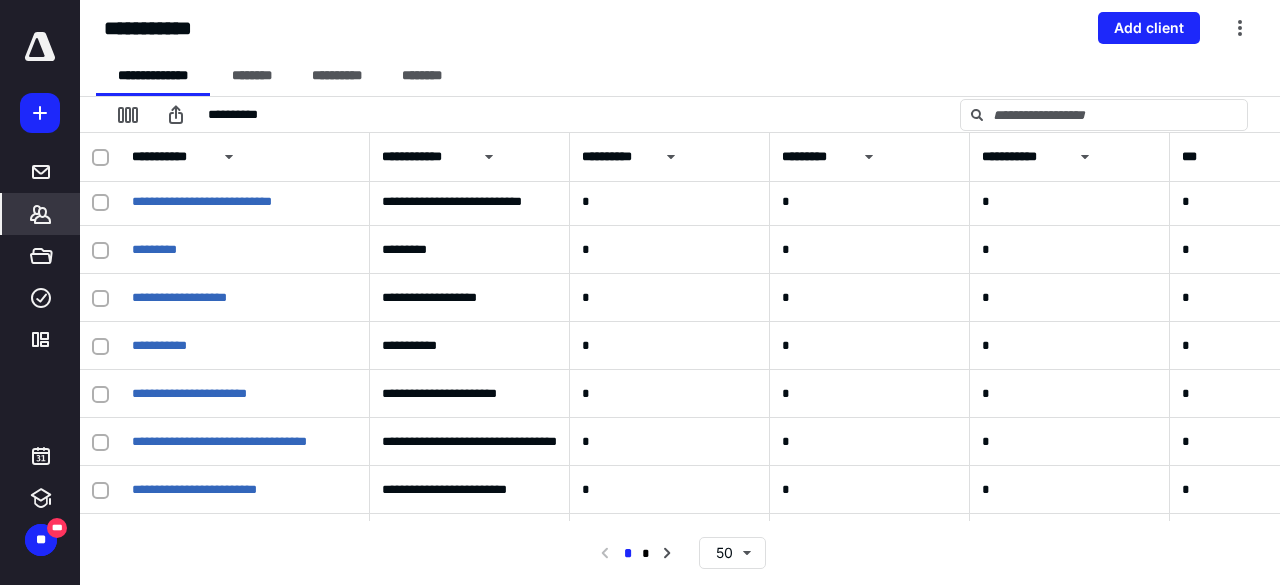 scroll, scrollTop: 500, scrollLeft: 0, axis: vertical 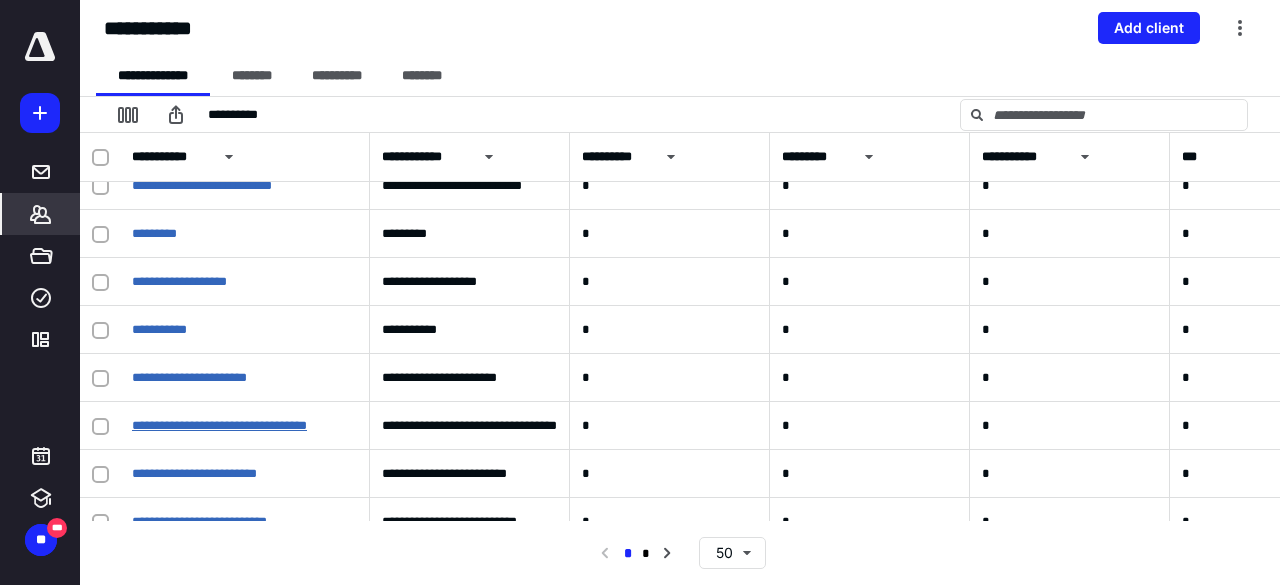 click on "**********" at bounding box center [219, 425] 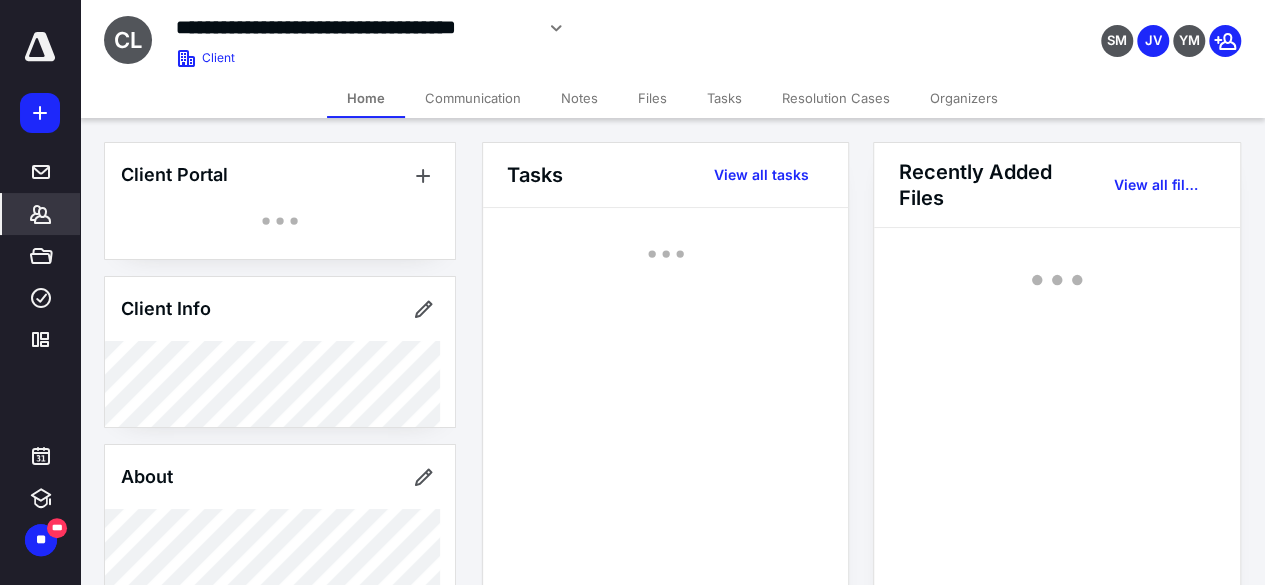 click on "Files" at bounding box center [652, 98] 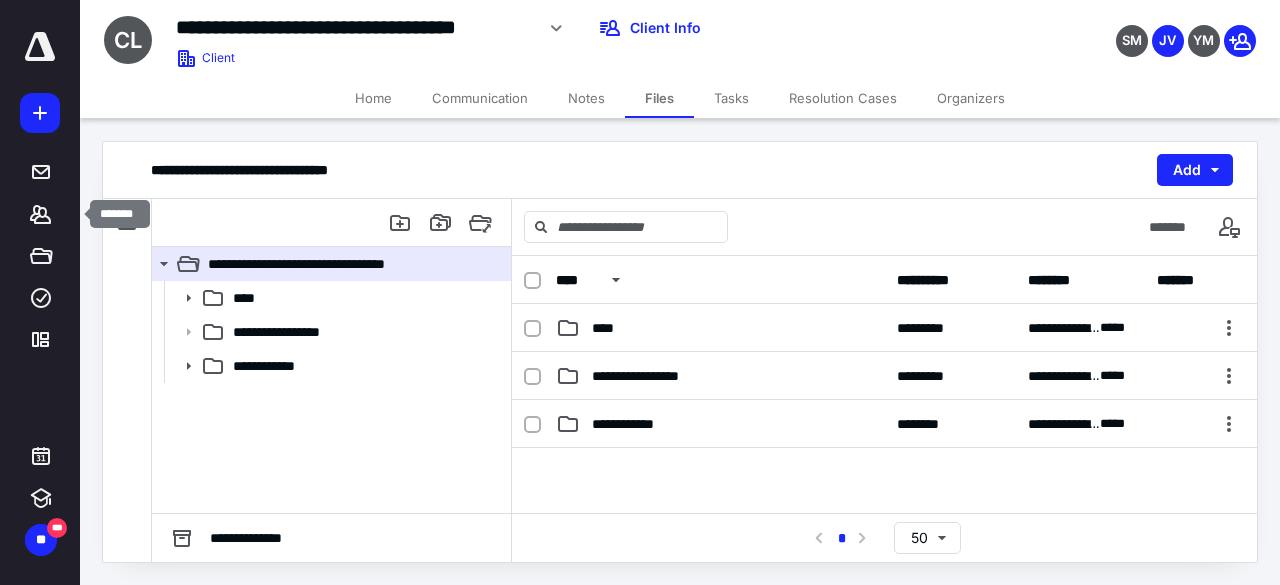 click 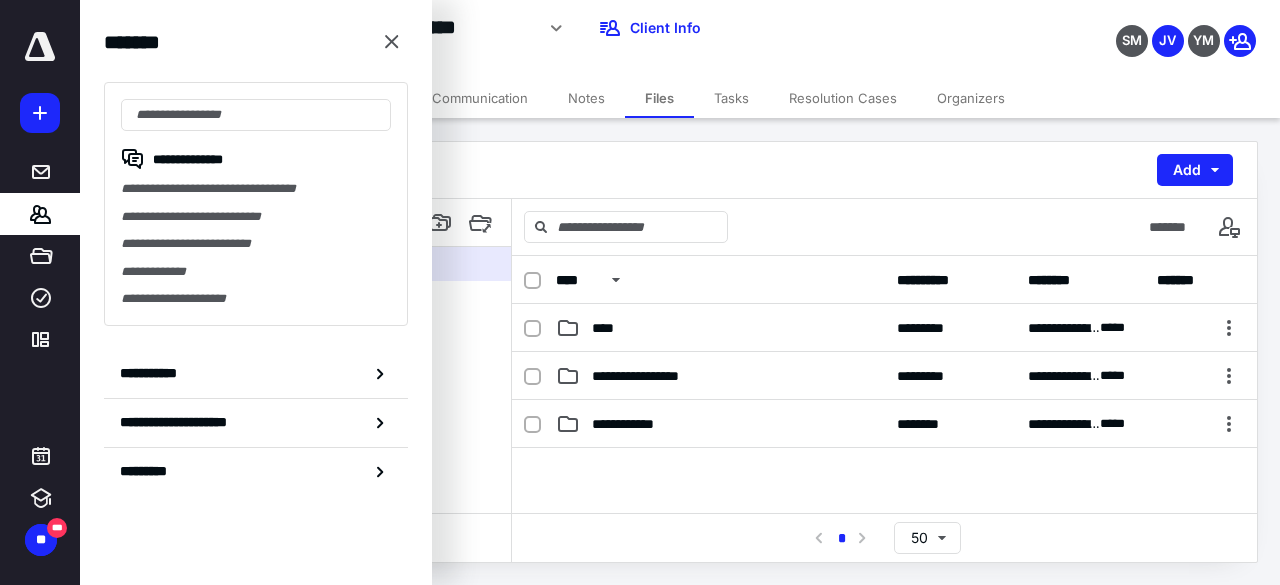 click on "**********" at bounding box center (256, 374) 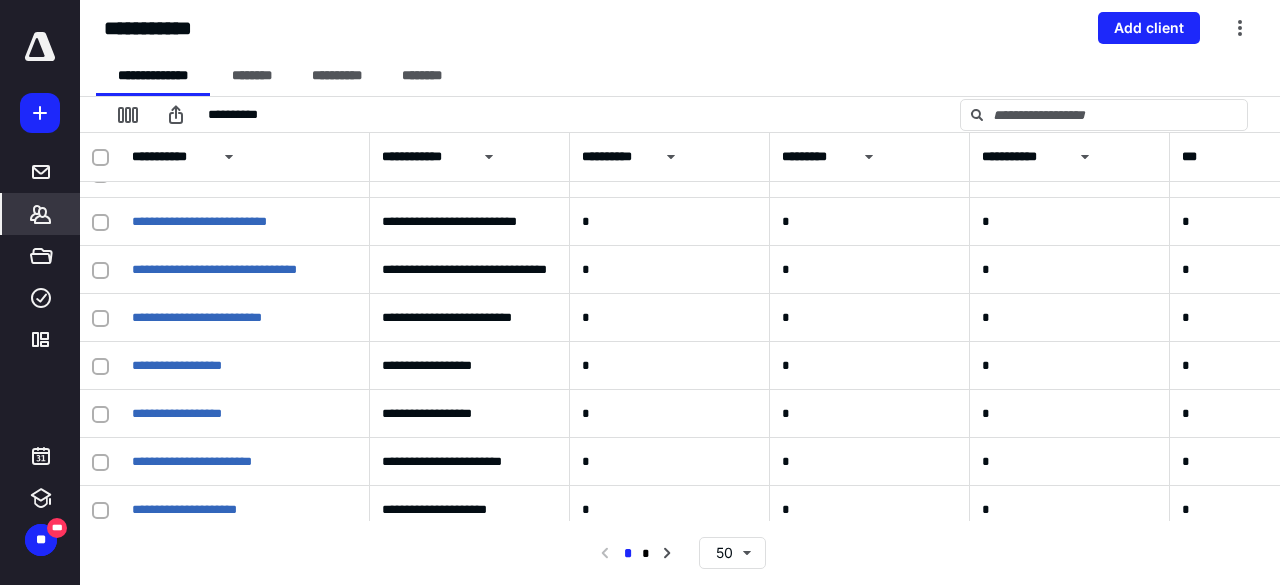 scroll, scrollTop: 900, scrollLeft: 0, axis: vertical 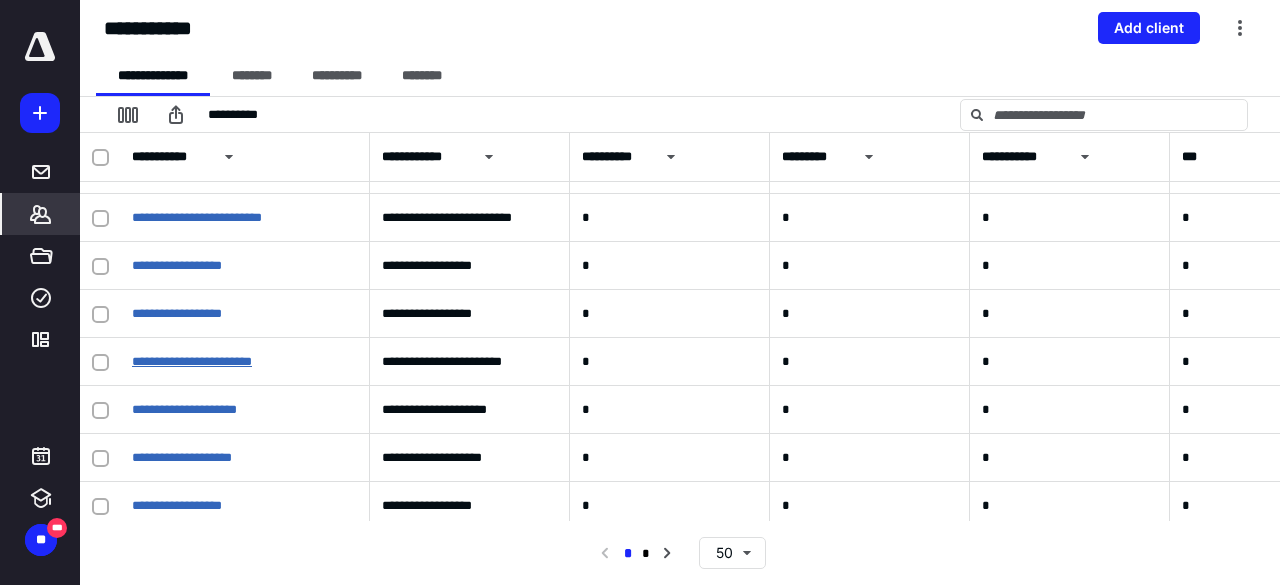 click on "**********" at bounding box center (192, 361) 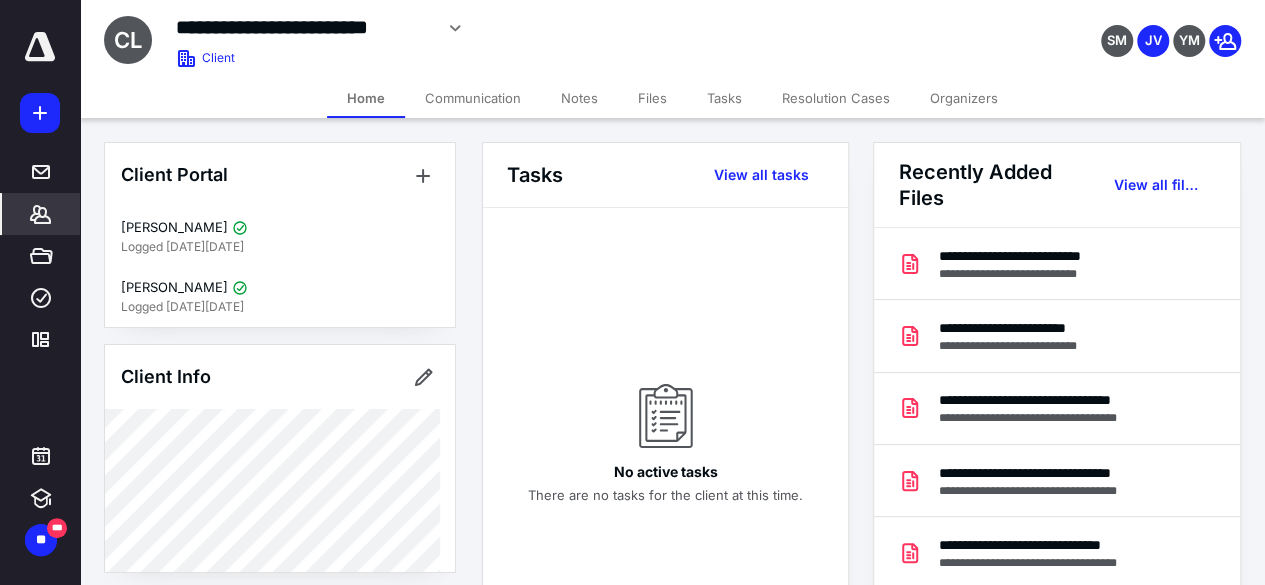 click on "Notes" at bounding box center (579, 98) 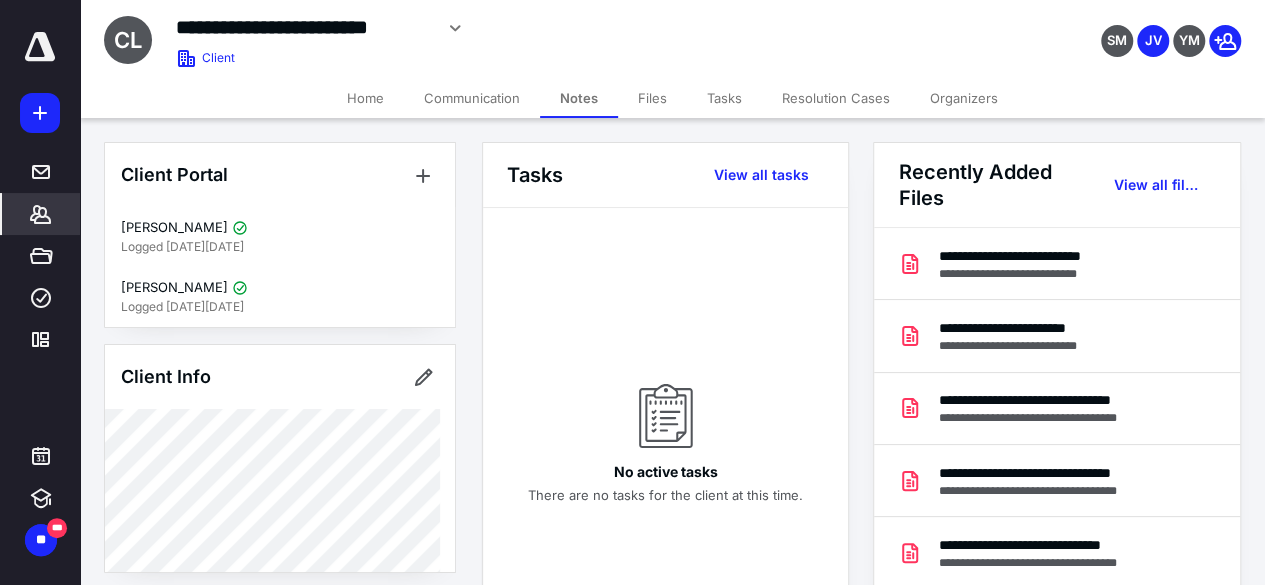 click on "Files" at bounding box center (652, 98) 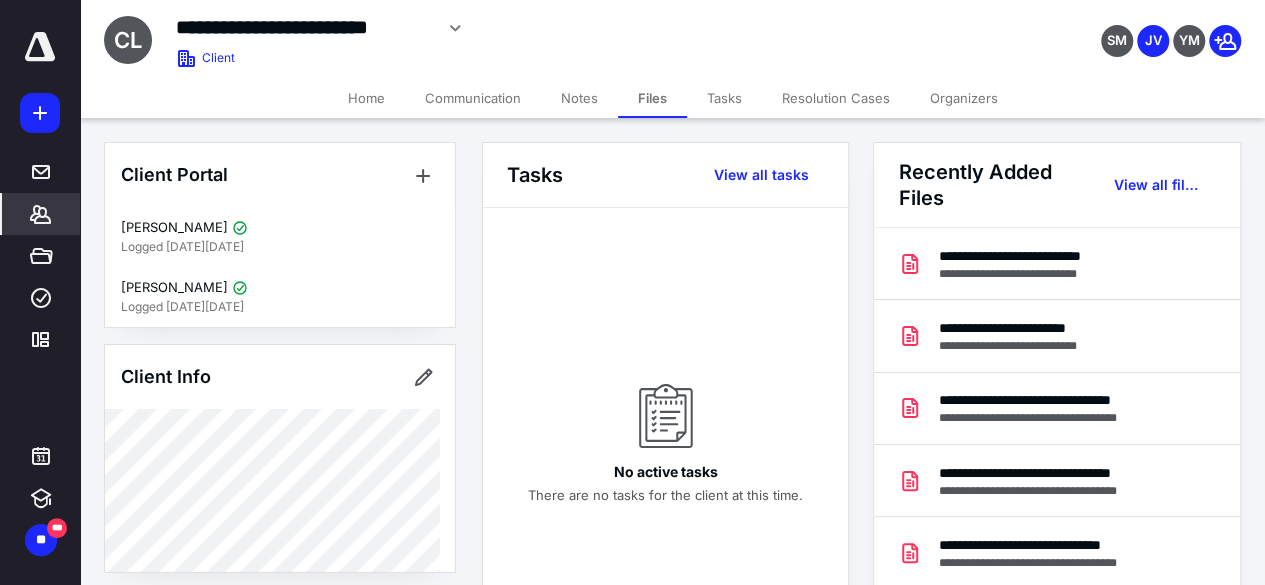 click on "Files" at bounding box center (652, 98) 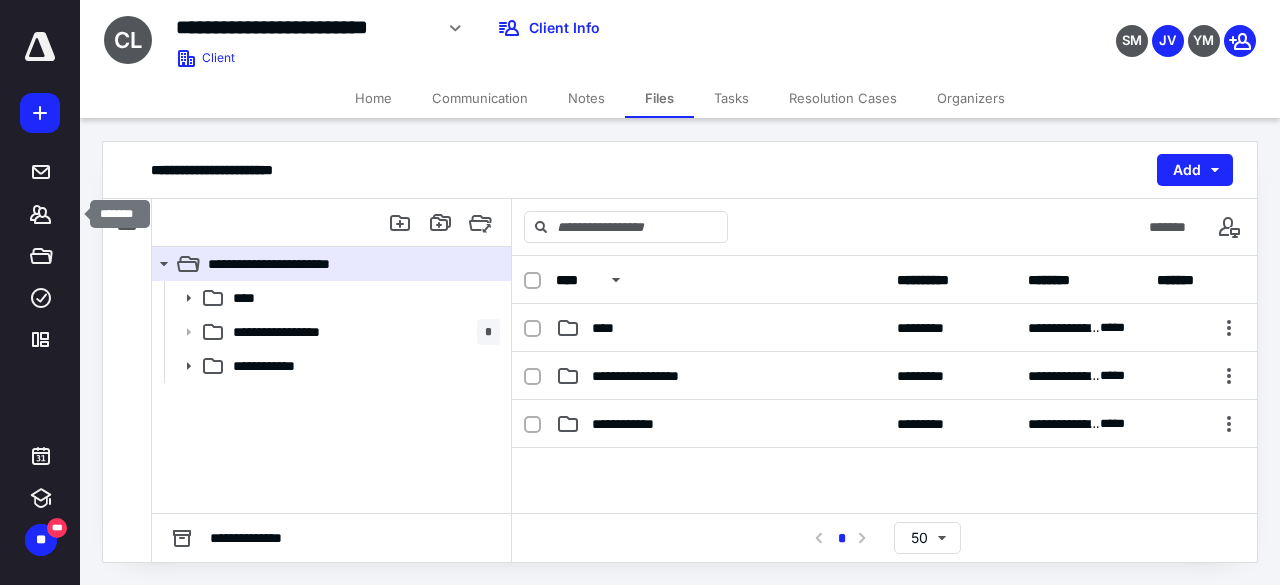 click 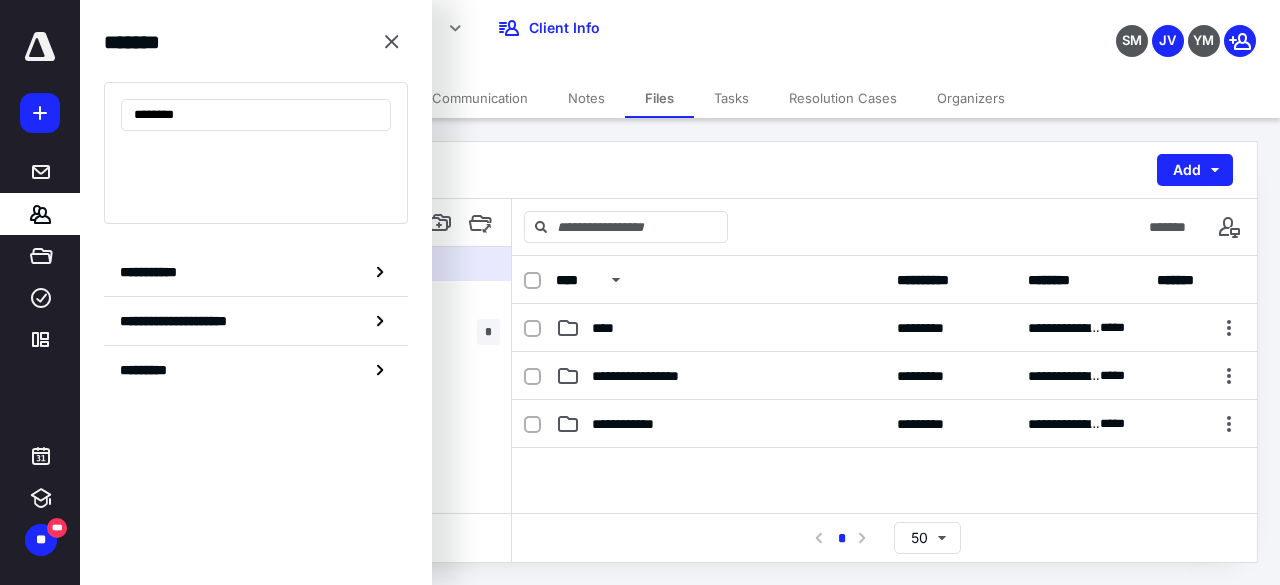 type on "*********" 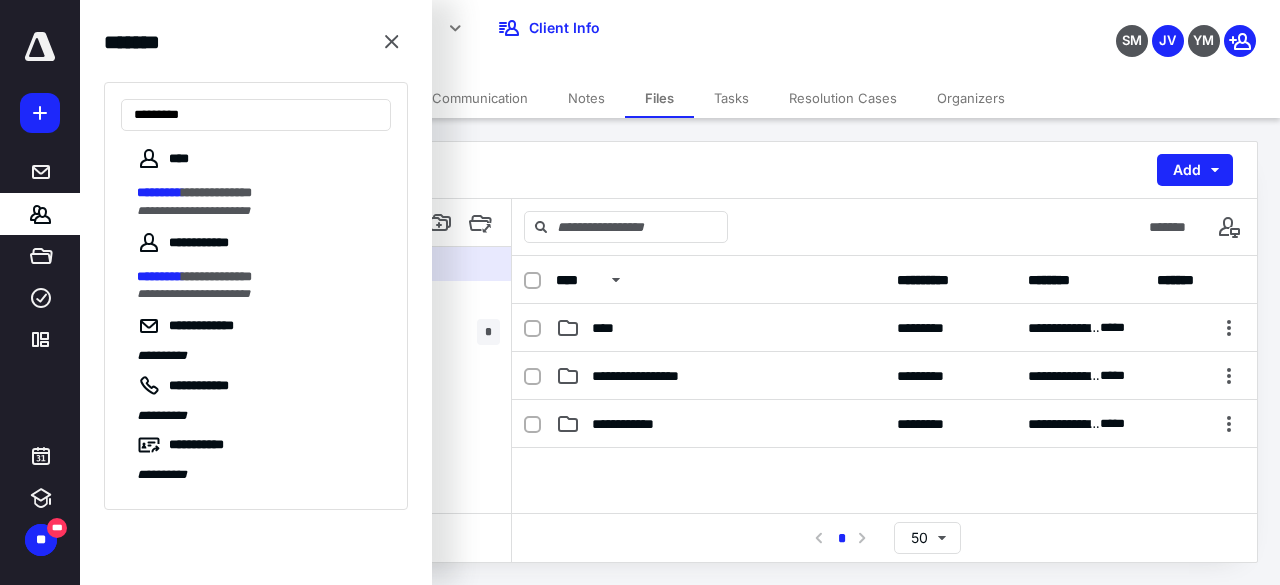 click on "**********" at bounding box center (193, 211) 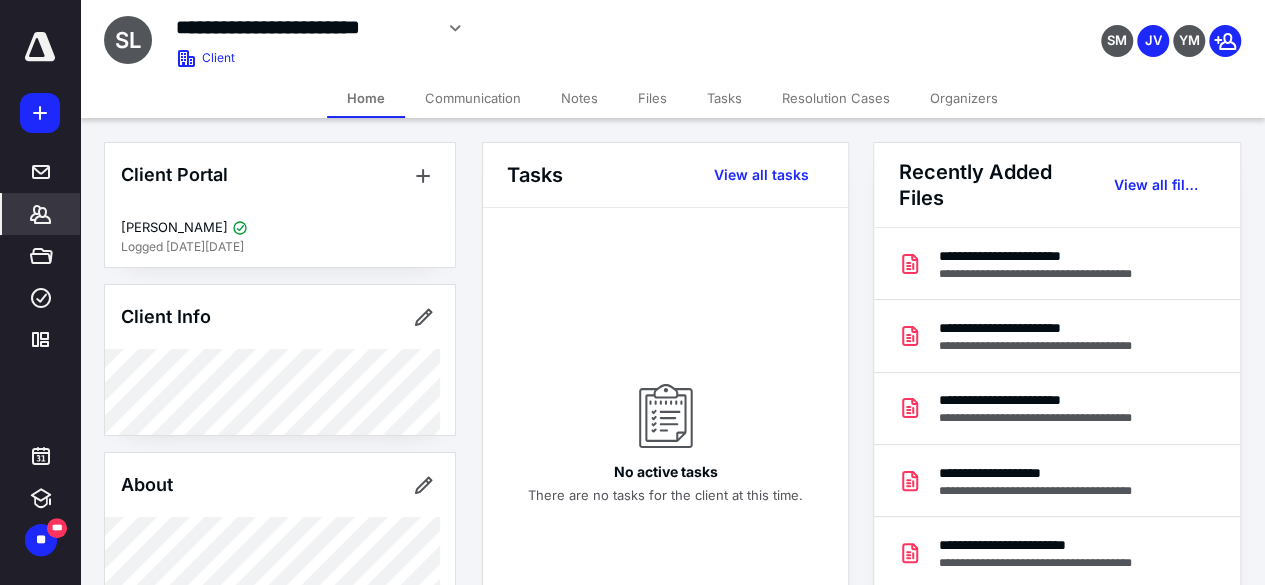 click on "Files" at bounding box center [652, 98] 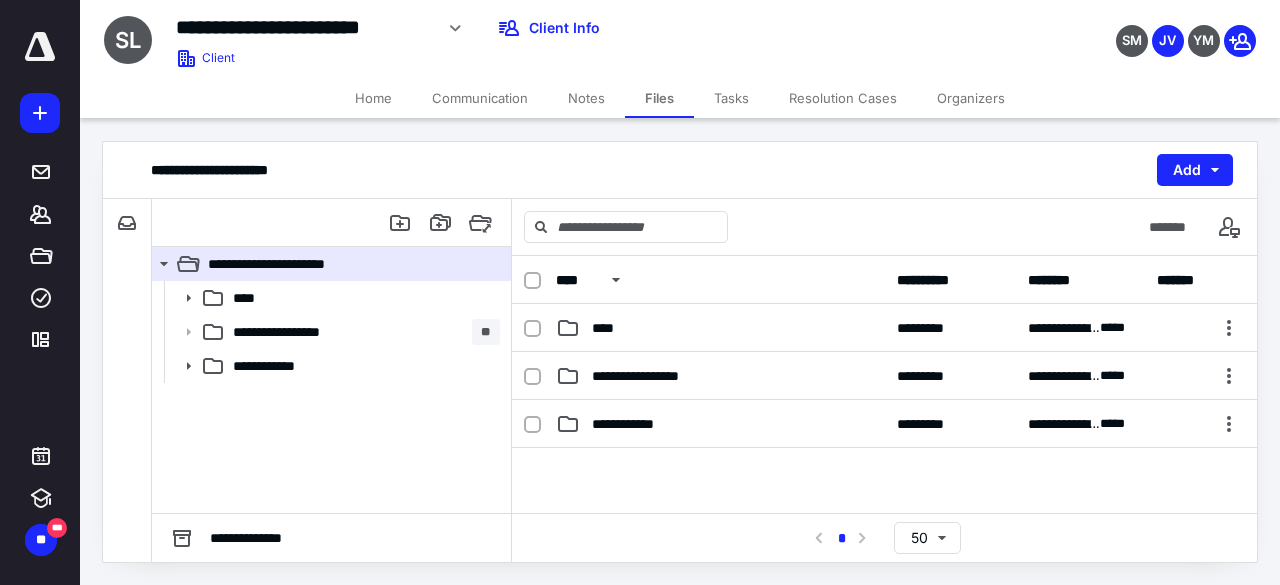 click on "**********" at bounding box center (294, 332) 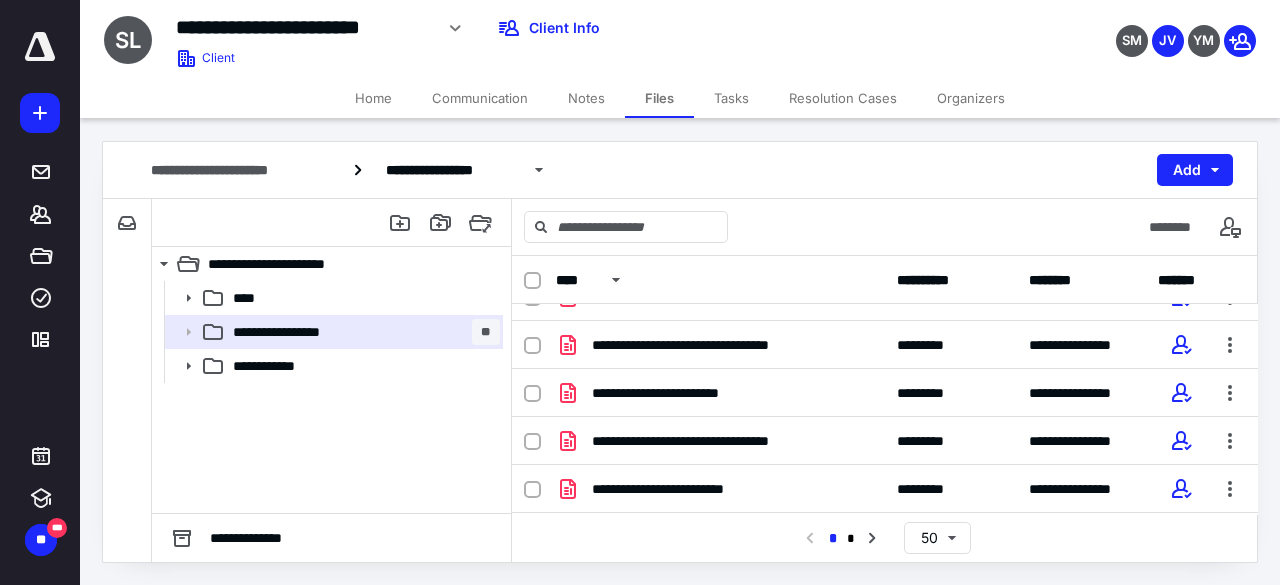 scroll, scrollTop: 300, scrollLeft: 0, axis: vertical 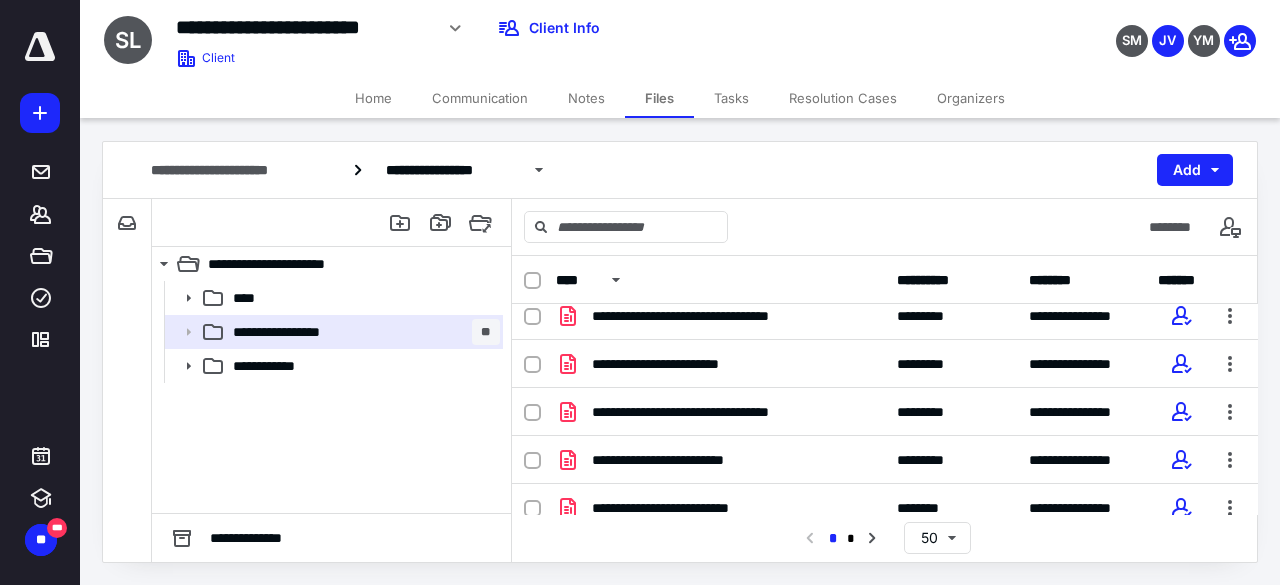 click 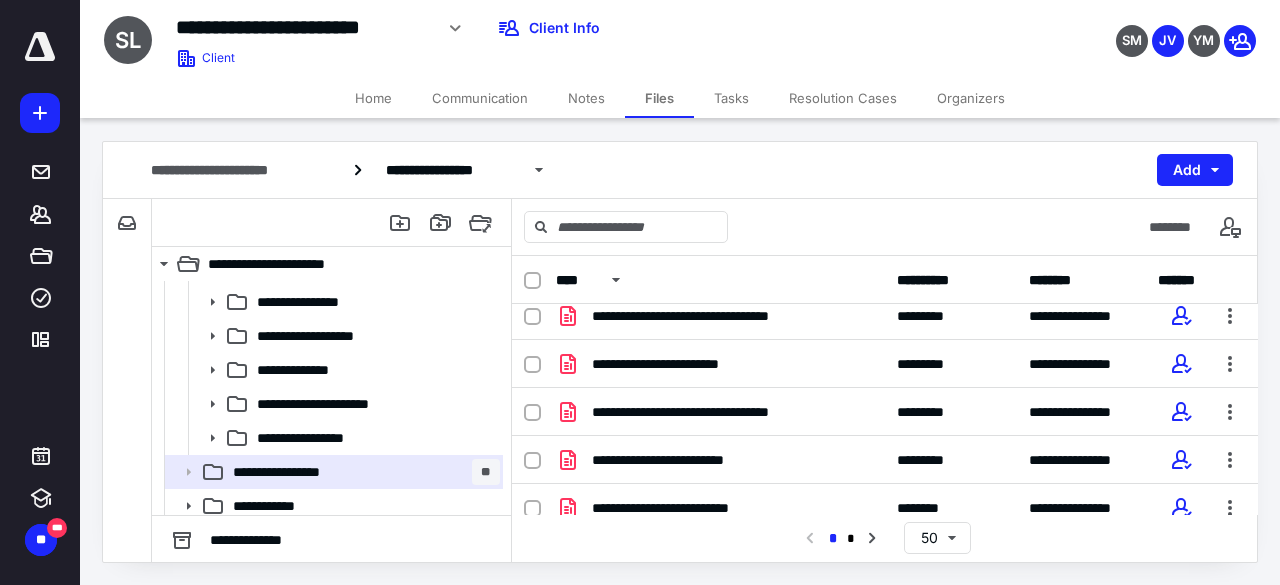 scroll, scrollTop: 100, scrollLeft: 0, axis: vertical 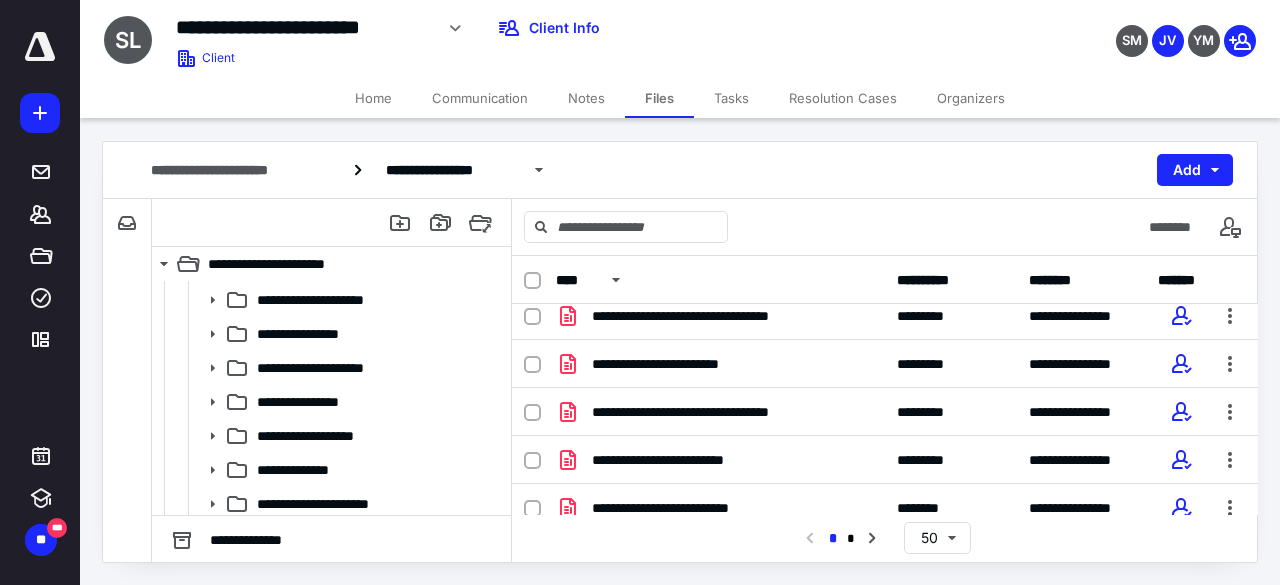 click 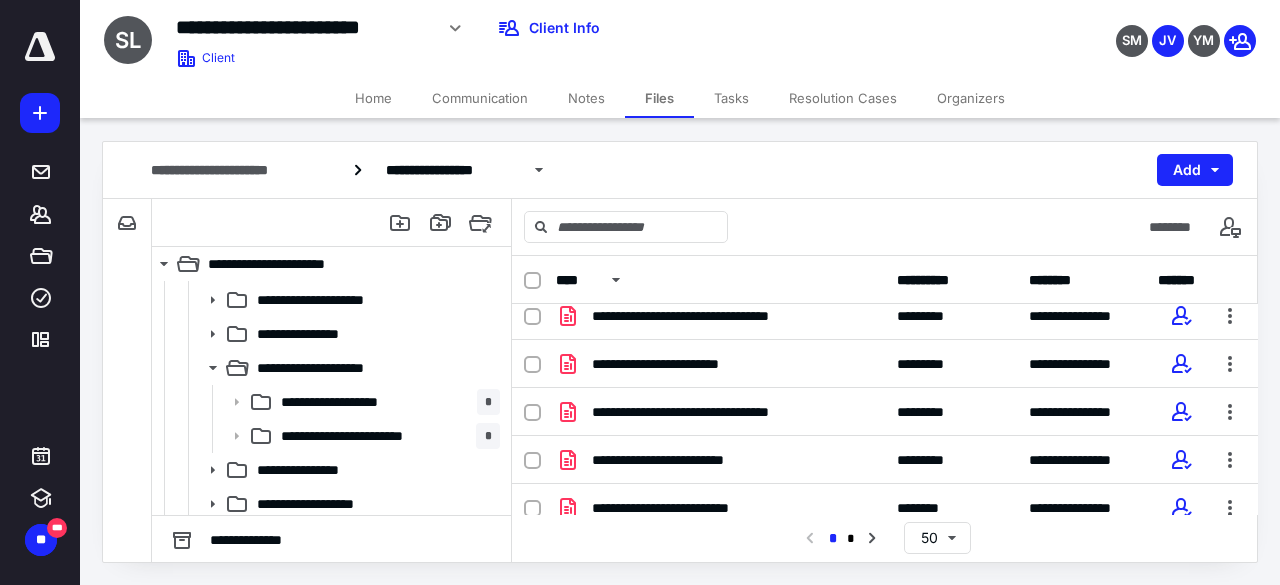 click 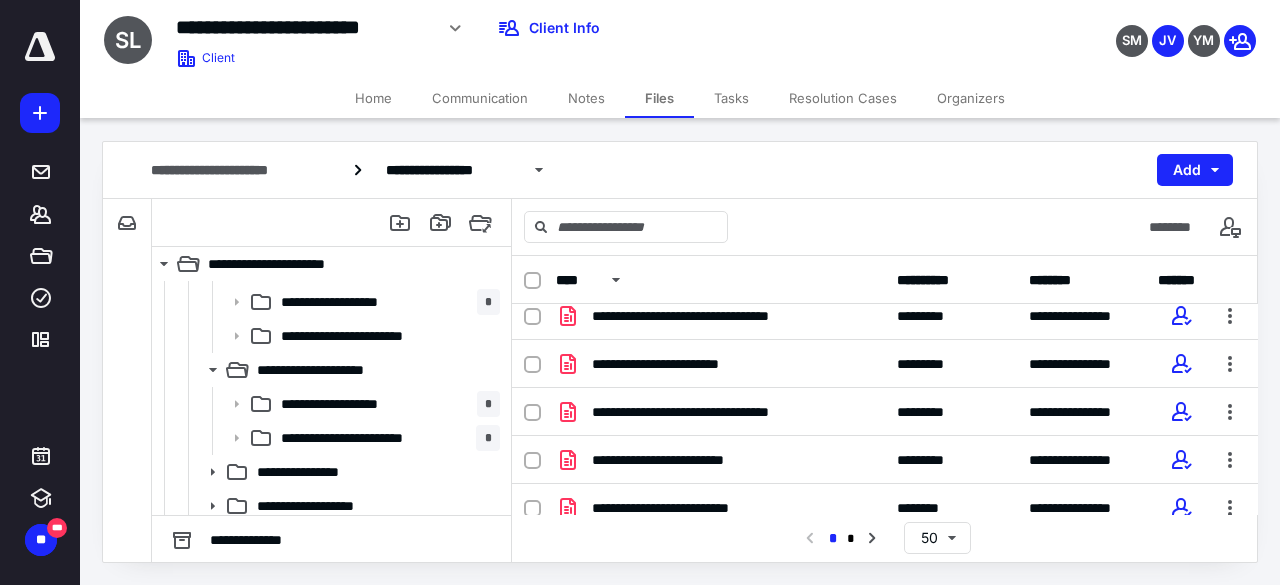 scroll, scrollTop: 300, scrollLeft: 0, axis: vertical 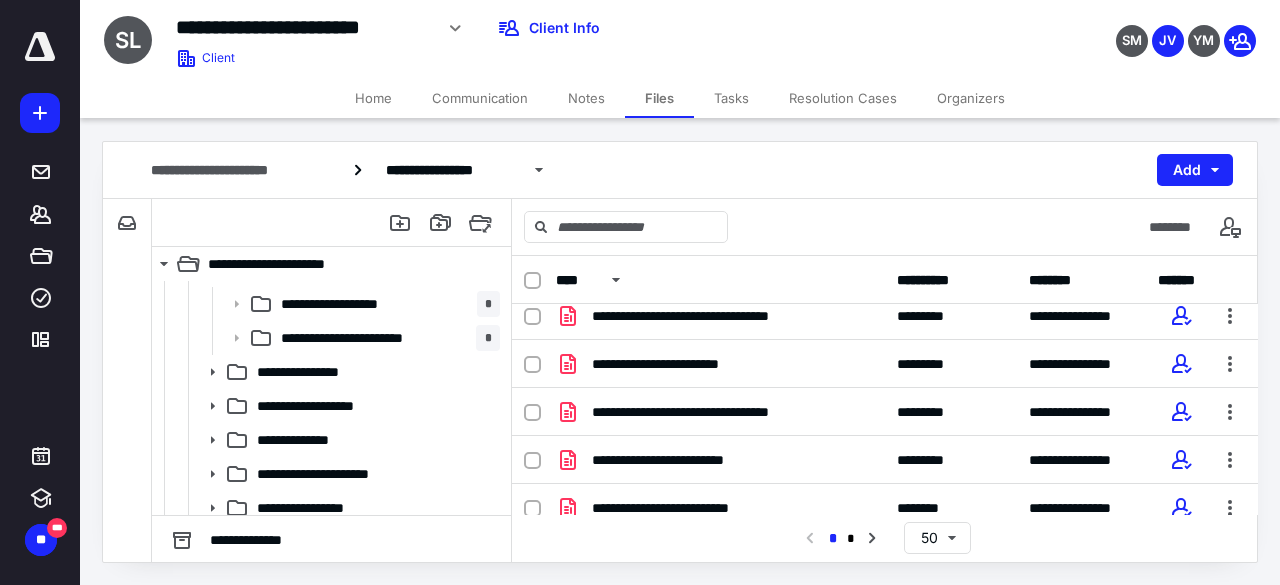 click 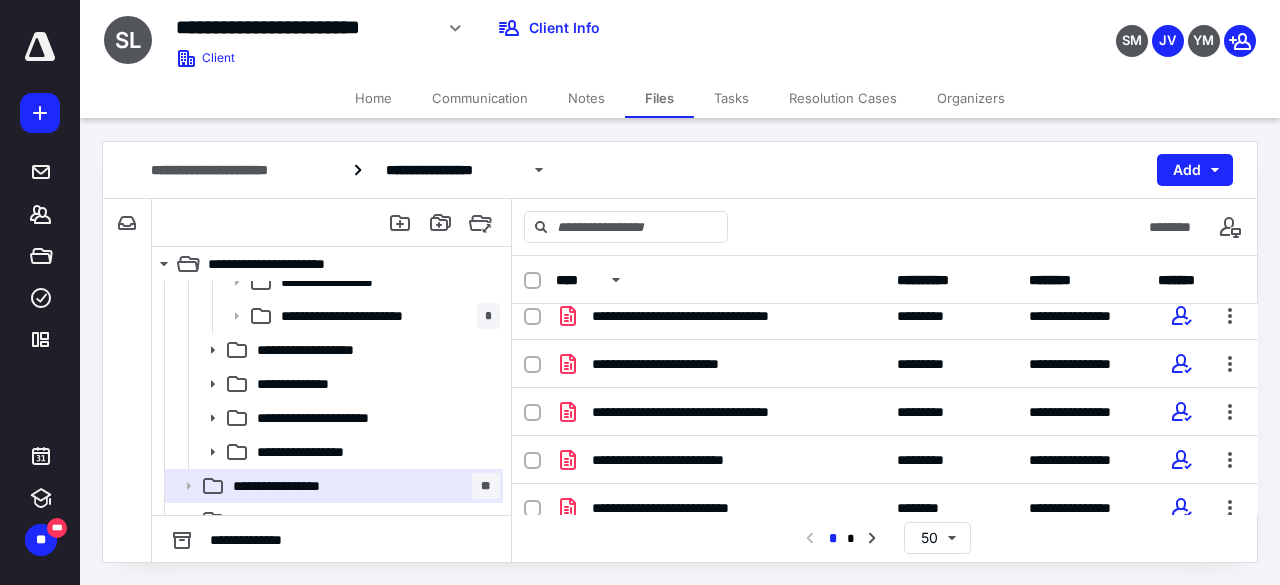 scroll, scrollTop: 500, scrollLeft: 0, axis: vertical 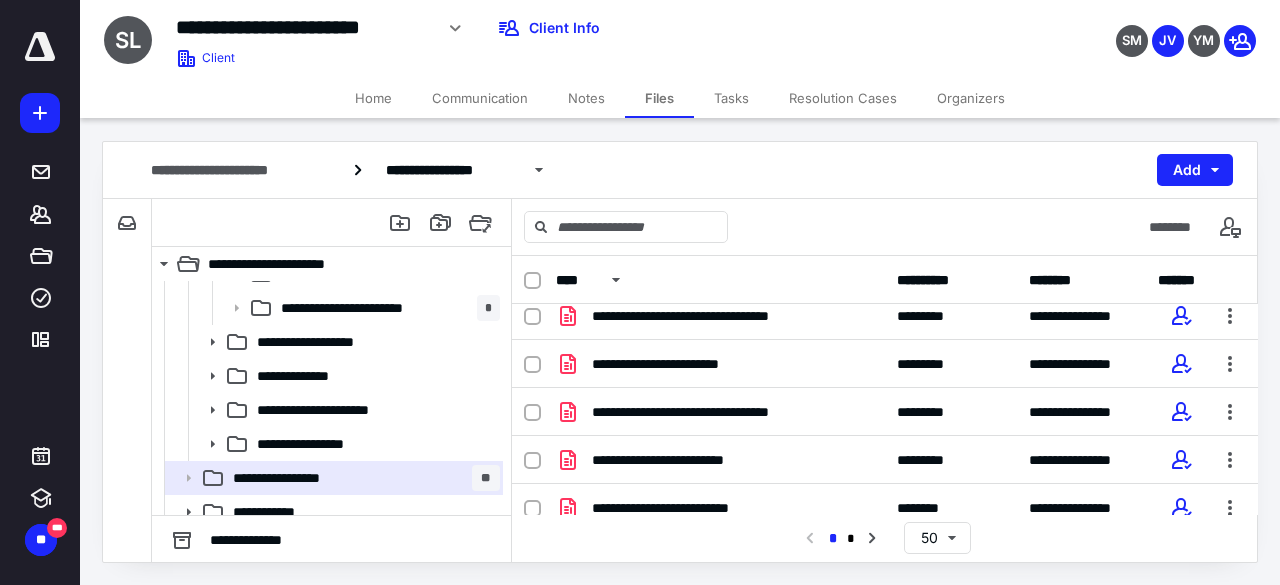 click 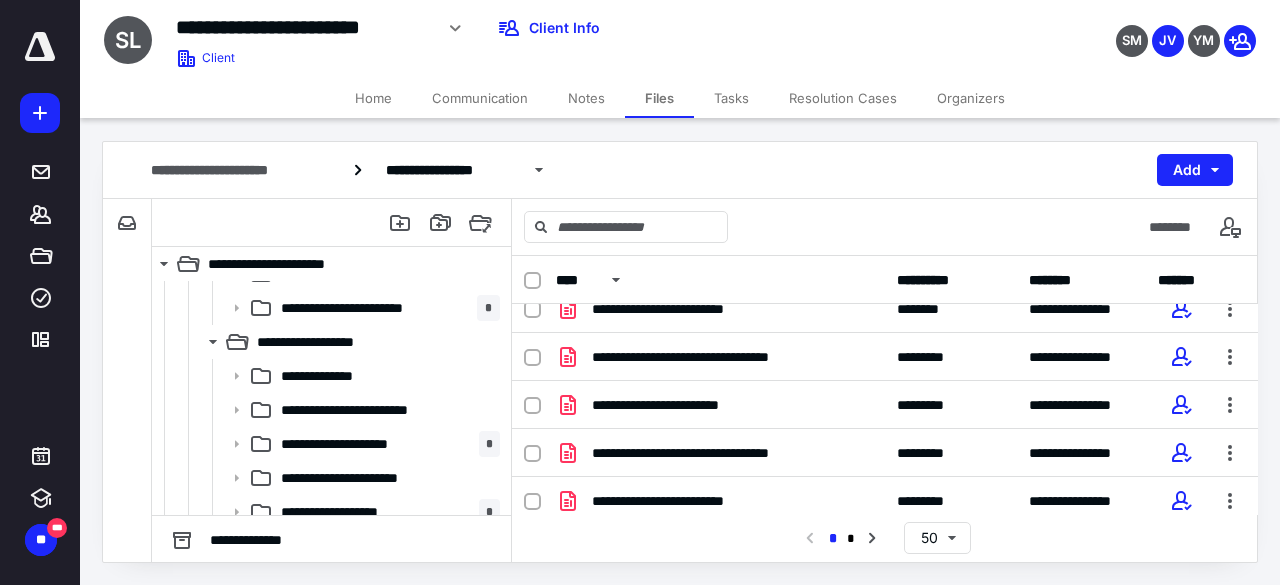 scroll, scrollTop: 300, scrollLeft: 0, axis: vertical 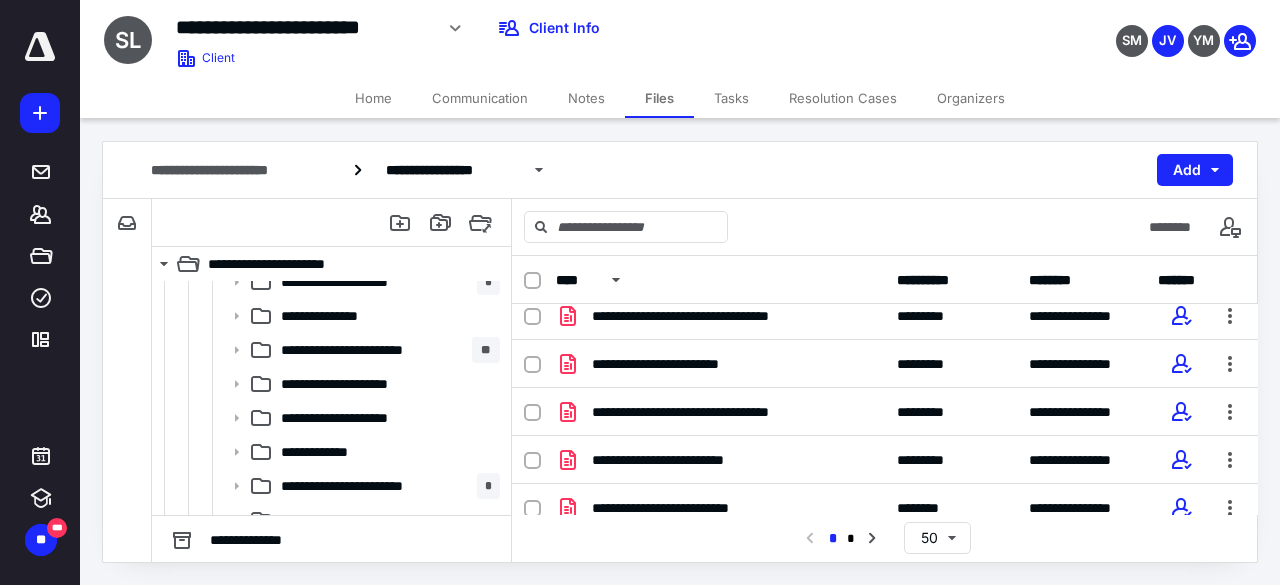 click 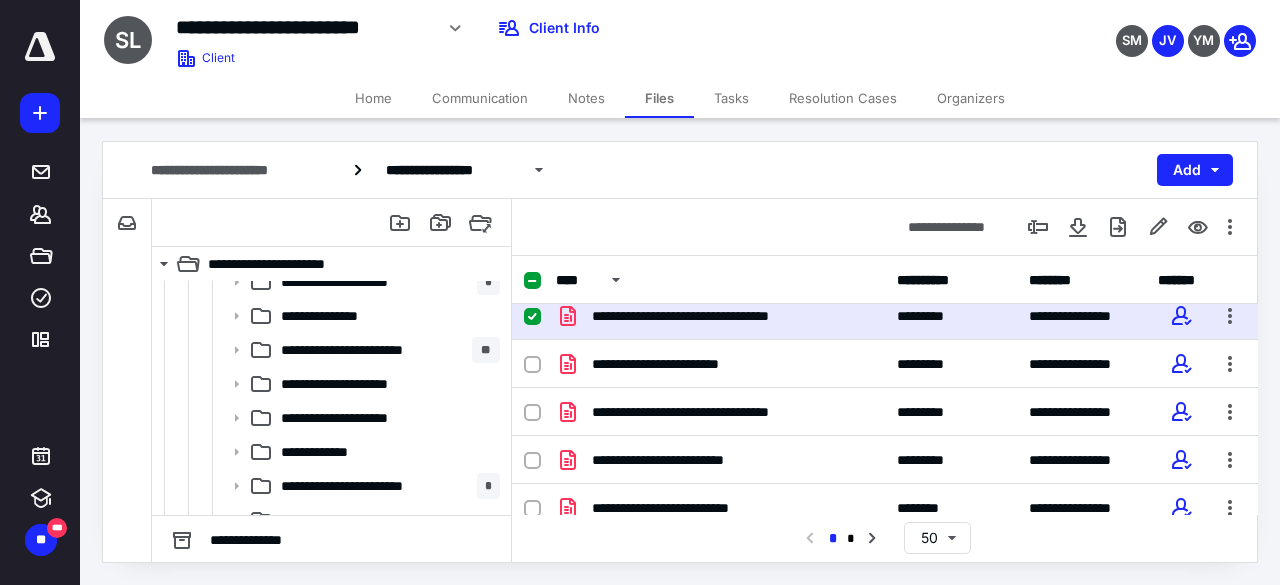 scroll, scrollTop: 1000, scrollLeft: 0, axis: vertical 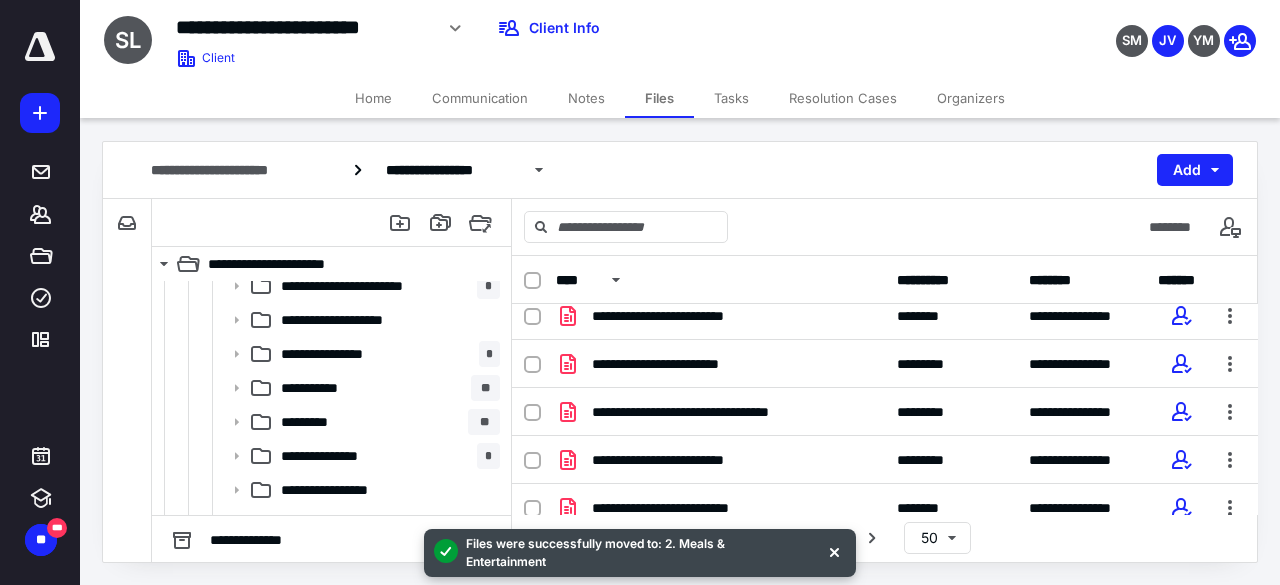 click at bounding box center (834, 551) 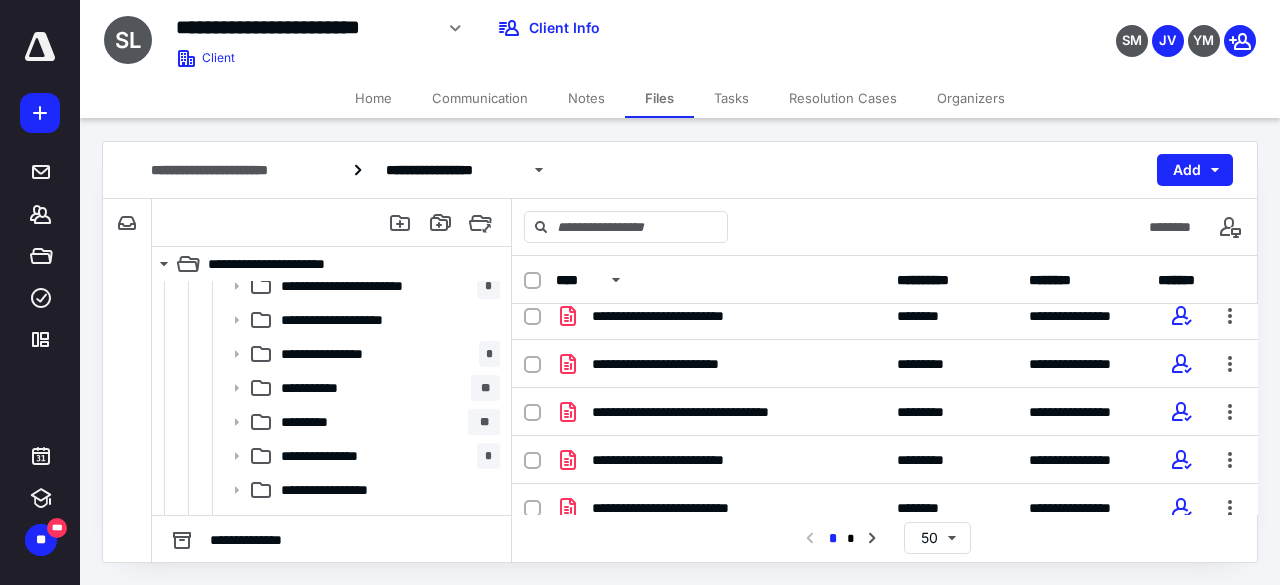 click 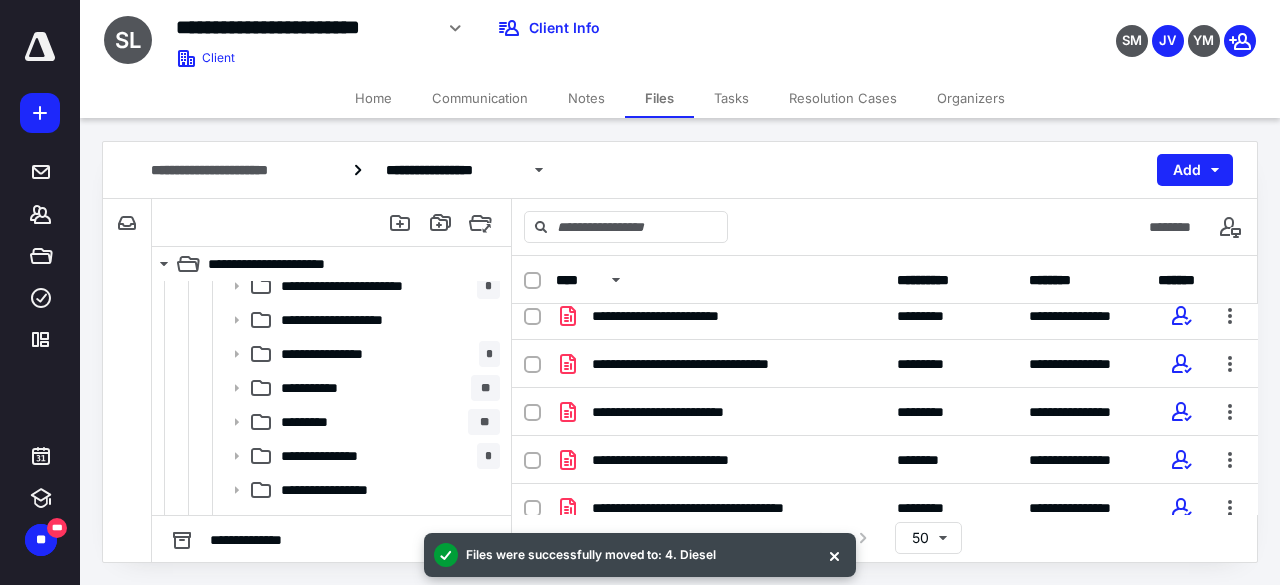 scroll, scrollTop: 204, scrollLeft: 0, axis: vertical 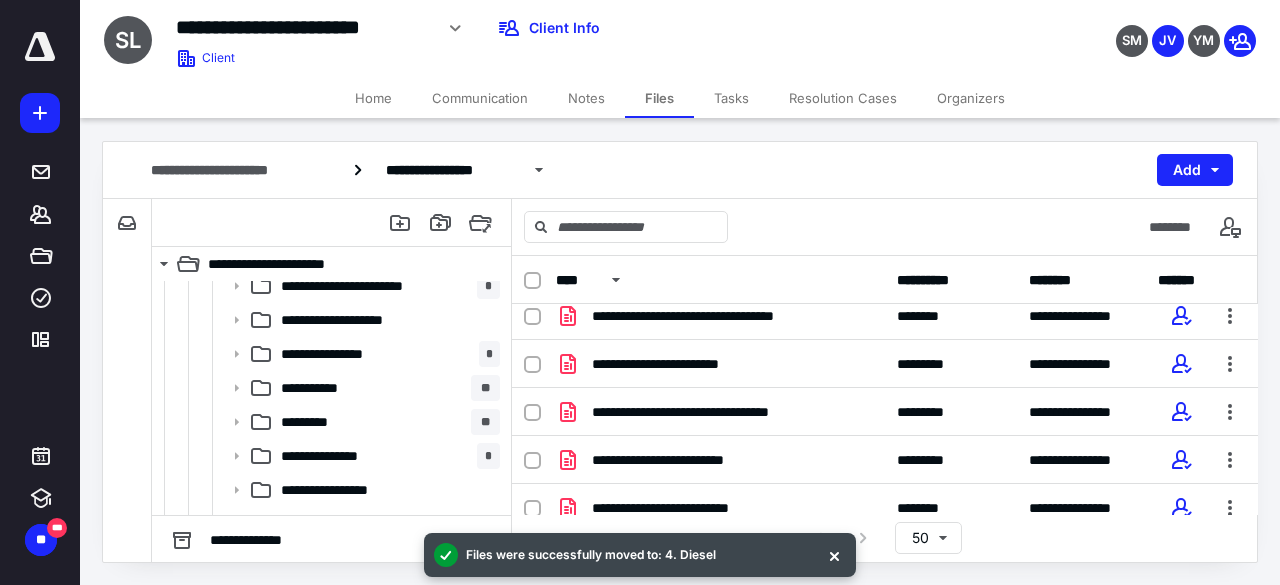 click at bounding box center [834, 555] 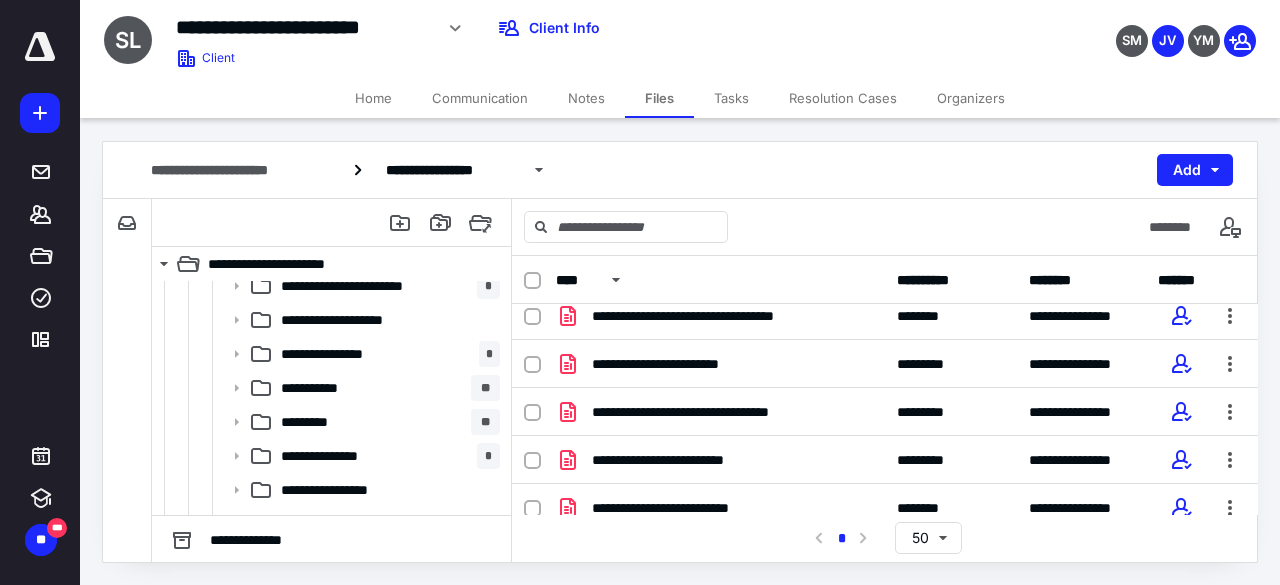 click 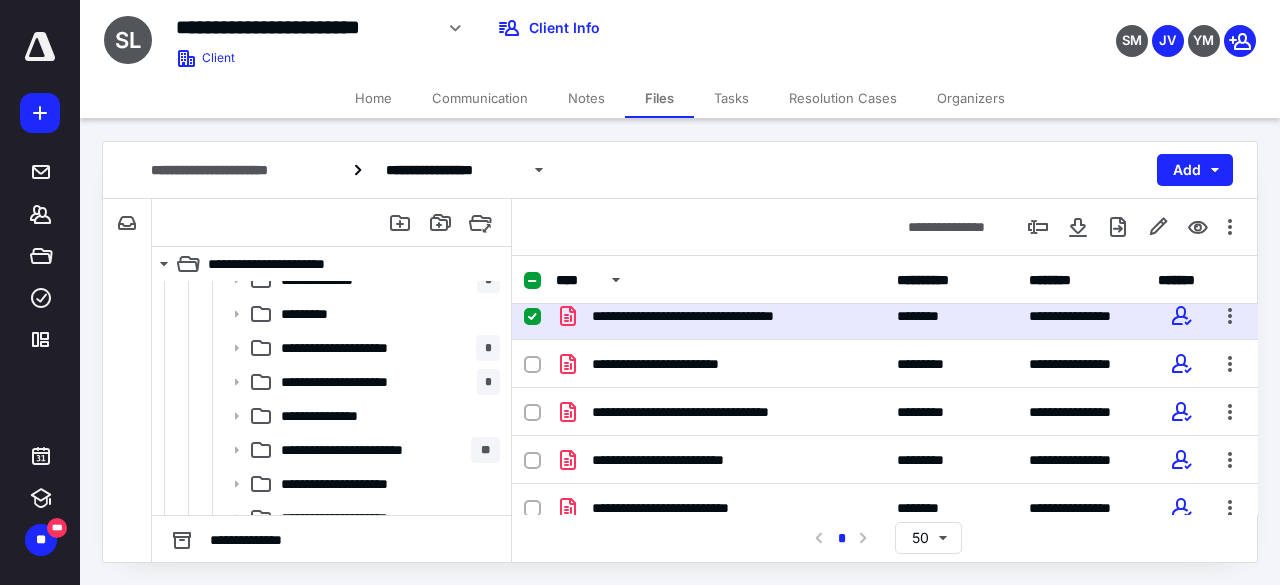scroll, scrollTop: 700, scrollLeft: 0, axis: vertical 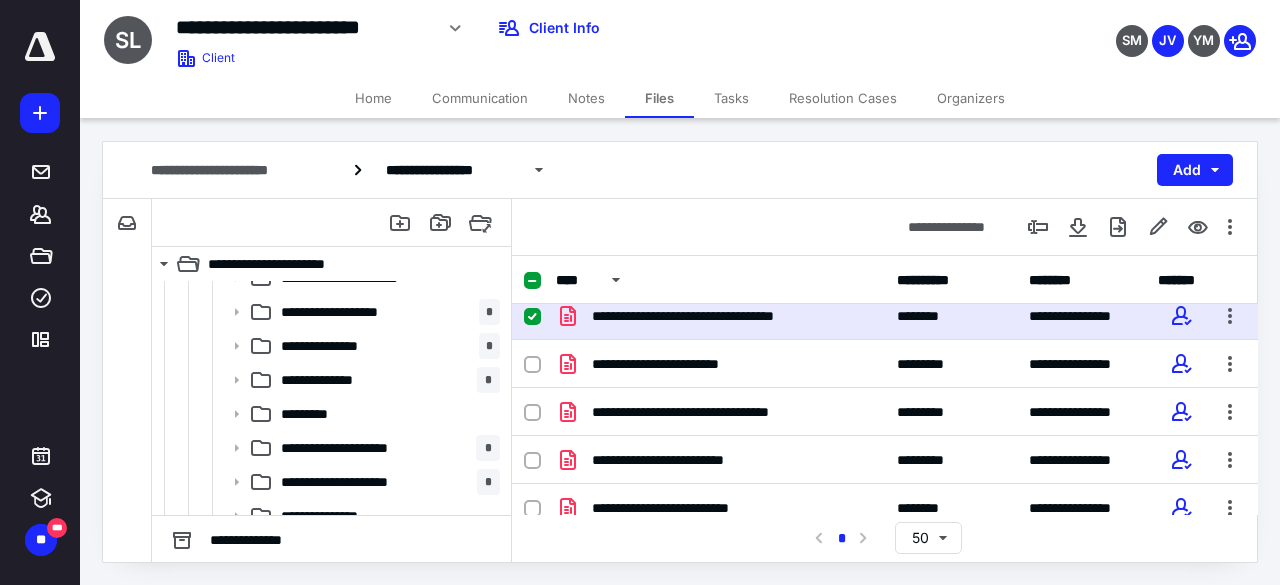 click 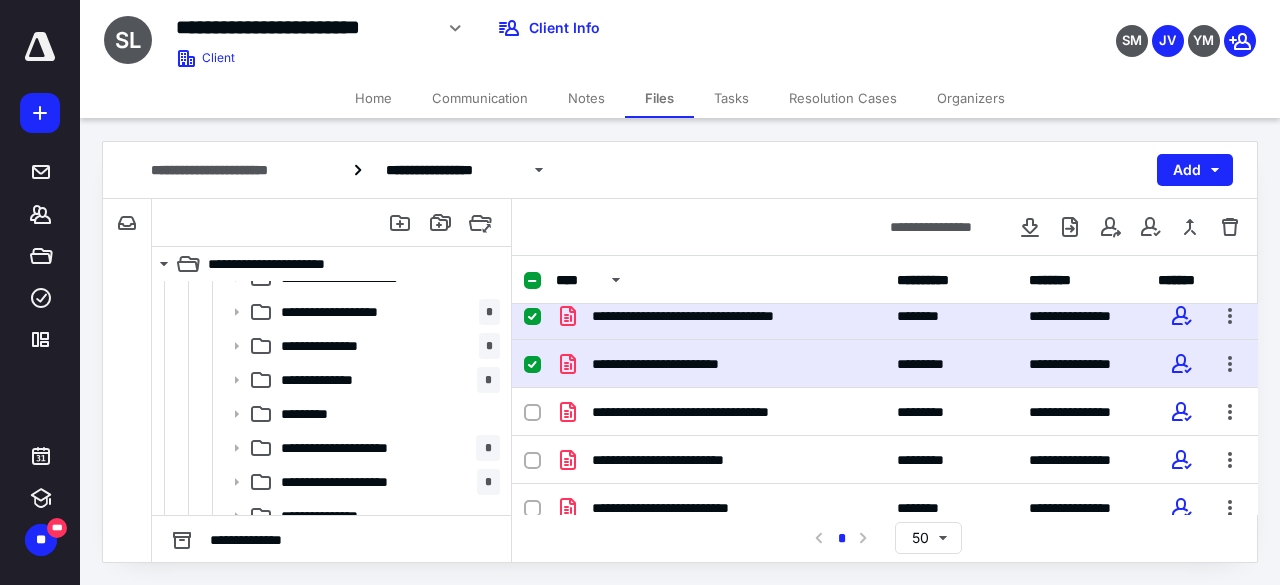 click at bounding box center [532, 317] 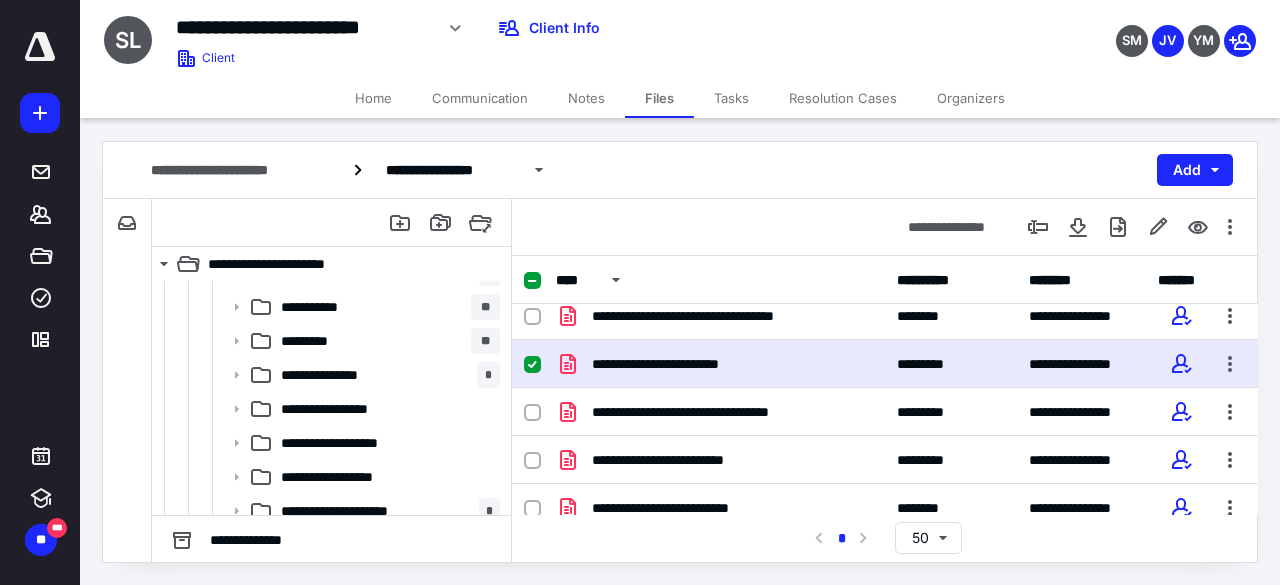 scroll, scrollTop: 1200, scrollLeft: 0, axis: vertical 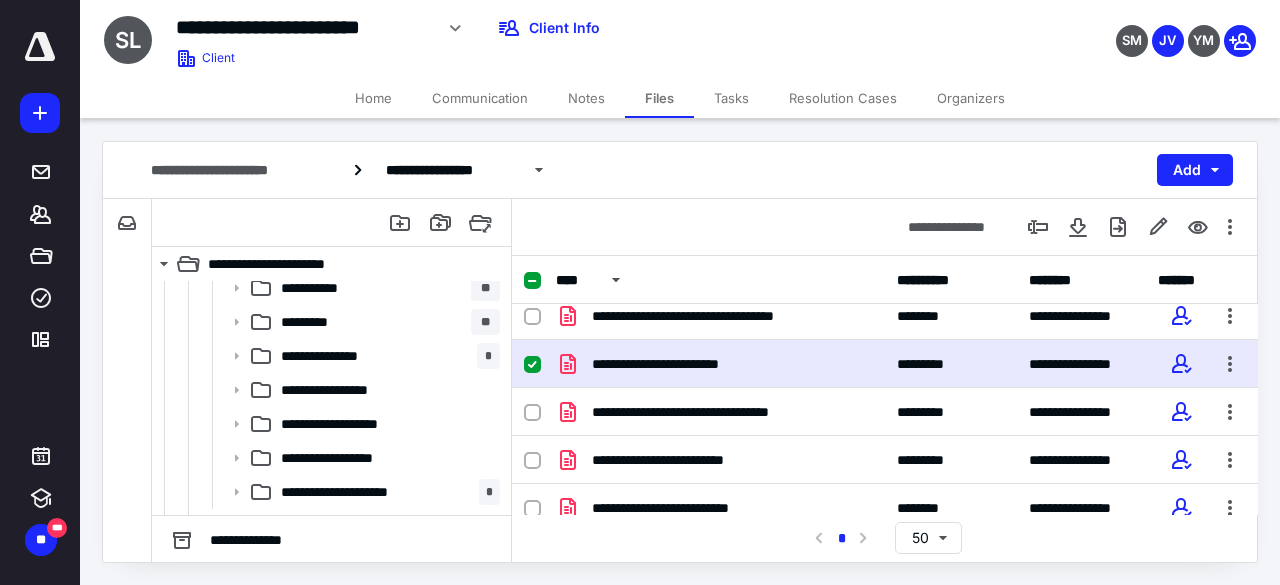 click on "********* **" at bounding box center (386, 322) 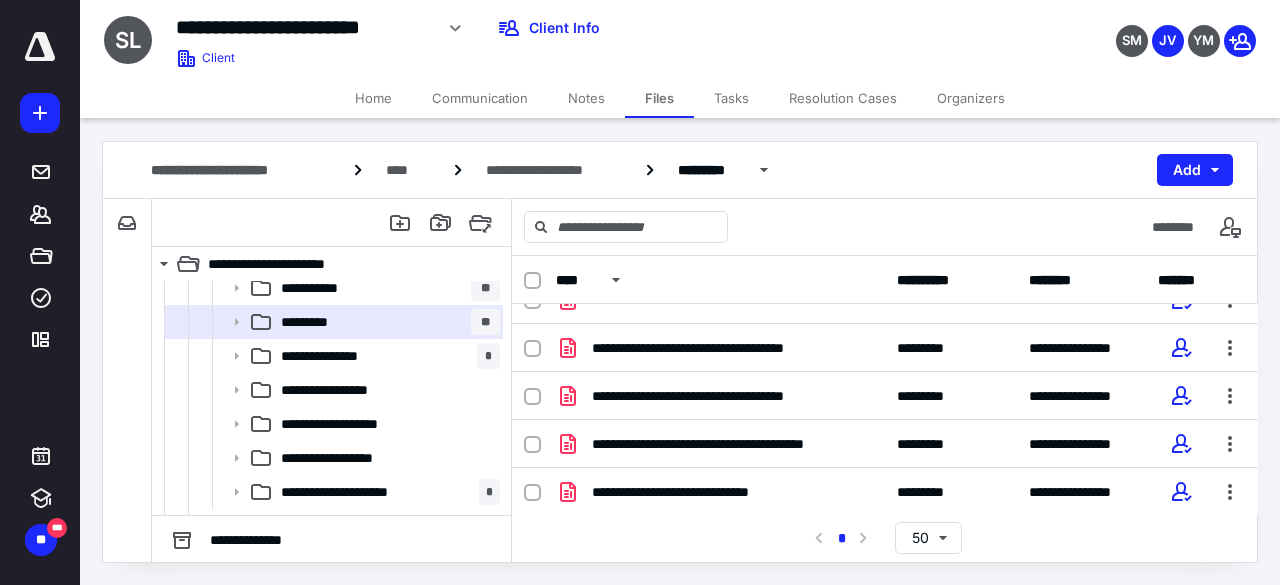 scroll, scrollTop: 600, scrollLeft: 0, axis: vertical 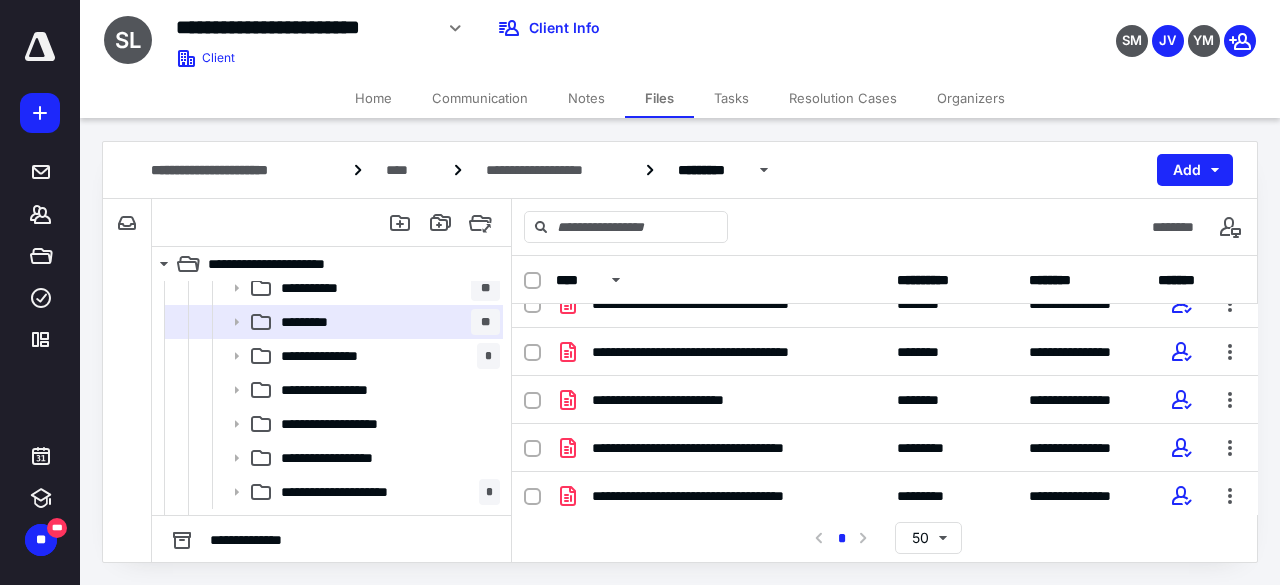 click 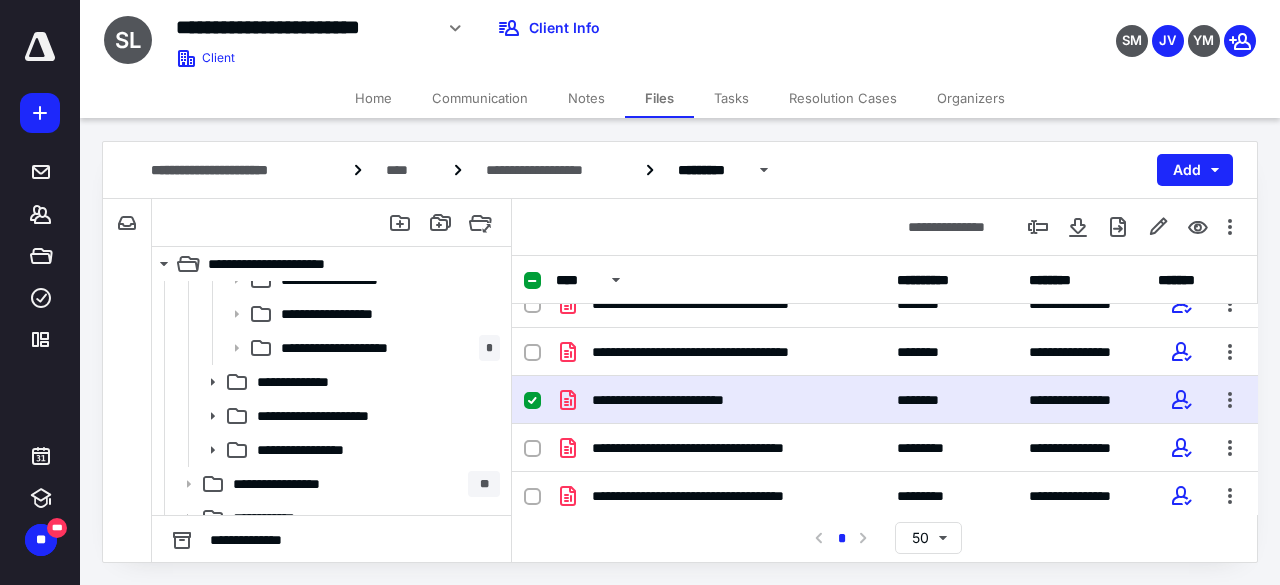 scroll, scrollTop: 1364, scrollLeft: 0, axis: vertical 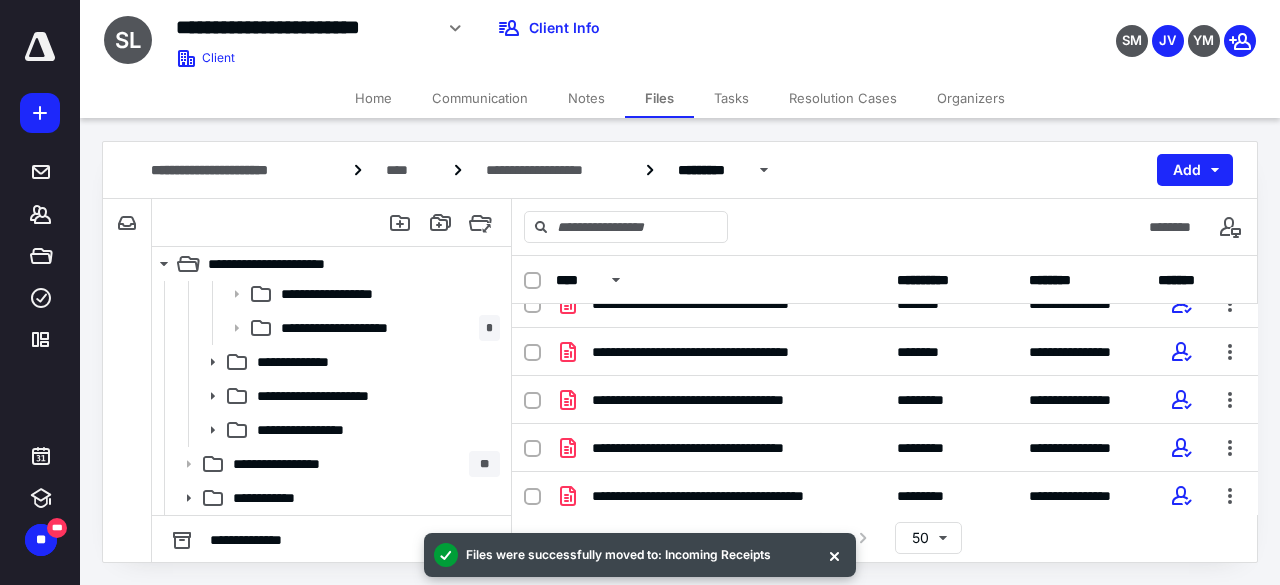 click at bounding box center [834, 555] 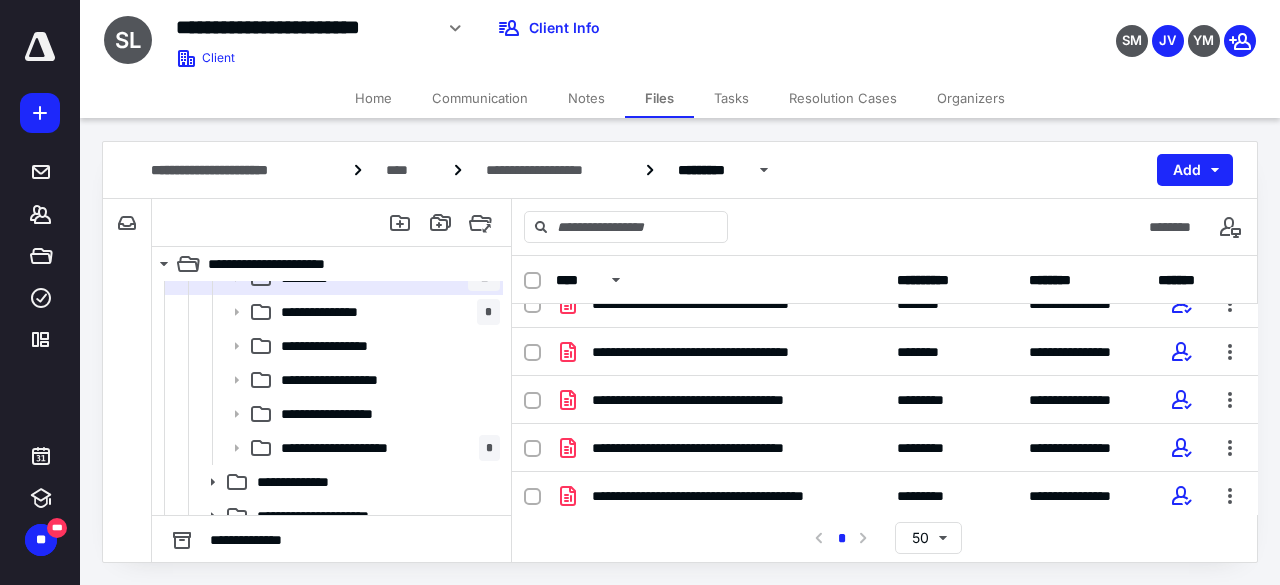 scroll, scrollTop: 1364, scrollLeft: 0, axis: vertical 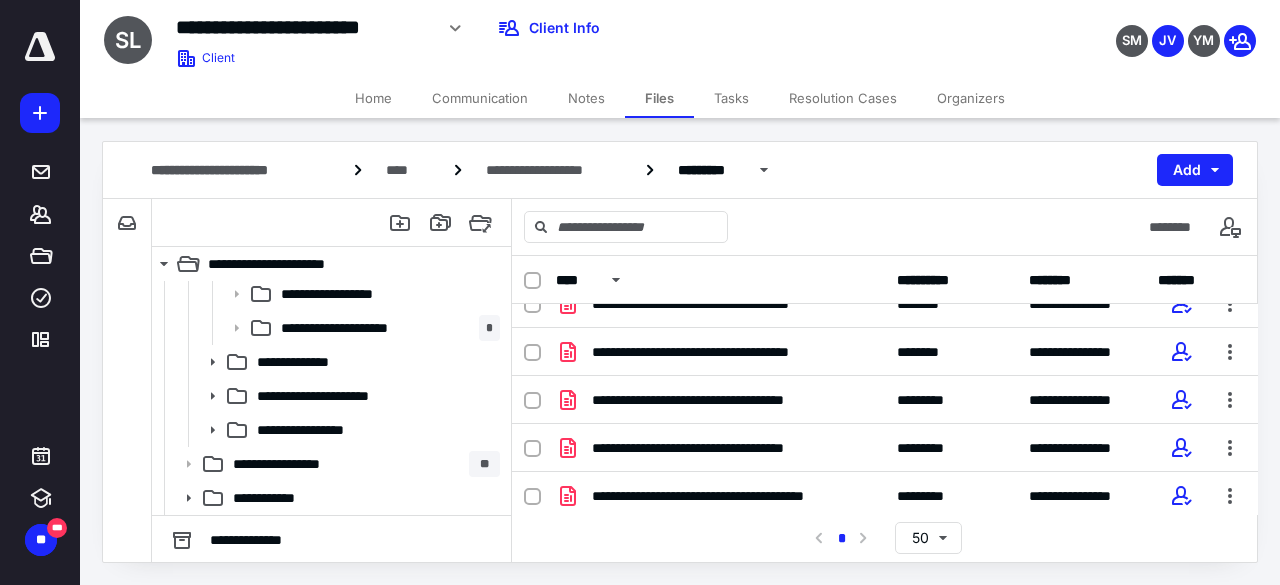 click on "**********" at bounding box center [362, 464] 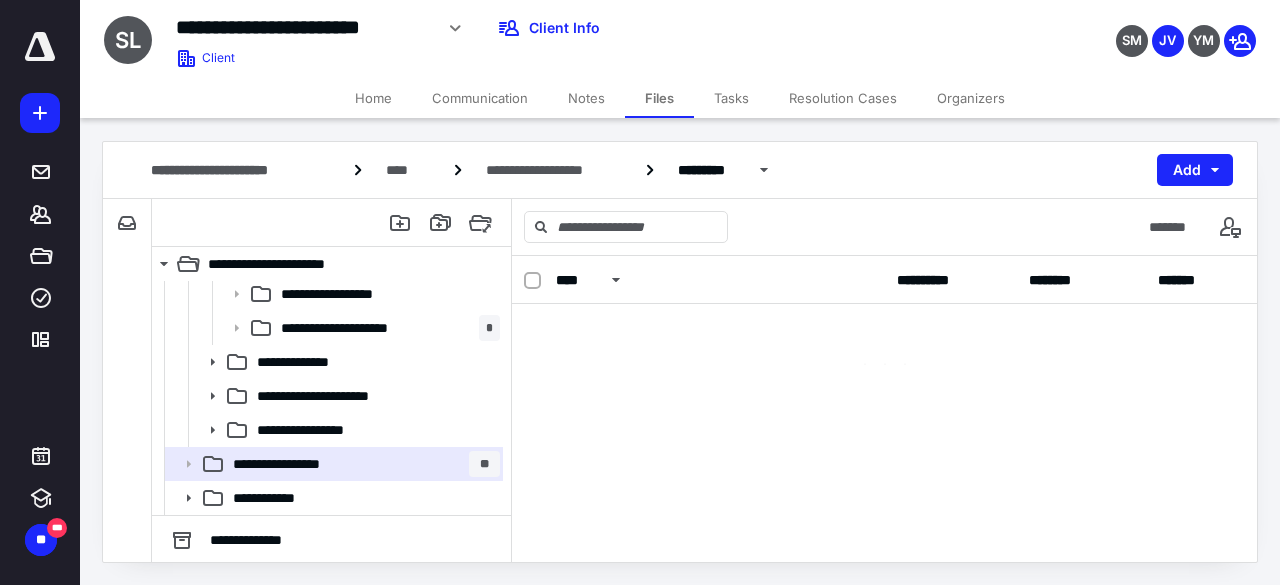scroll, scrollTop: 0, scrollLeft: 0, axis: both 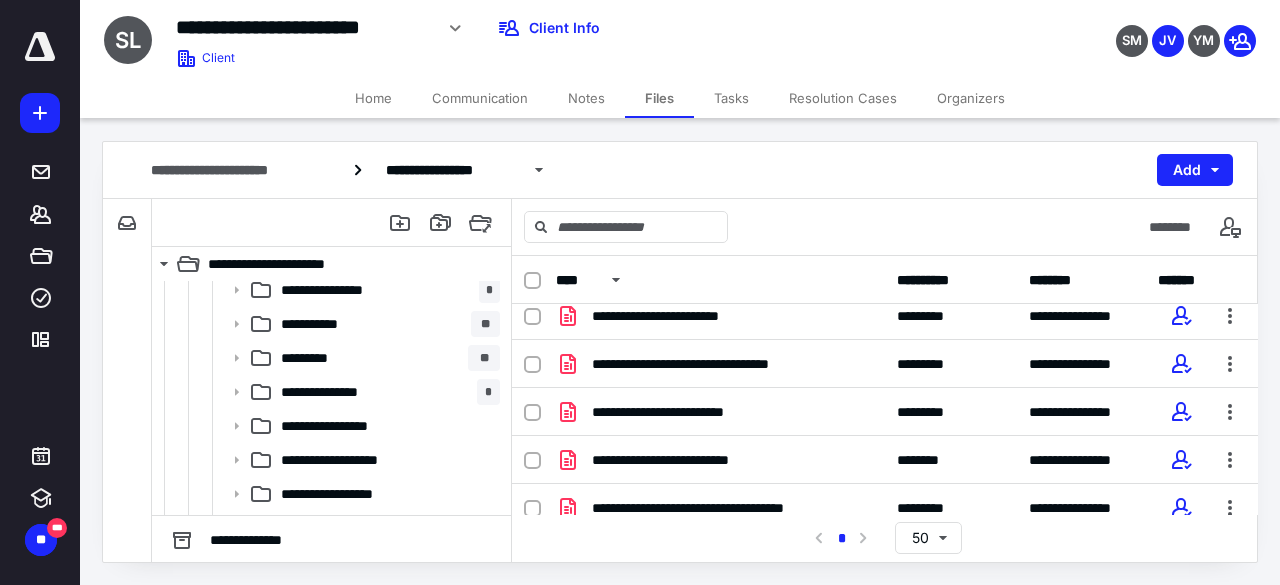click 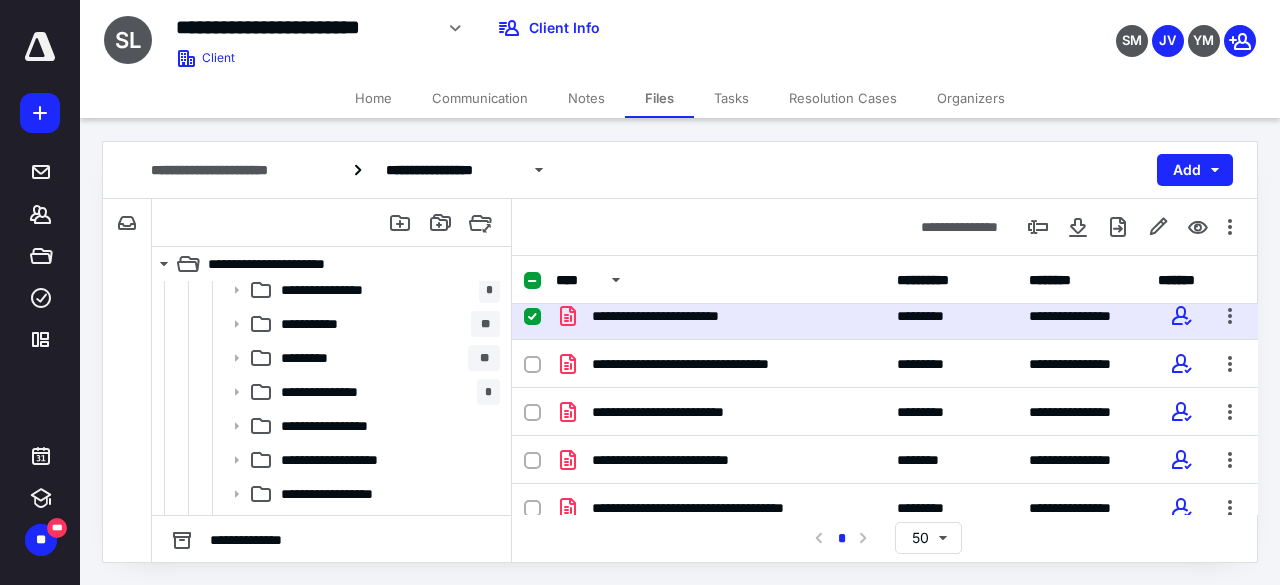 checkbox on "true" 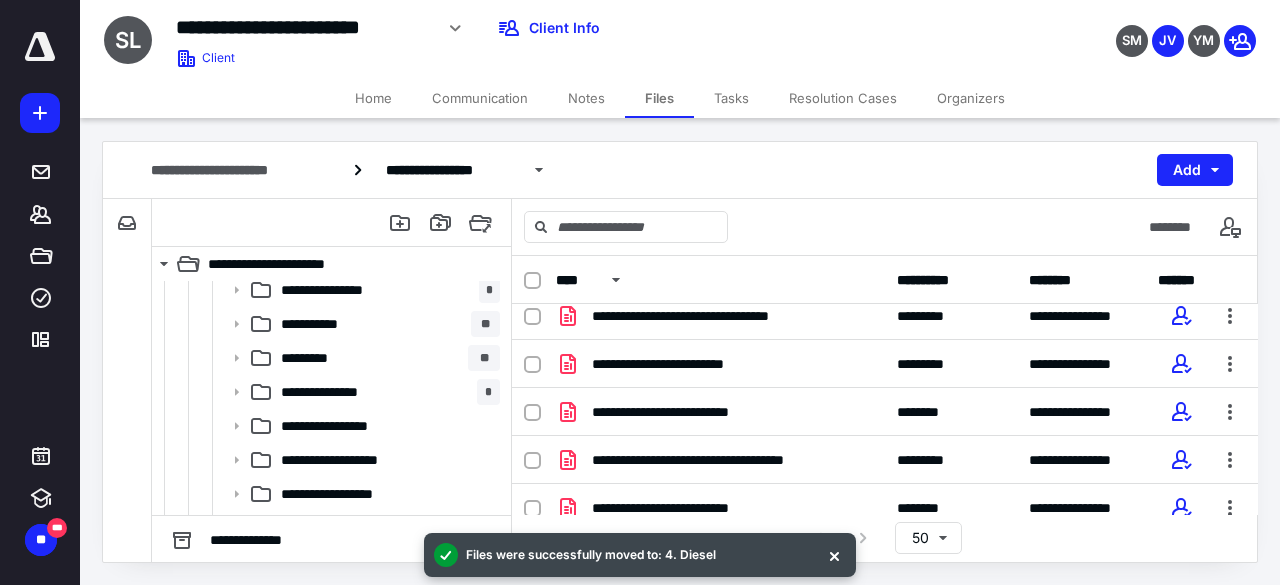 scroll, scrollTop: 252, scrollLeft: 0, axis: vertical 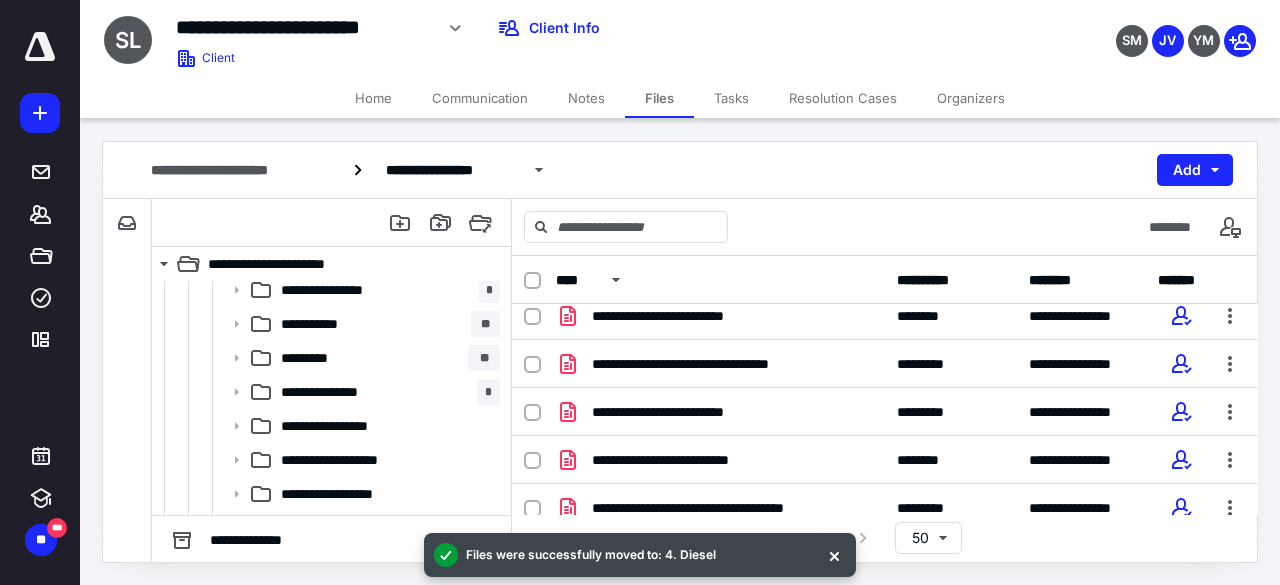 click at bounding box center (834, 555) 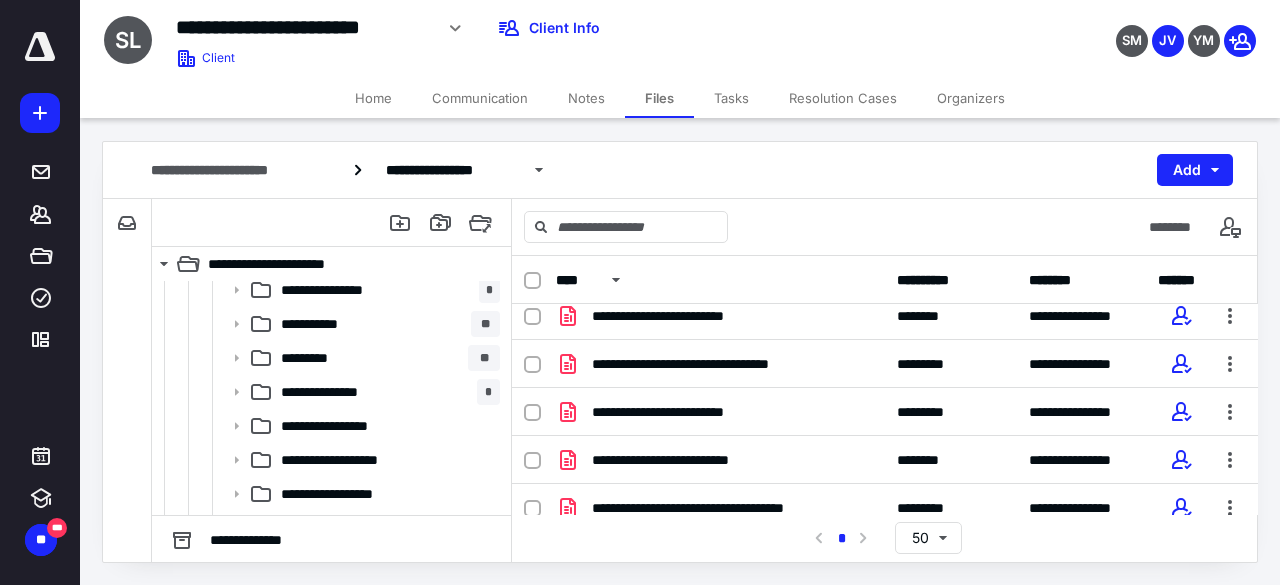 click 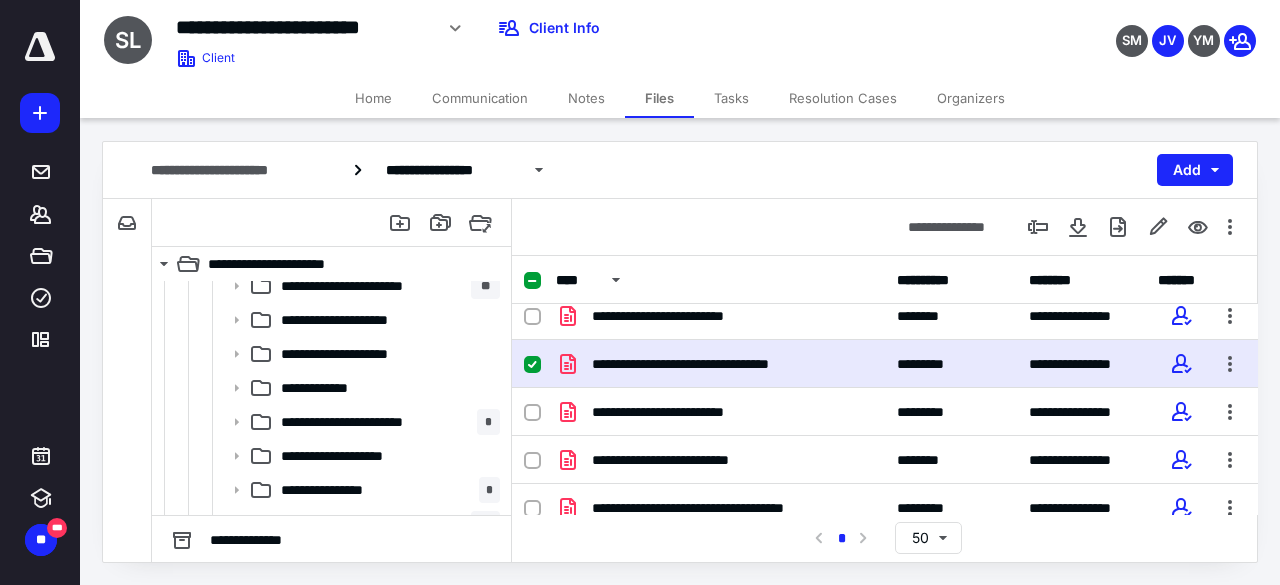 scroll, scrollTop: 864, scrollLeft: 0, axis: vertical 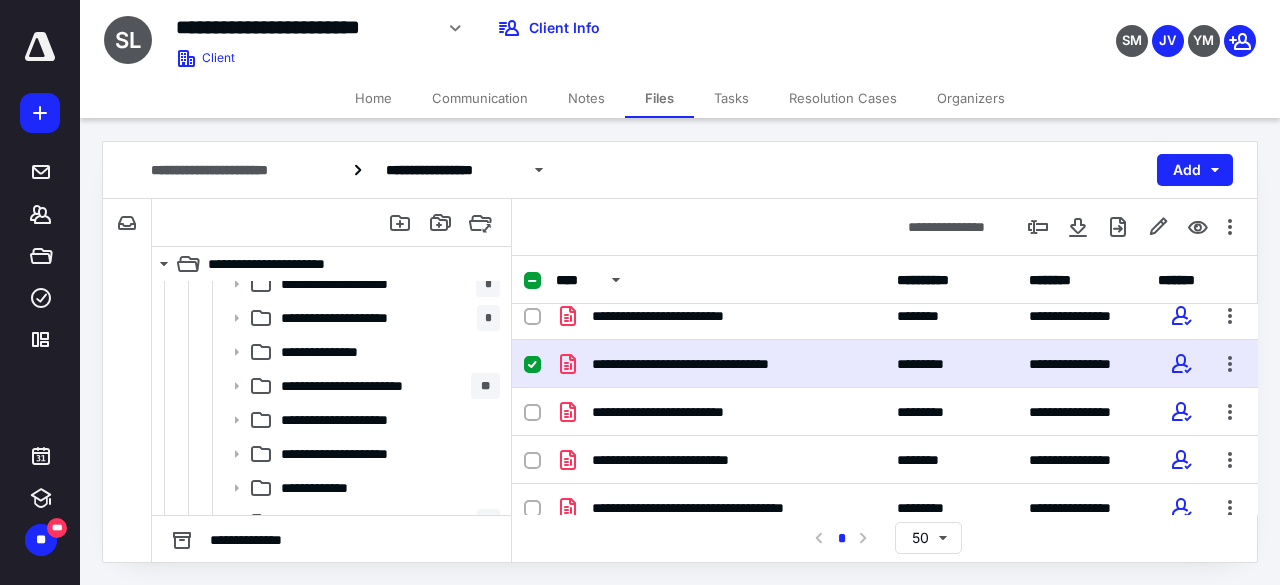 click 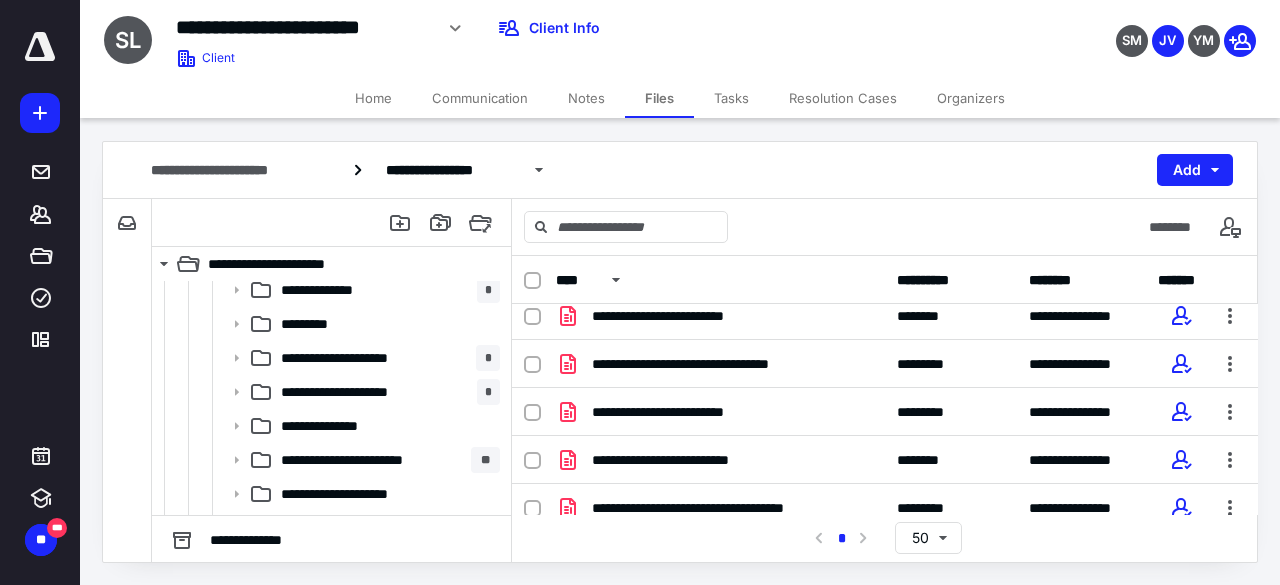 scroll, scrollTop: 764, scrollLeft: 0, axis: vertical 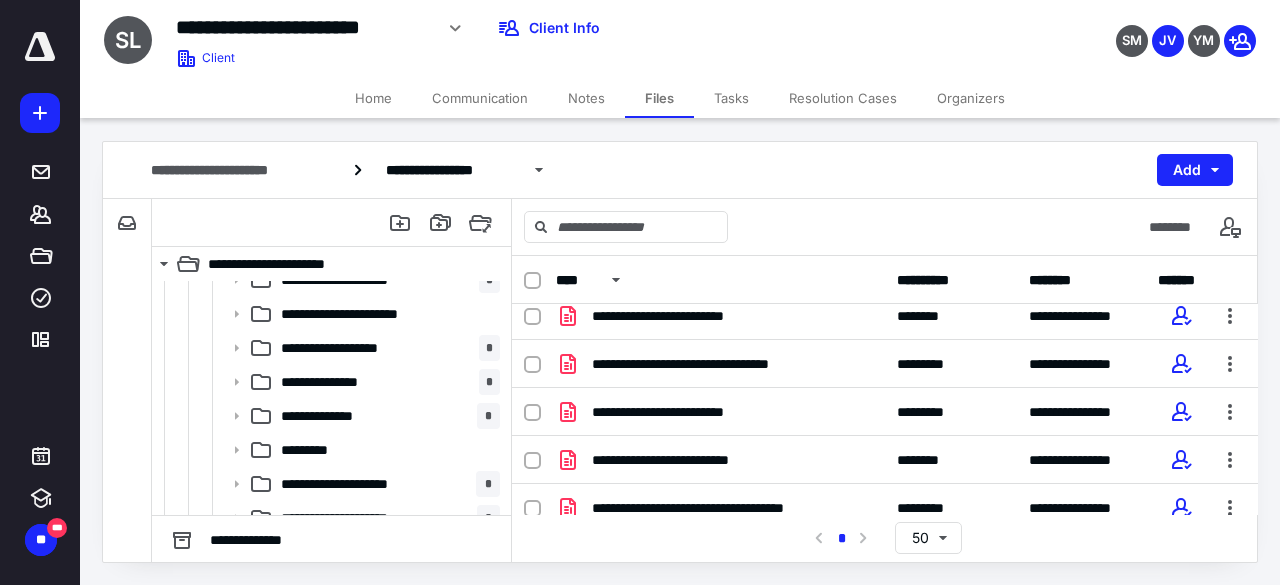 click 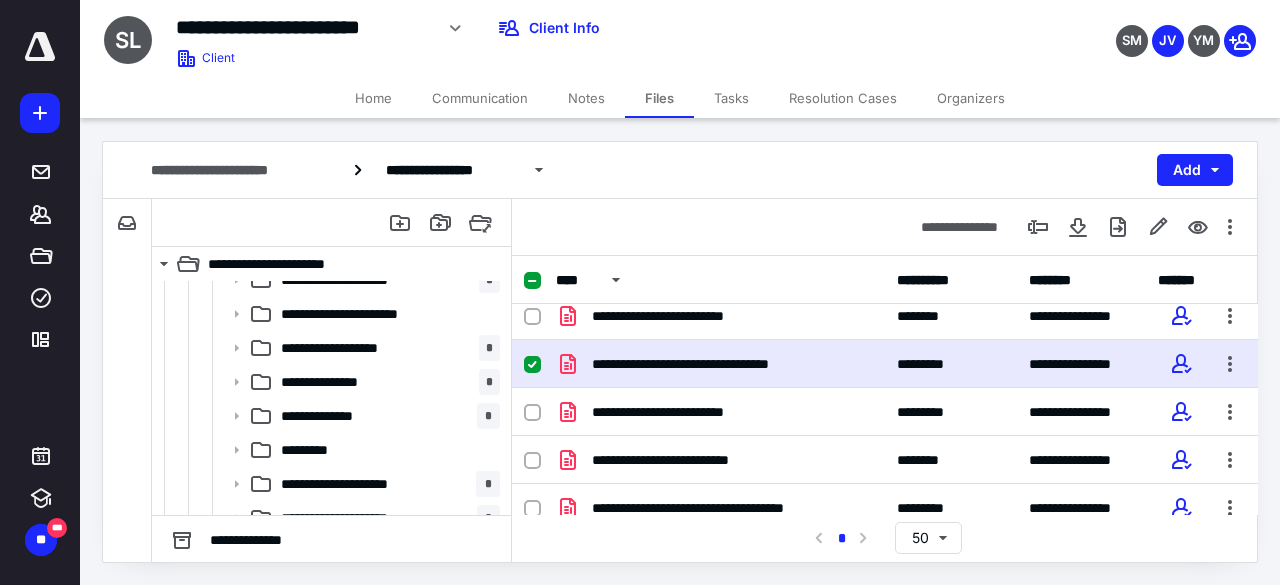 checkbox on "true" 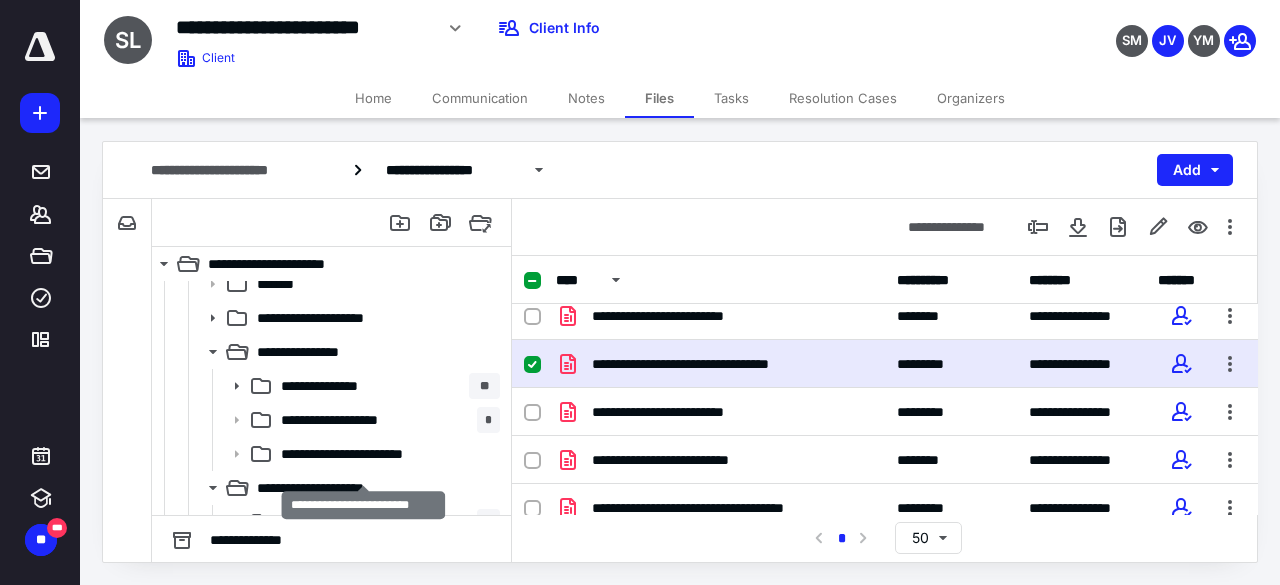 scroll, scrollTop: 64, scrollLeft: 0, axis: vertical 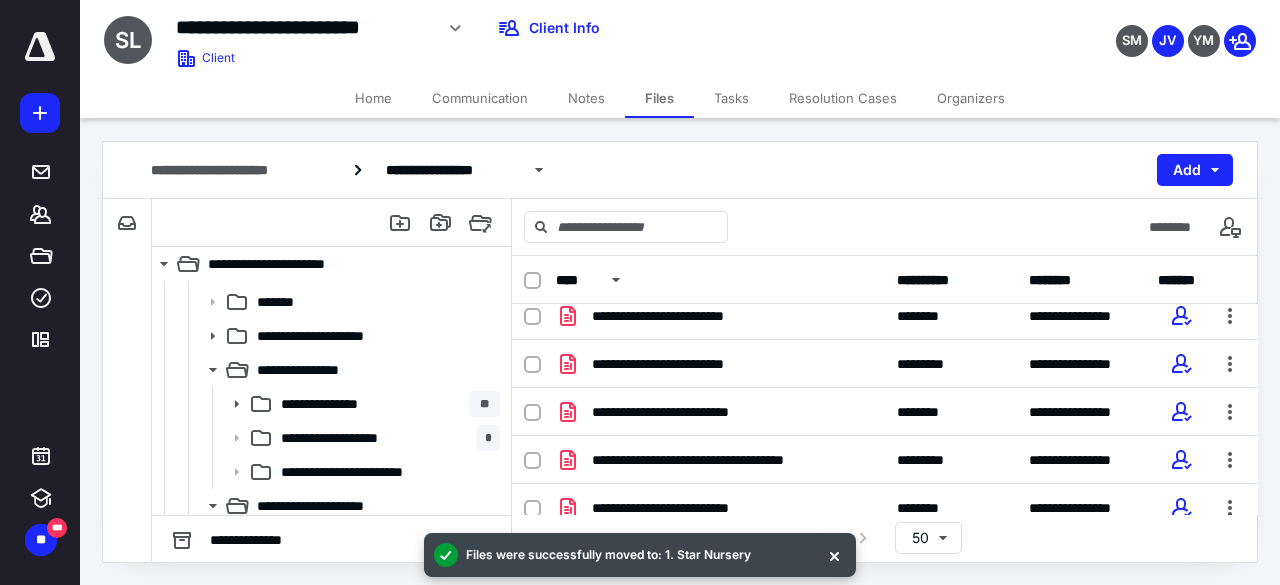 click at bounding box center [834, 555] 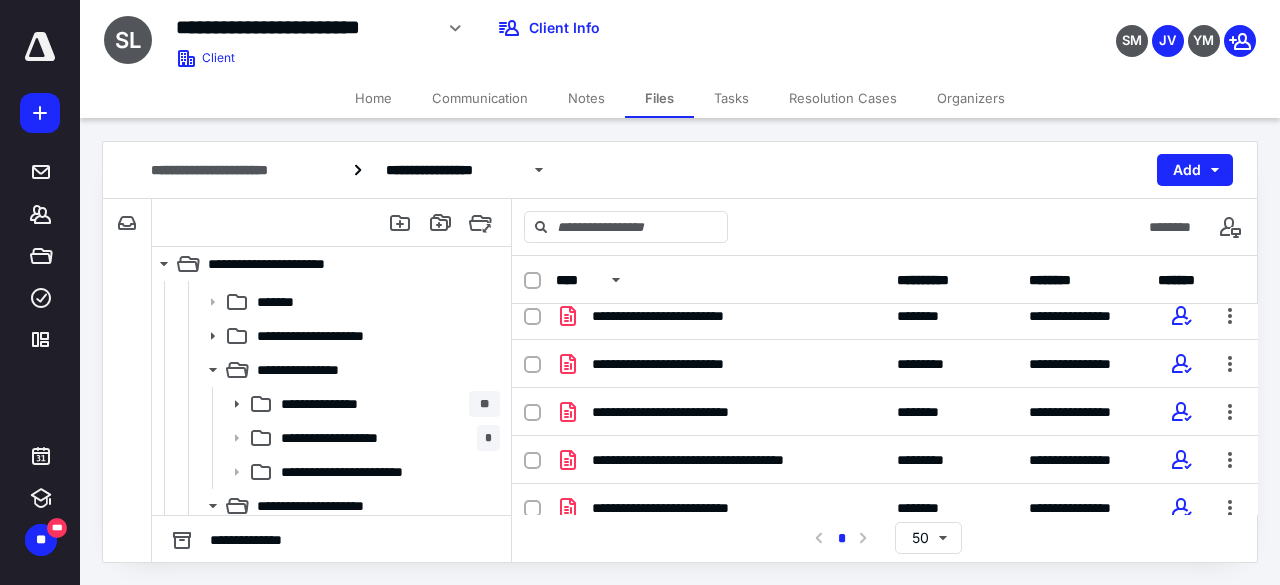 click 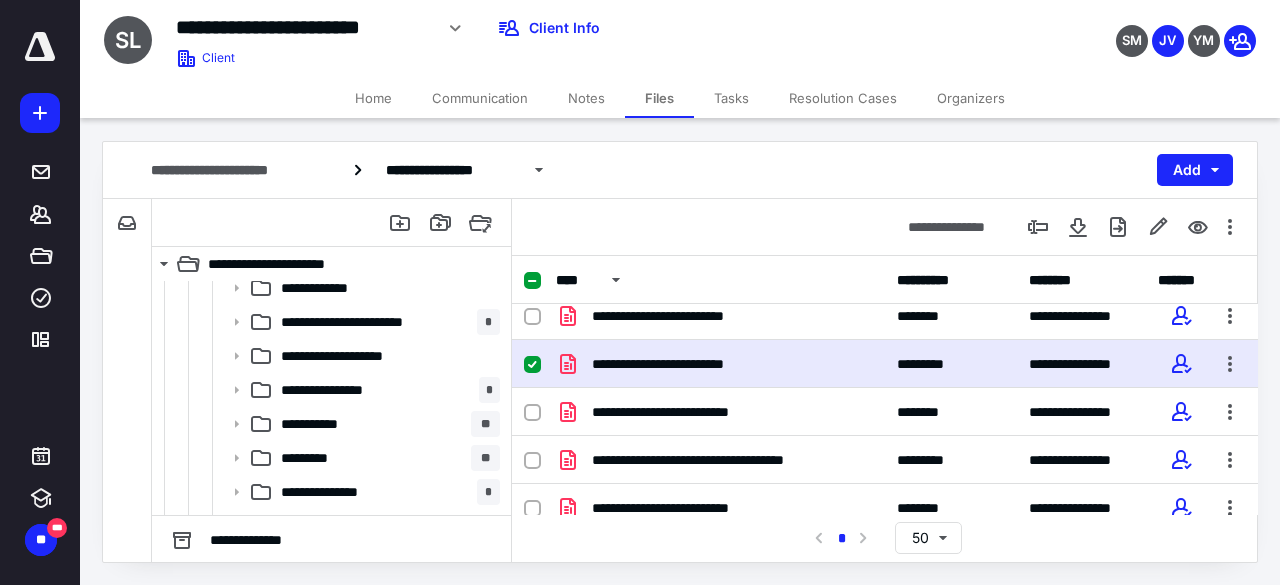 scroll, scrollTop: 1164, scrollLeft: 0, axis: vertical 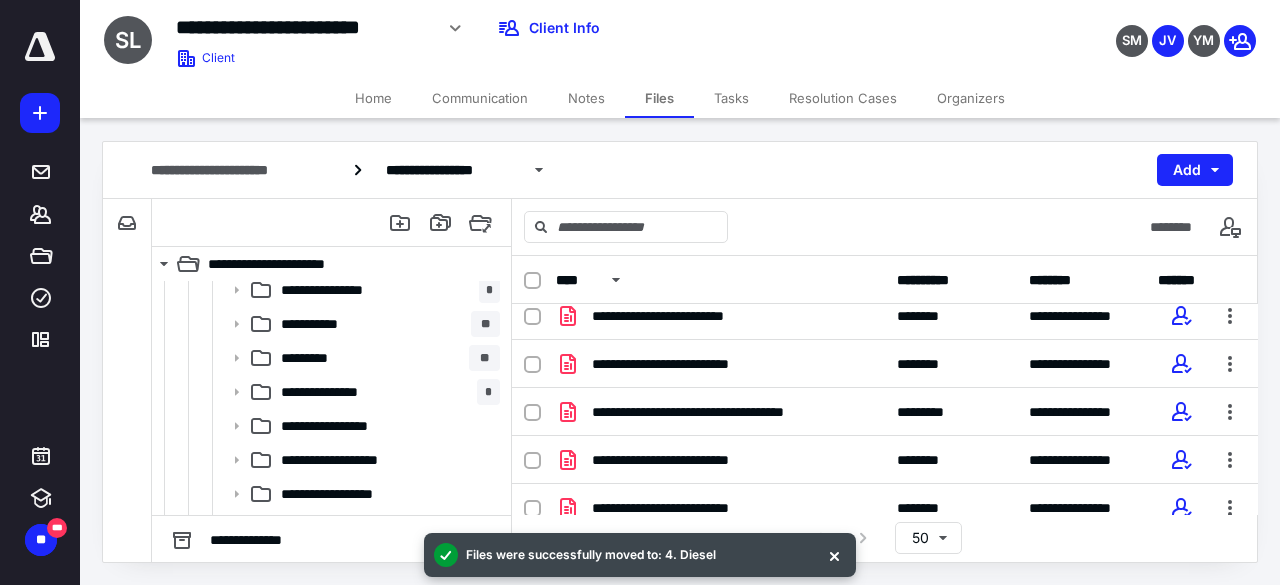 click at bounding box center (834, 555) 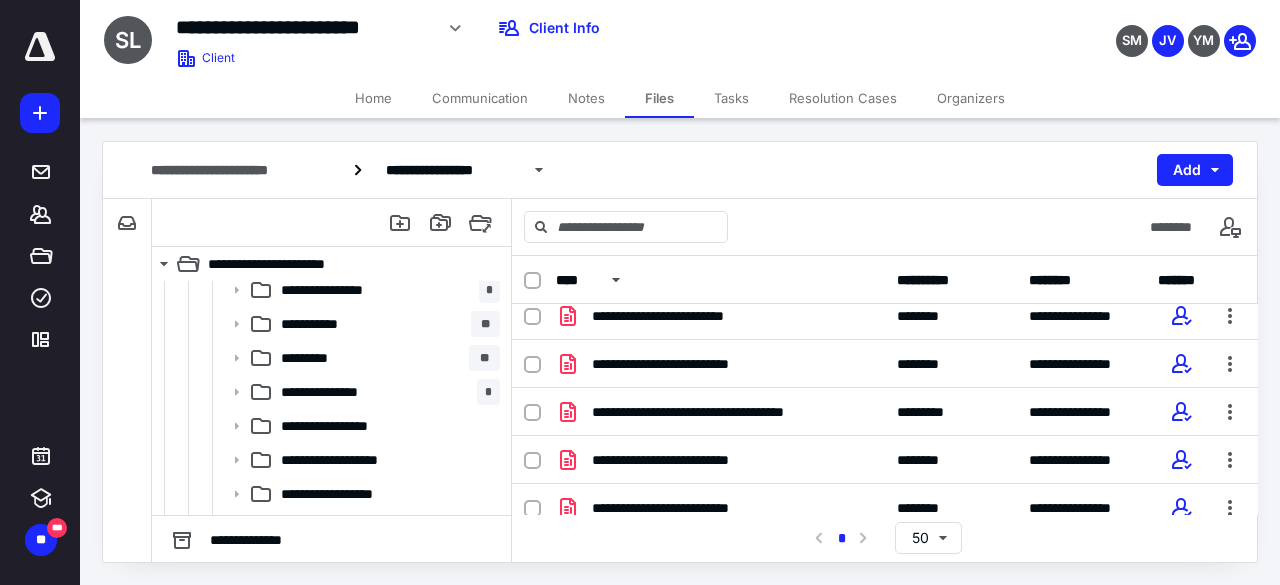 click at bounding box center [532, 365] 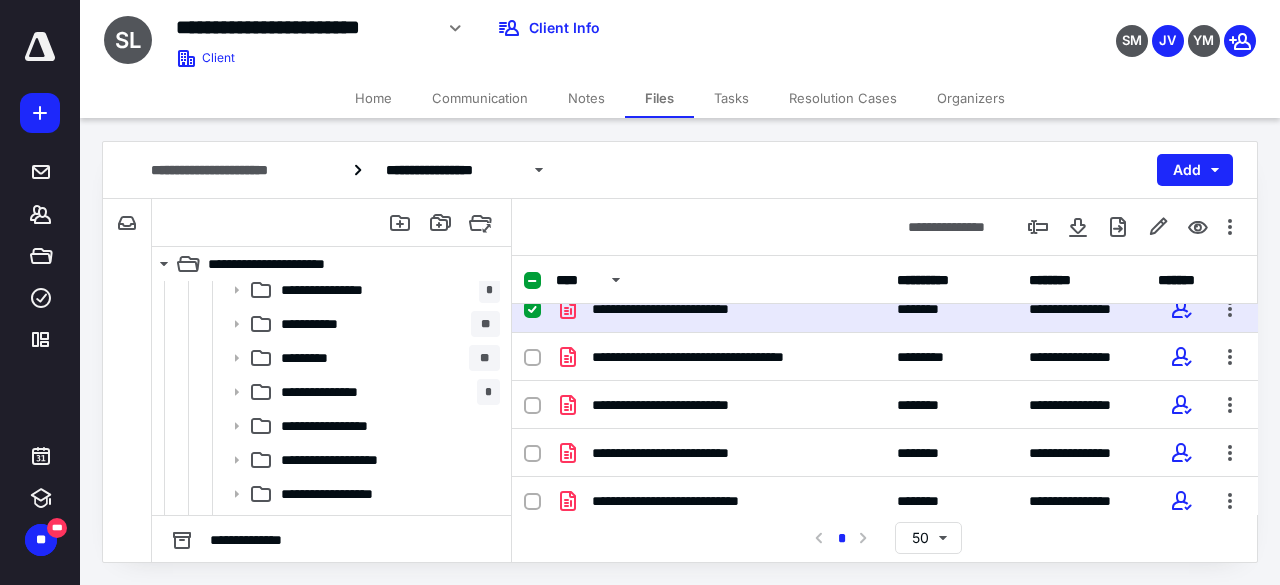 checkbox on "true" 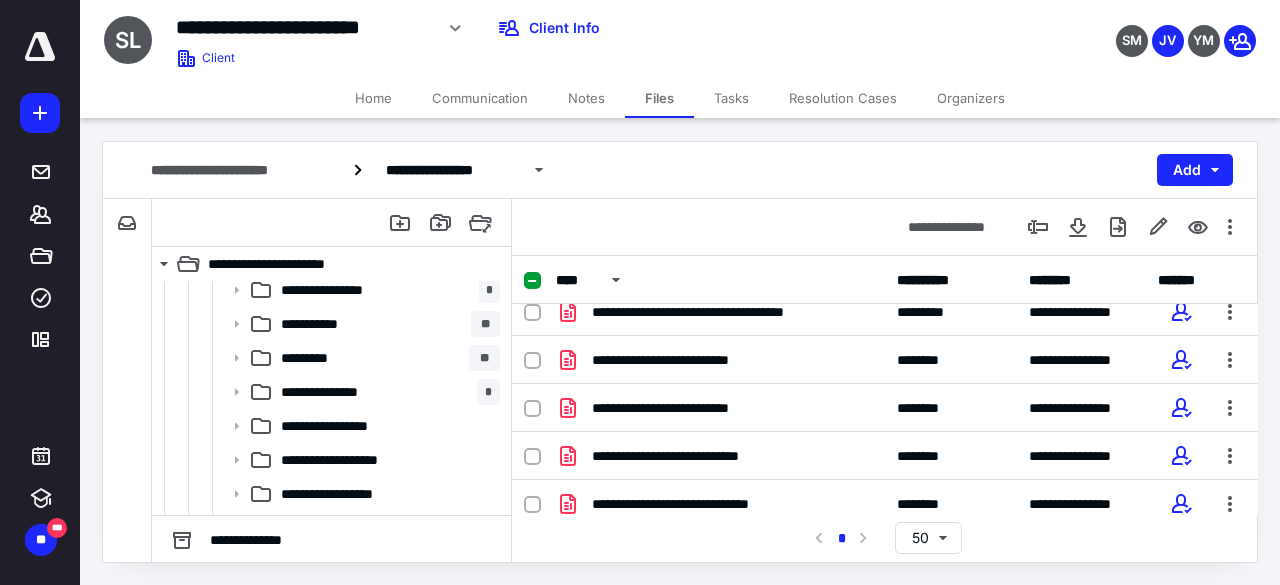 scroll, scrollTop: 252, scrollLeft: 0, axis: vertical 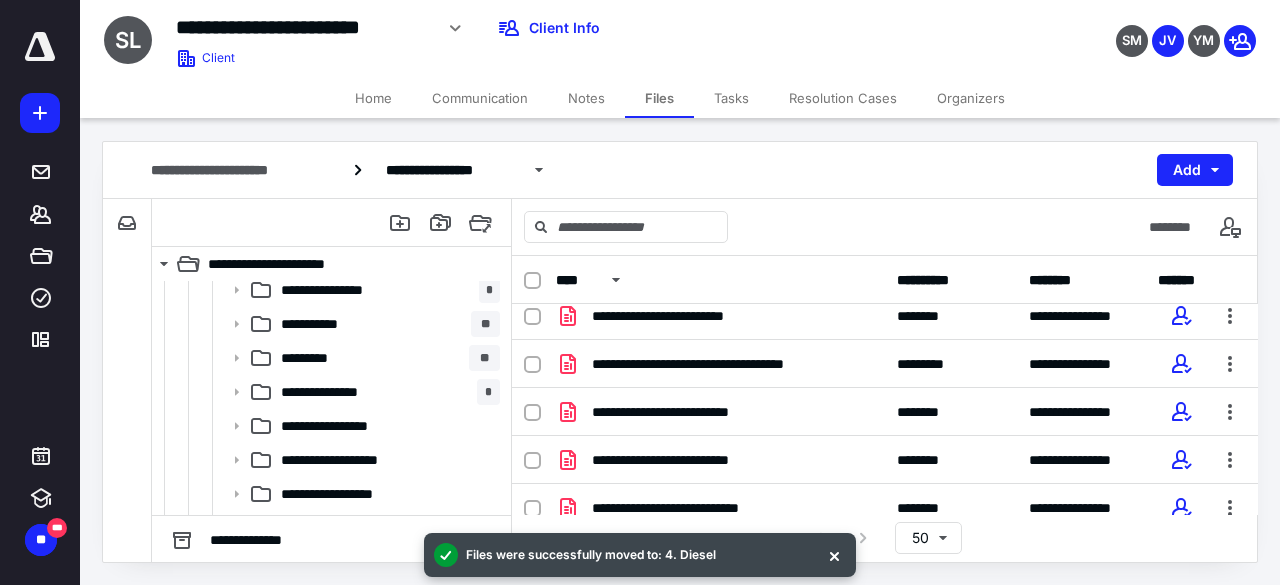 click at bounding box center (834, 555) 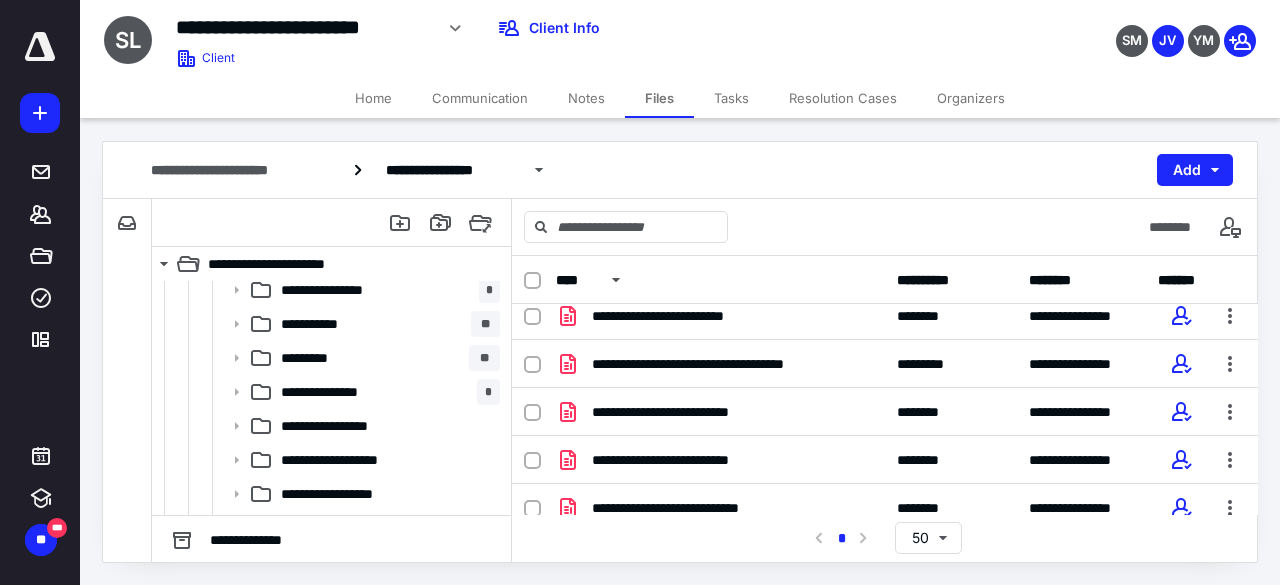 click at bounding box center [532, 365] 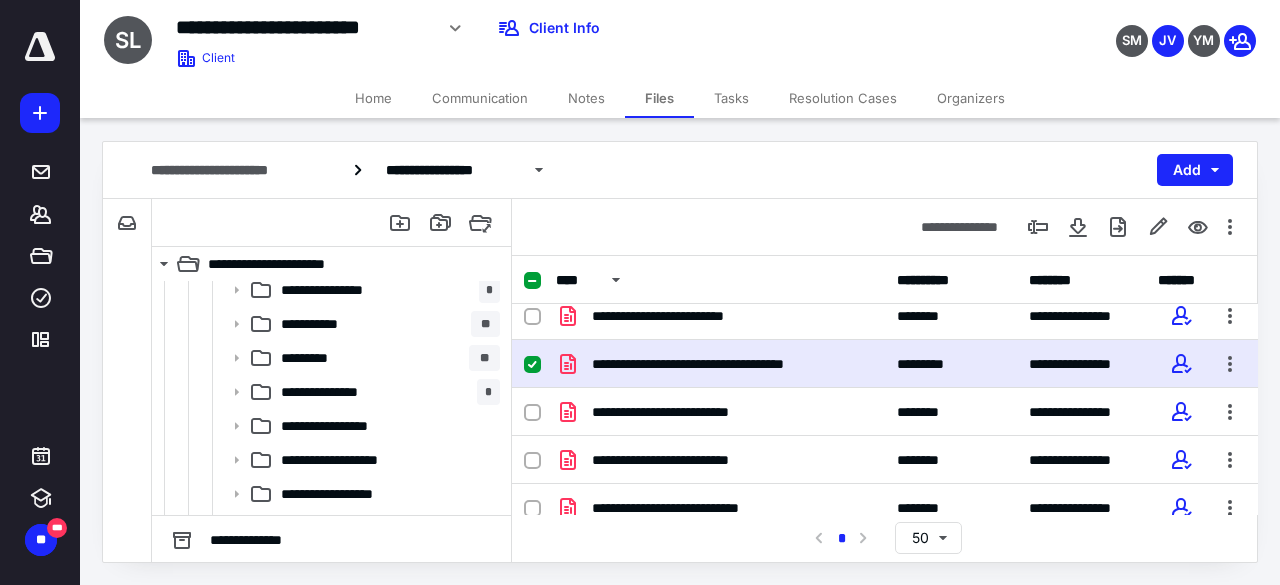 checkbox on "true" 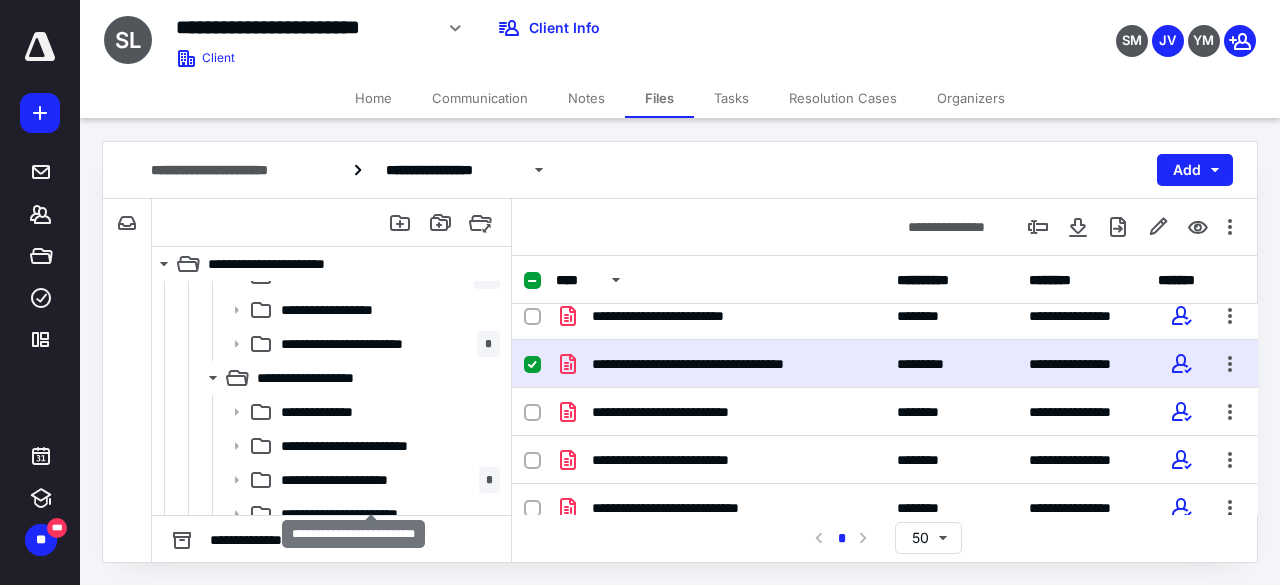 scroll, scrollTop: 364, scrollLeft: 0, axis: vertical 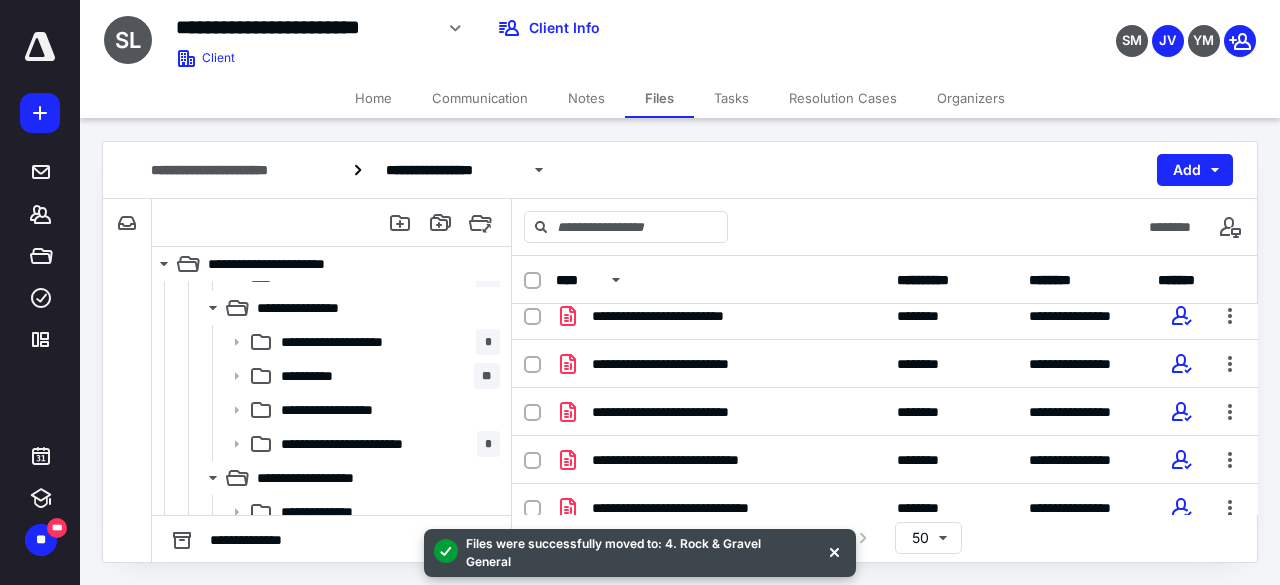 click at bounding box center [834, 551] 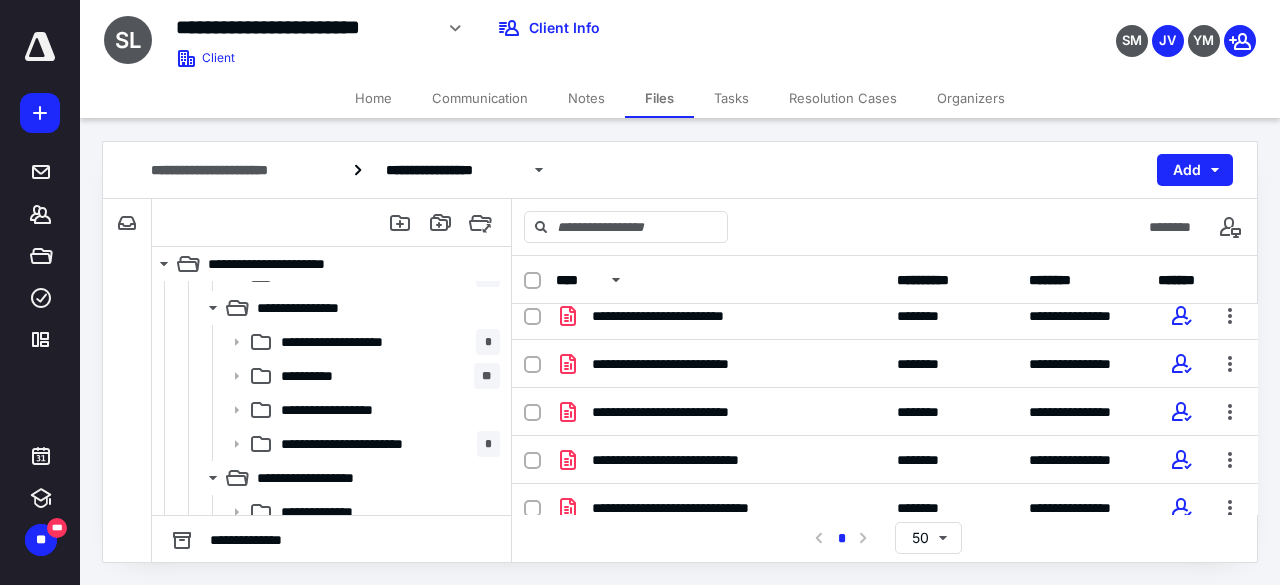 click 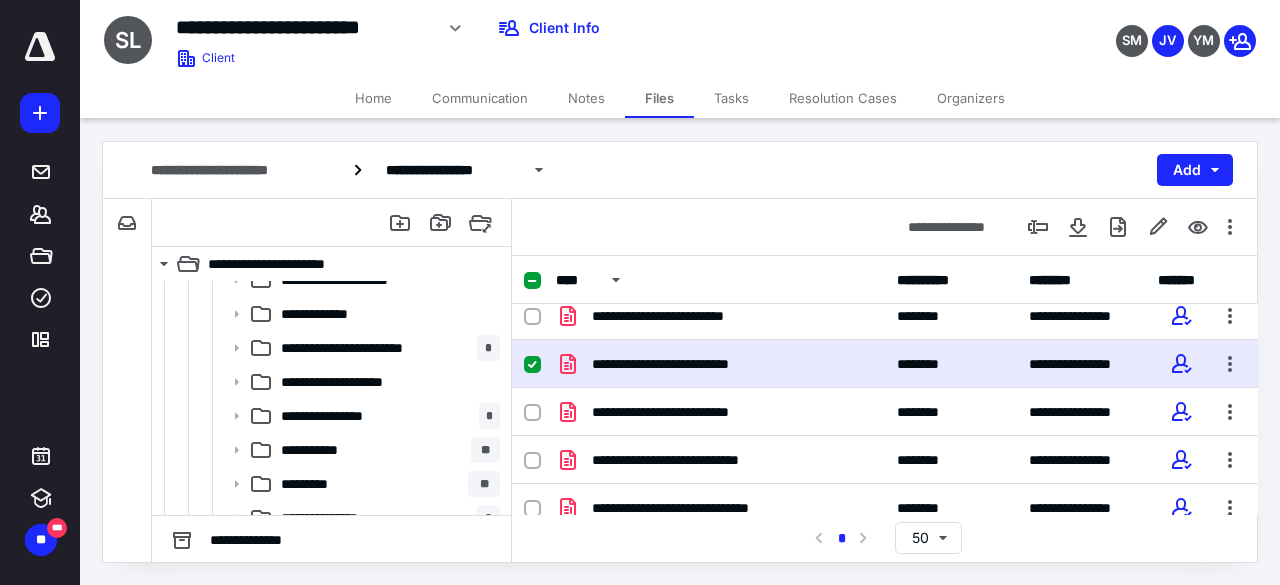 scroll, scrollTop: 1064, scrollLeft: 0, axis: vertical 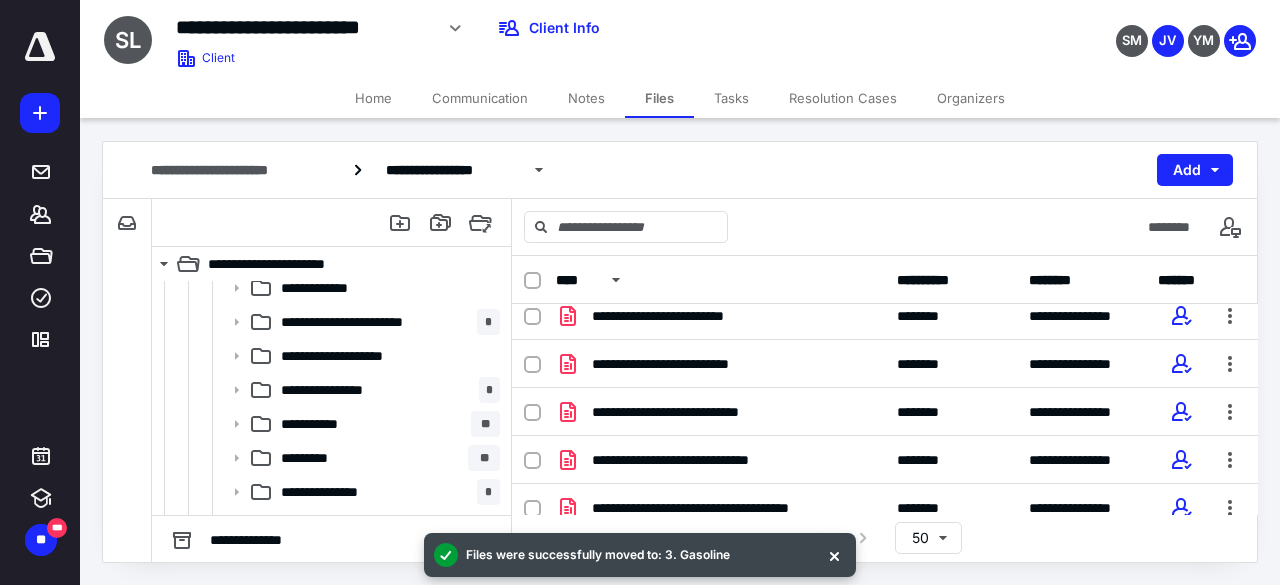 click at bounding box center [834, 555] 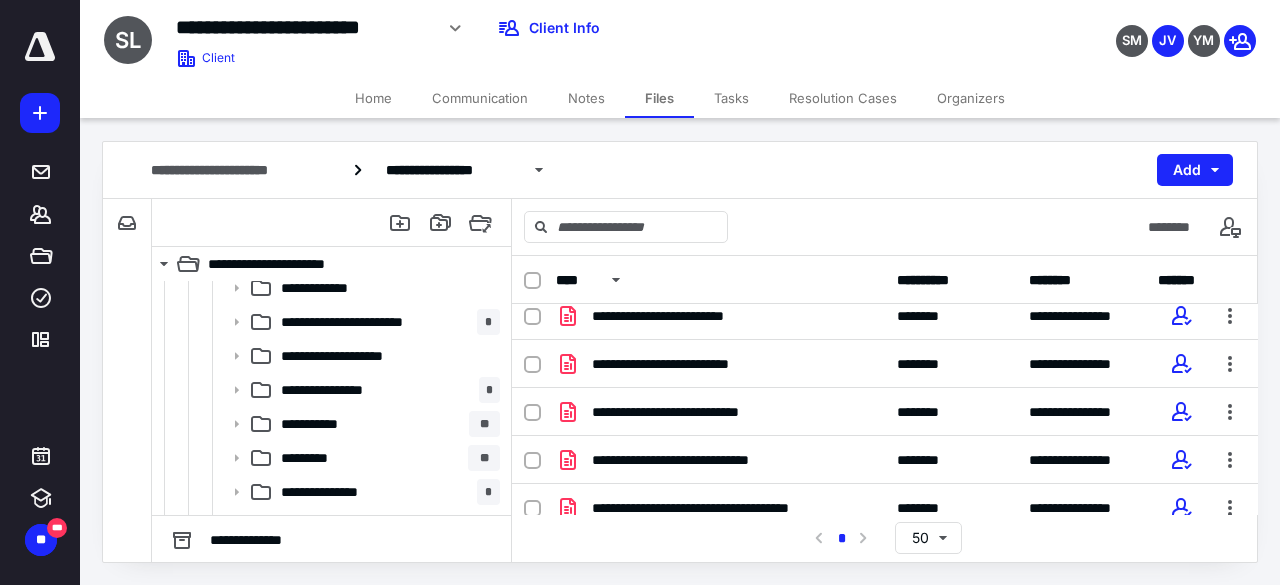 click 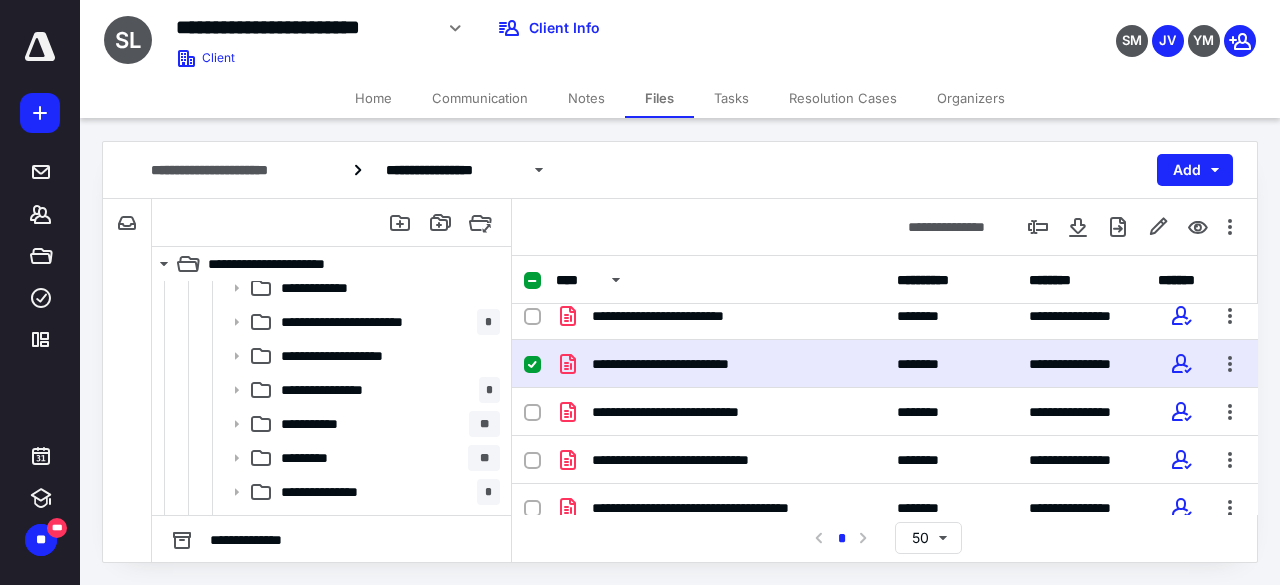 scroll, scrollTop: 1164, scrollLeft: 0, axis: vertical 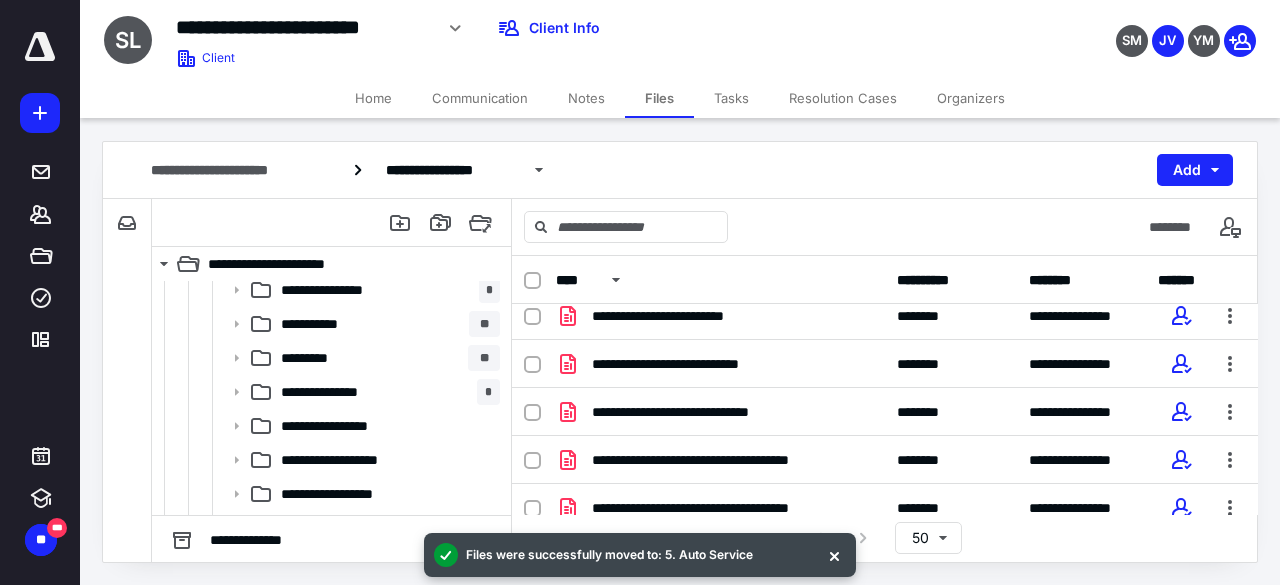 drag, startPoint x: 836, startPoint y: 553, endPoint x: 773, endPoint y: 517, distance: 72.56032 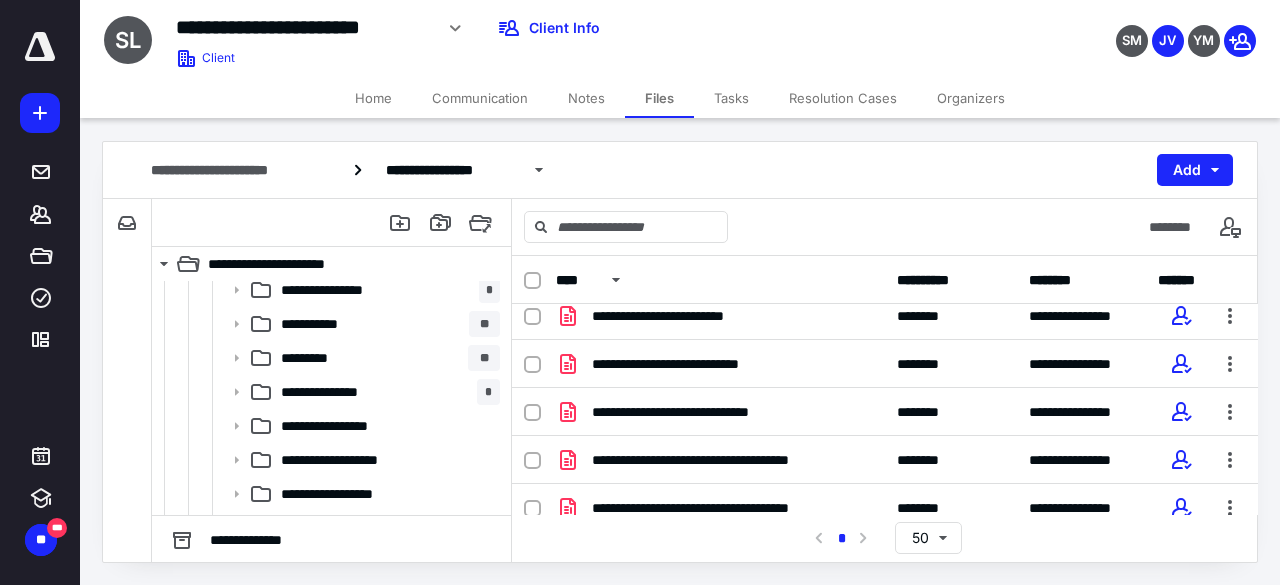 click 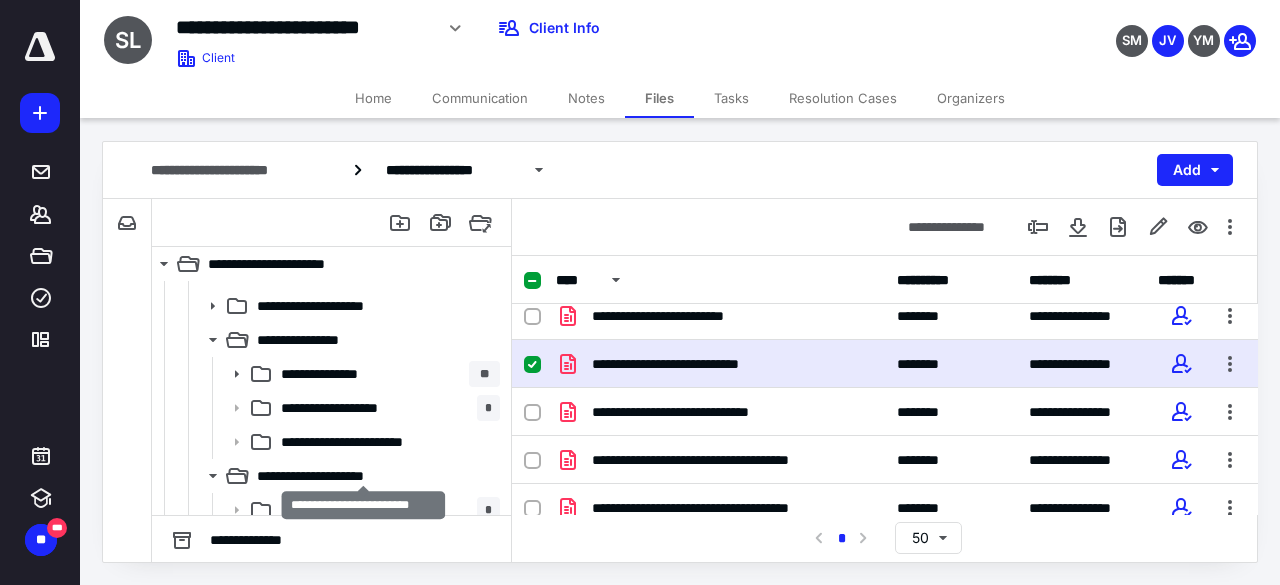 scroll, scrollTop: 64, scrollLeft: 0, axis: vertical 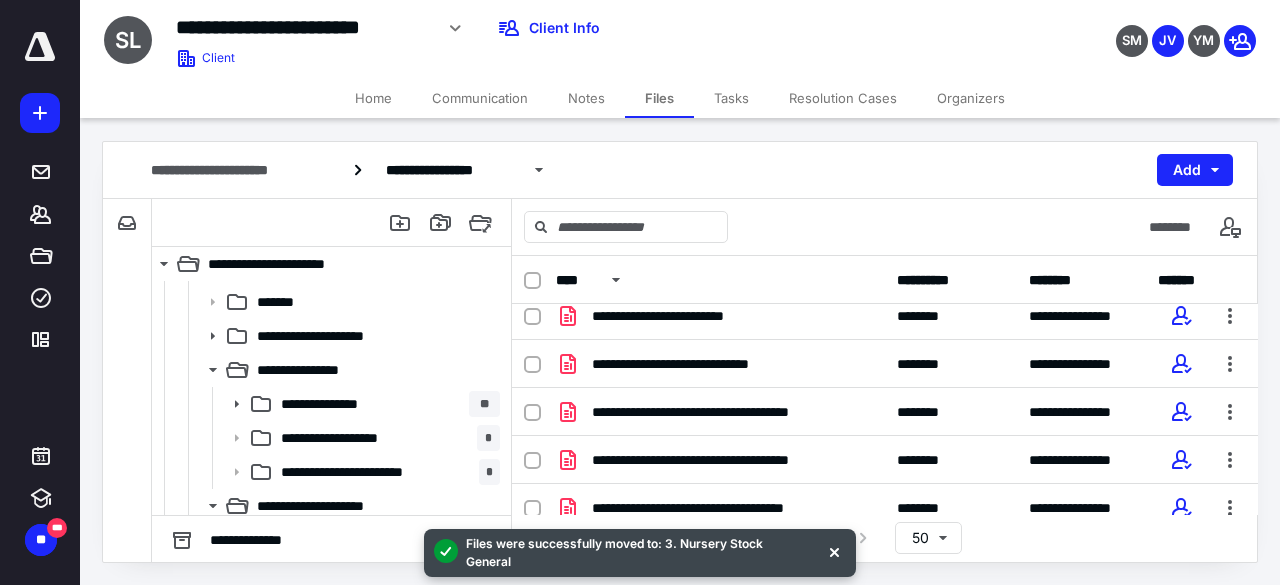 click at bounding box center [834, 551] 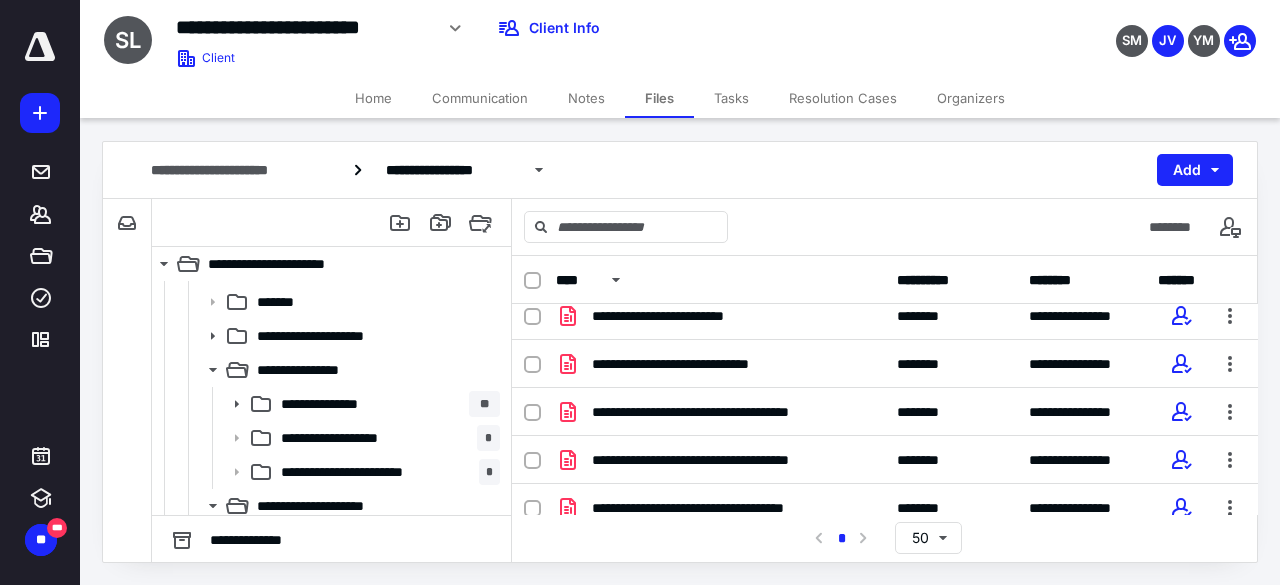 drag, startPoint x: 527, startPoint y: 361, endPoint x: 580, endPoint y: 367, distance: 53.338543 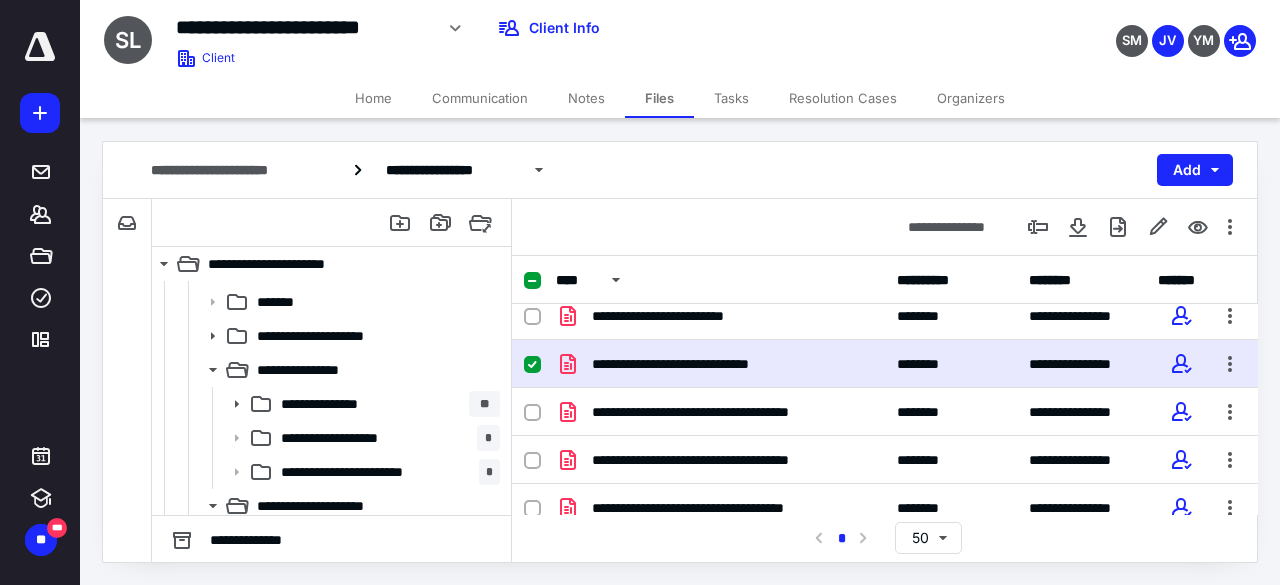 click 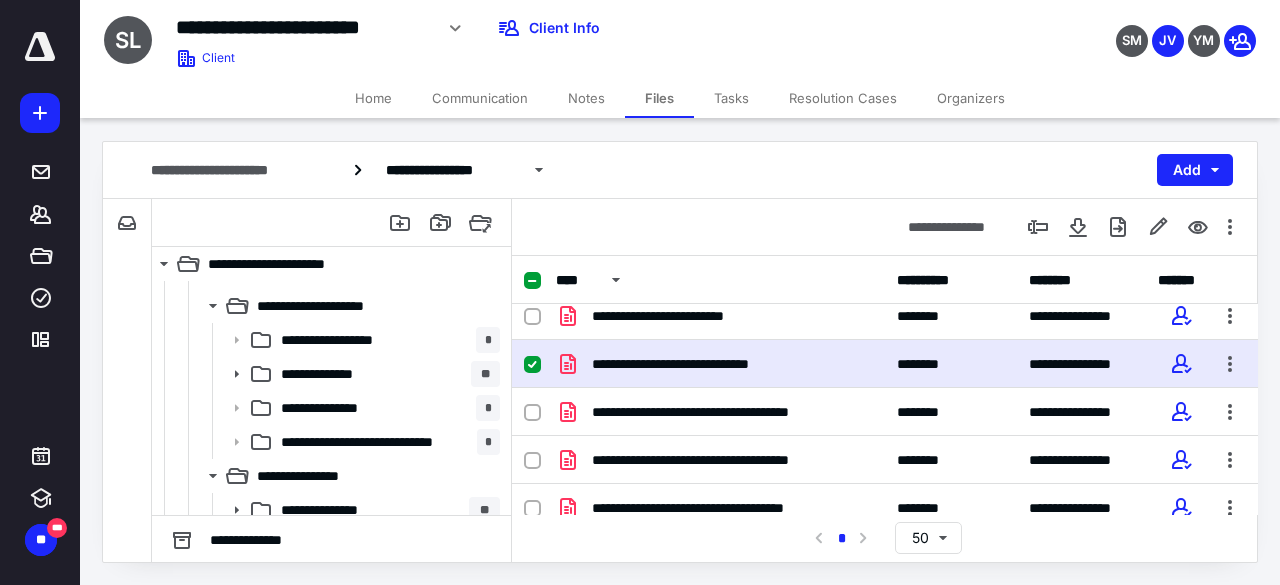 scroll, scrollTop: 64, scrollLeft: 0, axis: vertical 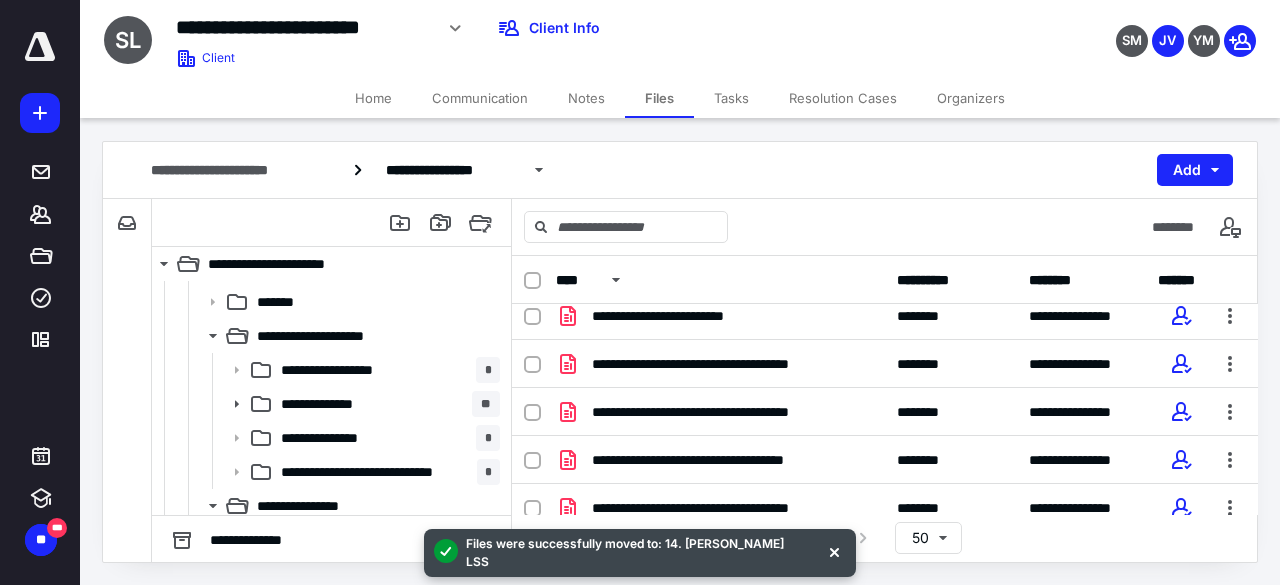 click at bounding box center (834, 551) 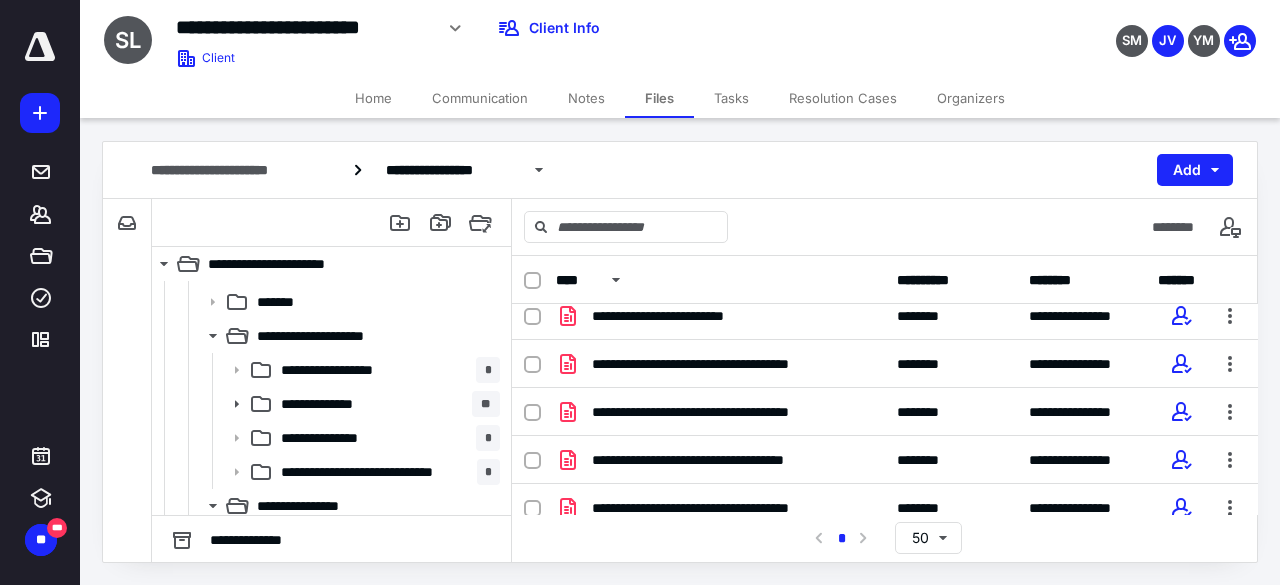 click at bounding box center (532, 365) 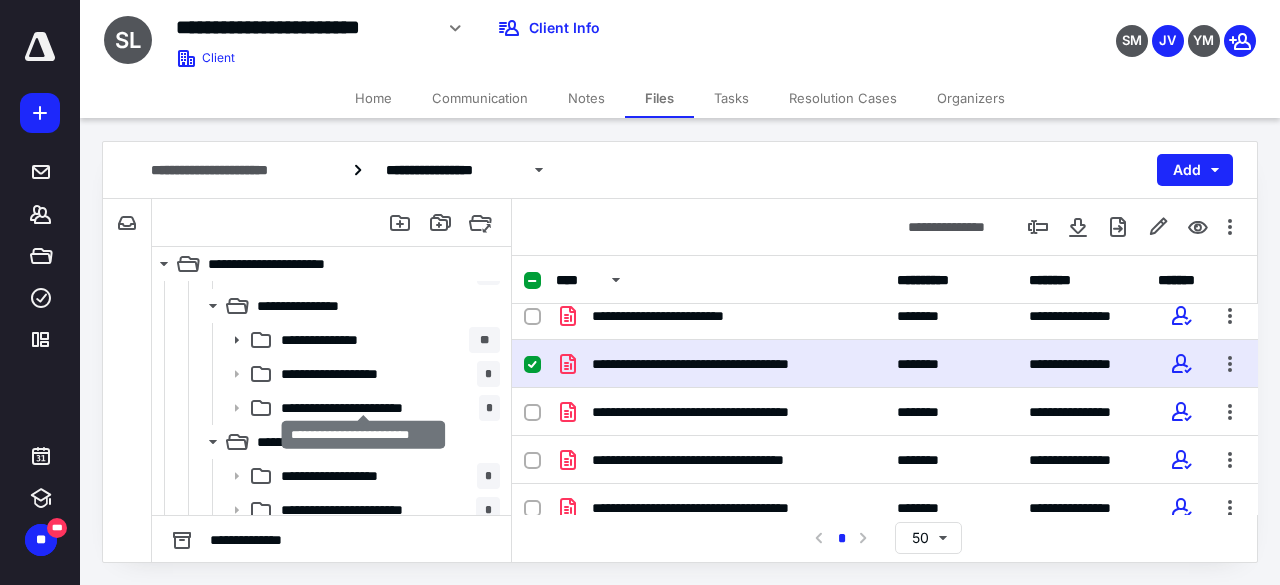 scroll, scrollTop: 364, scrollLeft: 0, axis: vertical 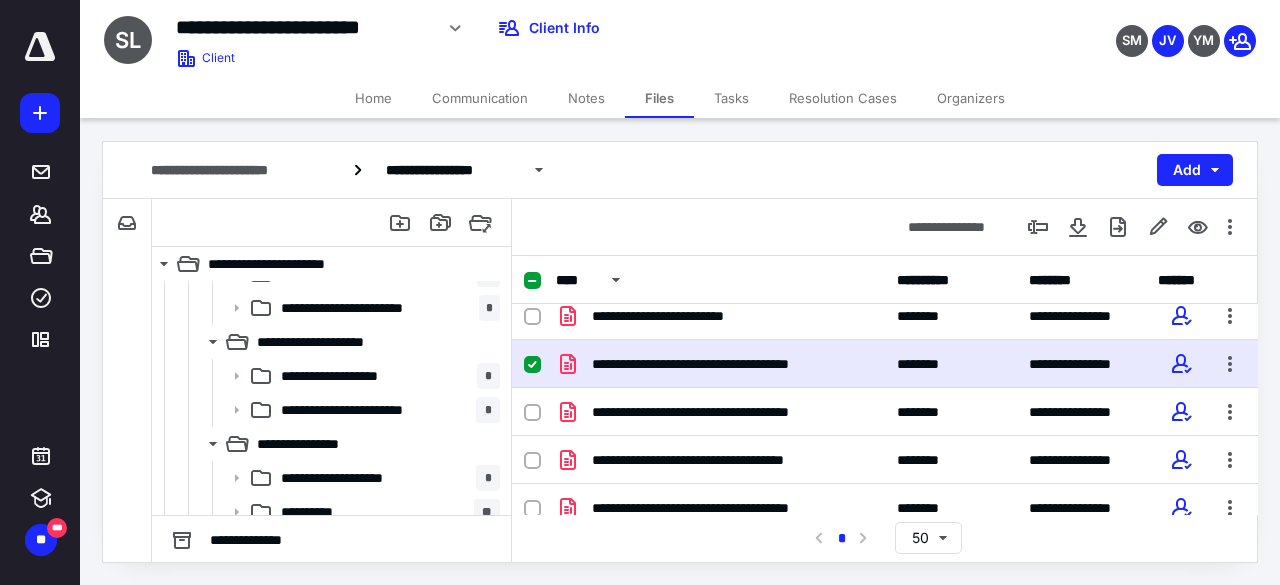 click 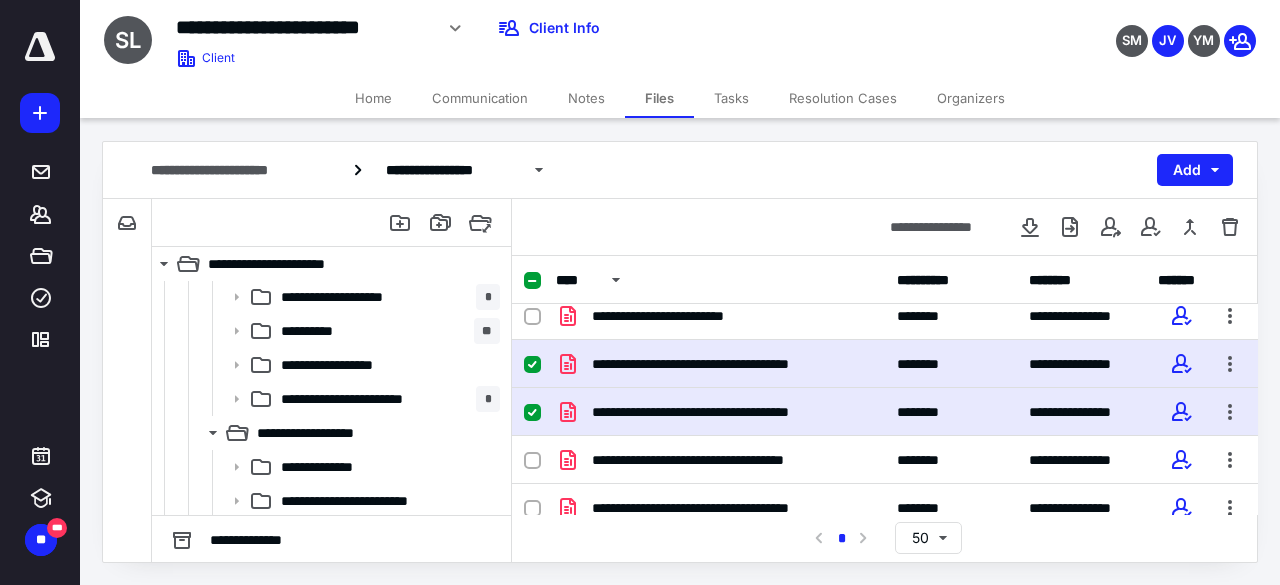 scroll, scrollTop: 564, scrollLeft: 0, axis: vertical 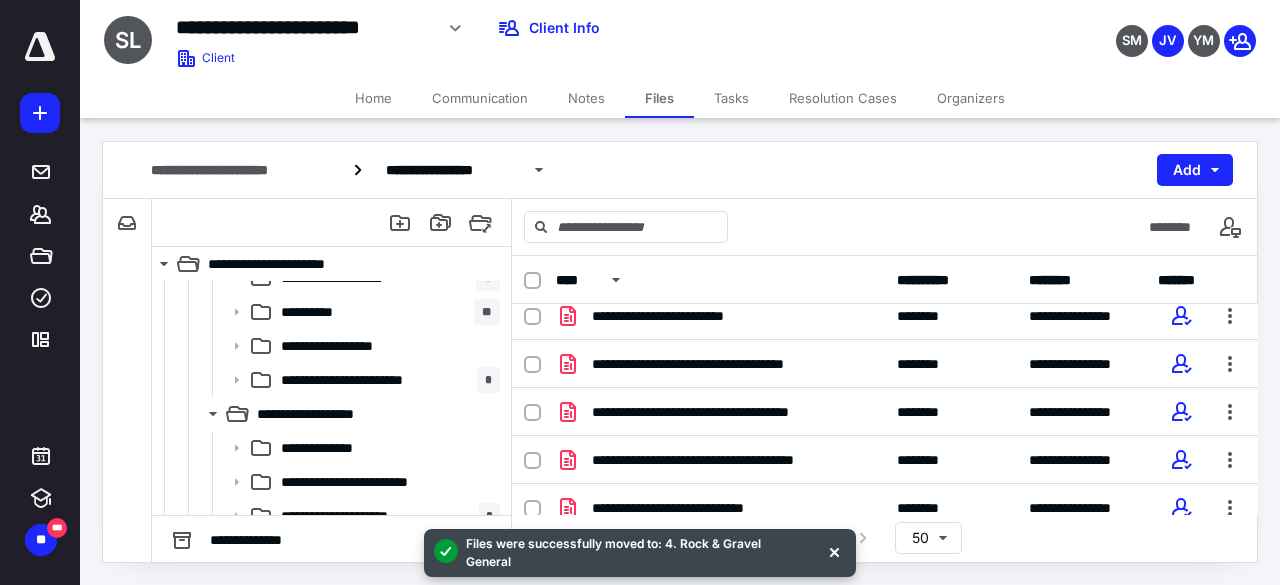 click at bounding box center (834, 551) 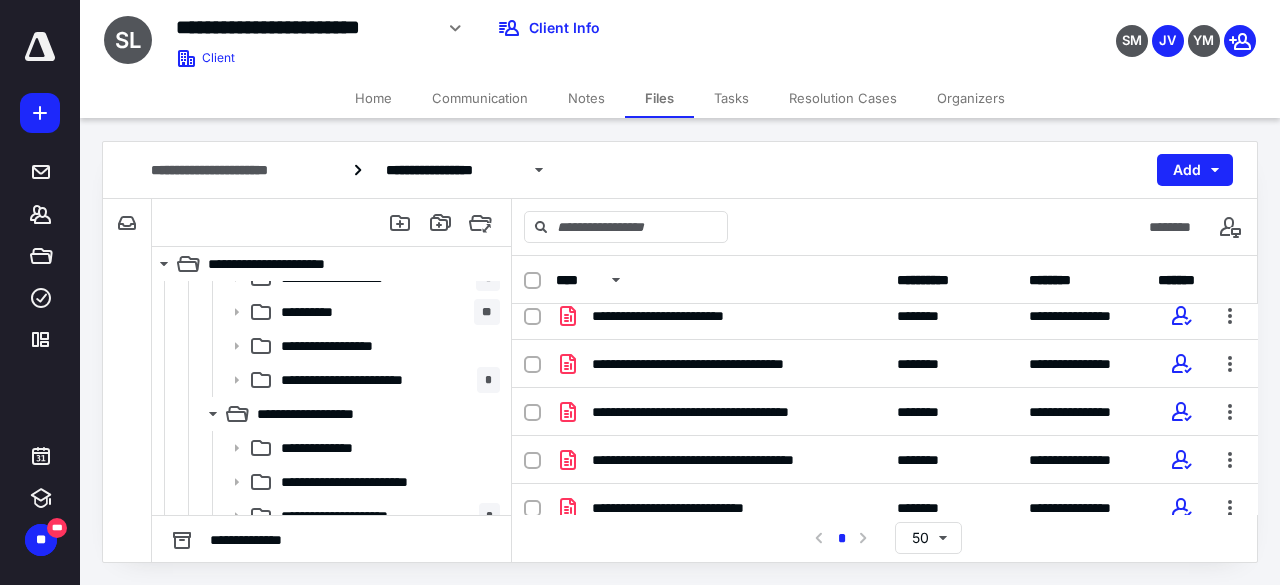 click 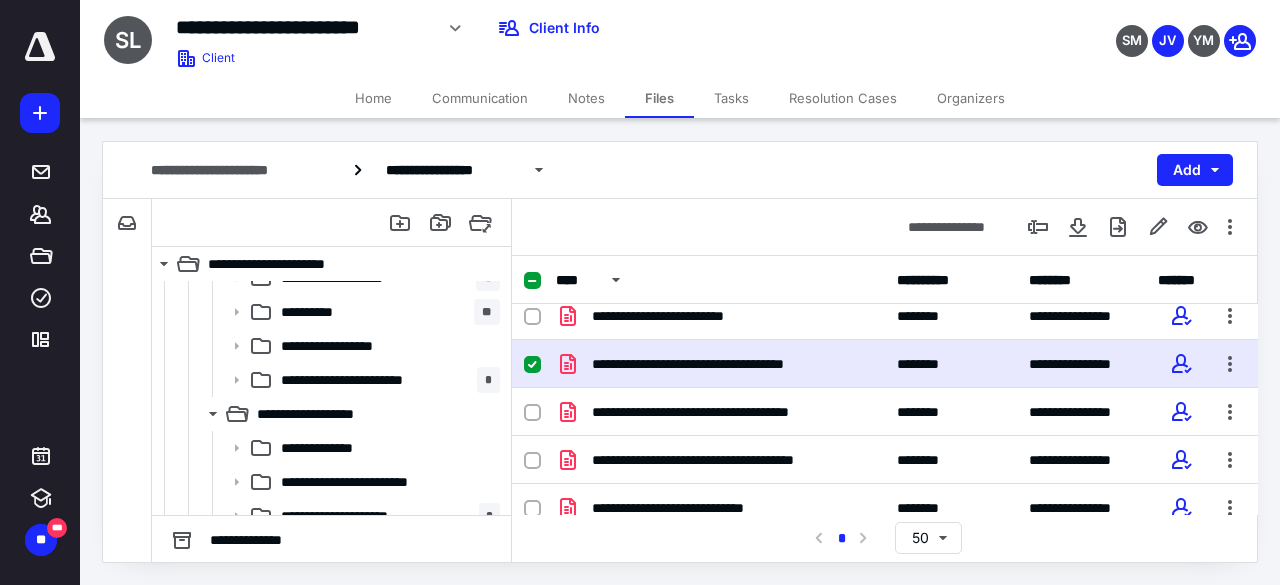 click 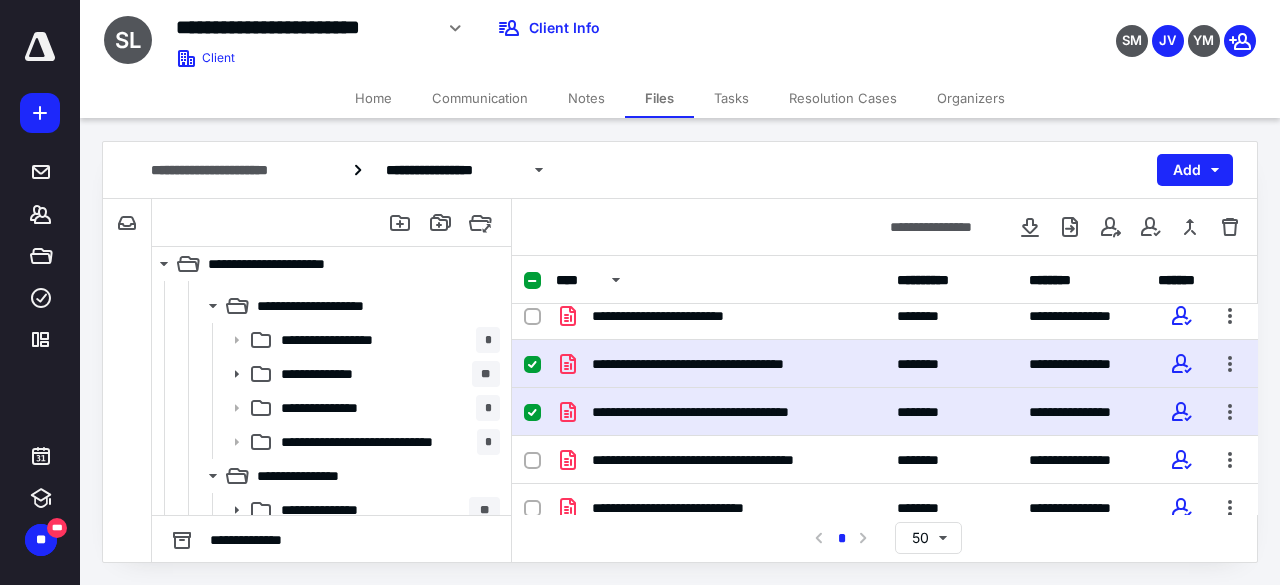 scroll, scrollTop: 64, scrollLeft: 0, axis: vertical 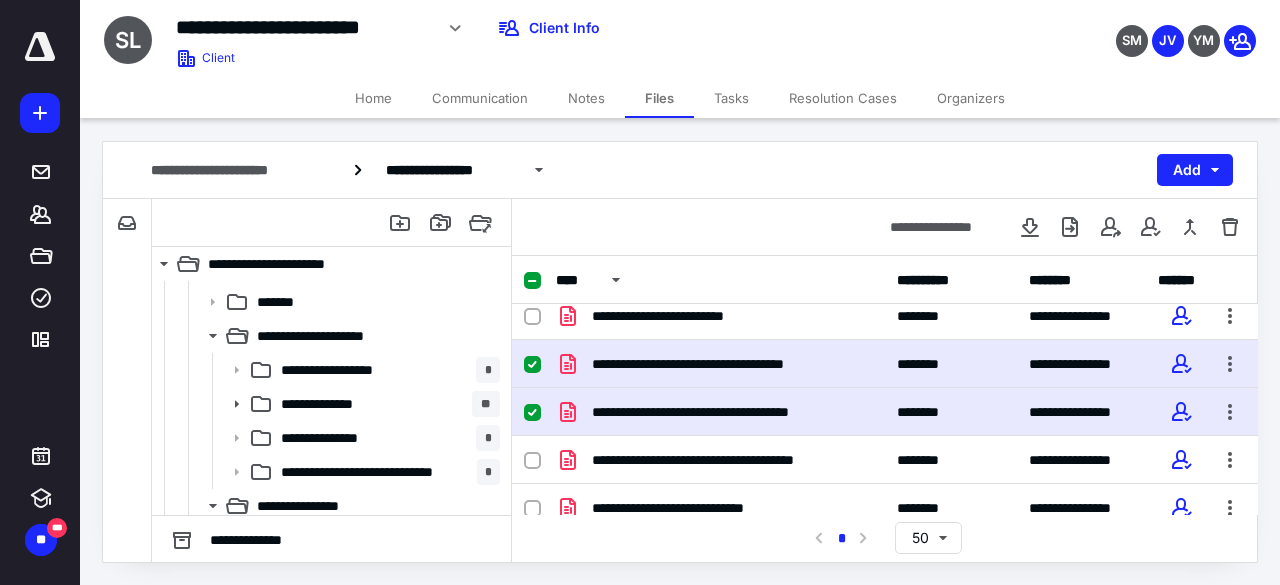 click at bounding box center [532, 413] 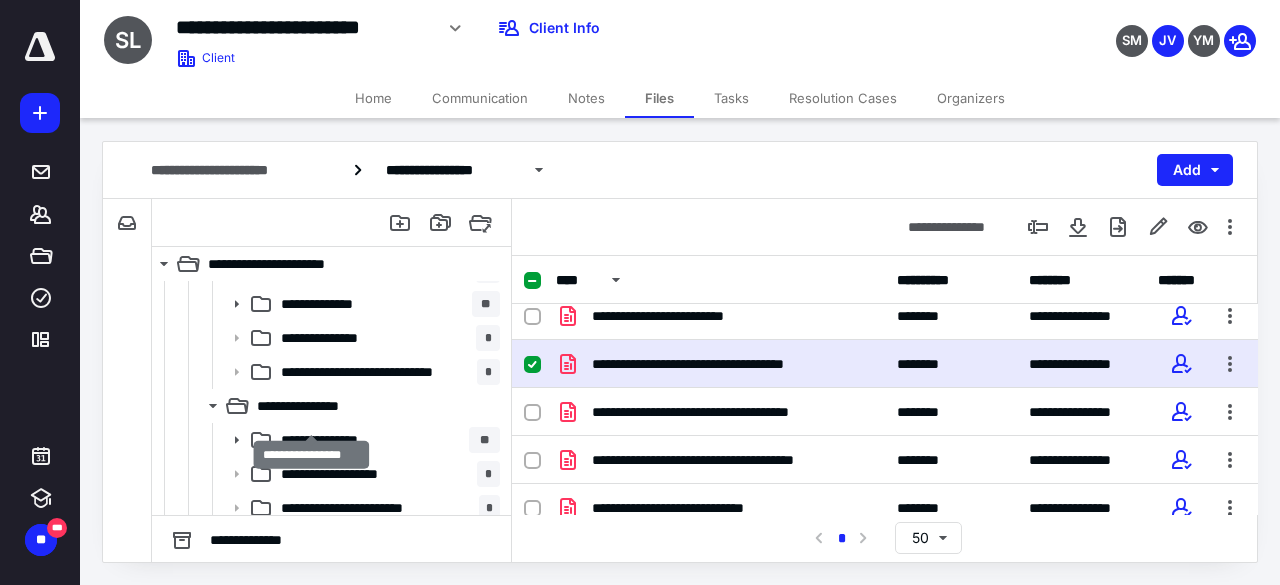scroll, scrollTop: 64, scrollLeft: 0, axis: vertical 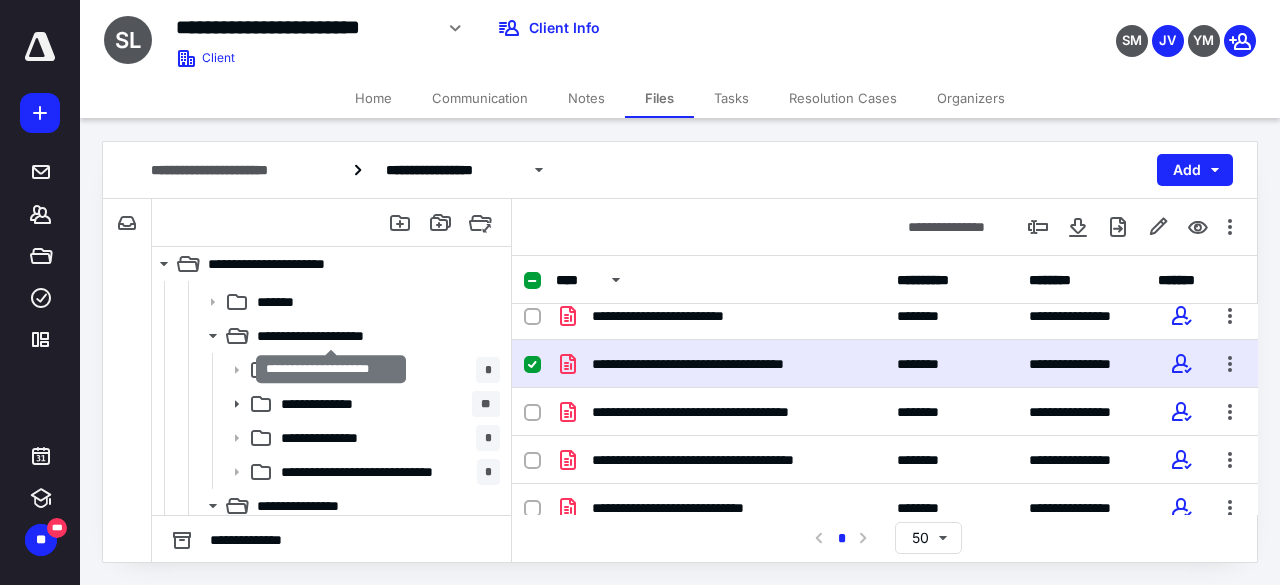 click on "**********" at bounding box center (332, 336) 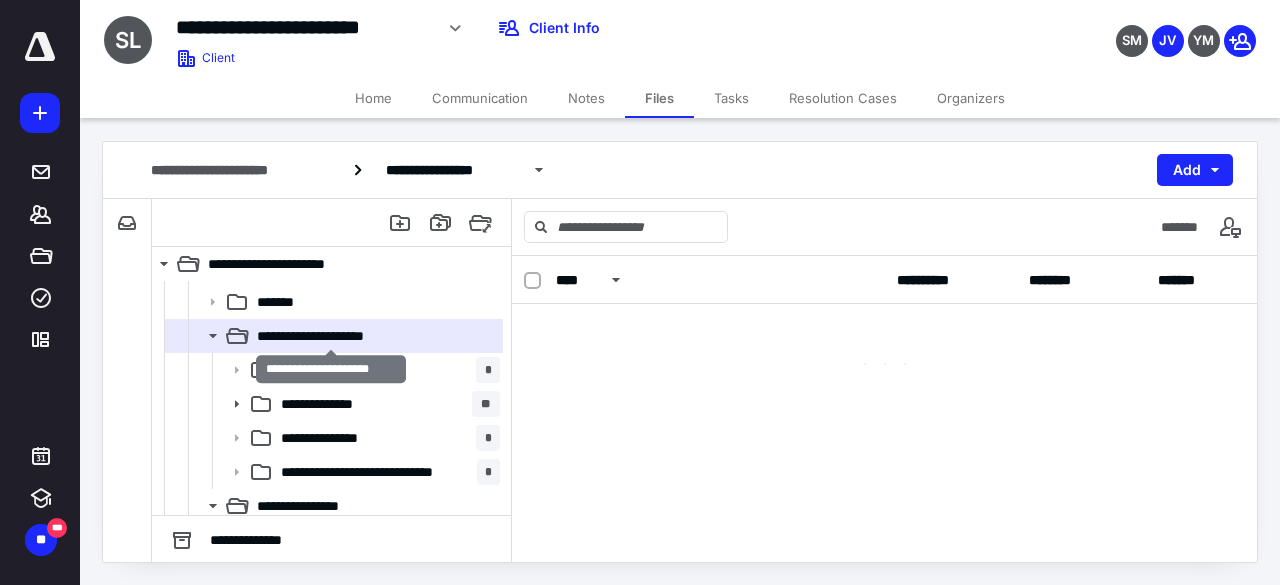 scroll, scrollTop: 0, scrollLeft: 0, axis: both 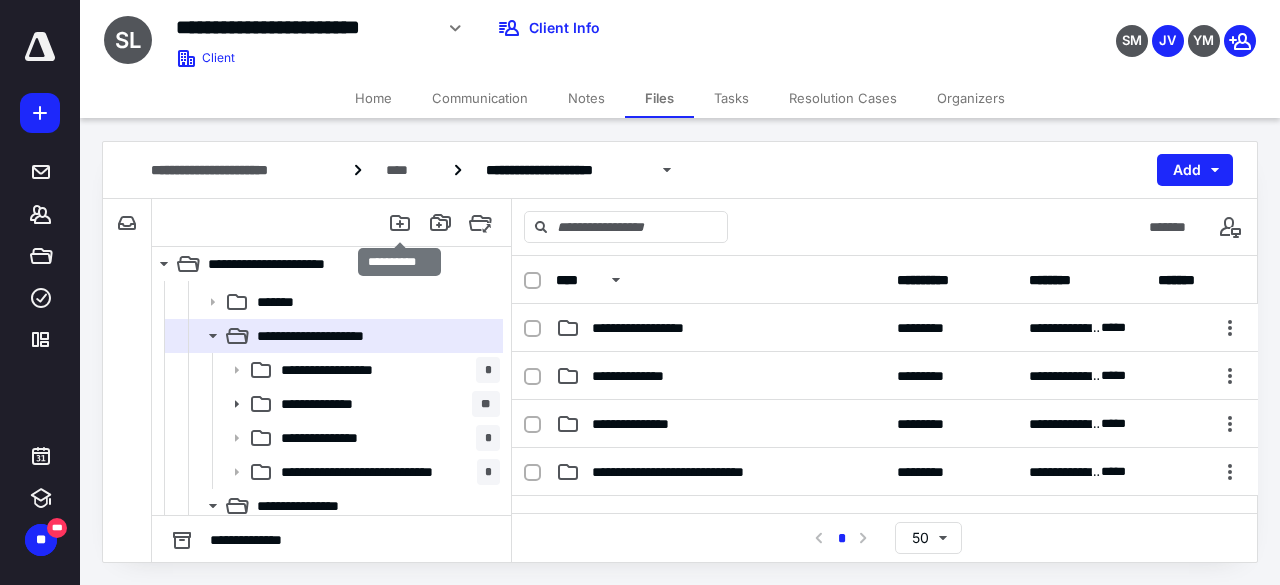 click at bounding box center [400, 223] 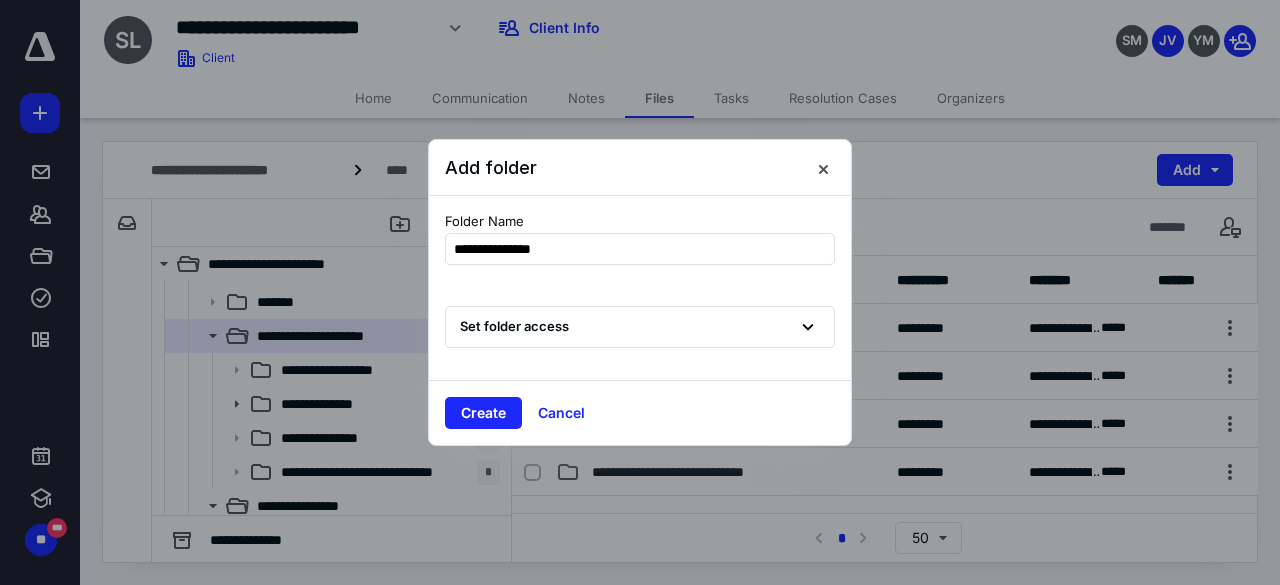 type on "**********" 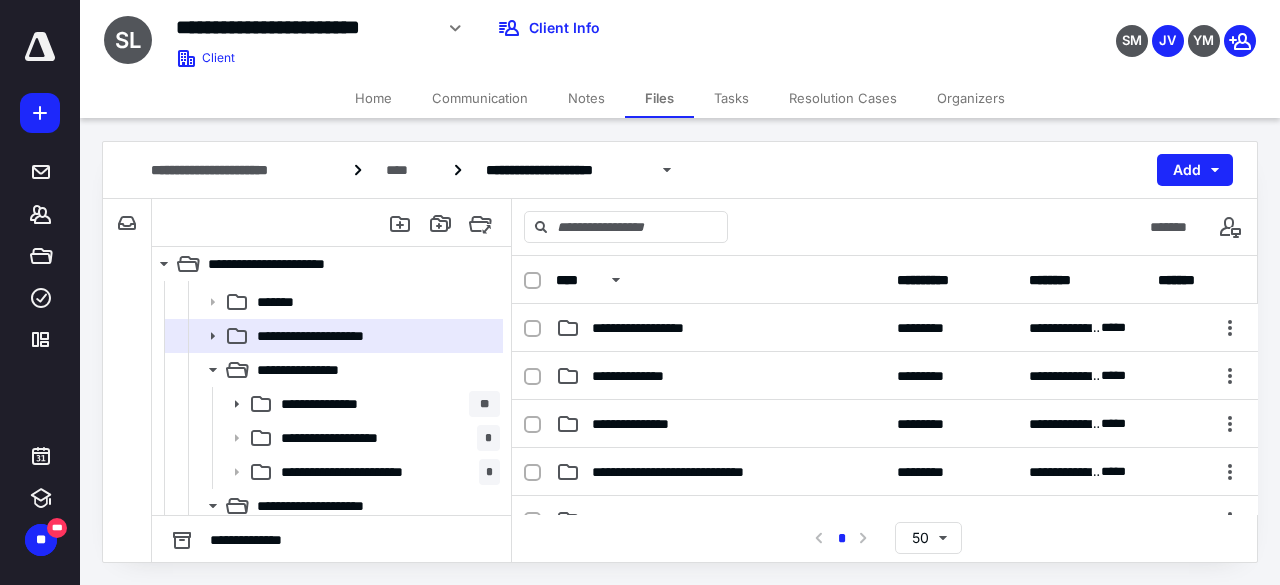 click 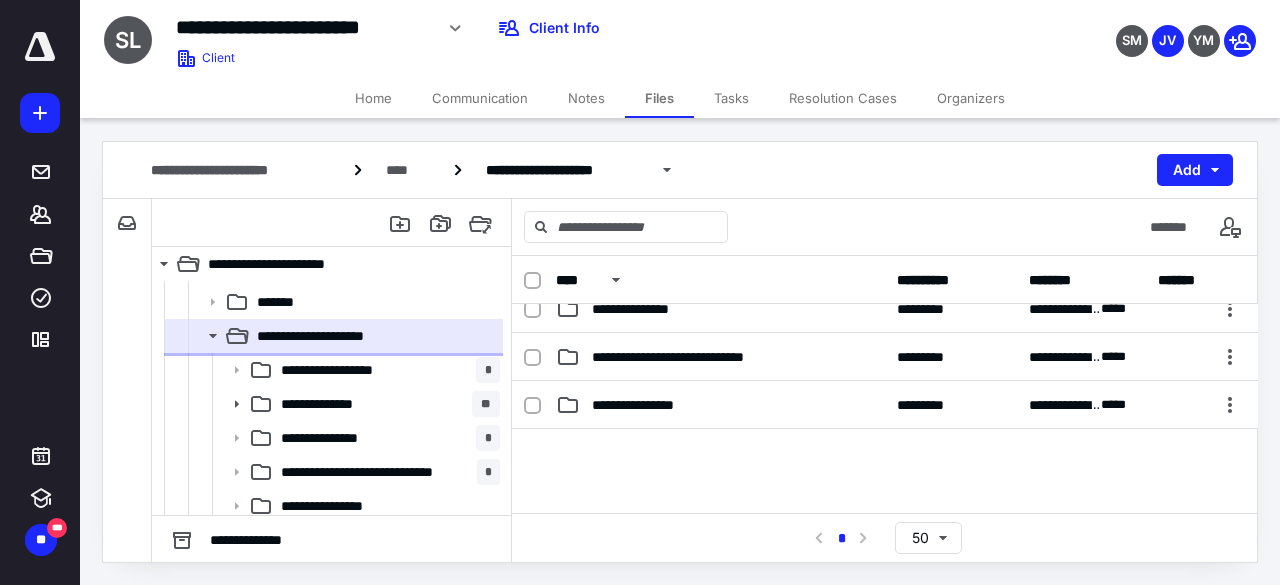 scroll, scrollTop: 300, scrollLeft: 0, axis: vertical 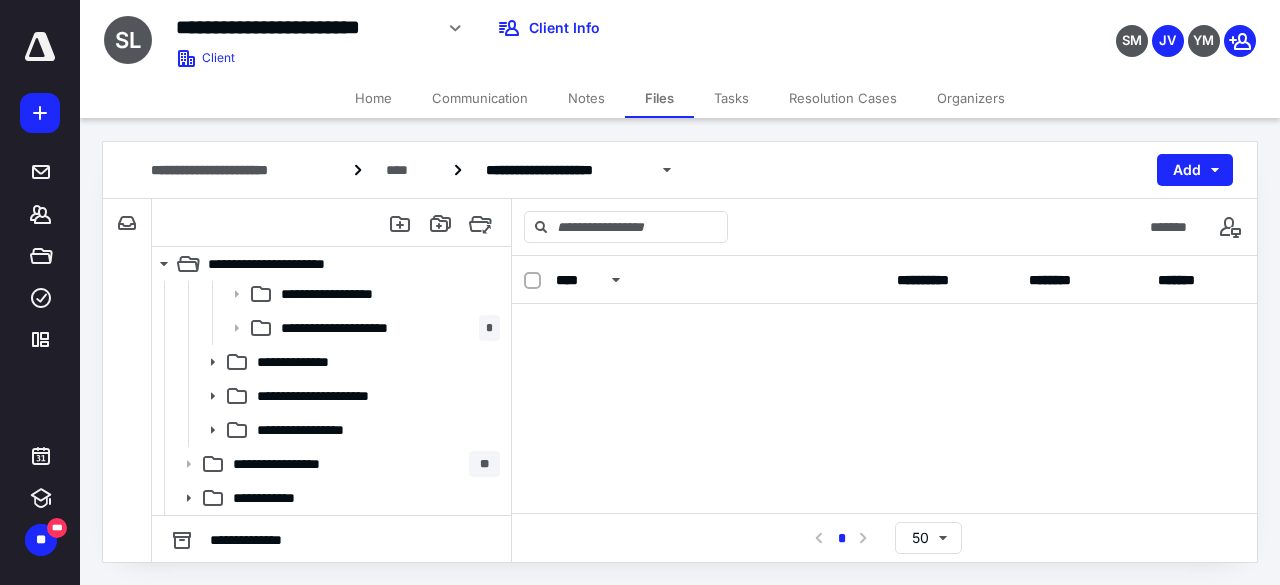 click on "**********" at bounding box center [362, 464] 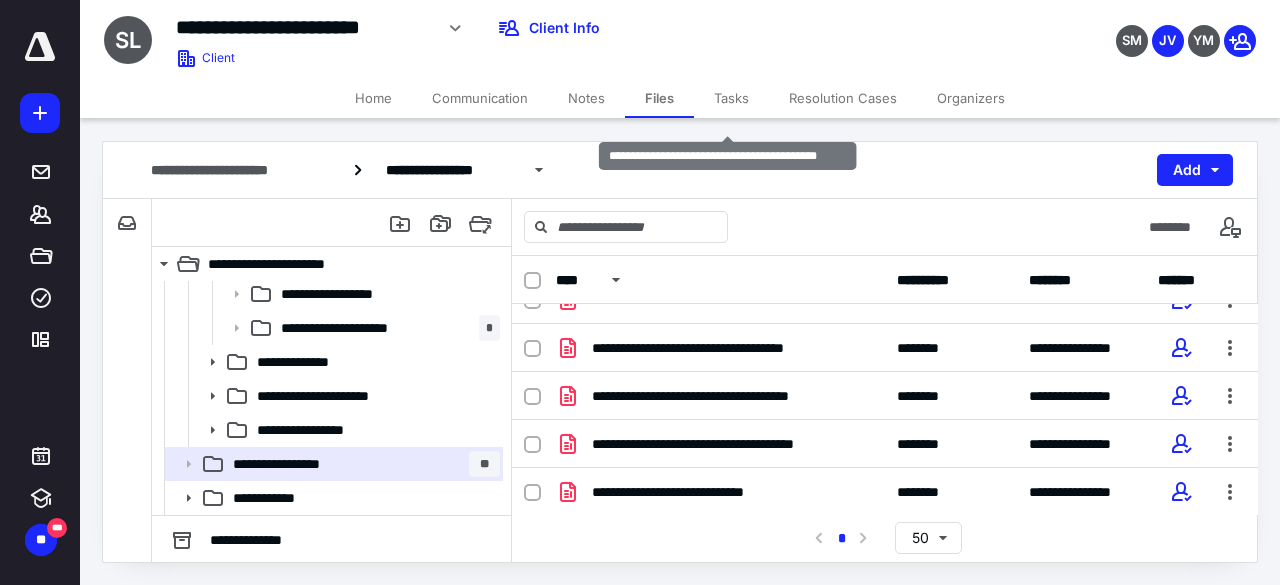 scroll, scrollTop: 300, scrollLeft: 0, axis: vertical 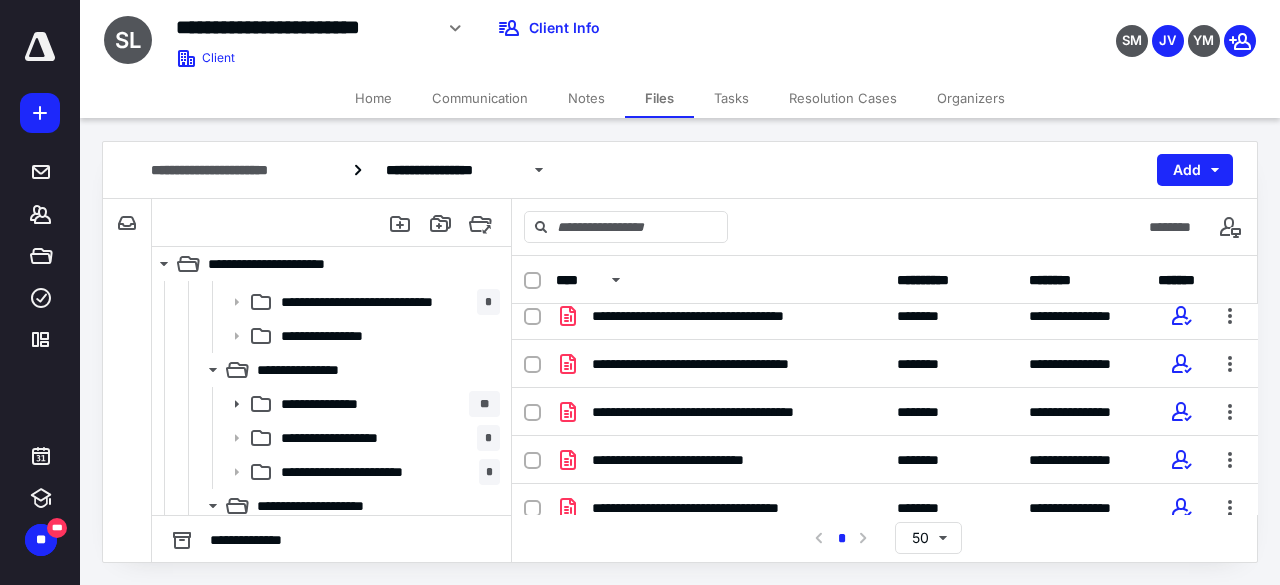 click 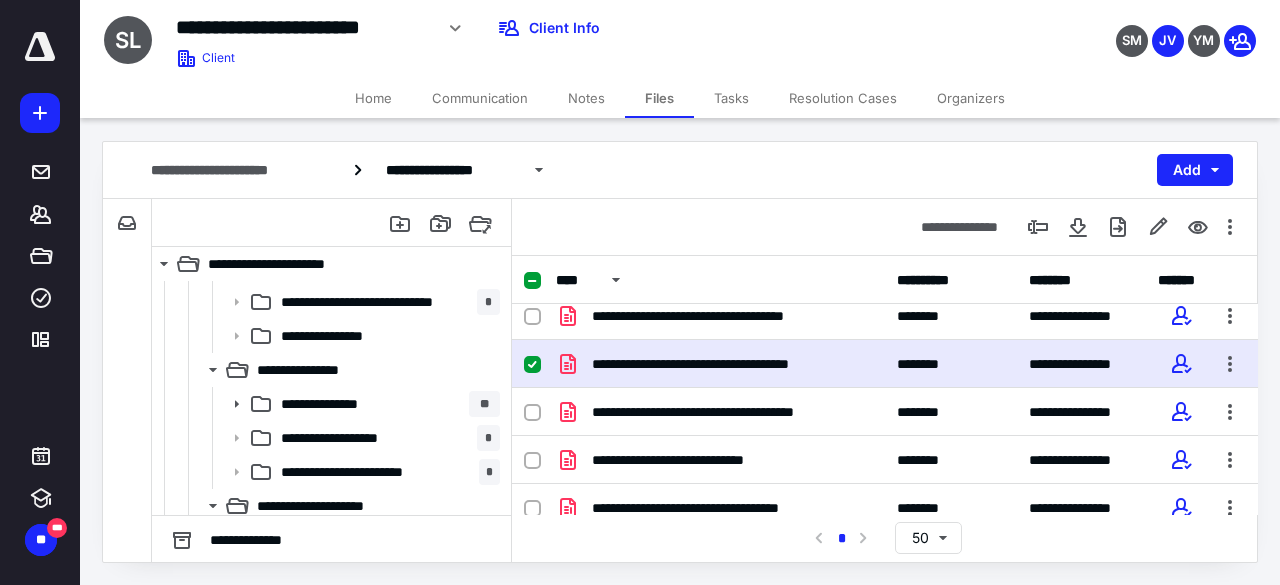 checkbox on "true" 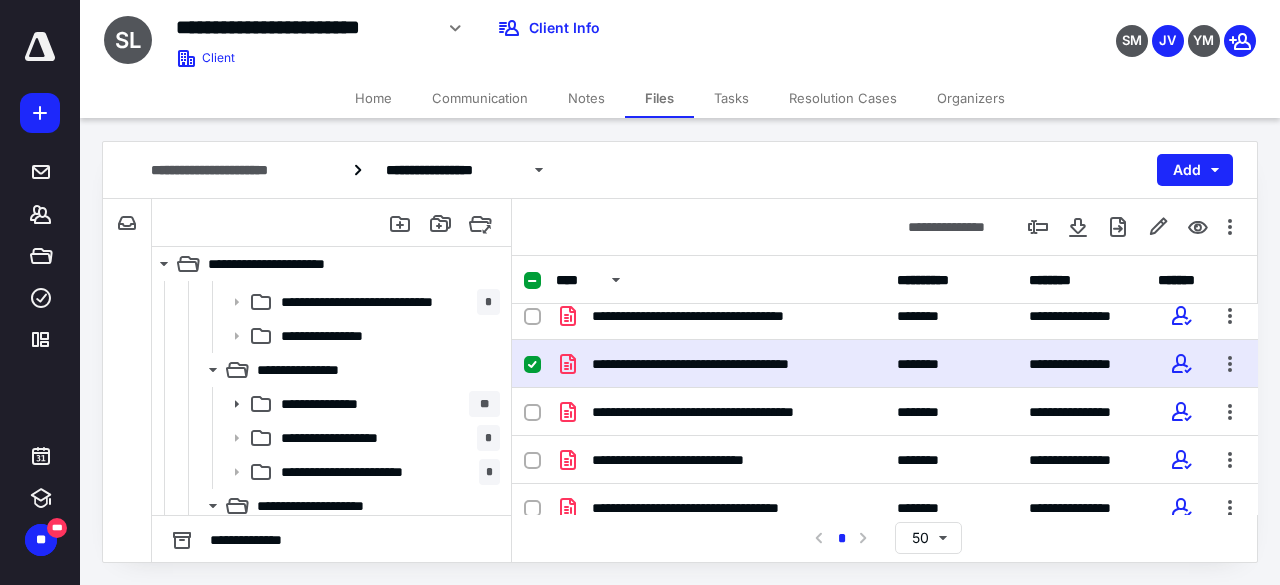 click 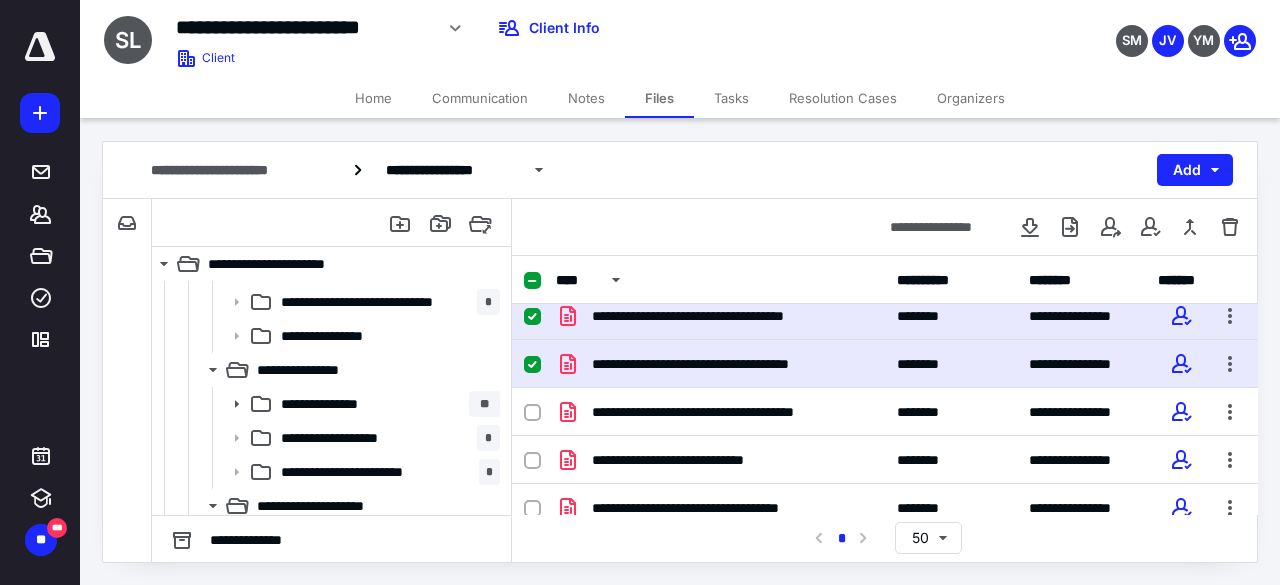 scroll, scrollTop: 204, scrollLeft: 0, axis: vertical 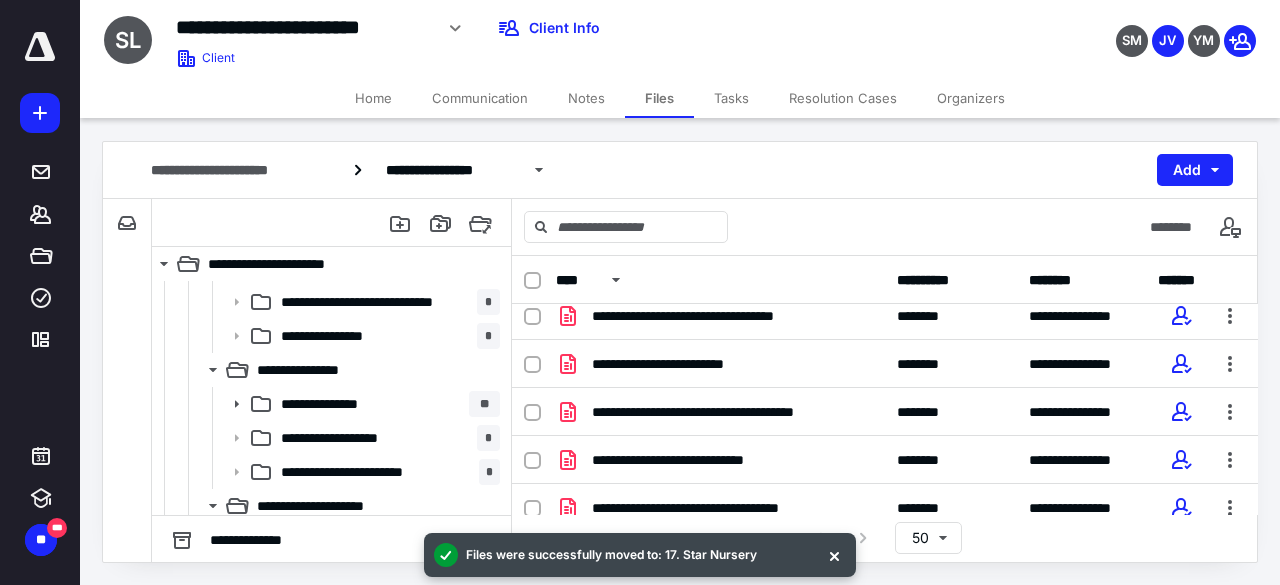 click at bounding box center [834, 555] 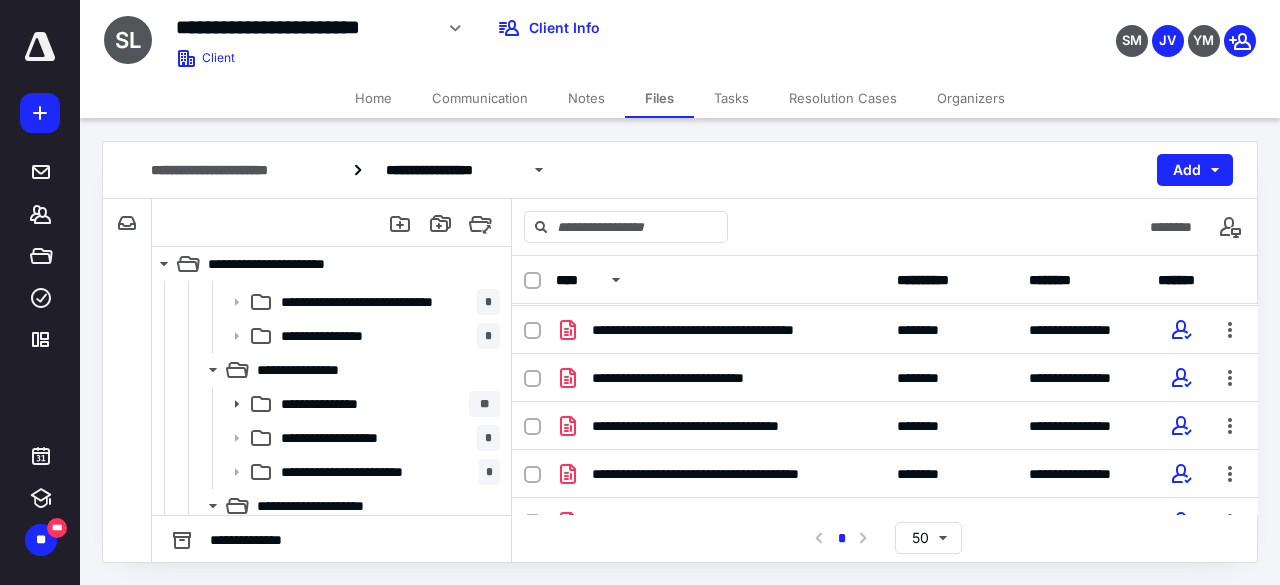 scroll, scrollTop: 304, scrollLeft: 0, axis: vertical 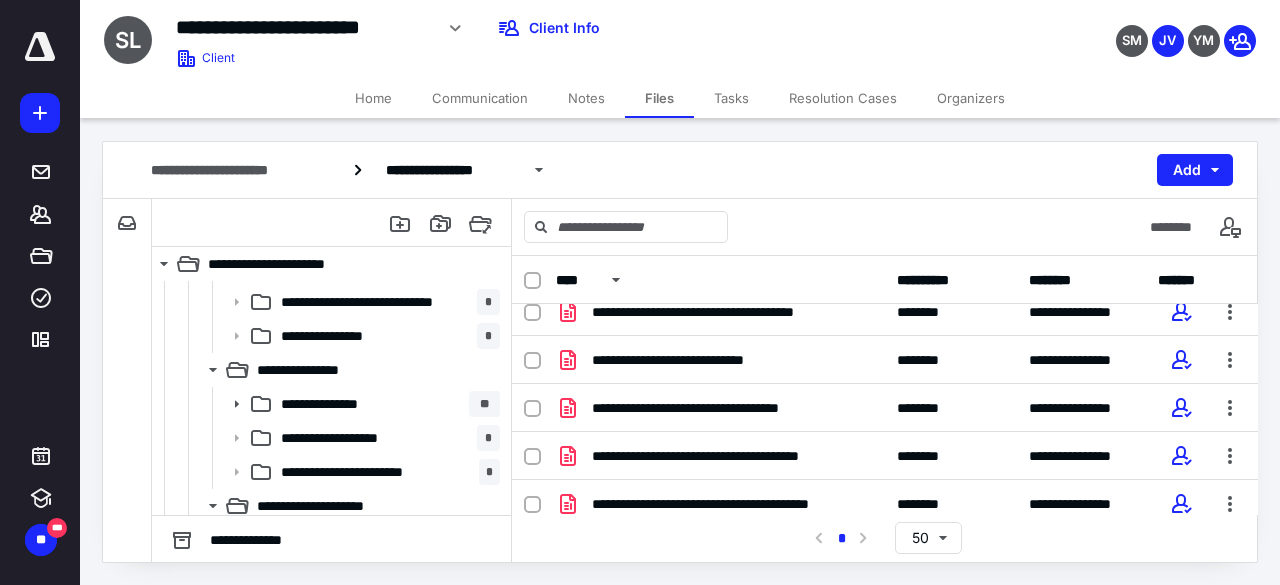 click 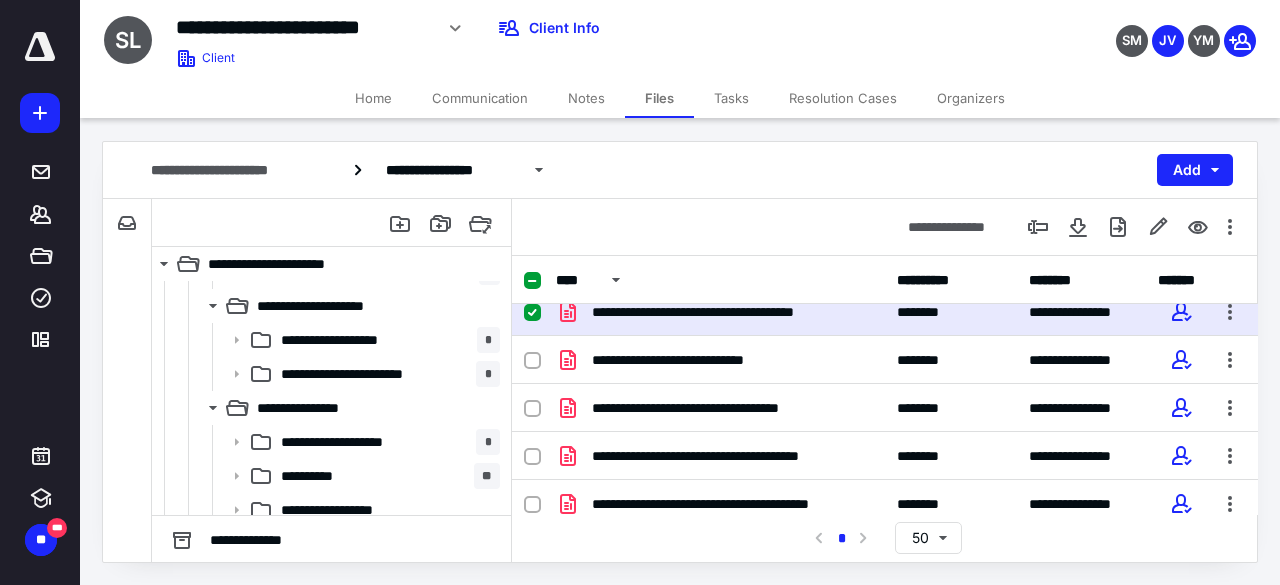 scroll, scrollTop: 534, scrollLeft: 0, axis: vertical 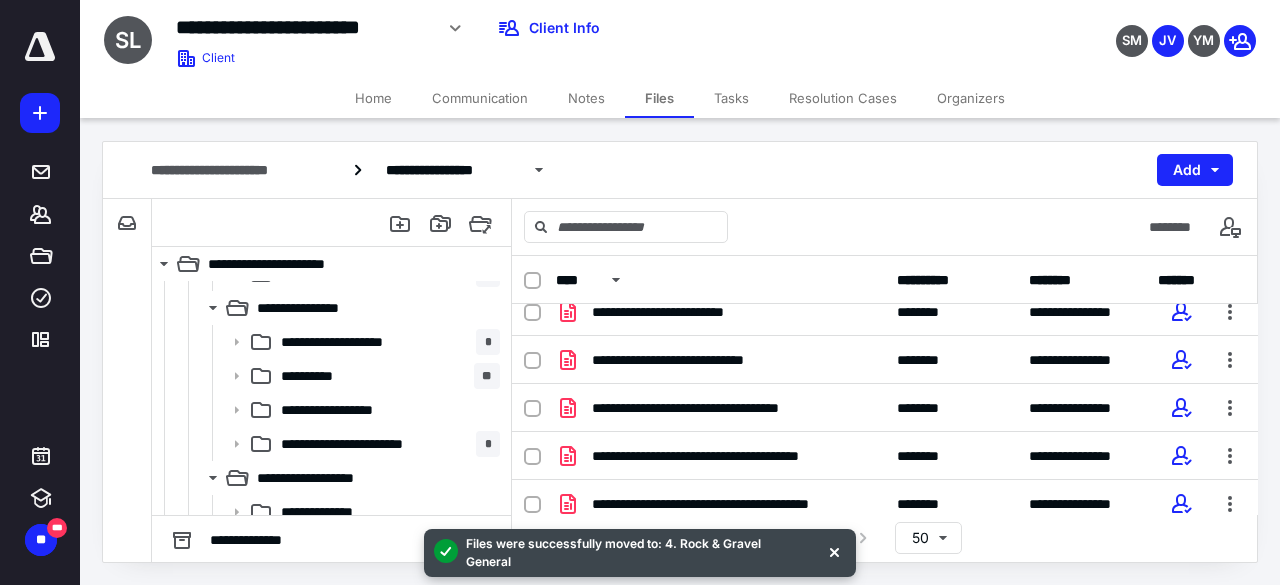 click at bounding box center [834, 551] 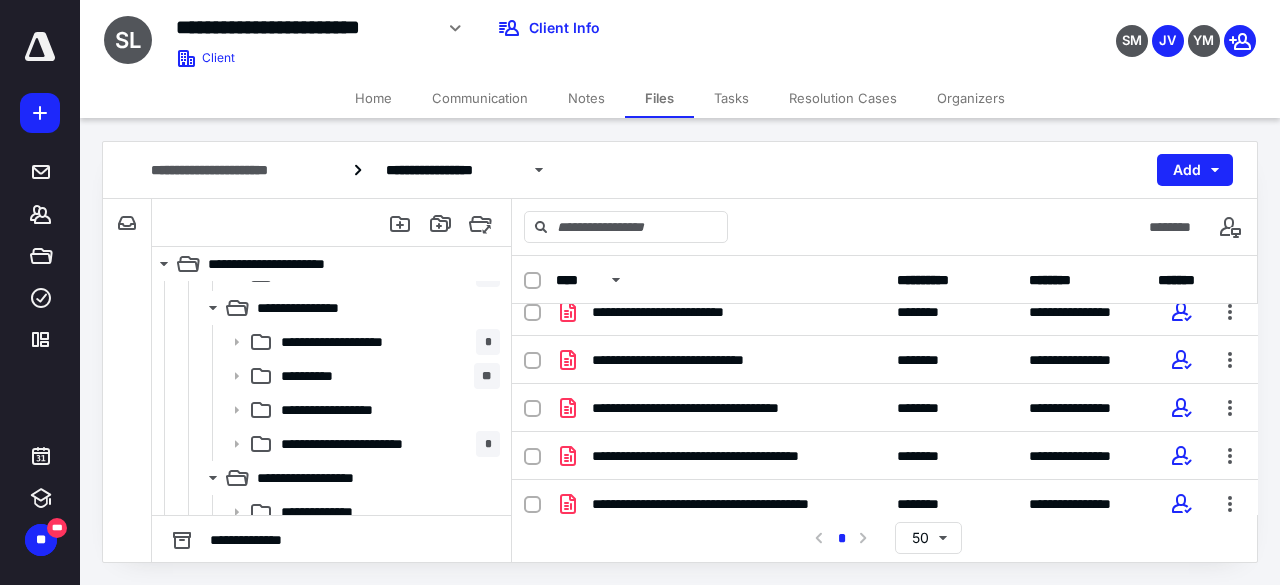 click 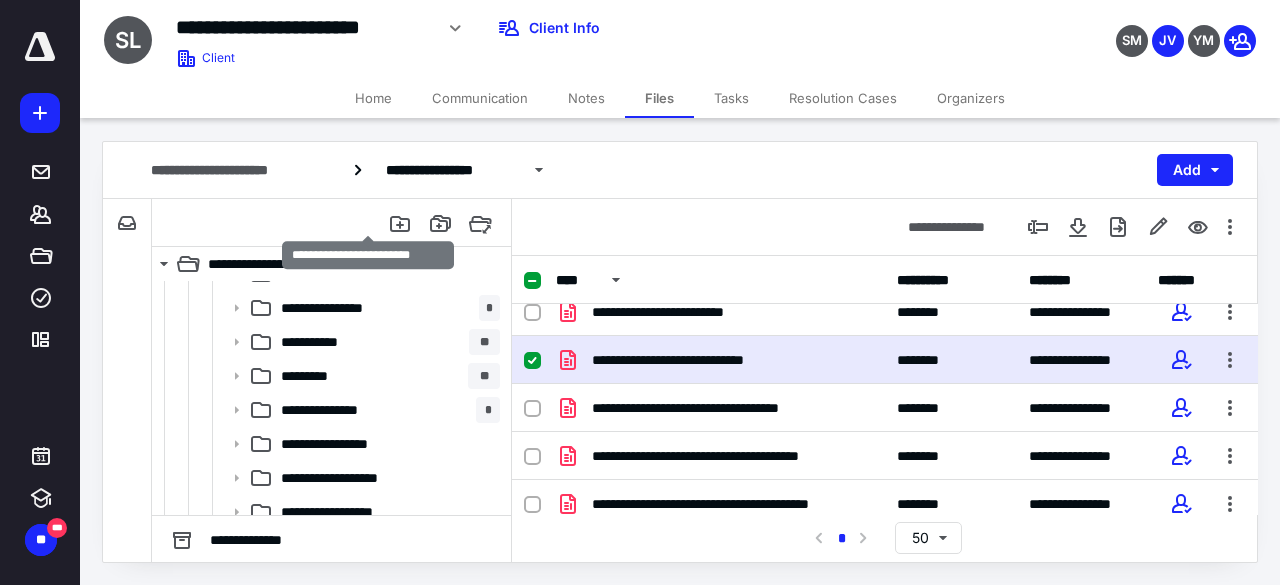 scroll, scrollTop: 1334, scrollLeft: 0, axis: vertical 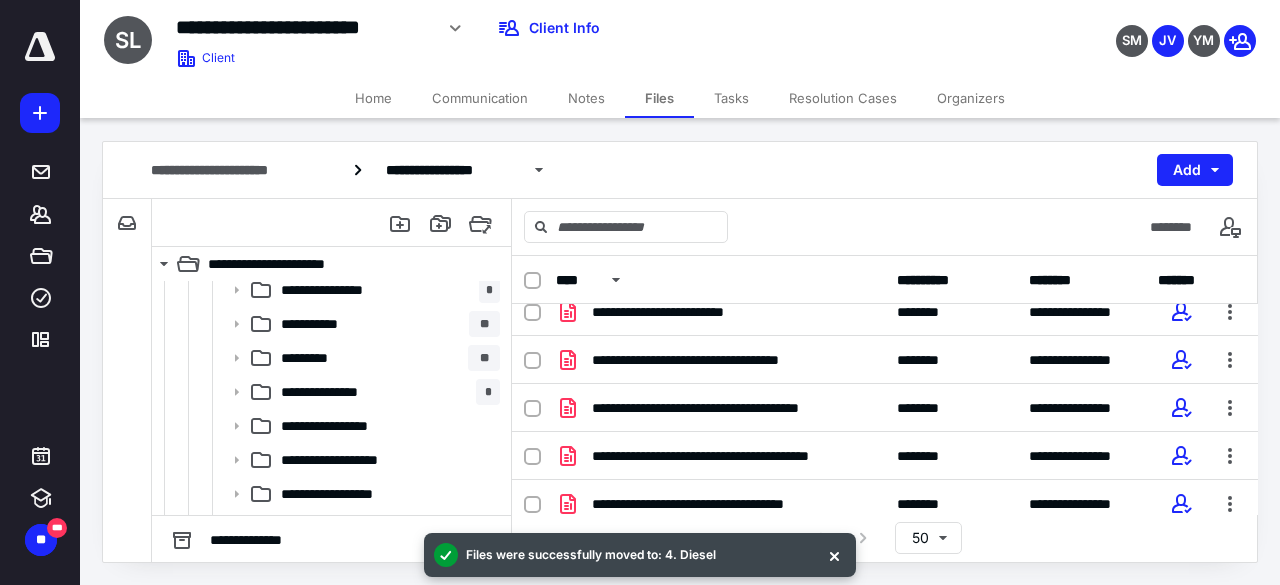 click at bounding box center [834, 555] 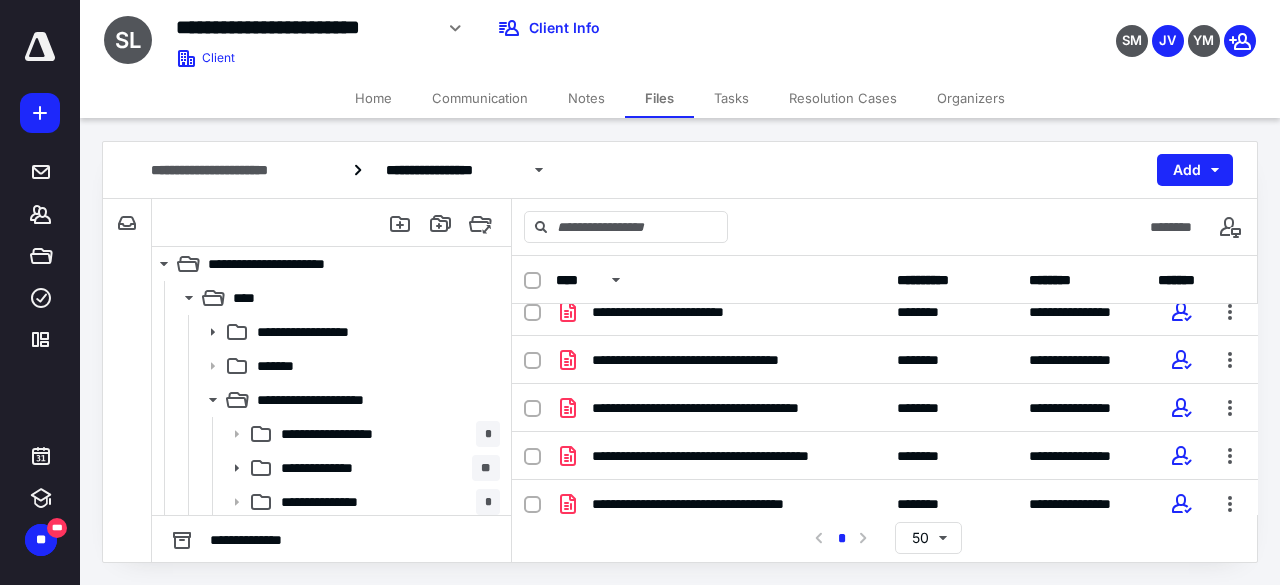 scroll, scrollTop: 100, scrollLeft: 0, axis: vertical 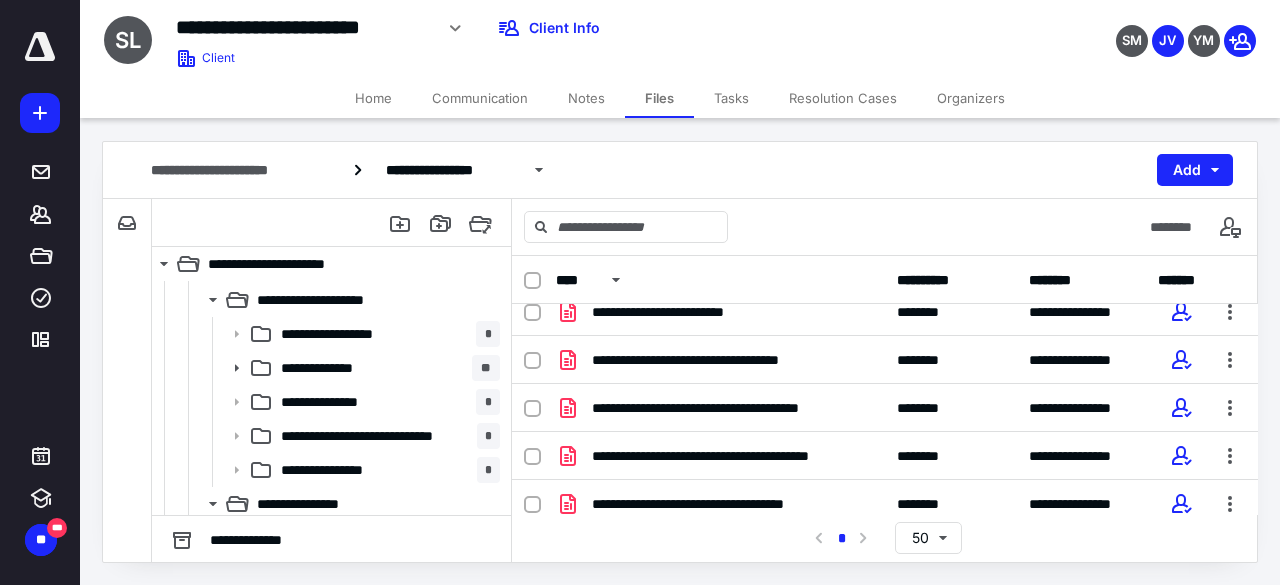 click 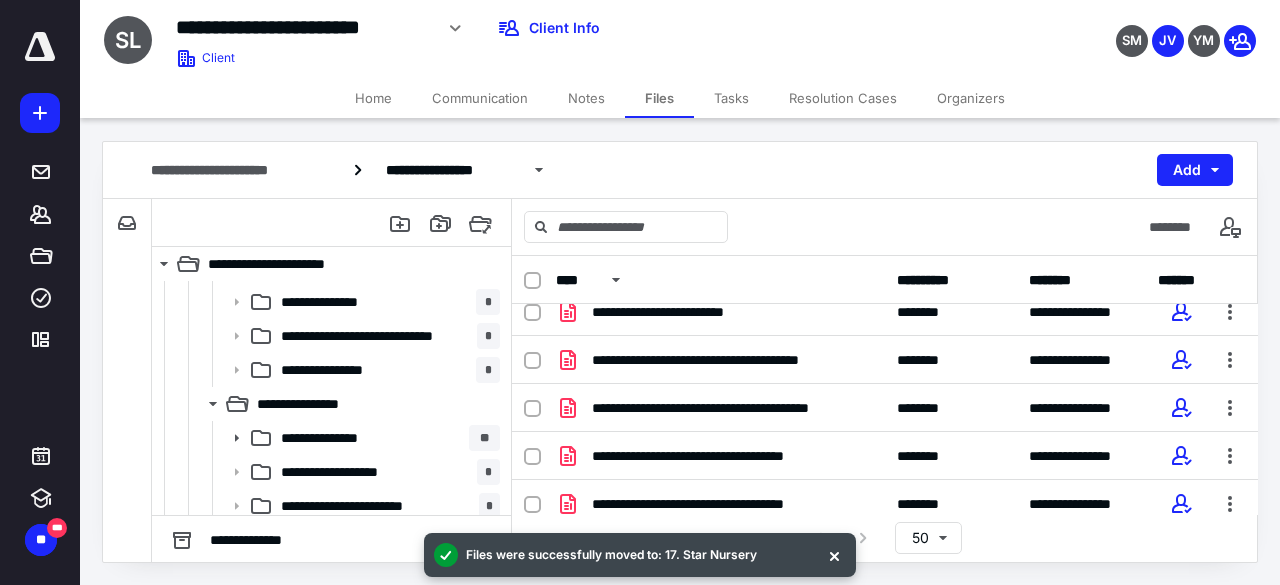 scroll, scrollTop: 300, scrollLeft: 0, axis: vertical 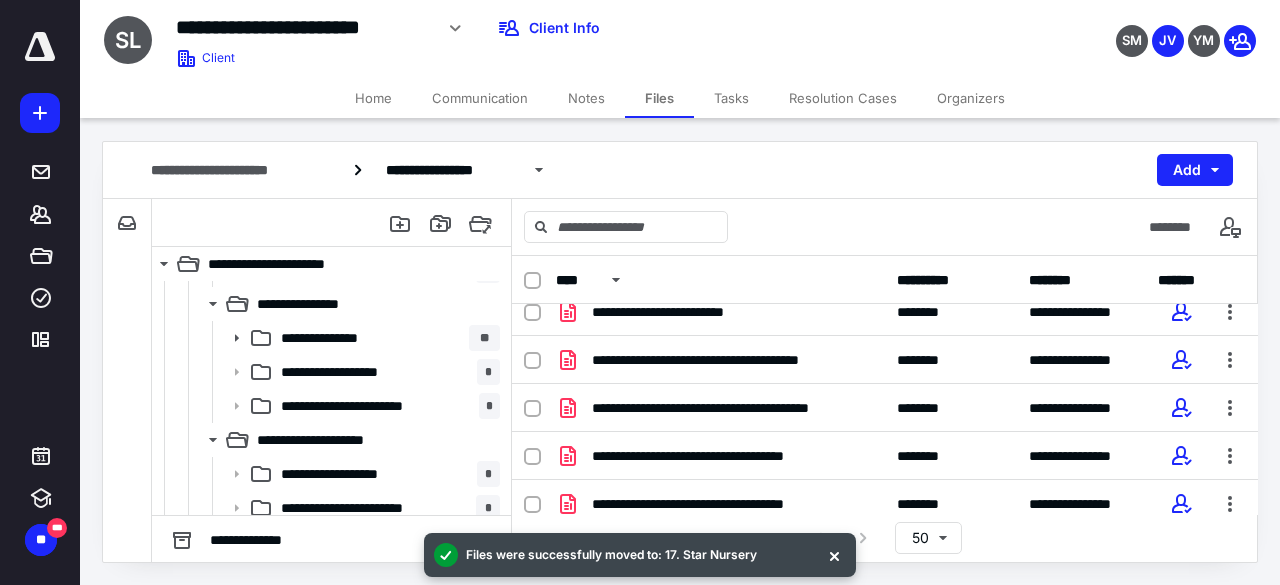 click at bounding box center [834, 555] 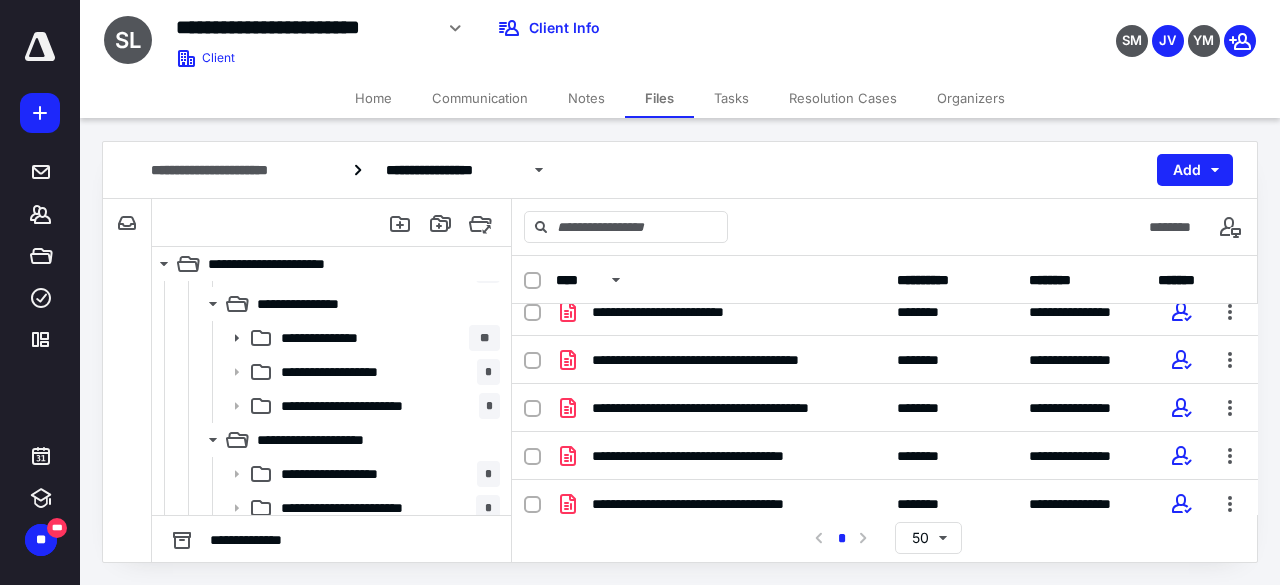 click at bounding box center [532, 361] 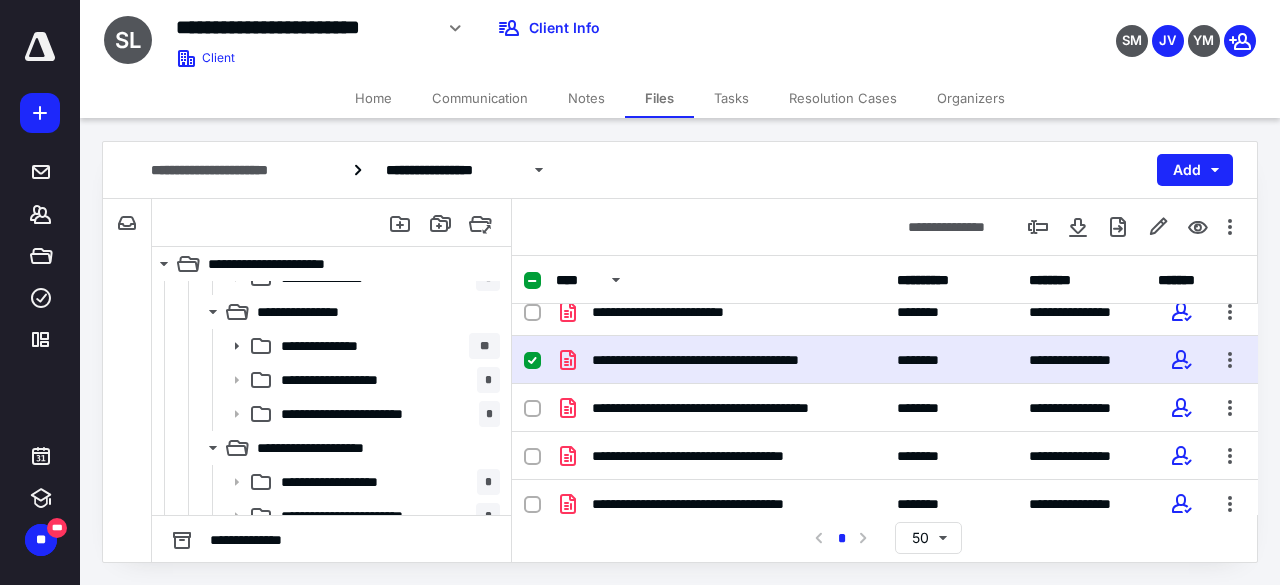 scroll, scrollTop: 300, scrollLeft: 0, axis: vertical 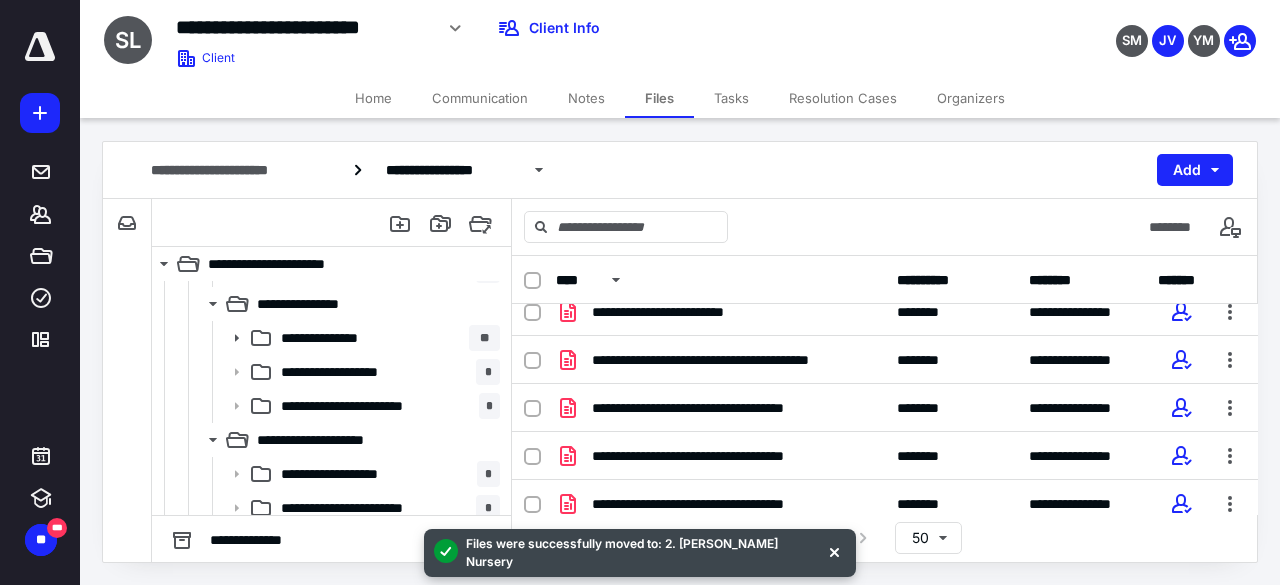 drag, startPoint x: 828, startPoint y: 559, endPoint x: 816, endPoint y: 548, distance: 16.27882 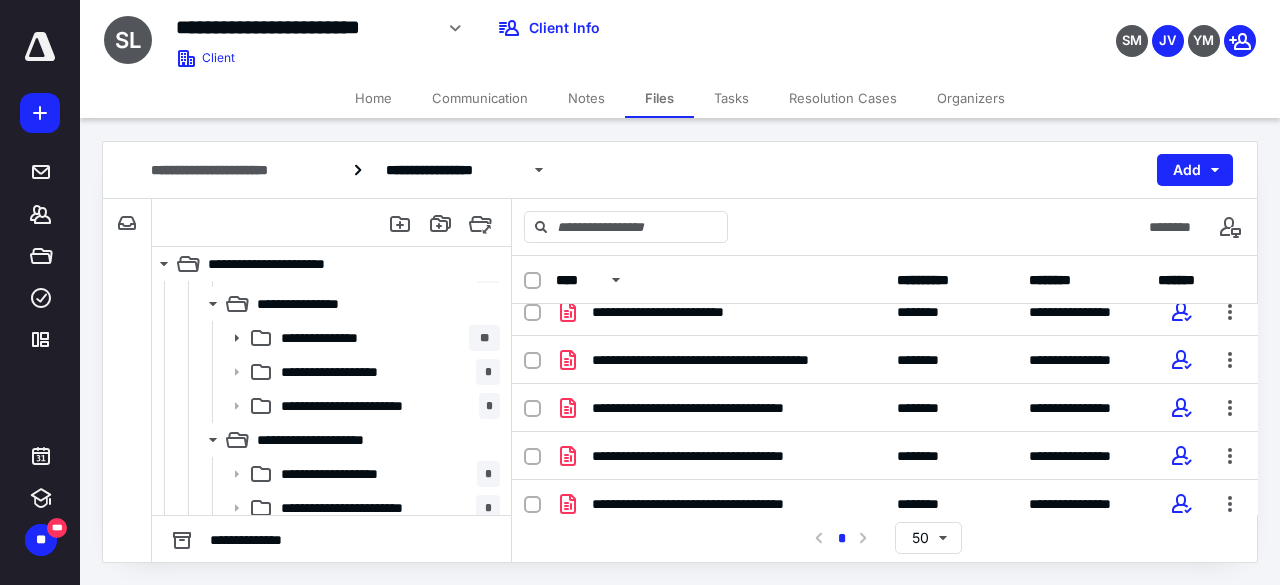 click at bounding box center (532, 361) 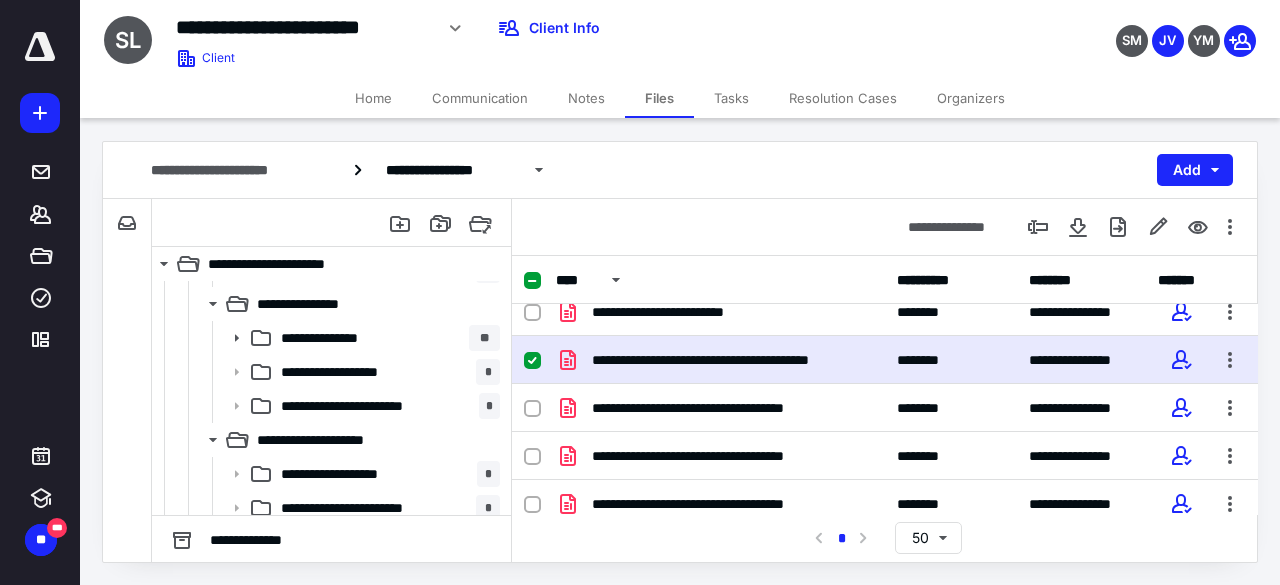 checkbox on "true" 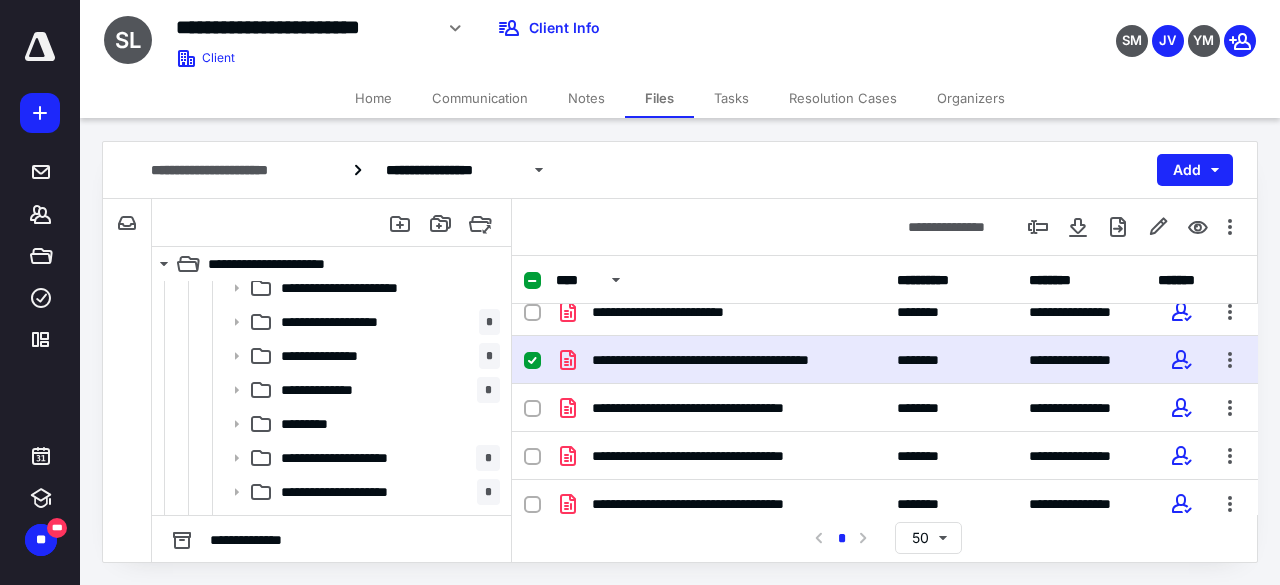 scroll, scrollTop: 900, scrollLeft: 0, axis: vertical 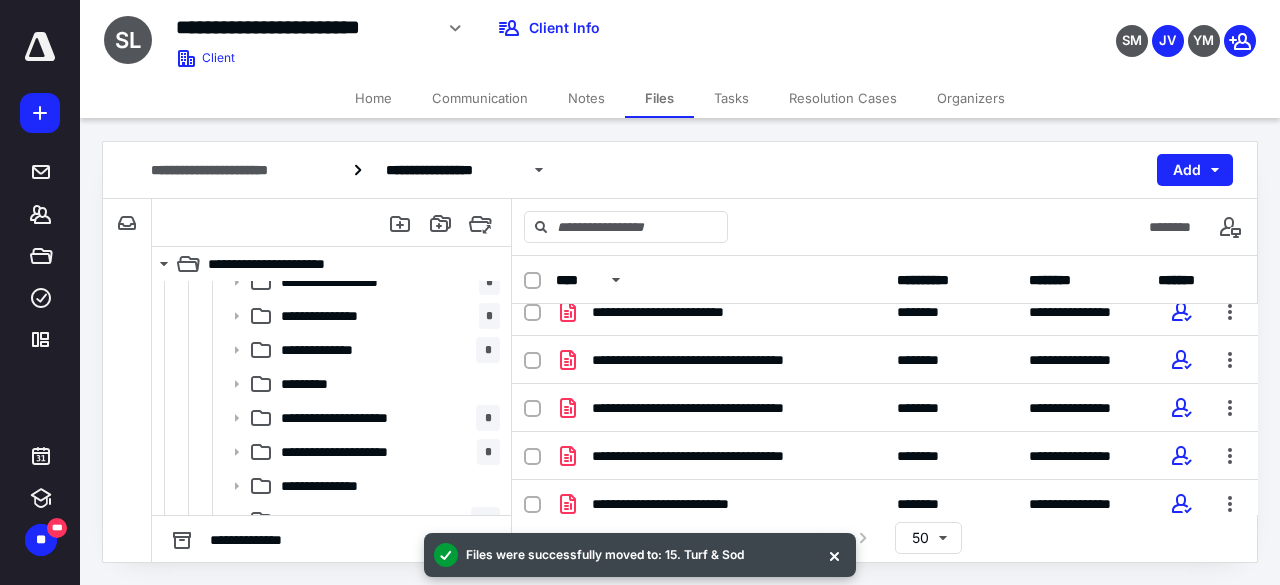 drag, startPoint x: 835, startPoint y: 558, endPoint x: 702, endPoint y: 446, distance: 173.87639 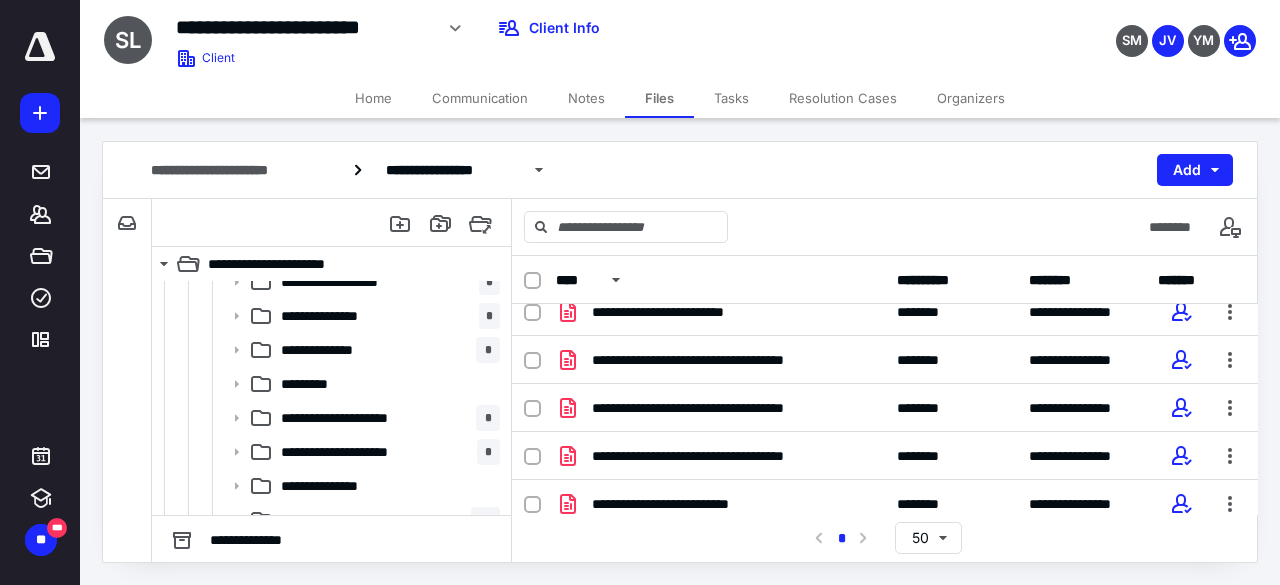 drag, startPoint x: 532, startPoint y: 353, endPoint x: 478, endPoint y: 363, distance: 54.91812 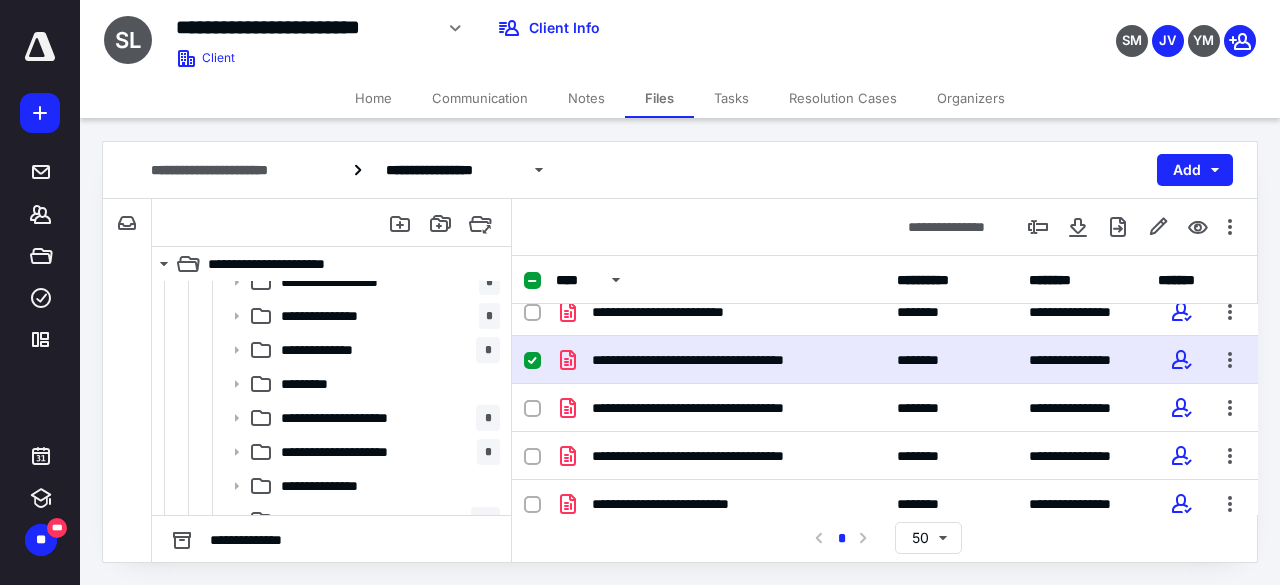 scroll, scrollTop: 800, scrollLeft: 0, axis: vertical 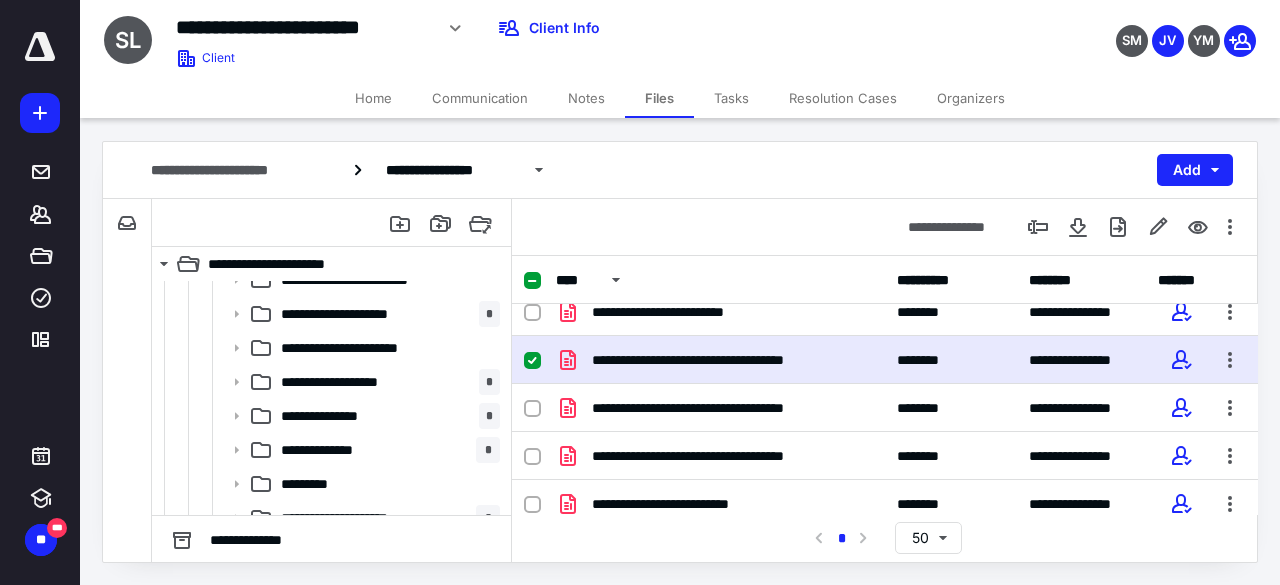 click 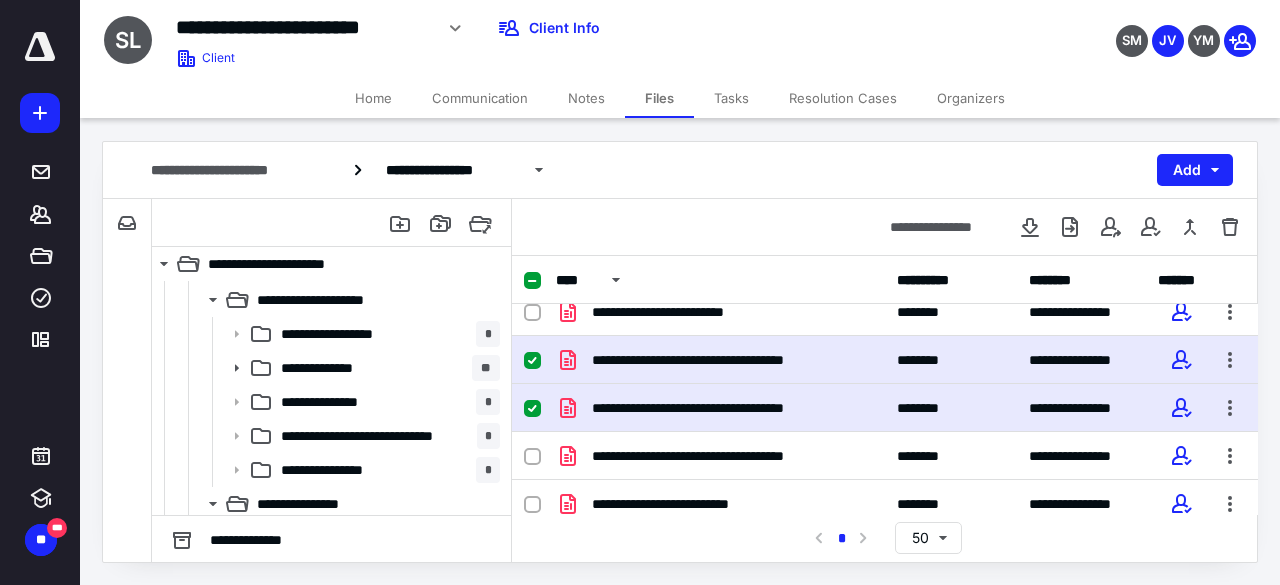 scroll, scrollTop: 200, scrollLeft: 0, axis: vertical 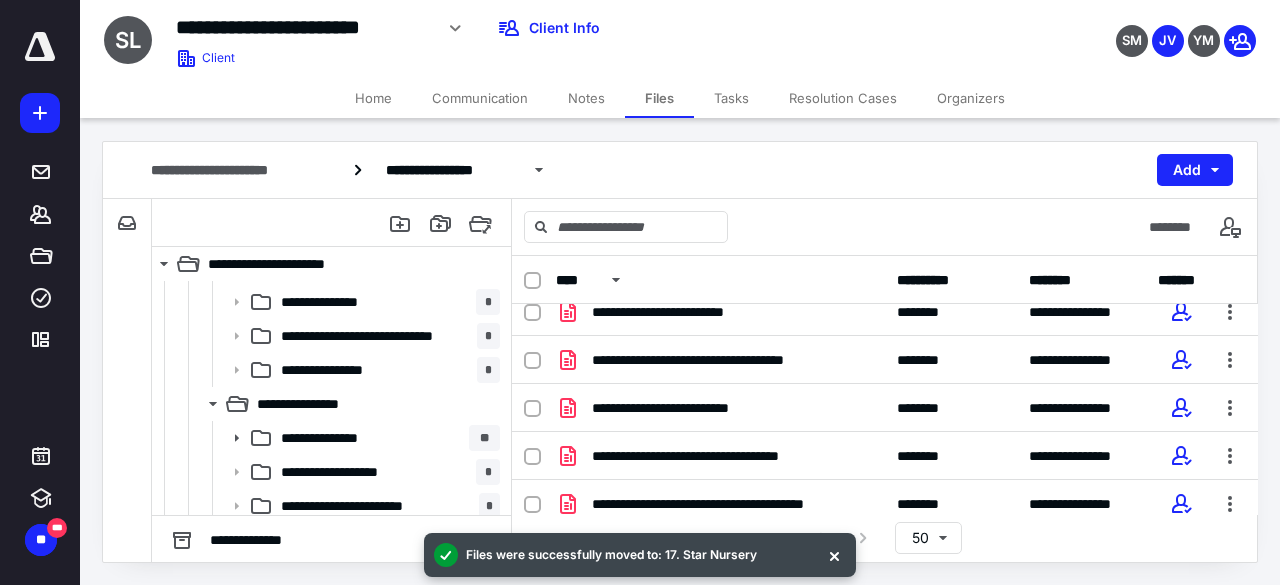 click at bounding box center (834, 555) 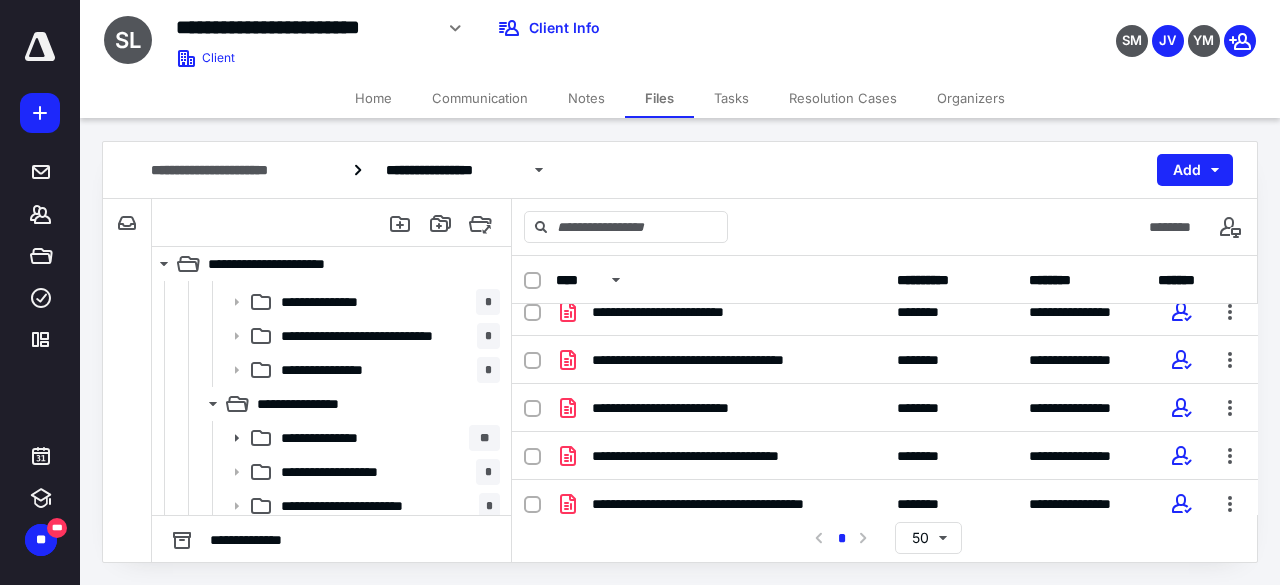 click at bounding box center [532, 361] 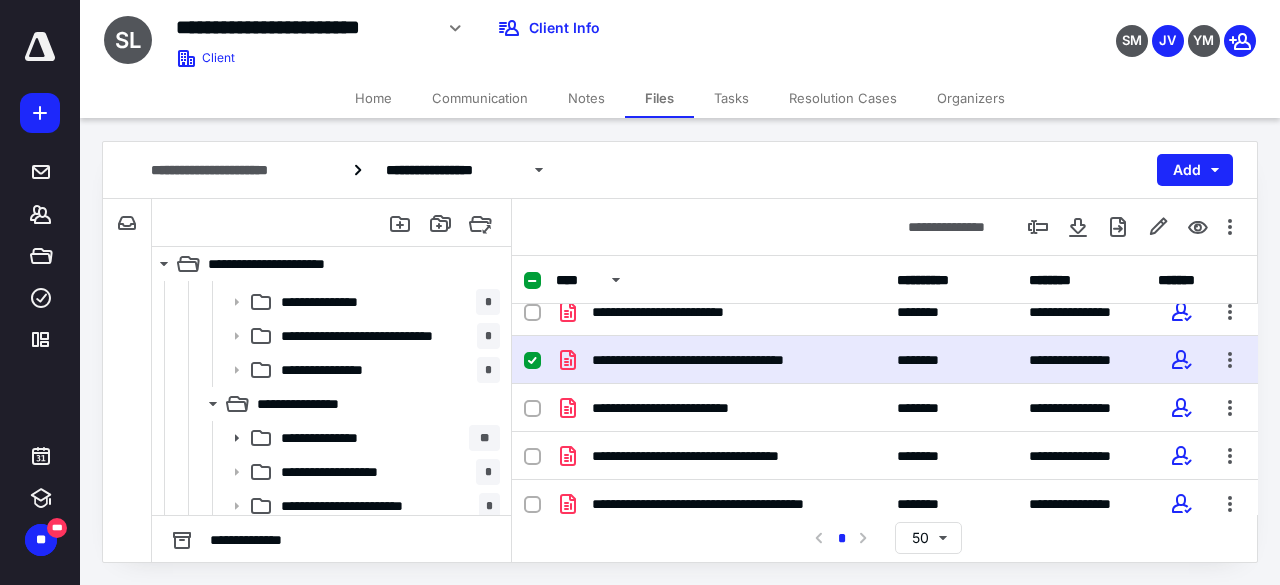 checkbox on "true" 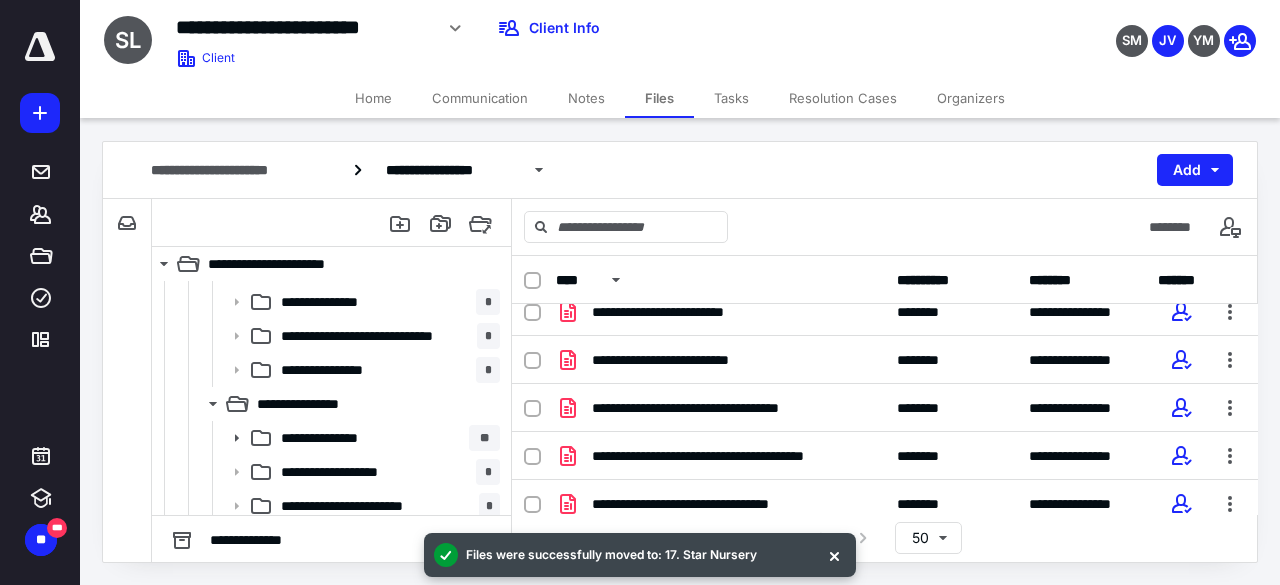 drag, startPoint x: 840, startPoint y: 561, endPoint x: 811, endPoint y: 527, distance: 44.687805 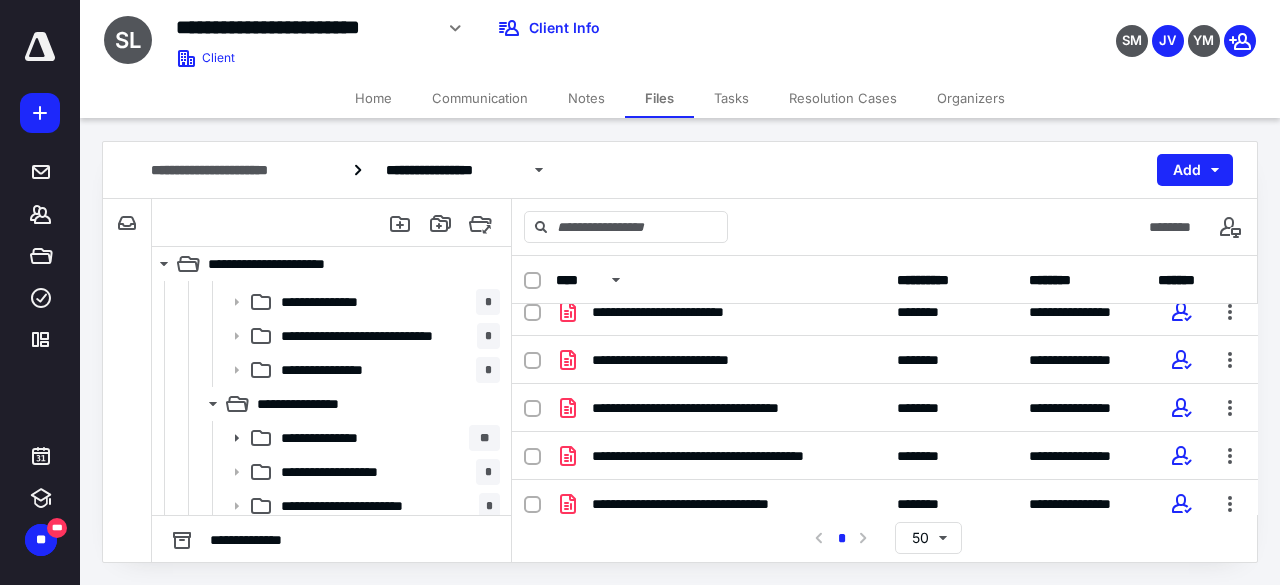 click 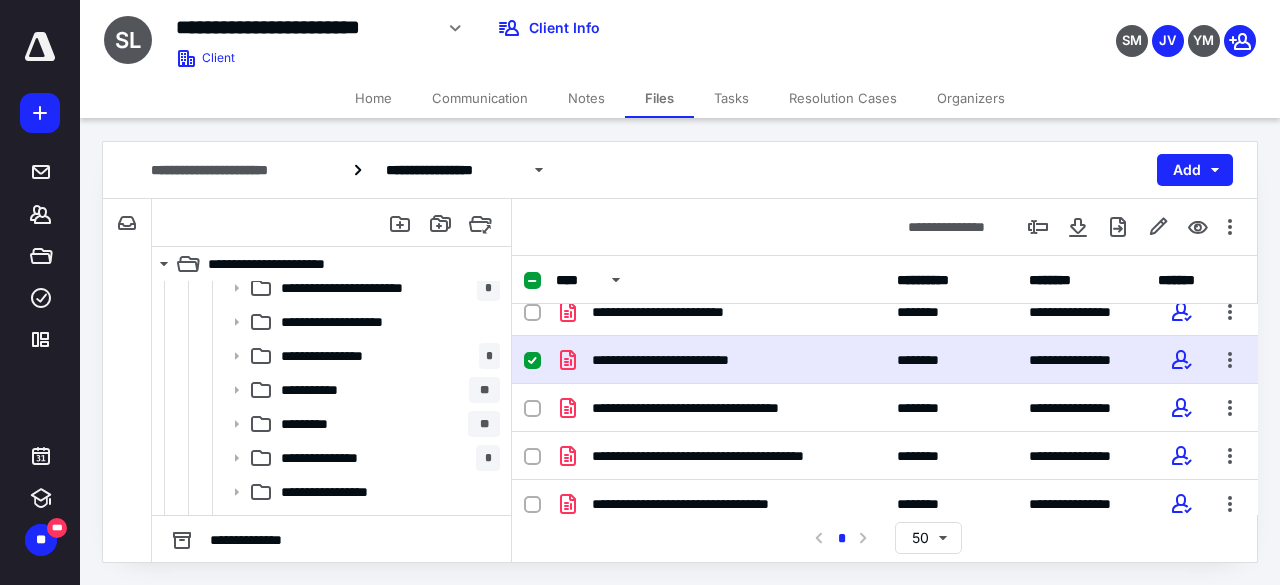 scroll, scrollTop: 1300, scrollLeft: 0, axis: vertical 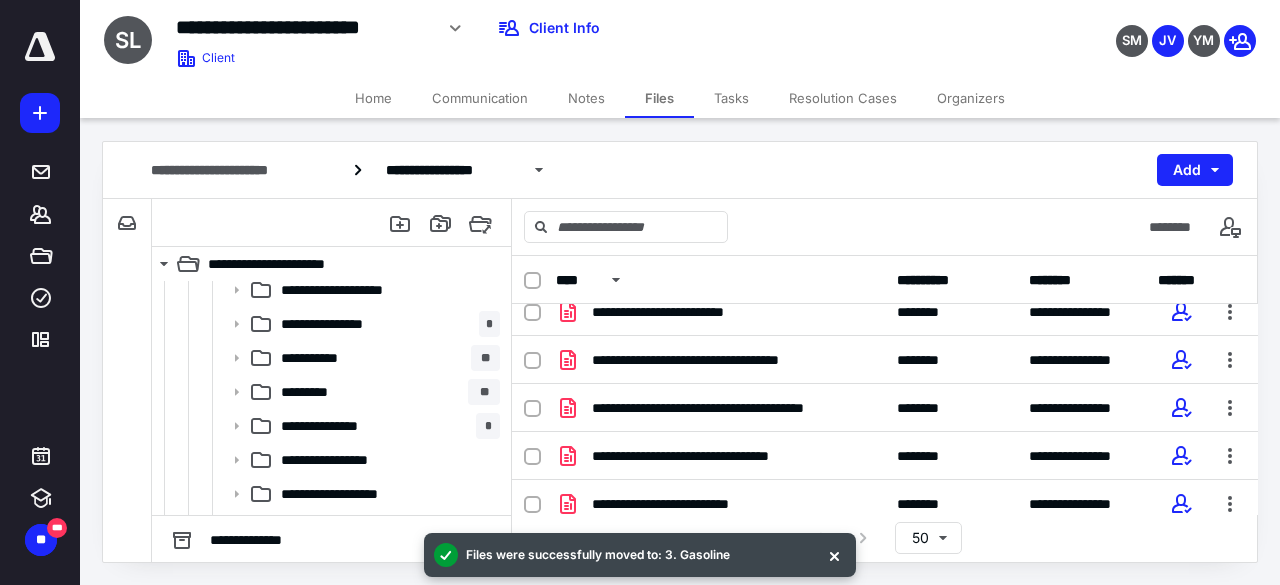 drag, startPoint x: 833, startPoint y: 560, endPoint x: 829, endPoint y: 550, distance: 10.770329 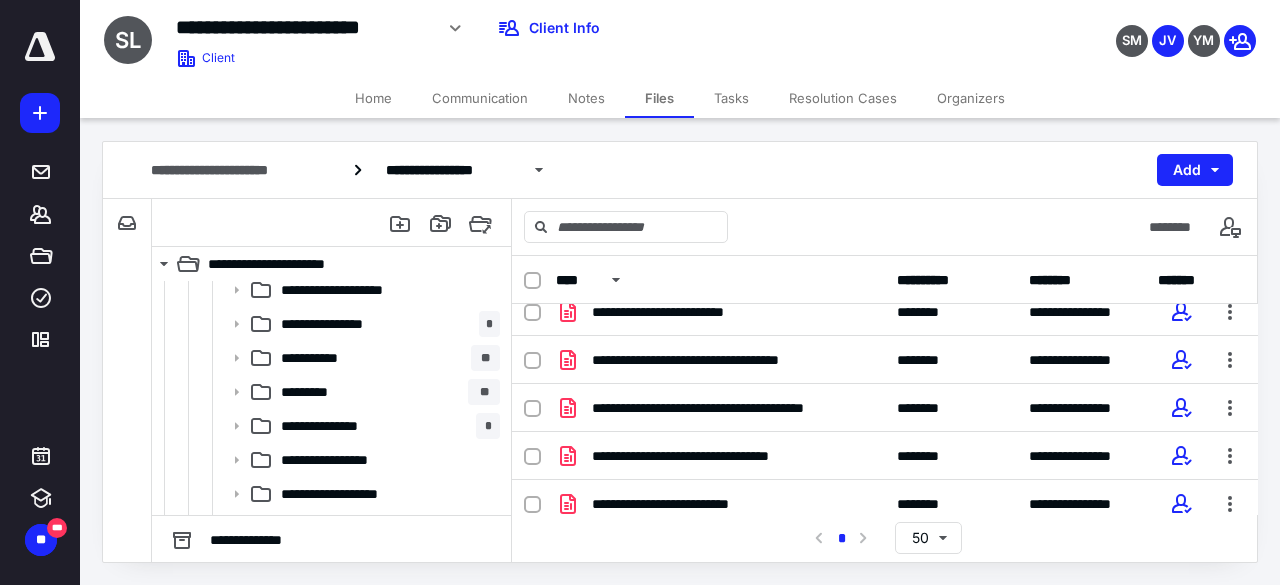 click 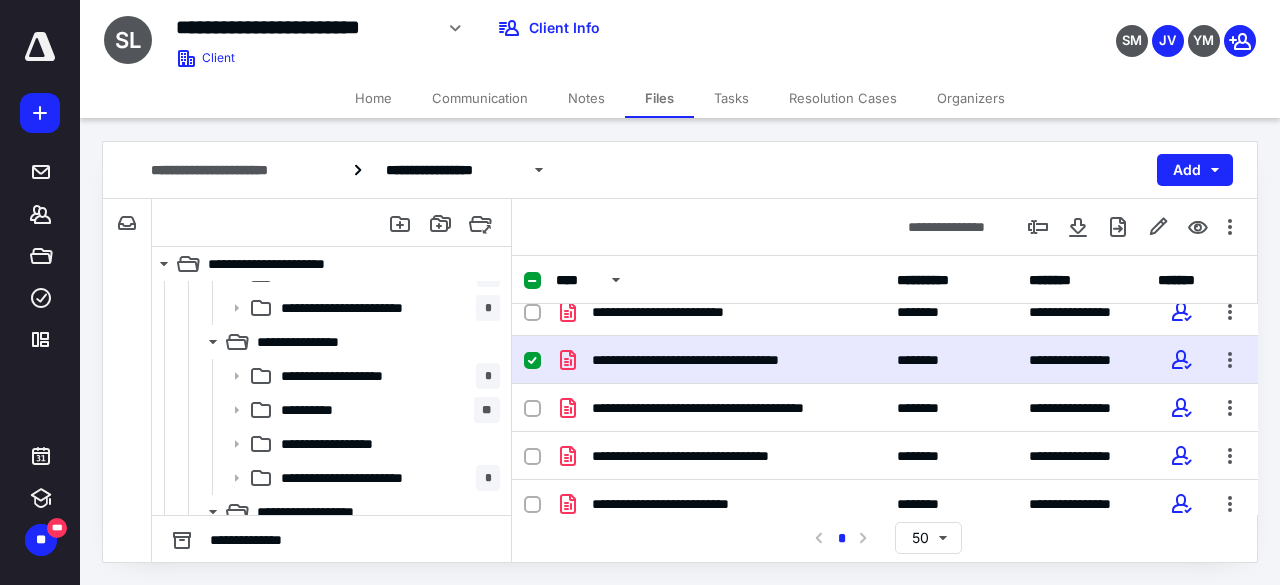 scroll, scrollTop: 400, scrollLeft: 0, axis: vertical 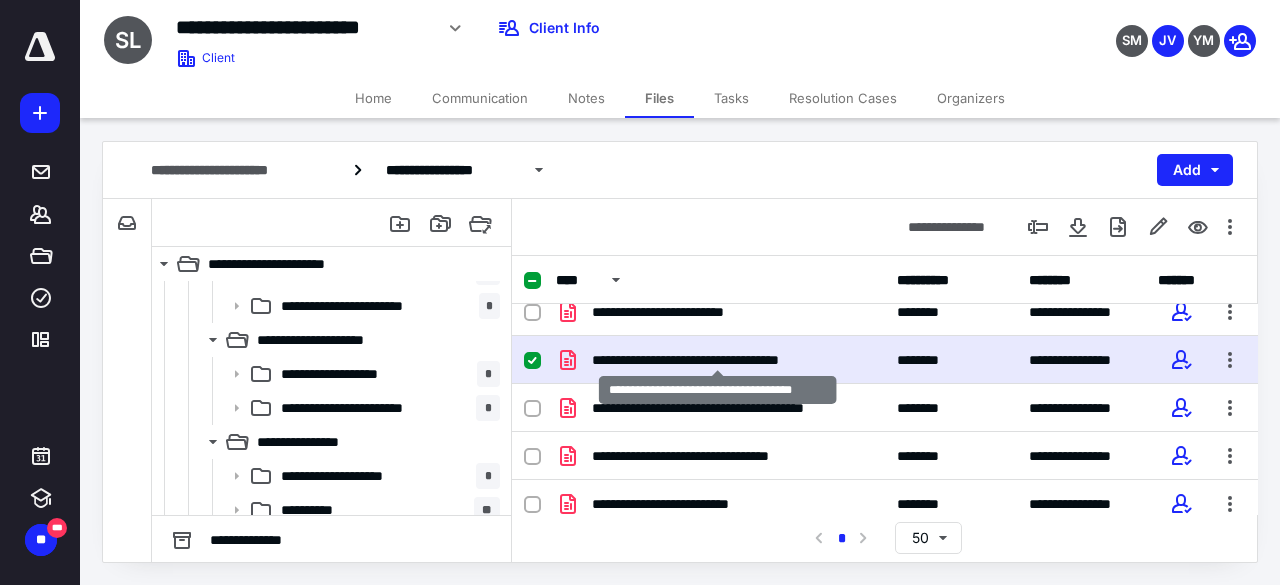 click on "**********" at bounding box center [718, 360] 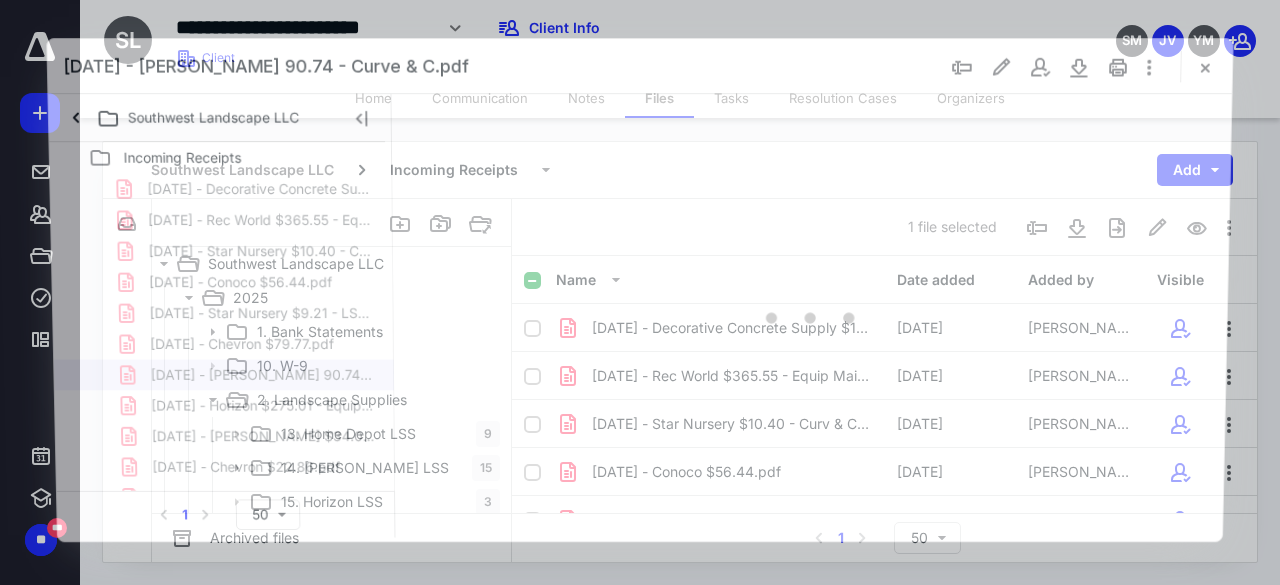 scroll, scrollTop: 400, scrollLeft: 0, axis: vertical 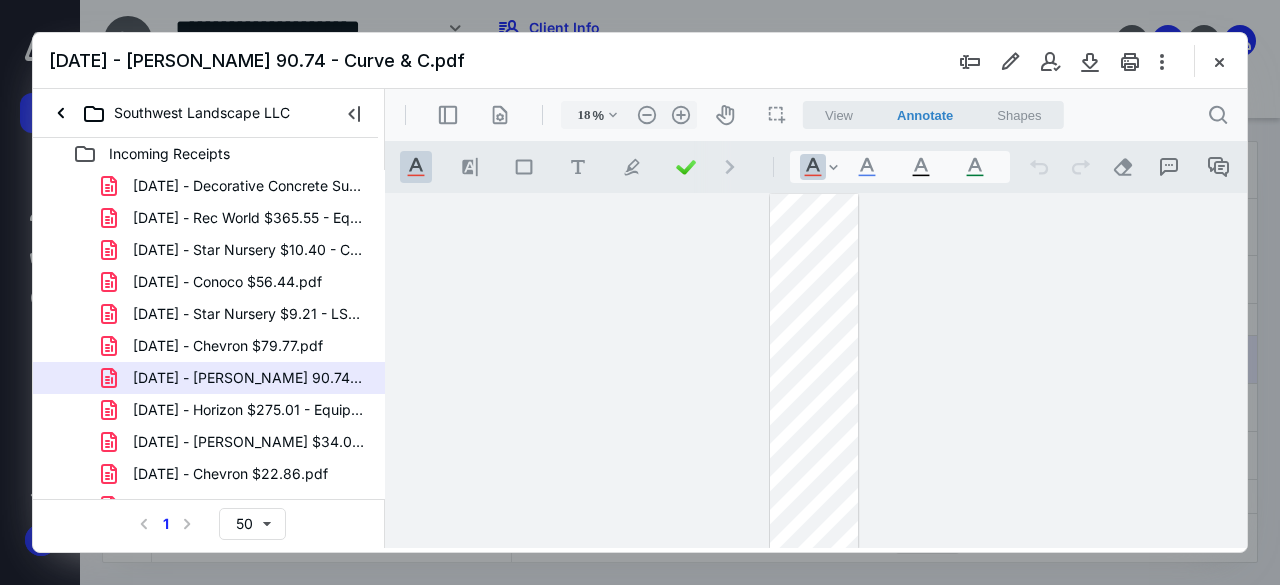 click on ".cls-1{fill:#abb0c4;} icon - header - zoom - in - line" at bounding box center [681, 115] 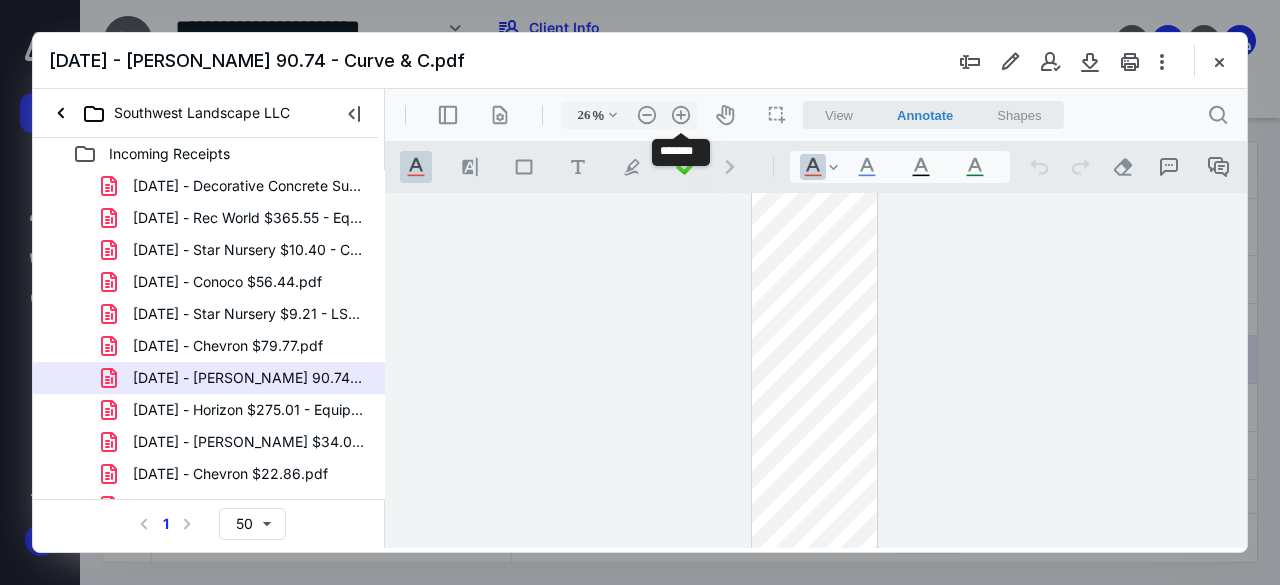 click on ".cls-1{fill:#abb0c4;} icon - header - zoom - in - line" at bounding box center [681, 115] 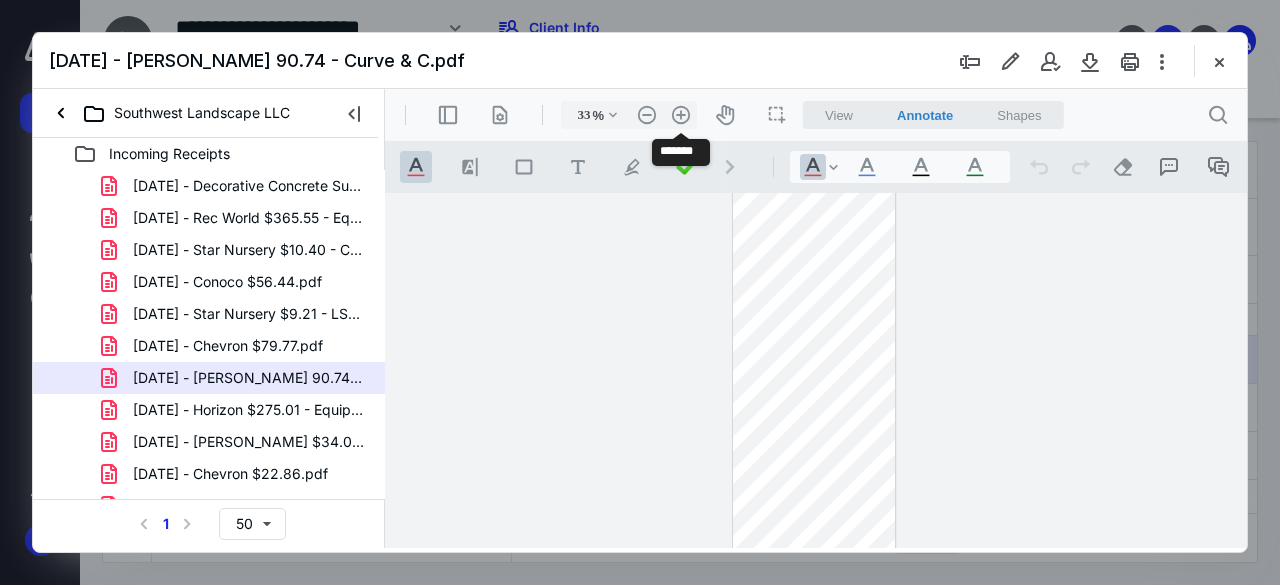 click on ".cls-1{fill:#abb0c4;} icon - header - zoom - in - line" at bounding box center [681, 115] 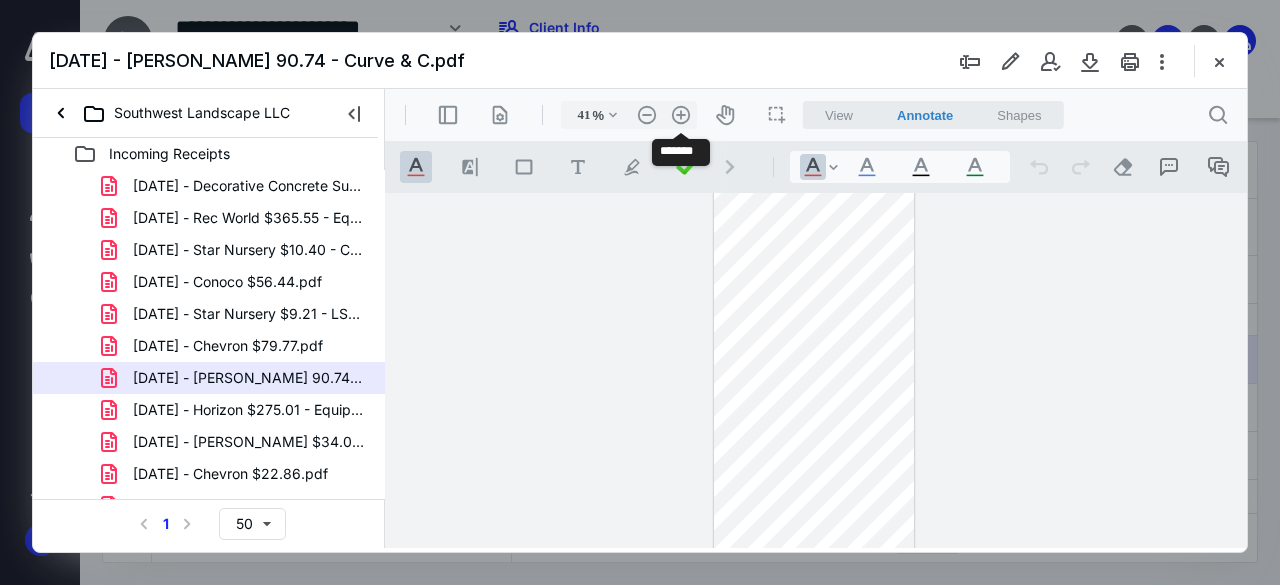 click on ".cls-1{fill:#abb0c4;} icon - header - zoom - in - line" at bounding box center (681, 115) 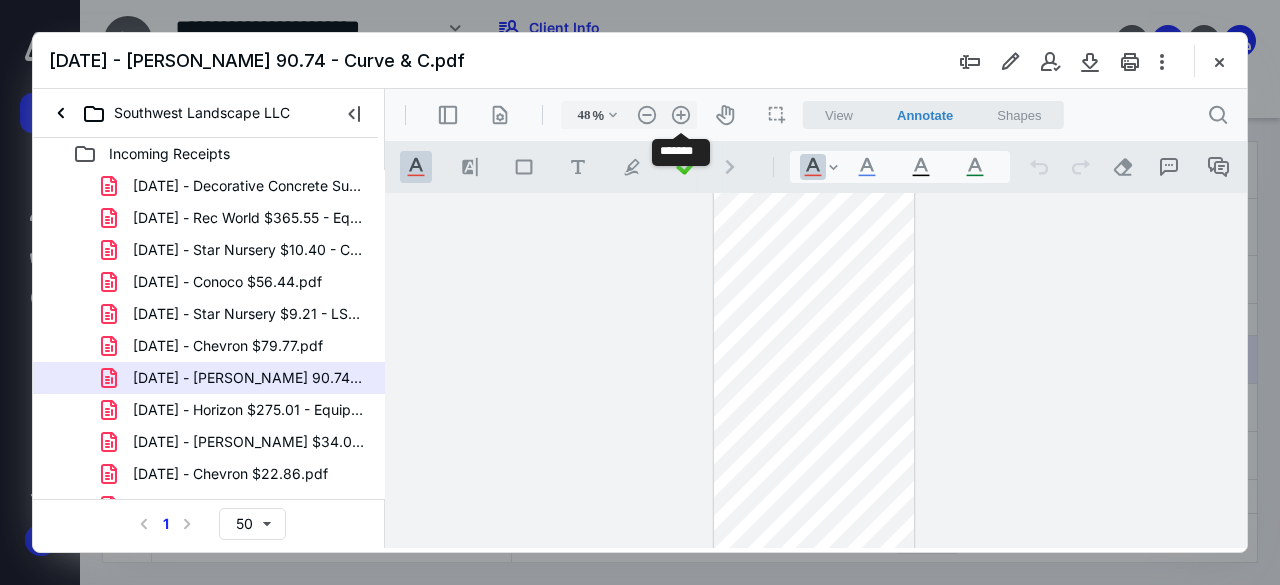 click on ".cls-1{fill:#abb0c4;} icon - header - zoom - in - line" at bounding box center (681, 115) 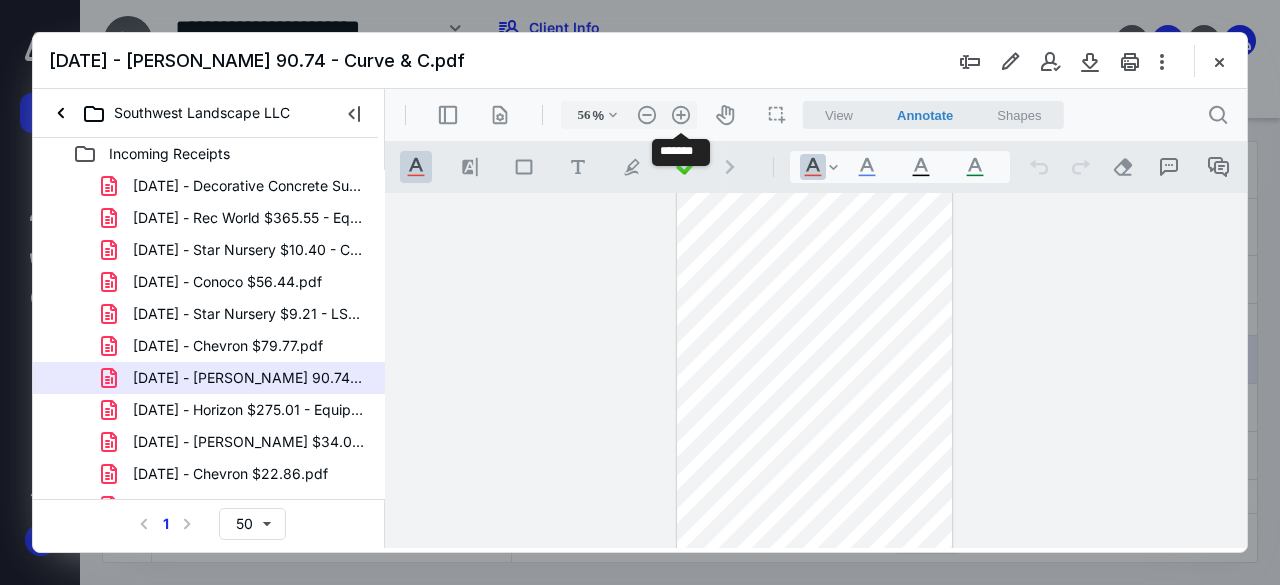 click on ".cls-1{fill:#abb0c4;} icon - header - zoom - in - line" at bounding box center [681, 115] 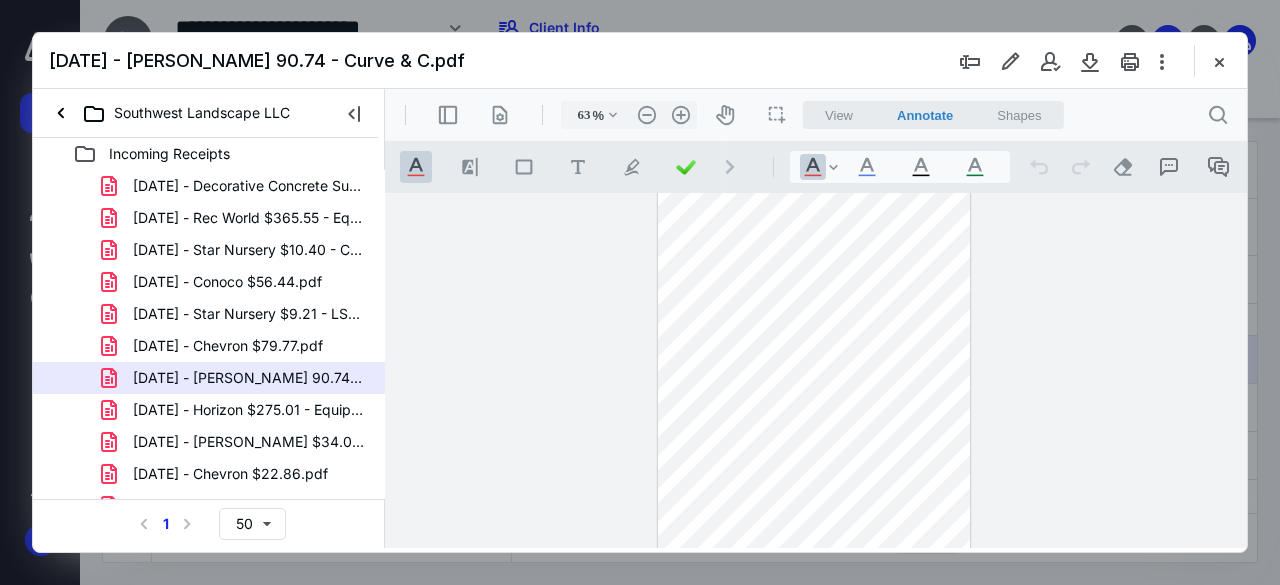 scroll, scrollTop: 420, scrollLeft: 0, axis: vertical 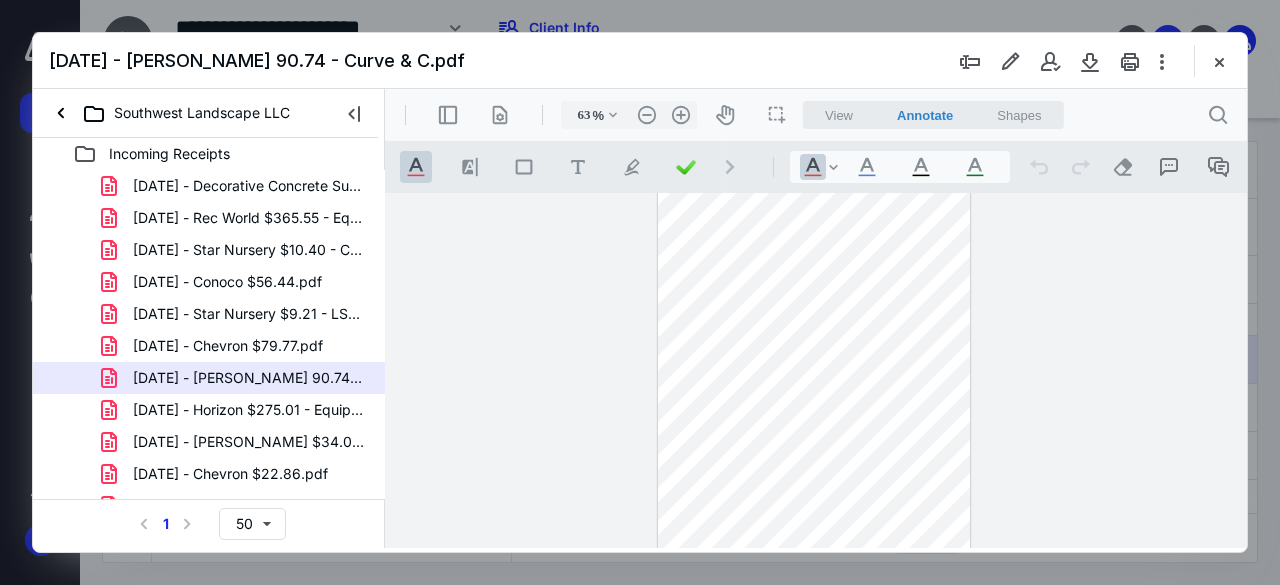 click at bounding box center (1219, 61) 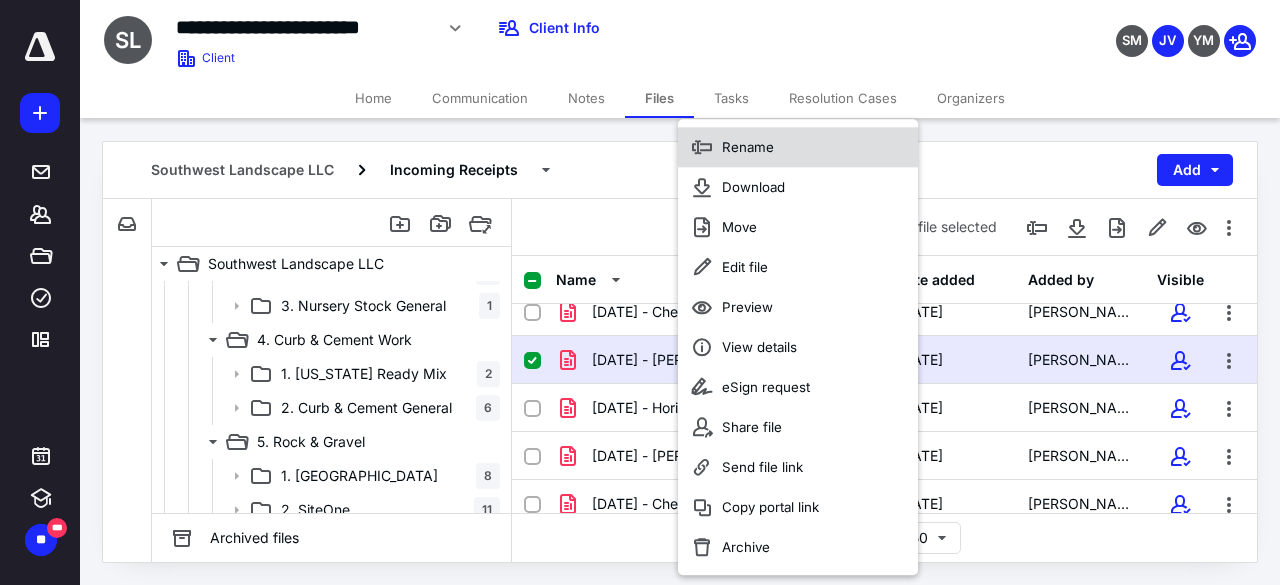click on "Rename" at bounding box center (748, 147) 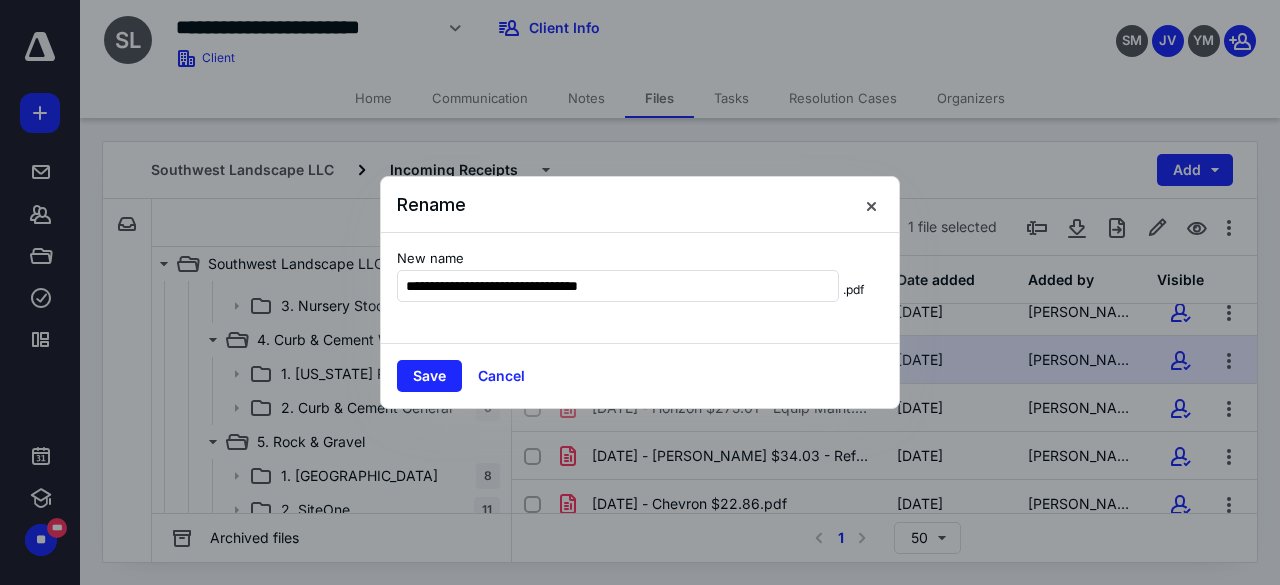 type on "**********" 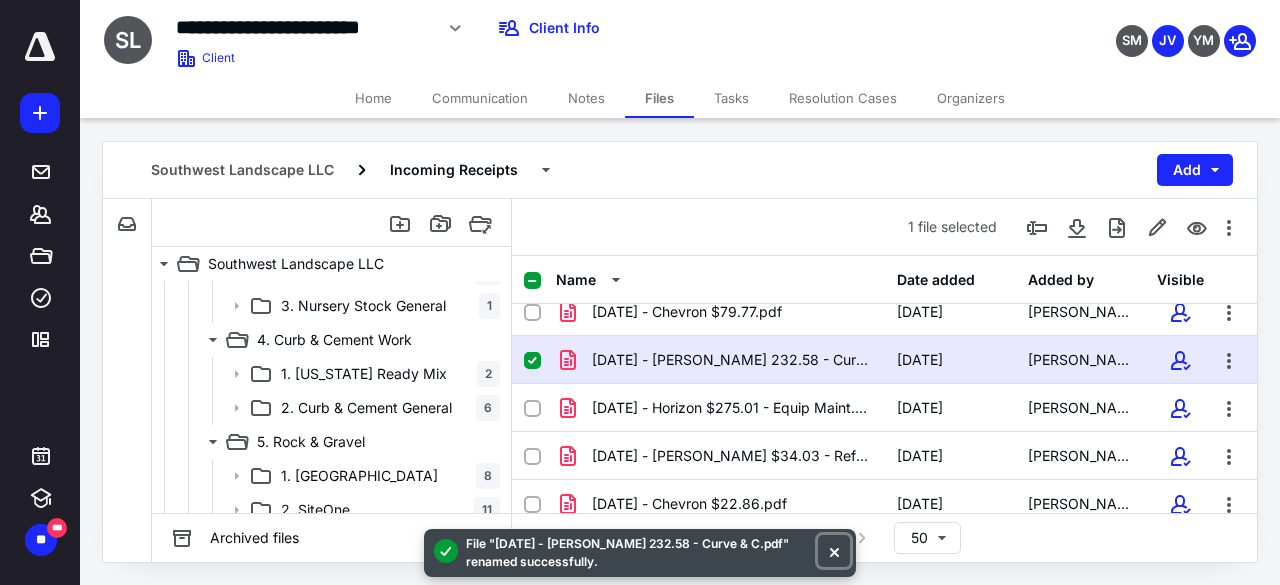 click at bounding box center (834, 551) 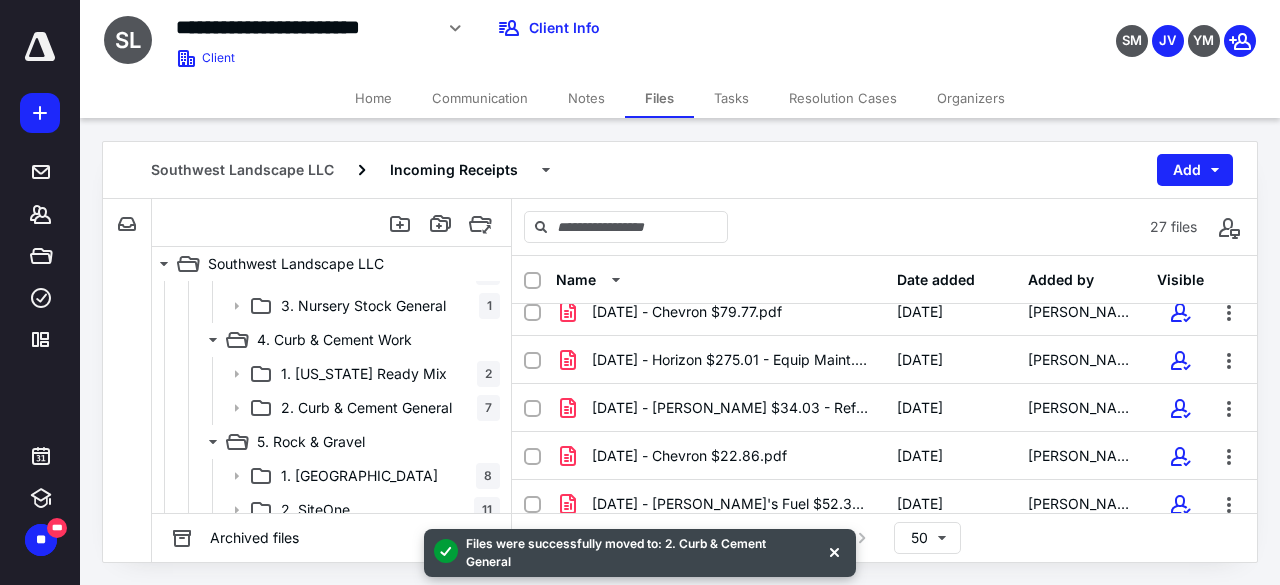 click at bounding box center [834, 551] 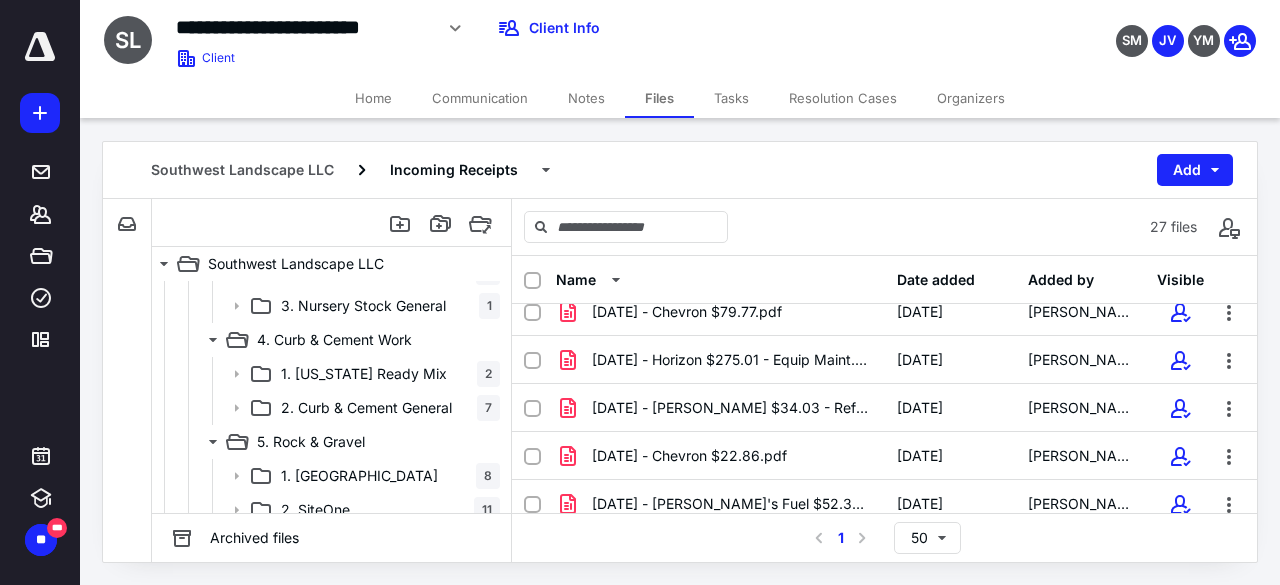 click 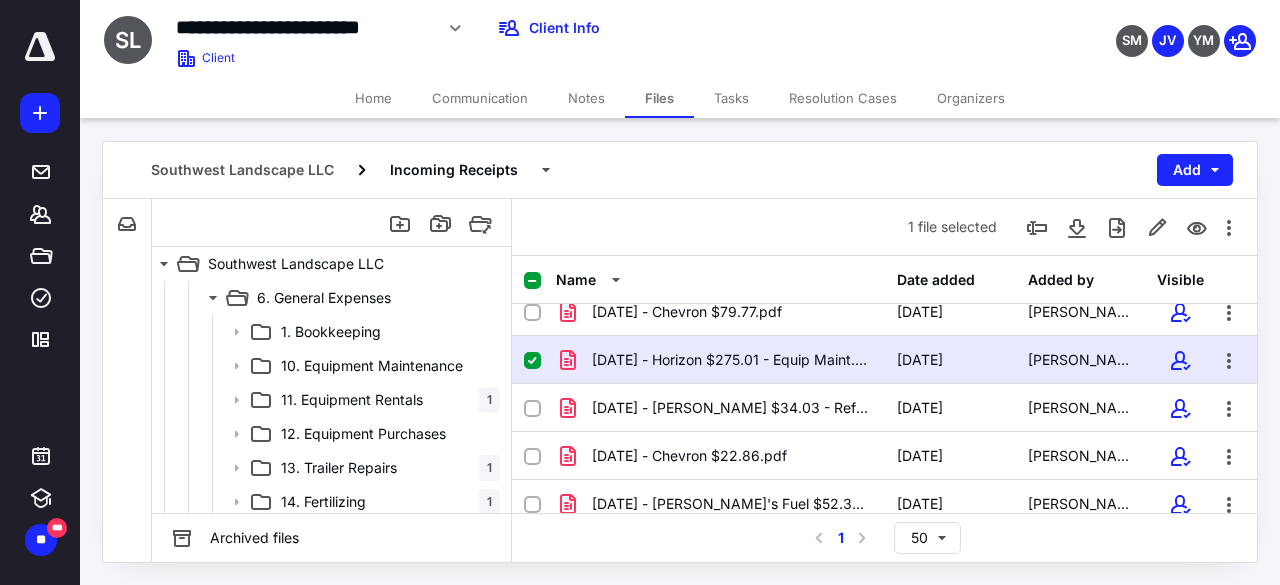 scroll, scrollTop: 700, scrollLeft: 0, axis: vertical 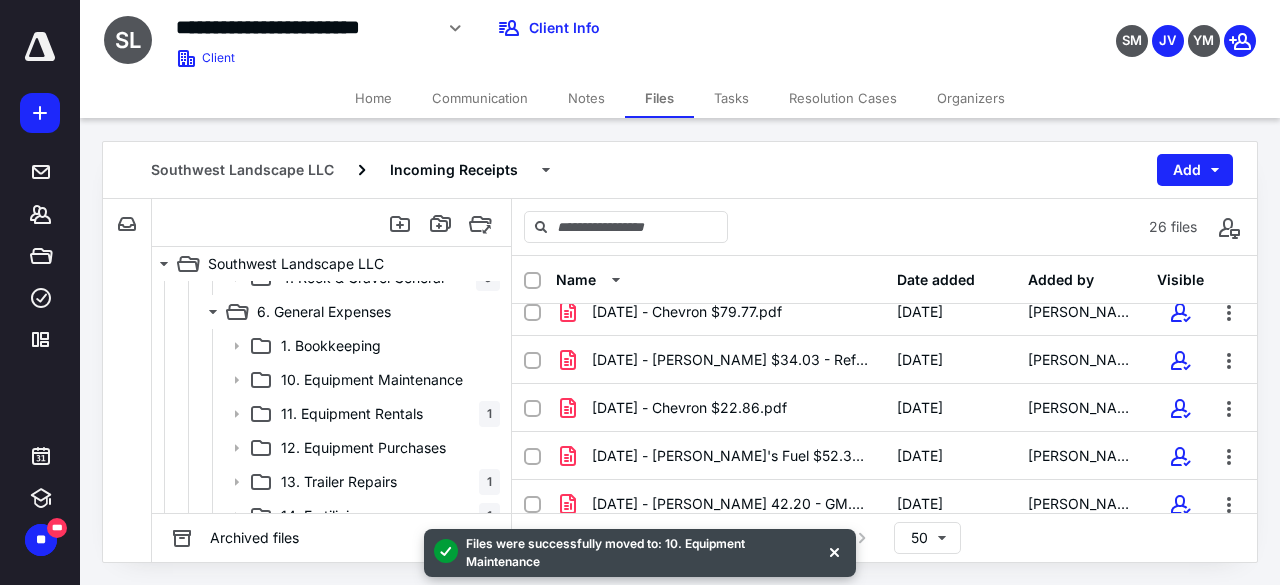 click at bounding box center (834, 551) 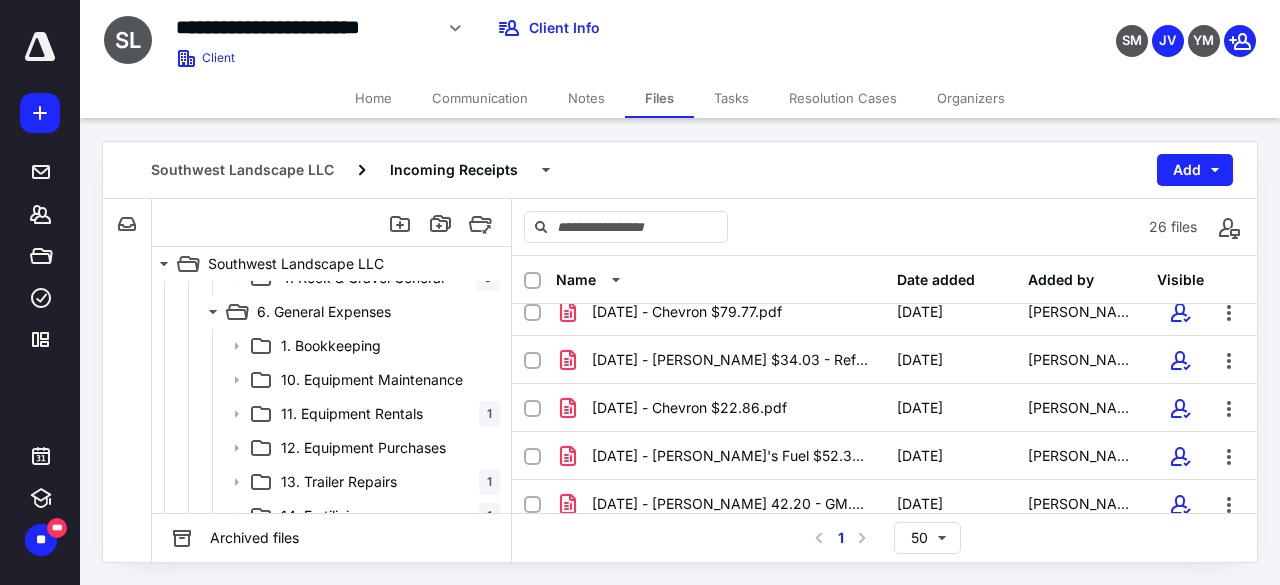 click at bounding box center [532, 361] 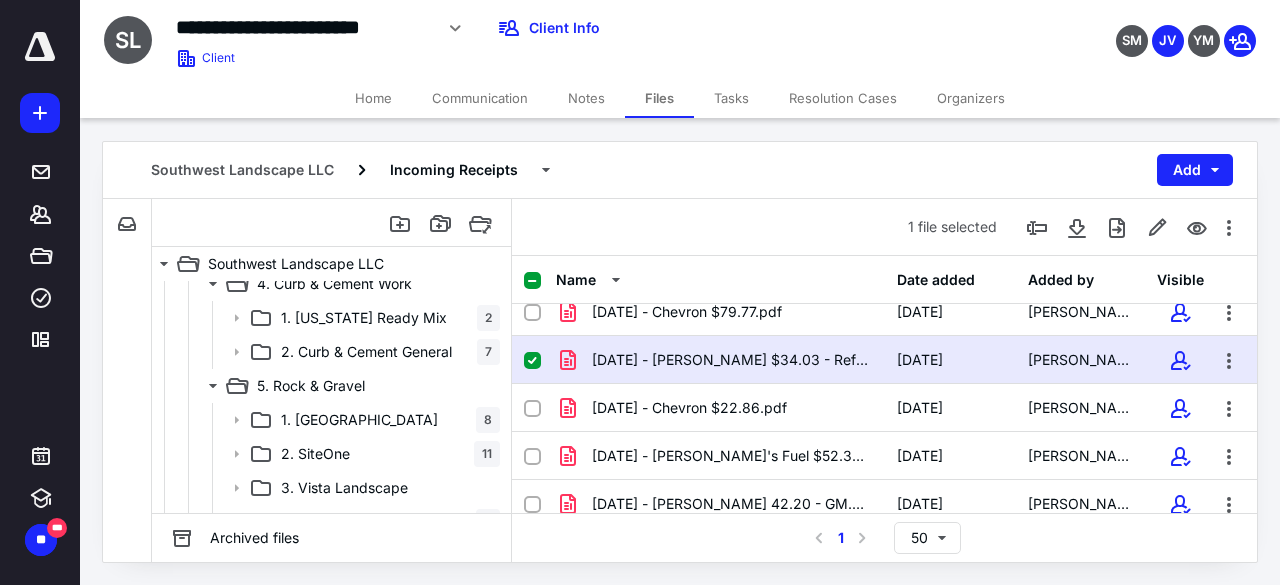 checkbox on "true" 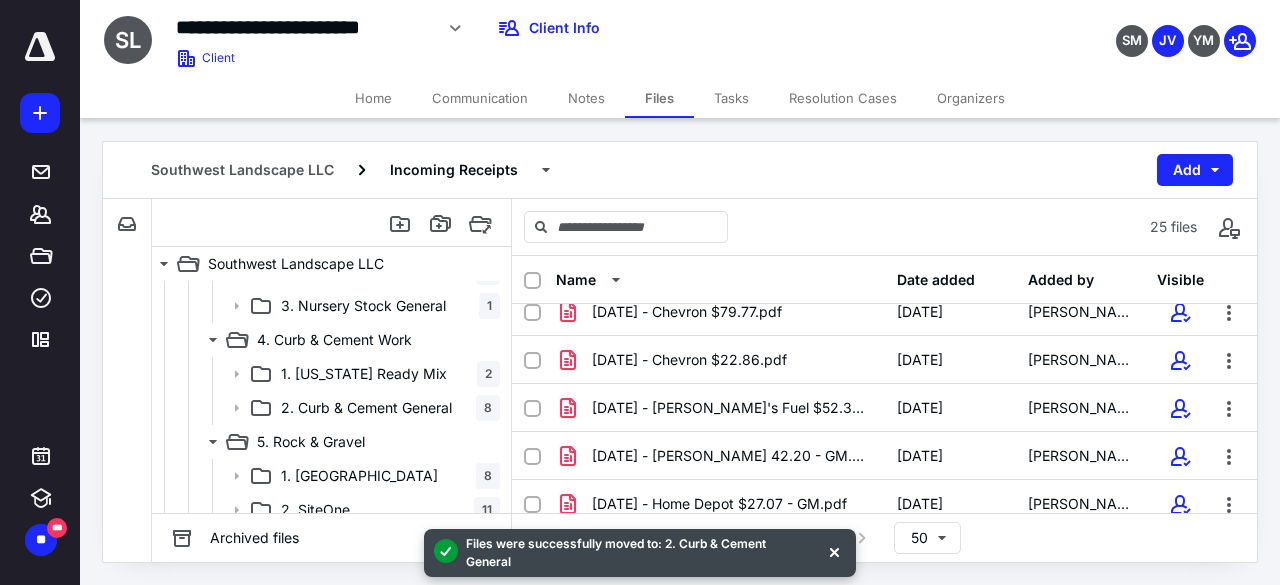 click at bounding box center (834, 551) 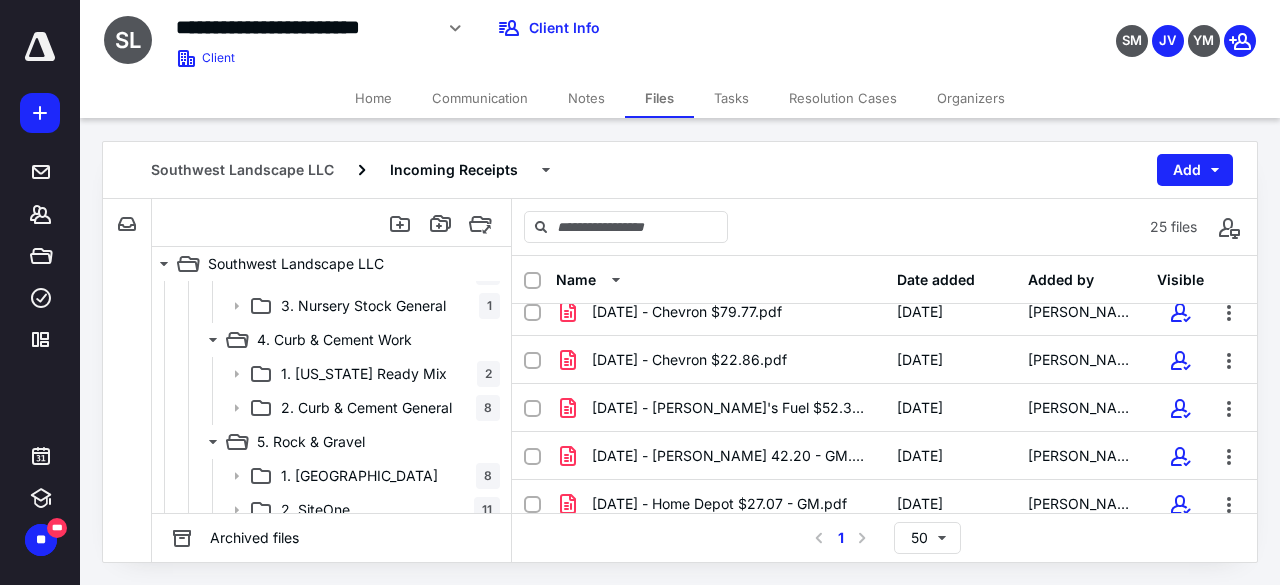 drag, startPoint x: 528, startPoint y: 359, endPoint x: 506, endPoint y: 381, distance: 31.112698 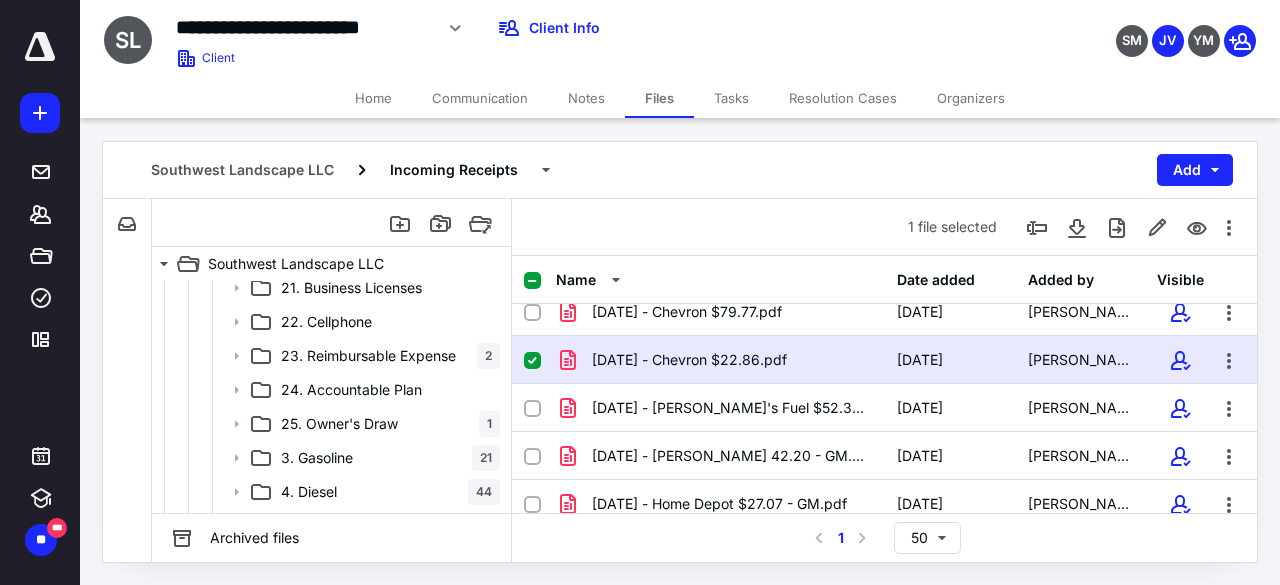 scroll, scrollTop: 1300, scrollLeft: 0, axis: vertical 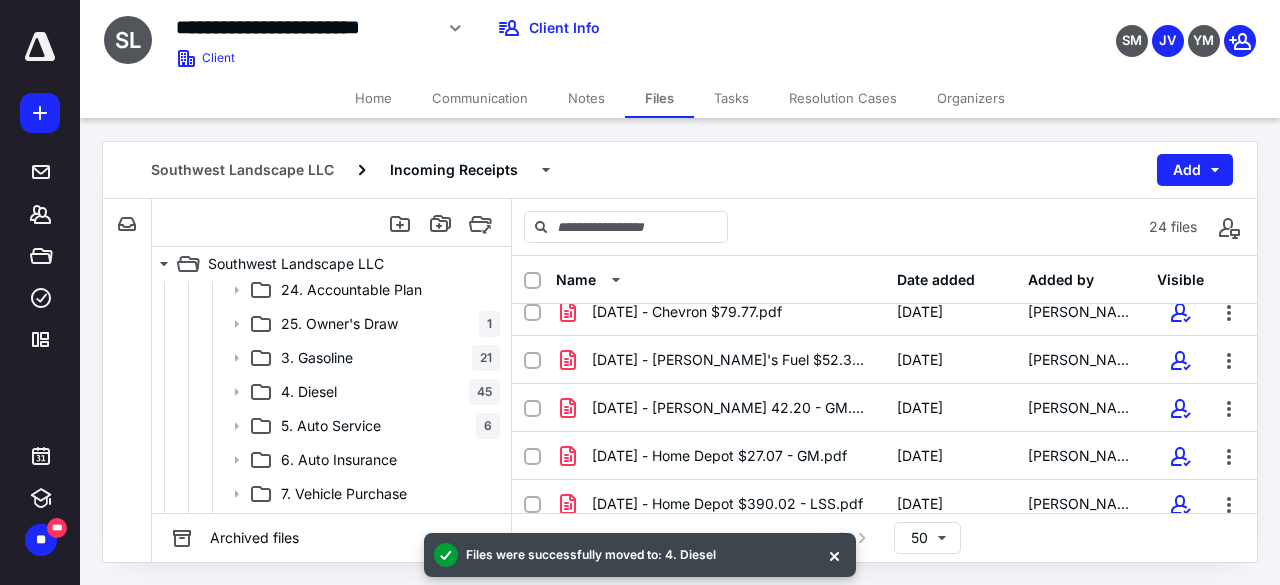 click at bounding box center [834, 555] 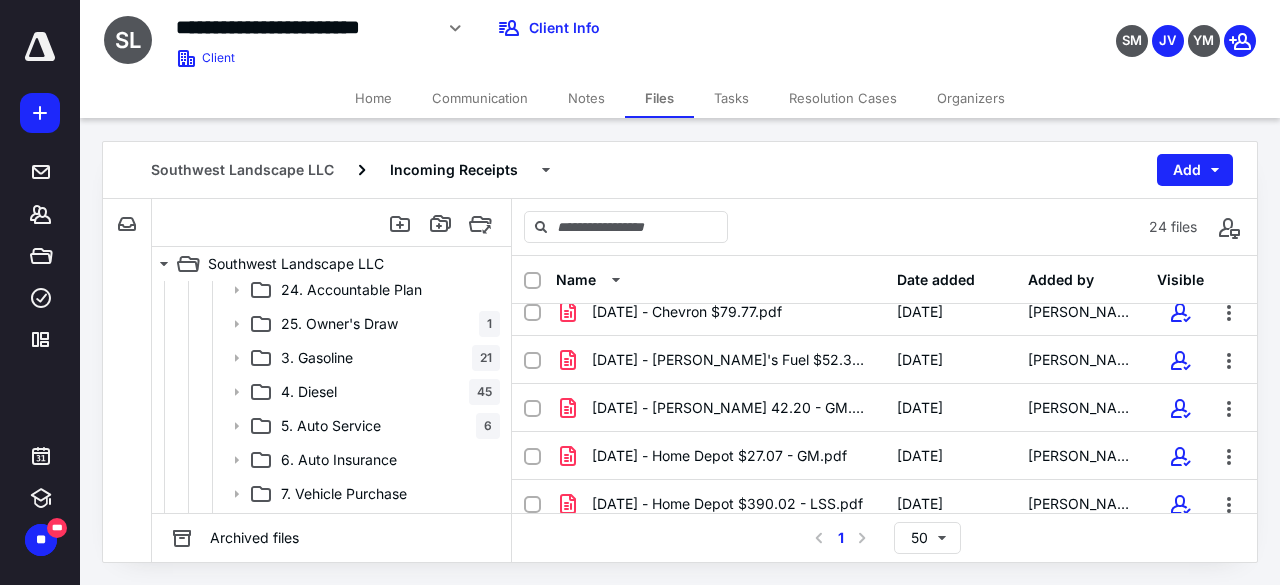 click 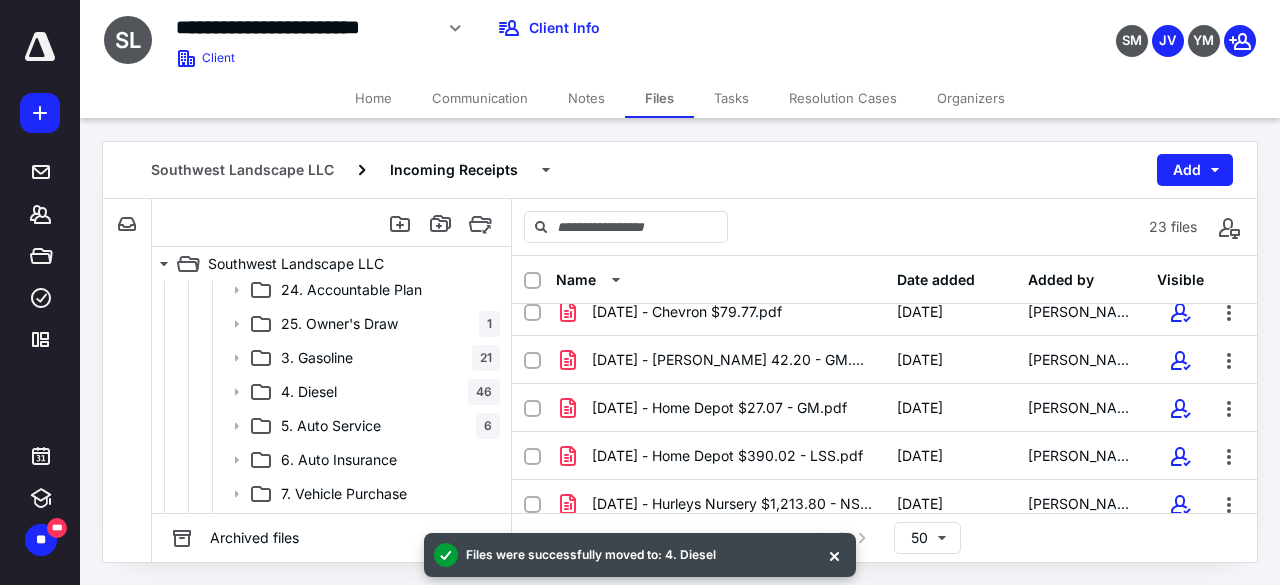 click at bounding box center [834, 555] 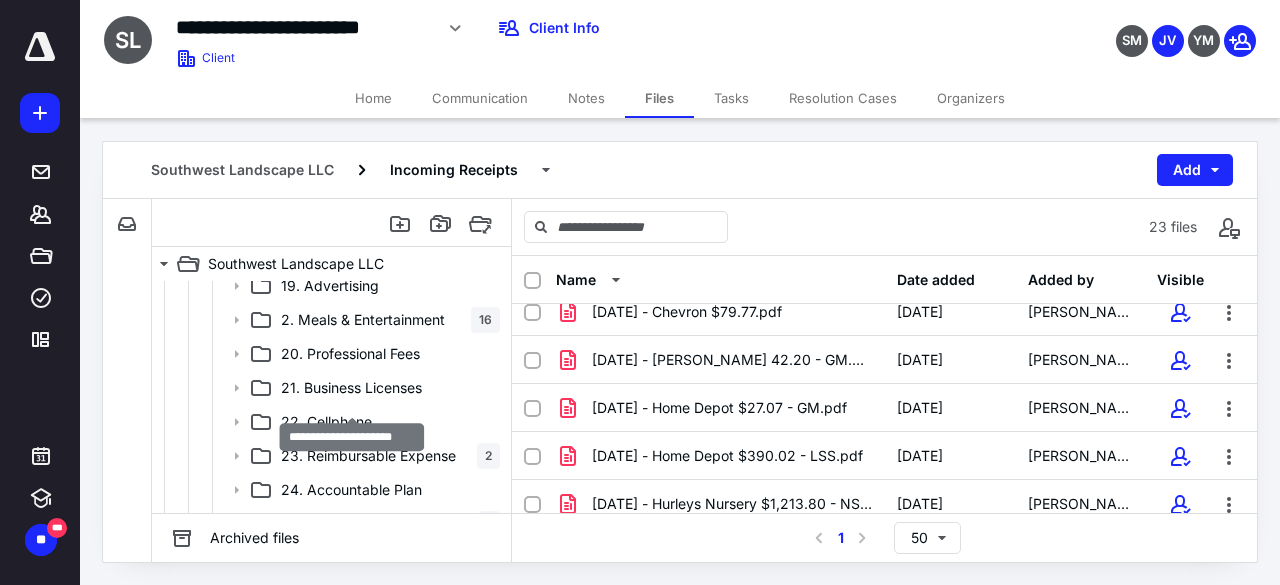scroll, scrollTop: 1000, scrollLeft: 0, axis: vertical 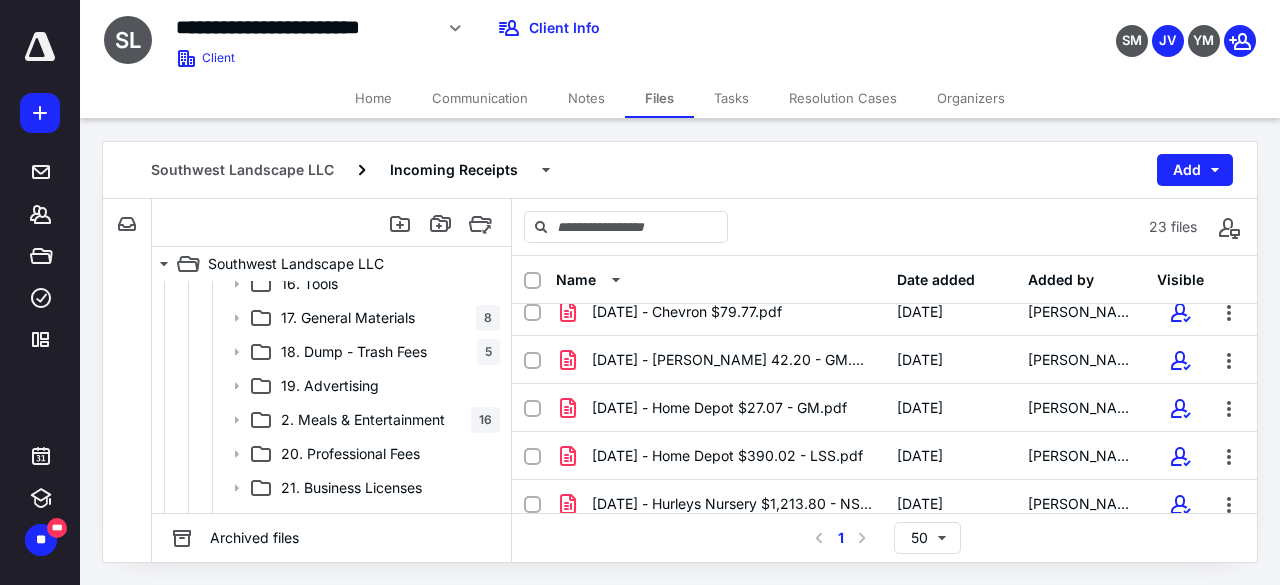 click 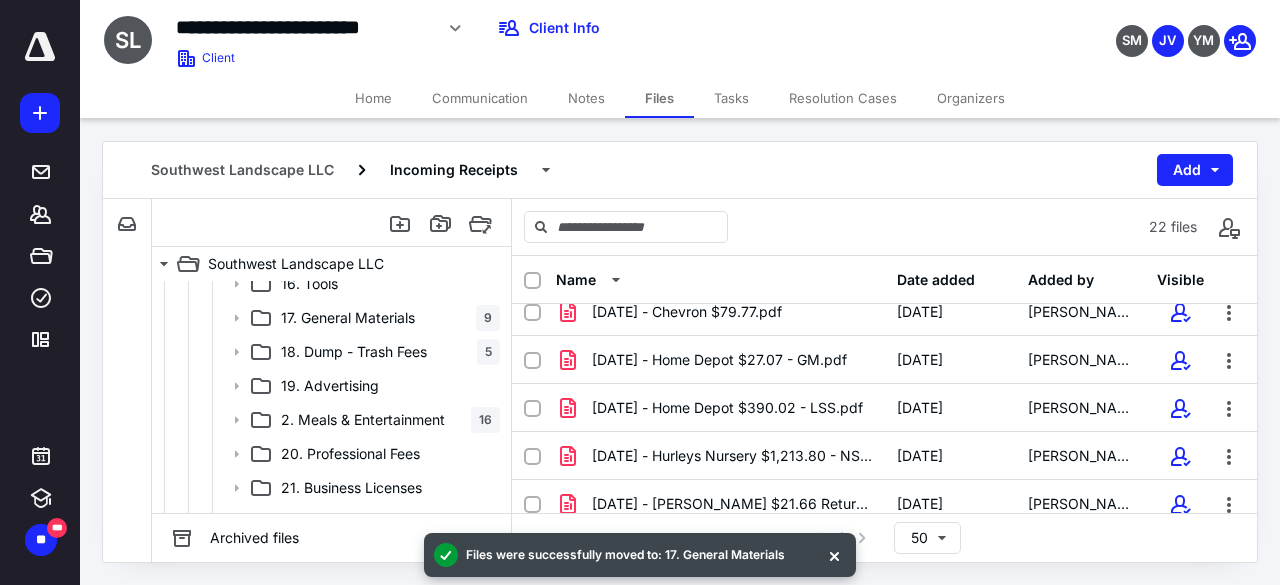 click at bounding box center (834, 555) 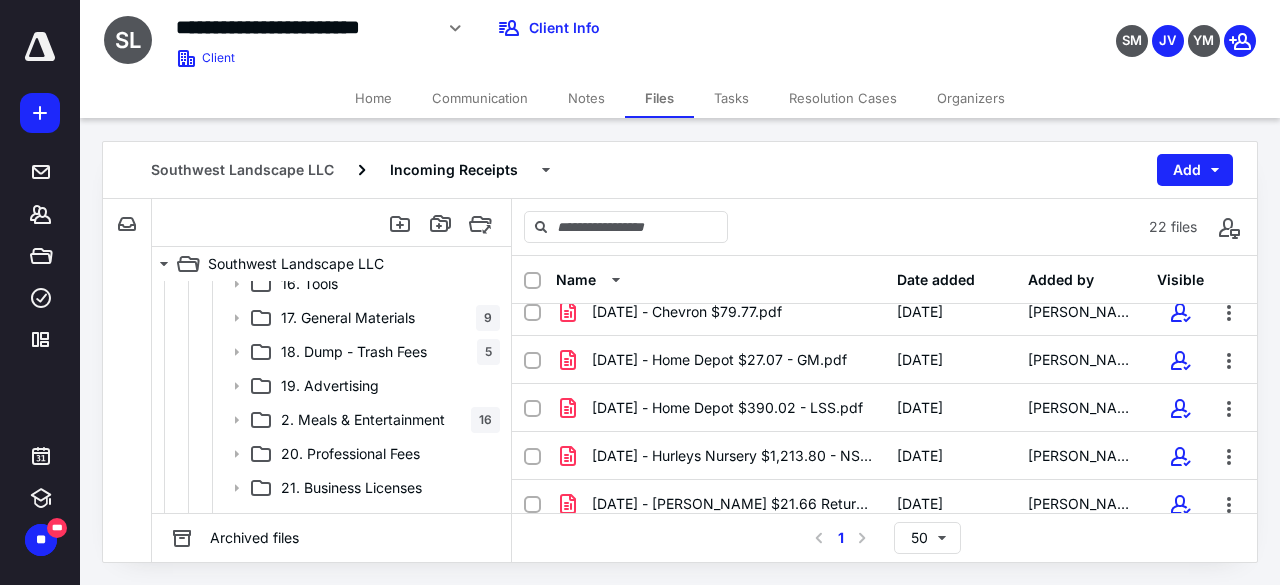 click 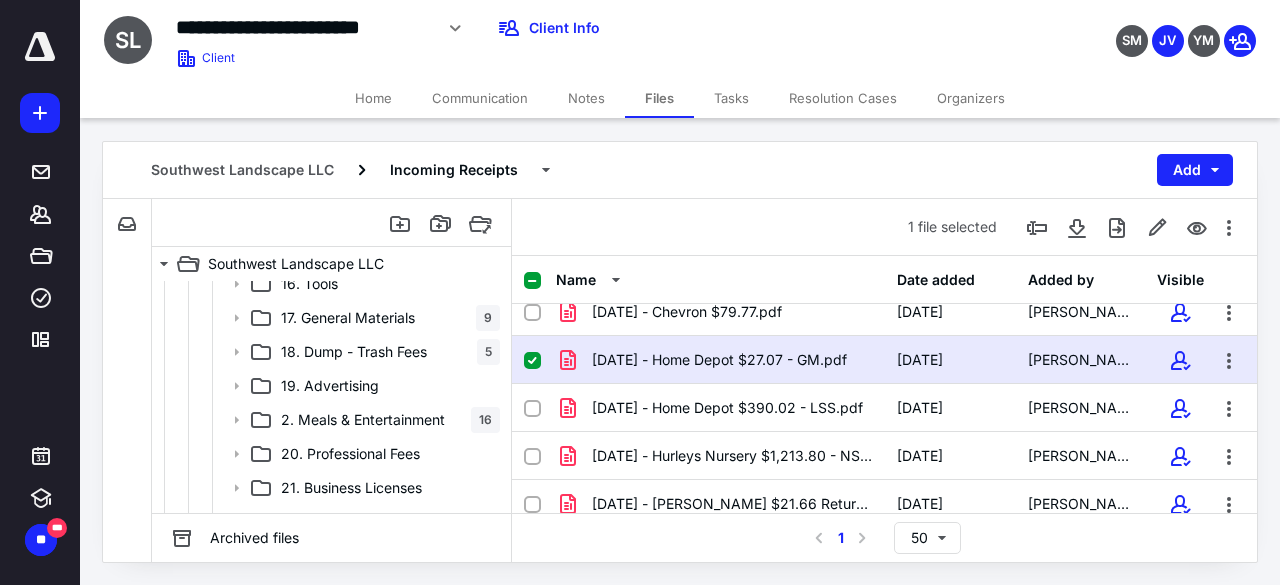 checkbox on "true" 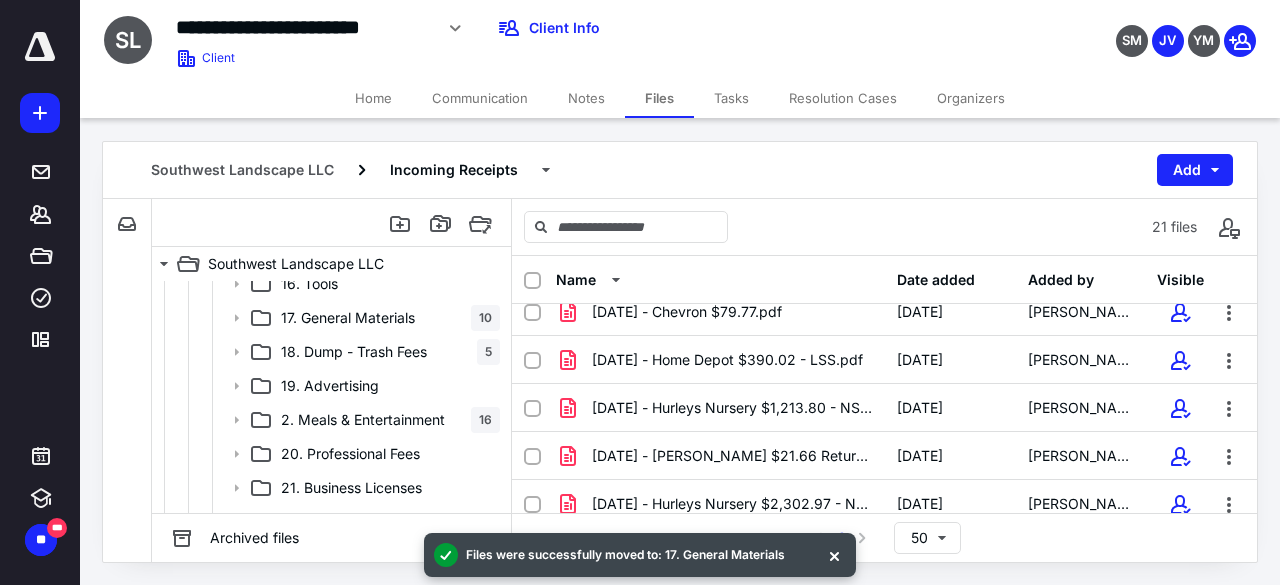 click at bounding box center (834, 555) 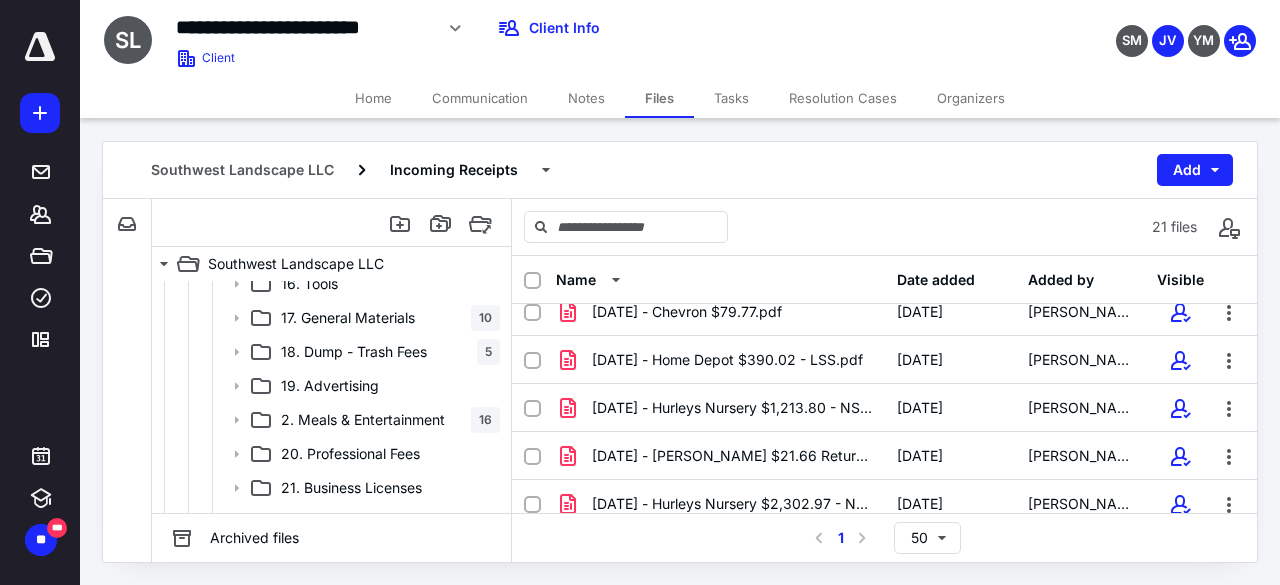 click 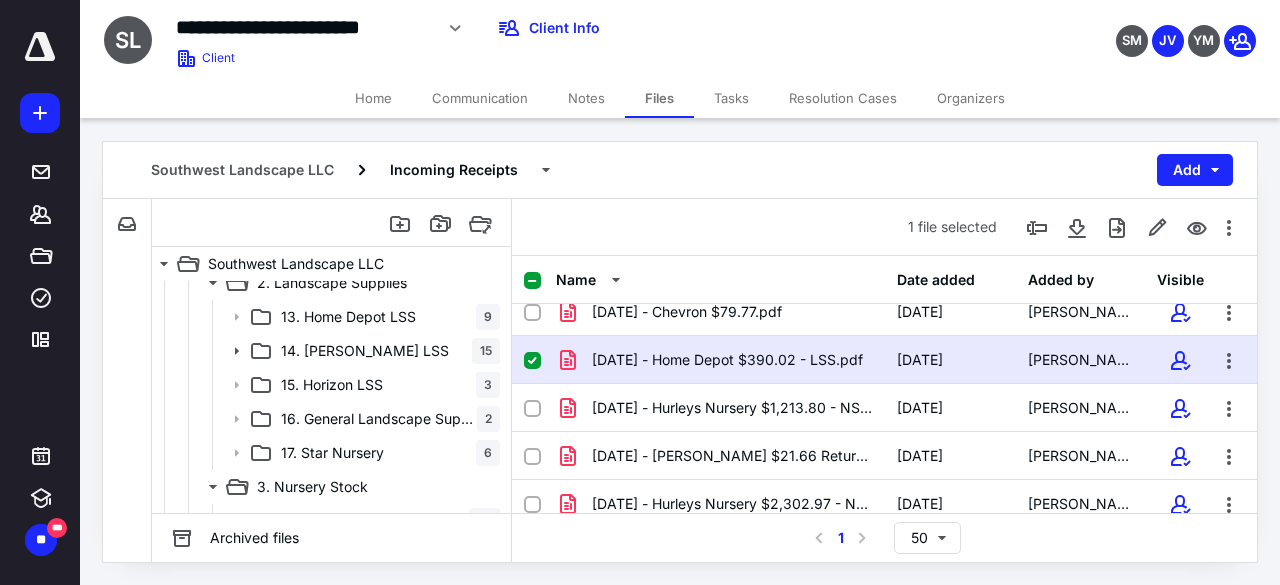 scroll, scrollTop: 100, scrollLeft: 0, axis: vertical 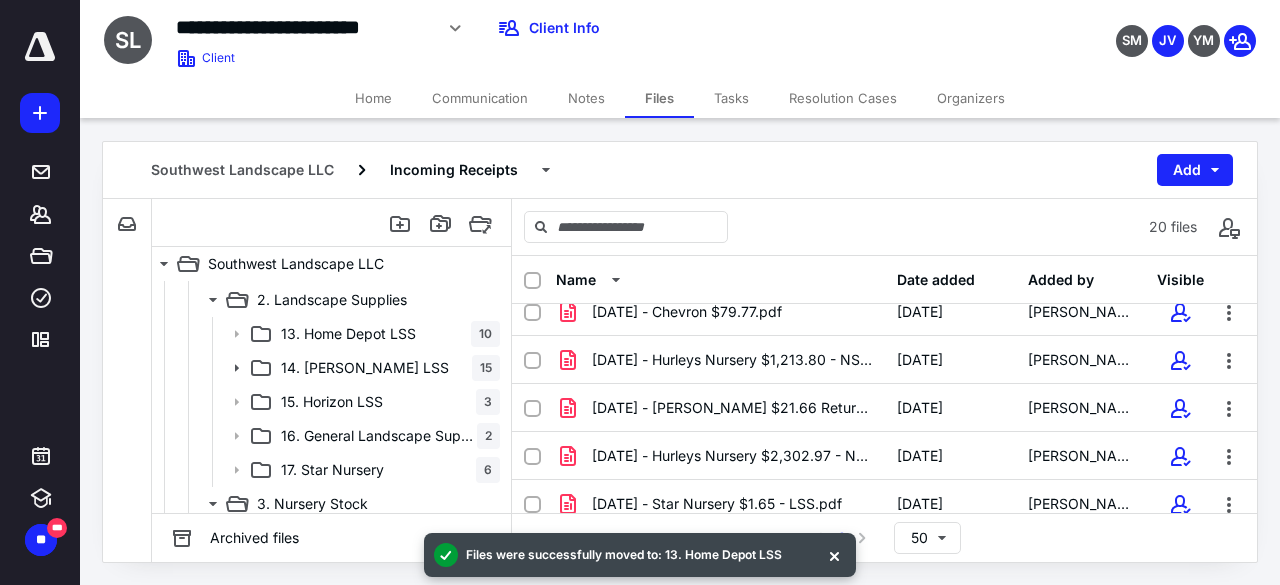 click at bounding box center [834, 555] 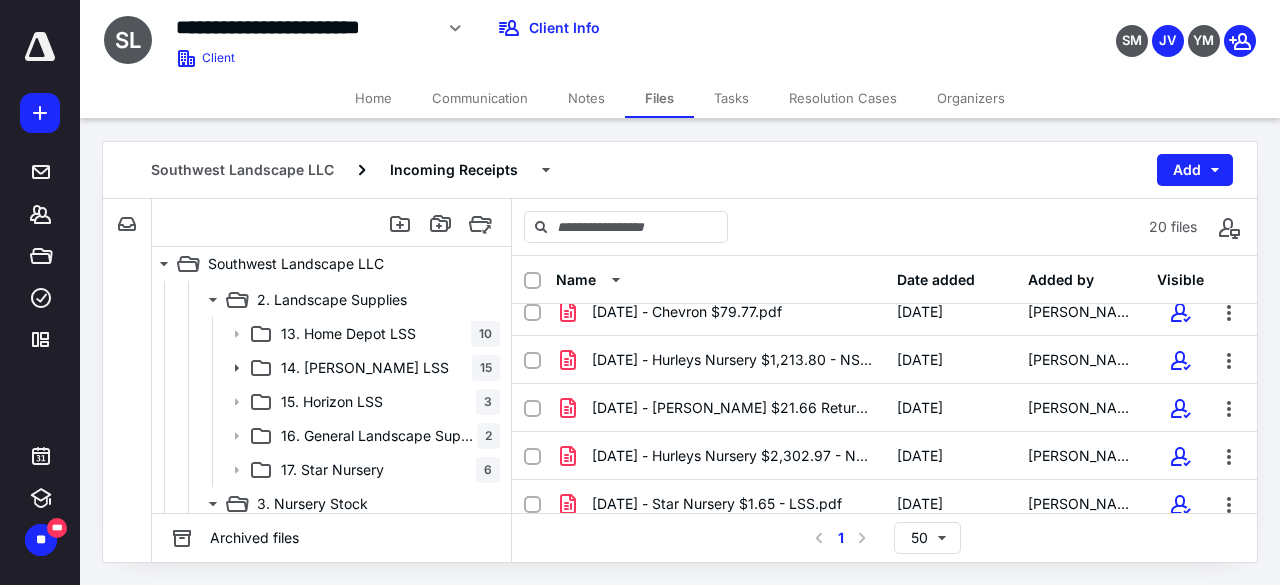 click 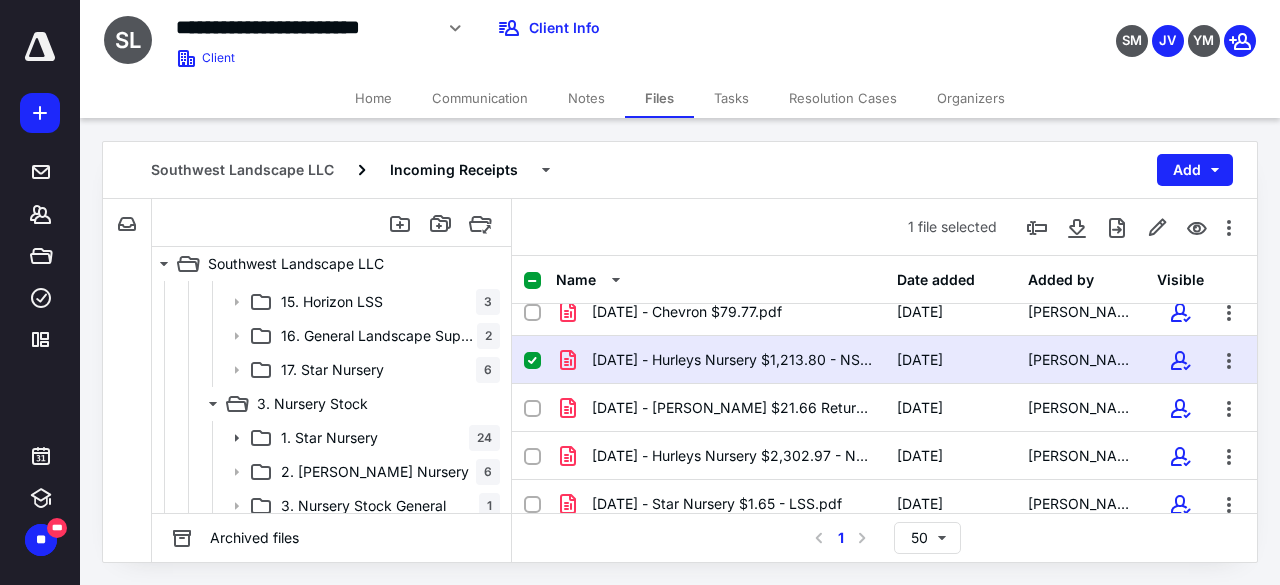 scroll, scrollTop: 300, scrollLeft: 0, axis: vertical 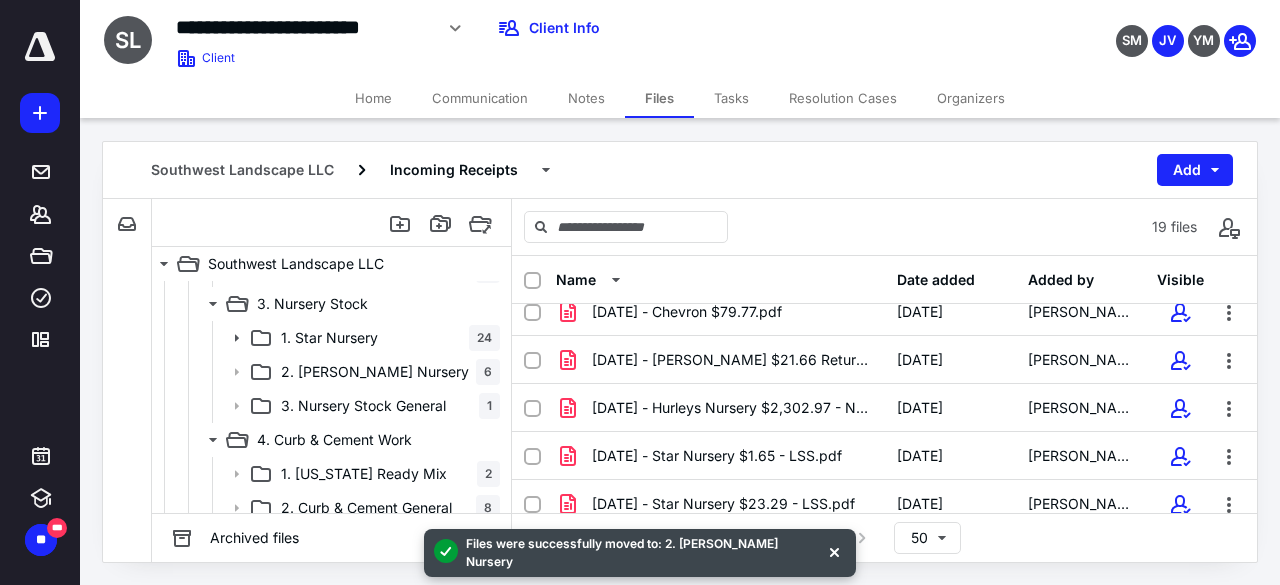 click at bounding box center (834, 551) 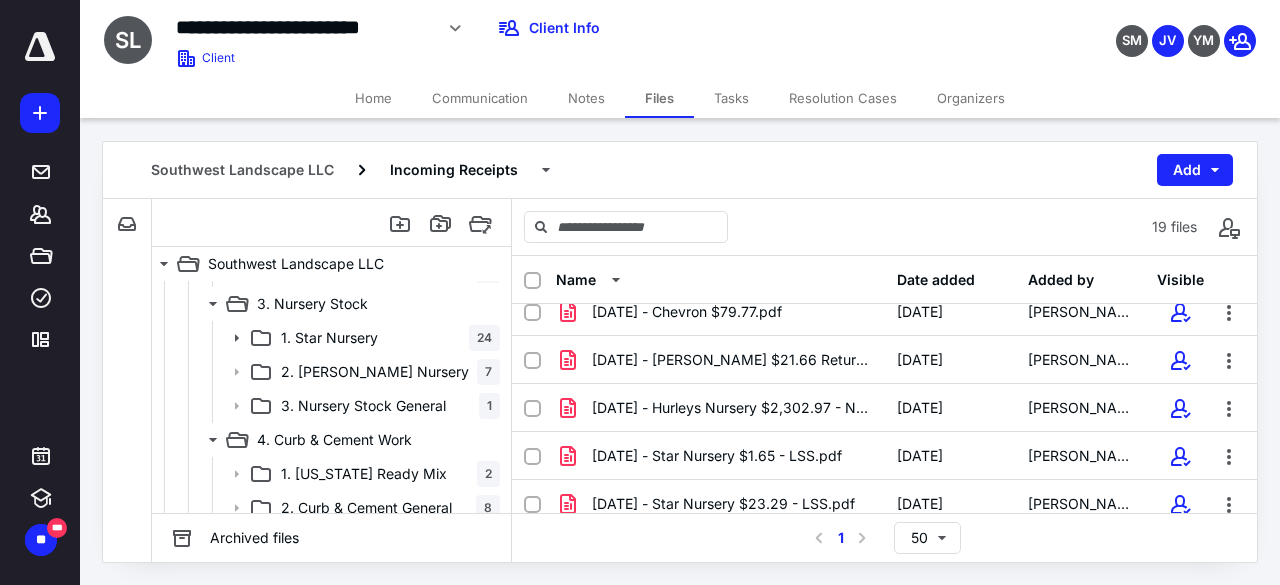click 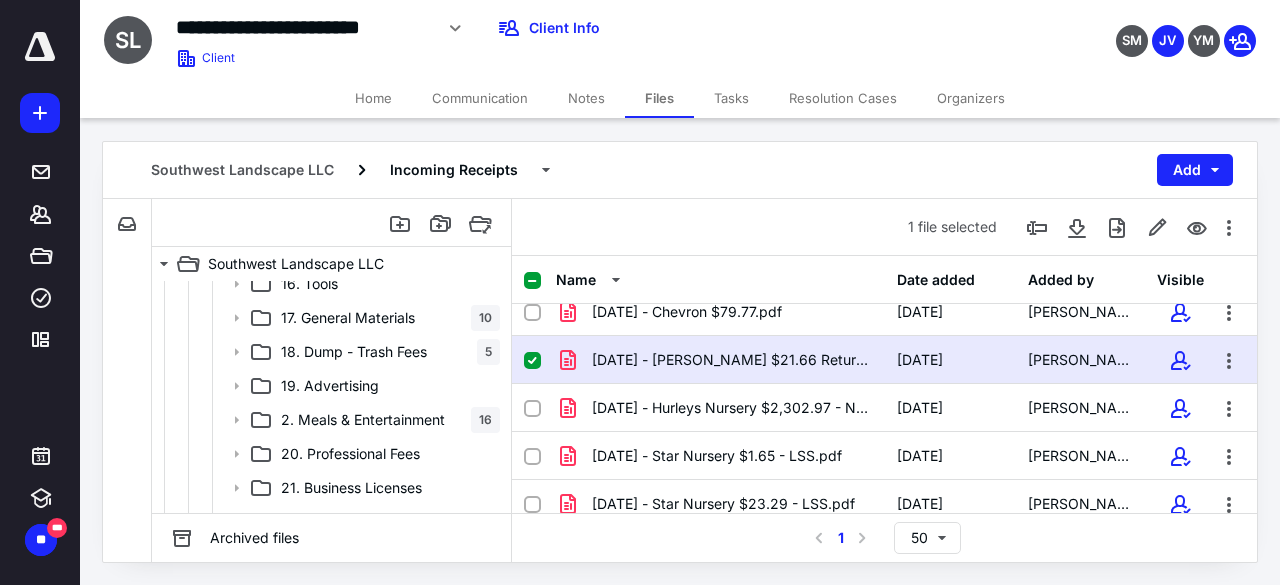 scroll, scrollTop: 900, scrollLeft: 0, axis: vertical 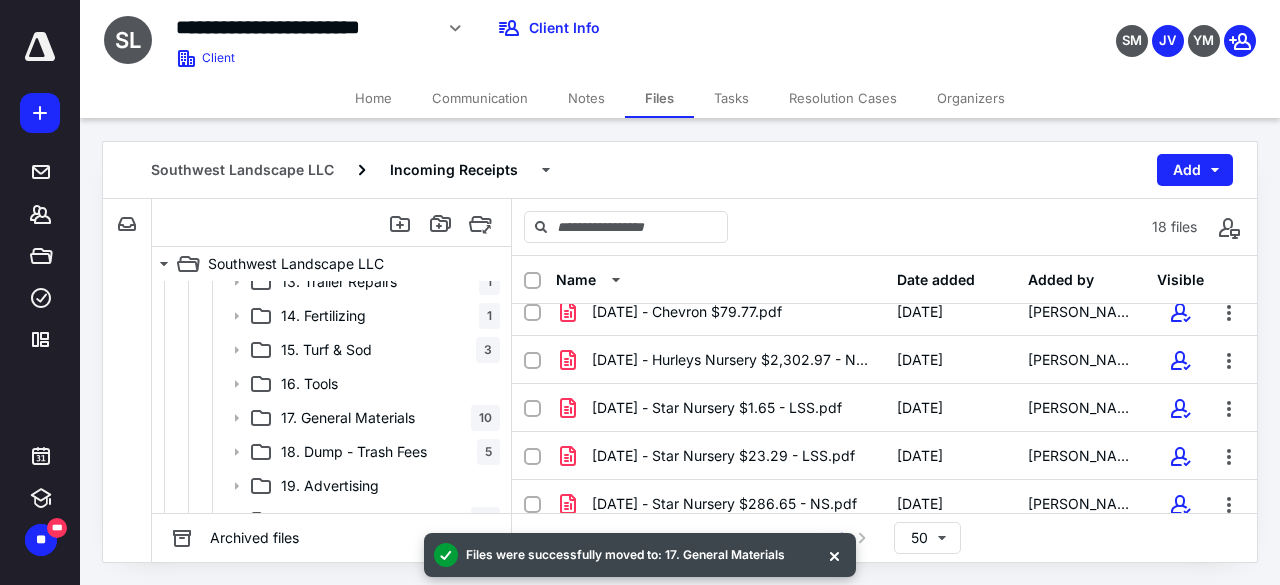 click at bounding box center [834, 555] 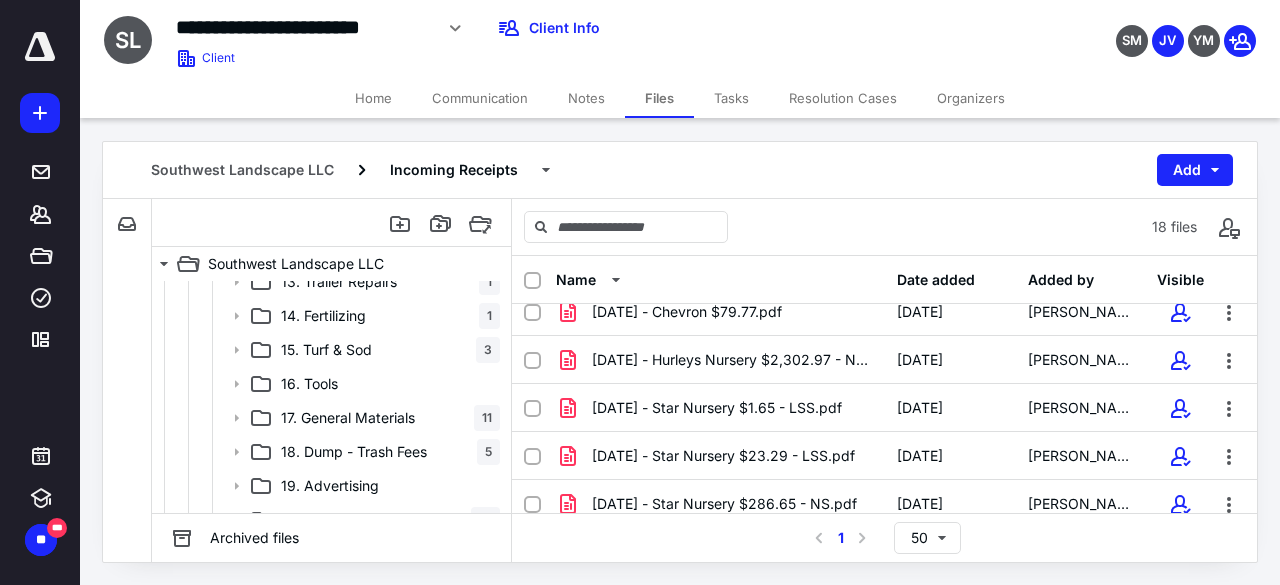 click 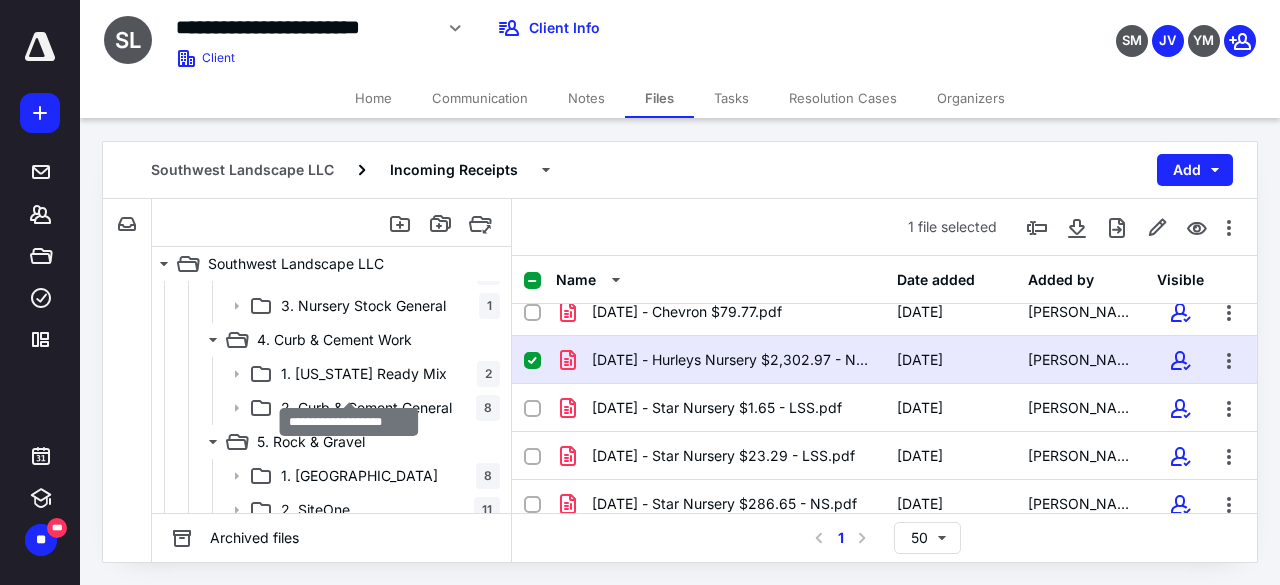 scroll, scrollTop: 300, scrollLeft: 0, axis: vertical 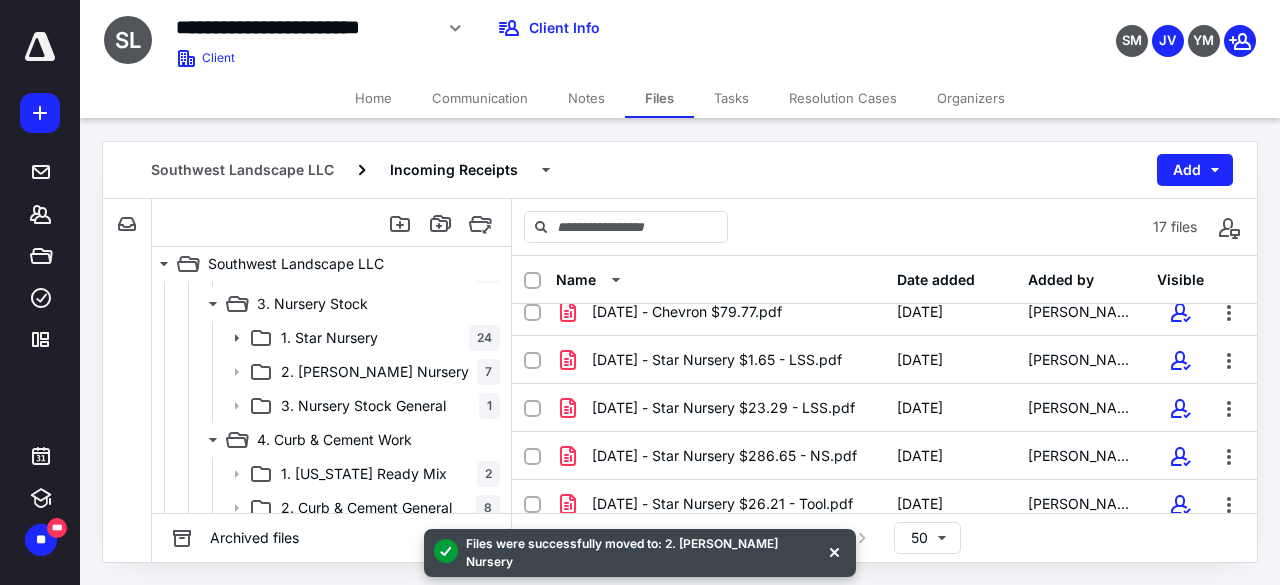 click at bounding box center (834, 551) 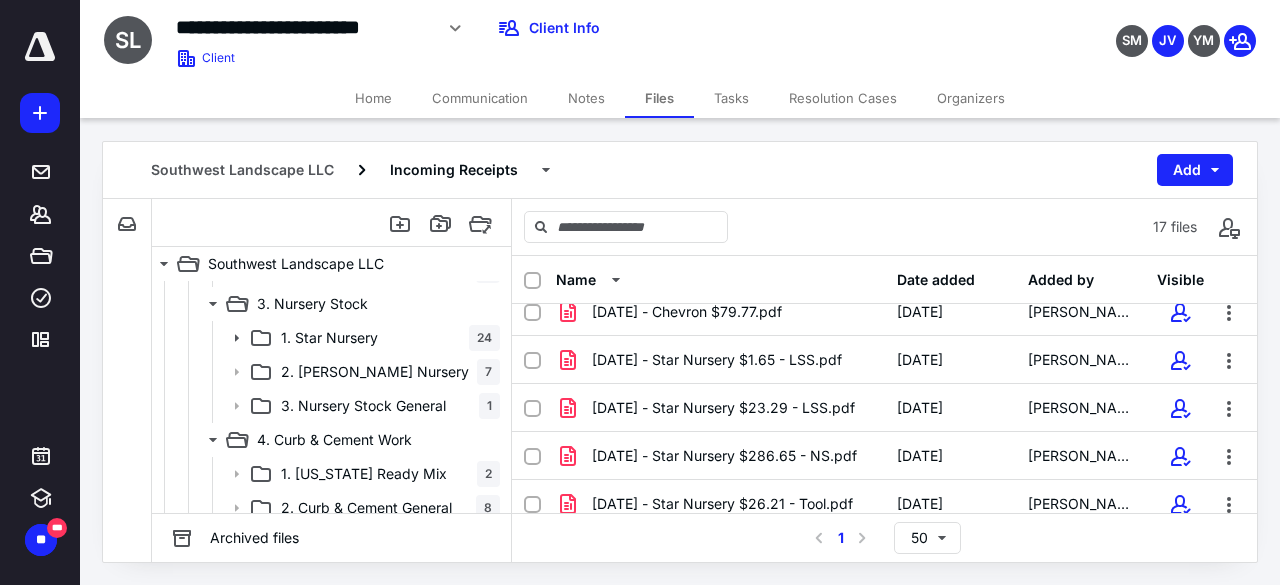 click 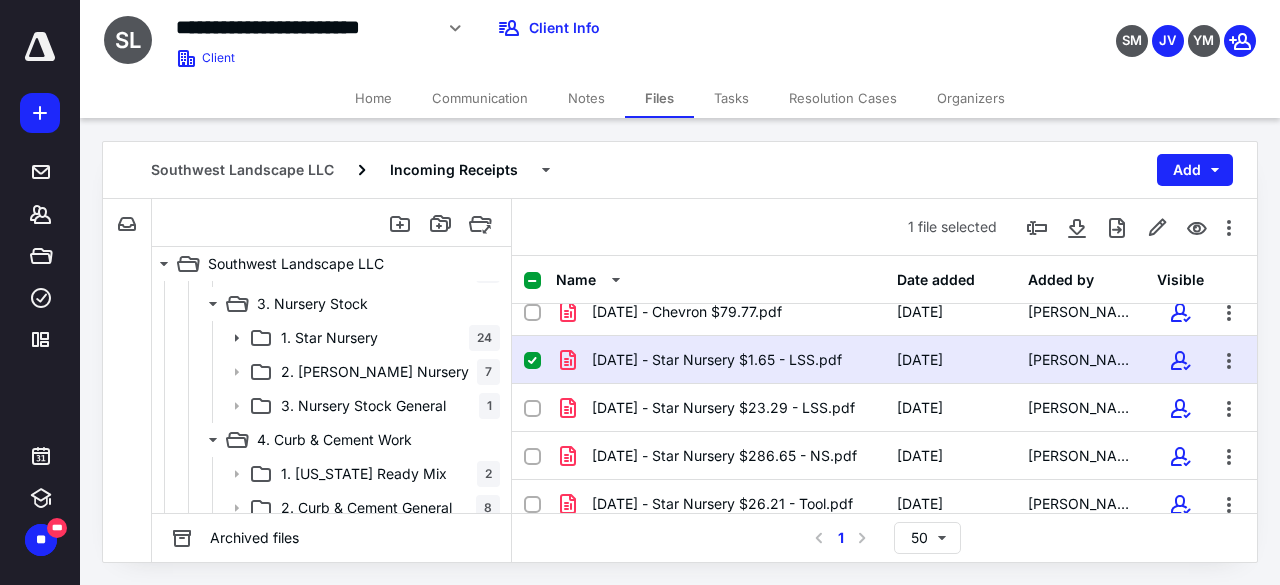 click 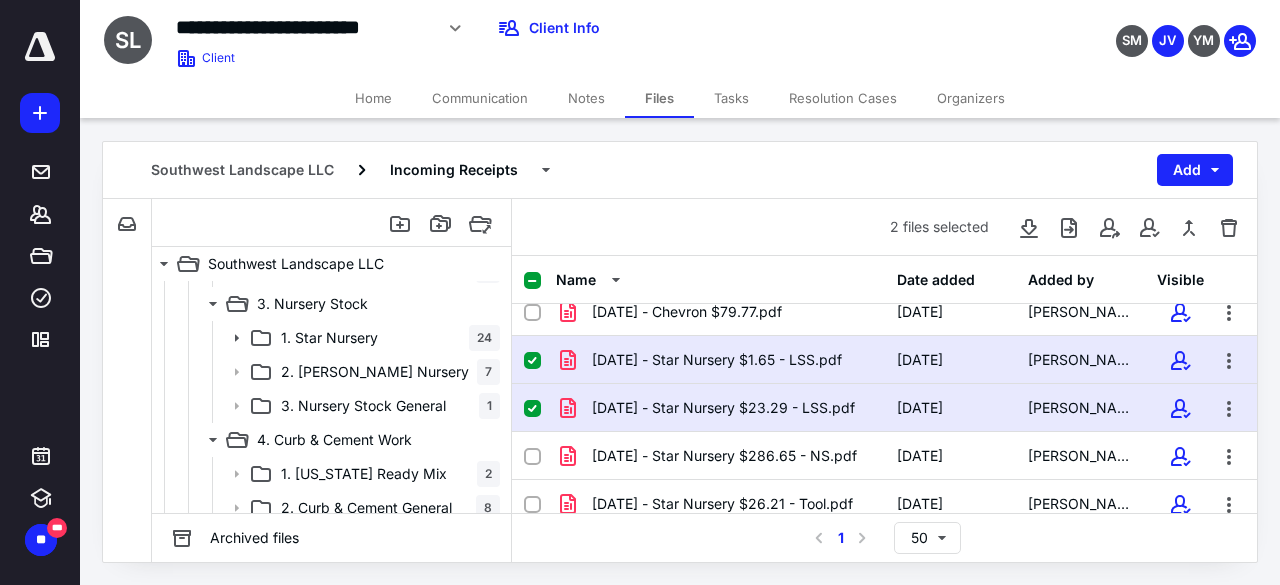scroll, scrollTop: 200, scrollLeft: 0, axis: vertical 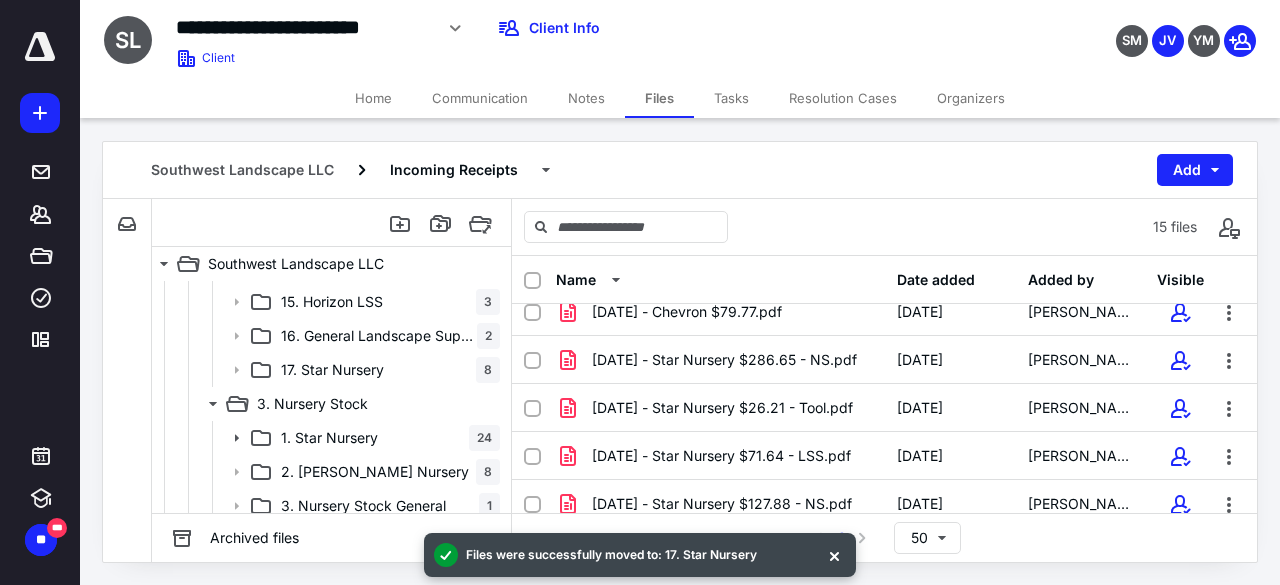 click at bounding box center (834, 555) 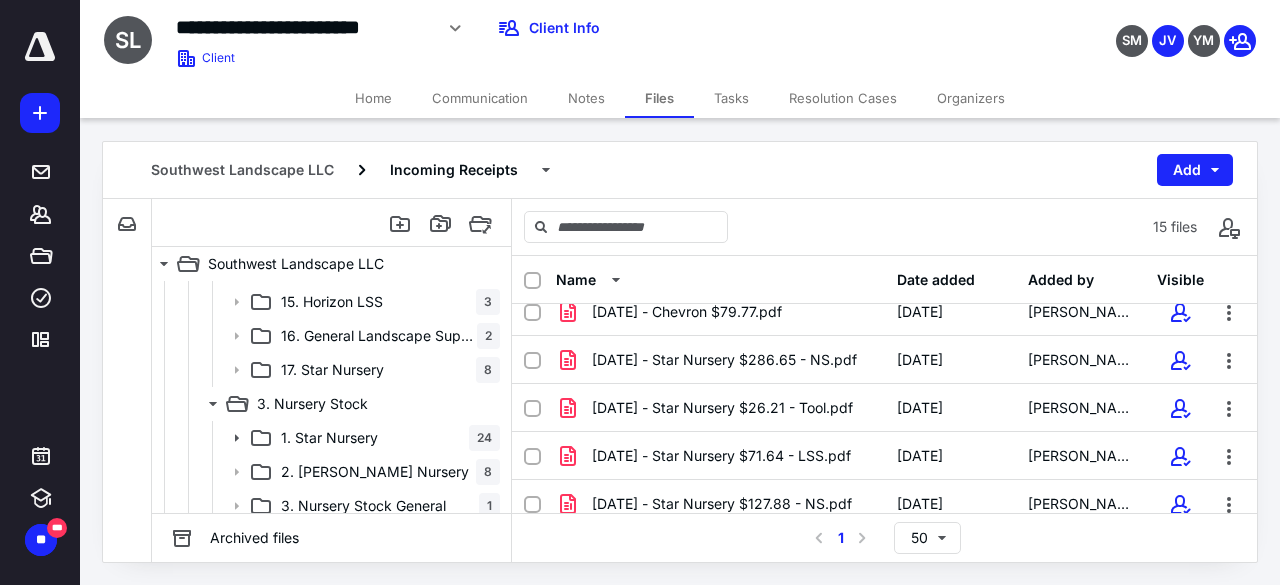 click 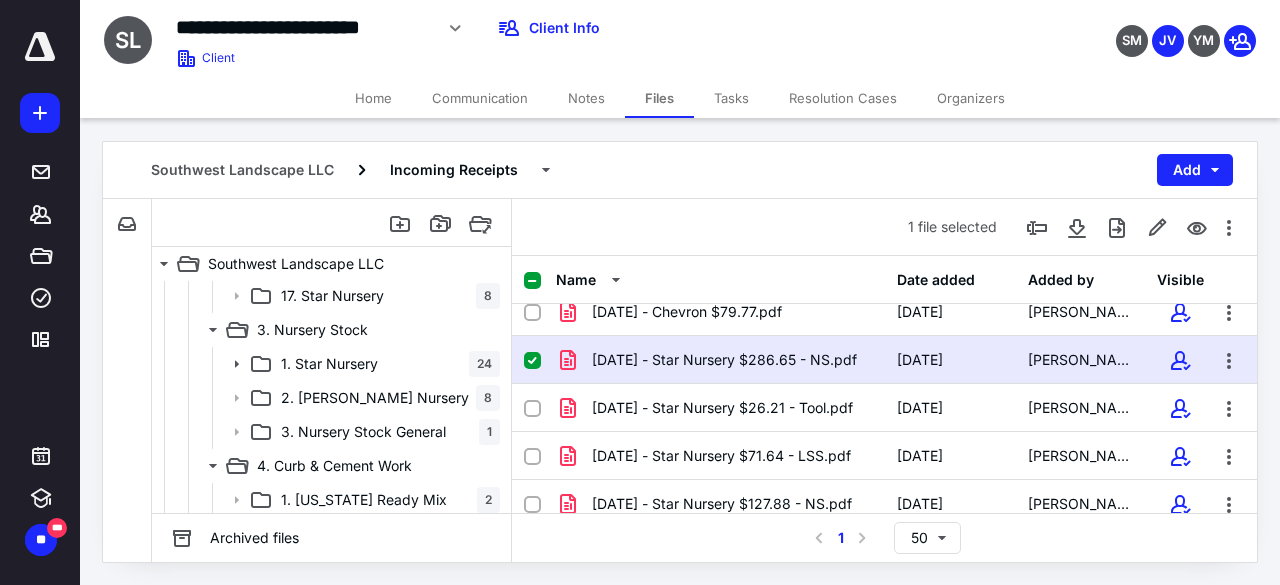 scroll, scrollTop: 300, scrollLeft: 0, axis: vertical 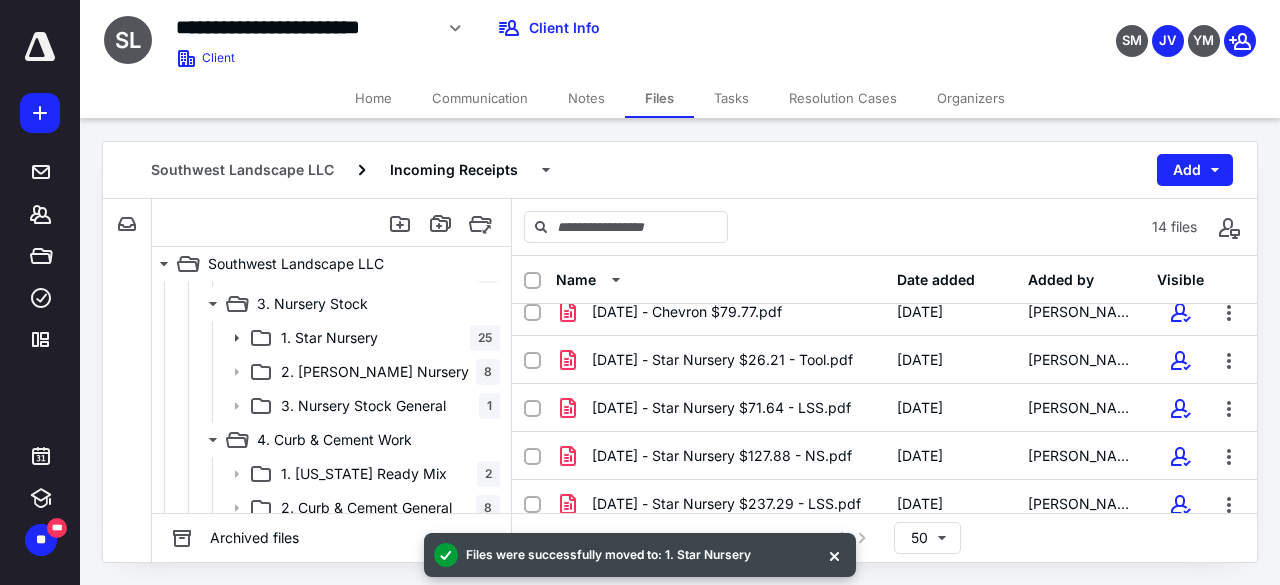 click at bounding box center [834, 555] 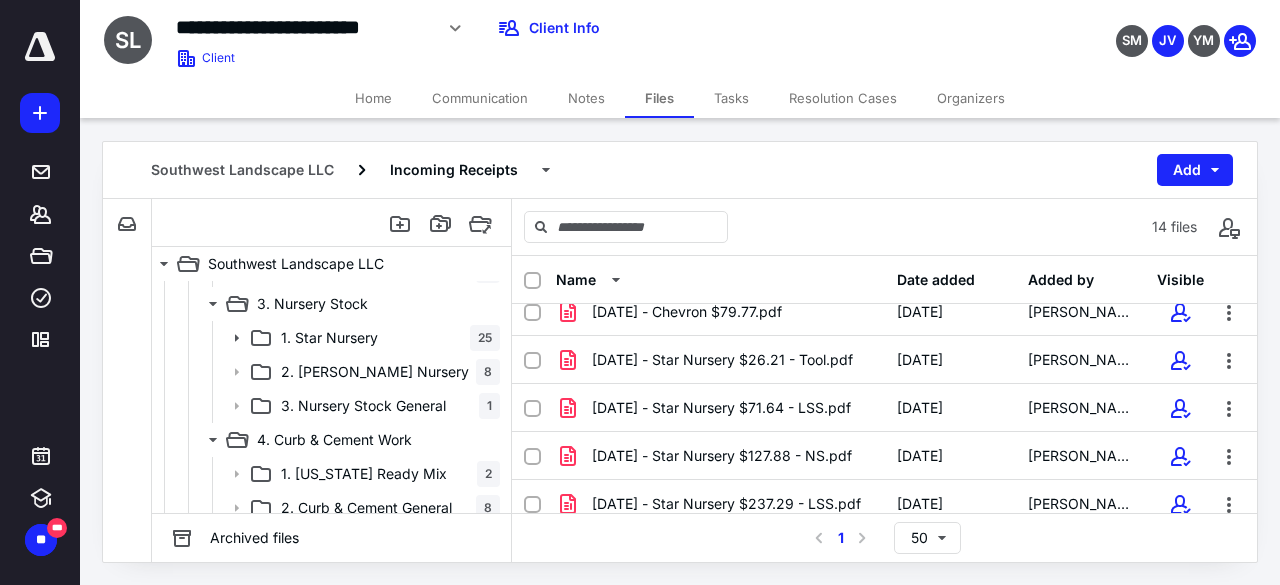 click 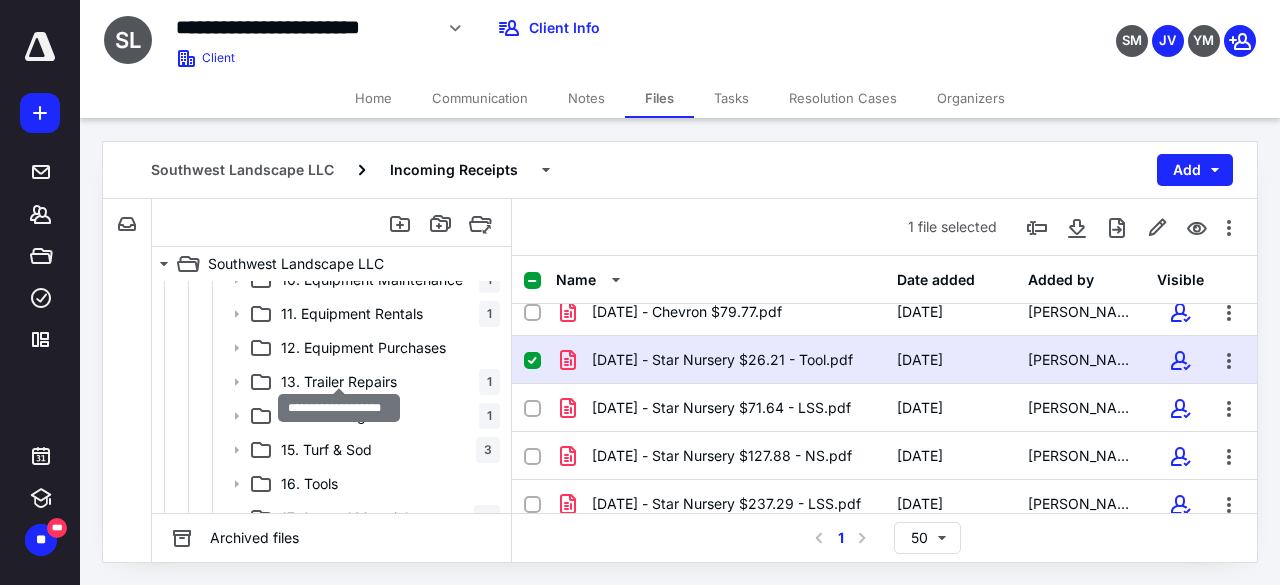 scroll, scrollTop: 900, scrollLeft: 0, axis: vertical 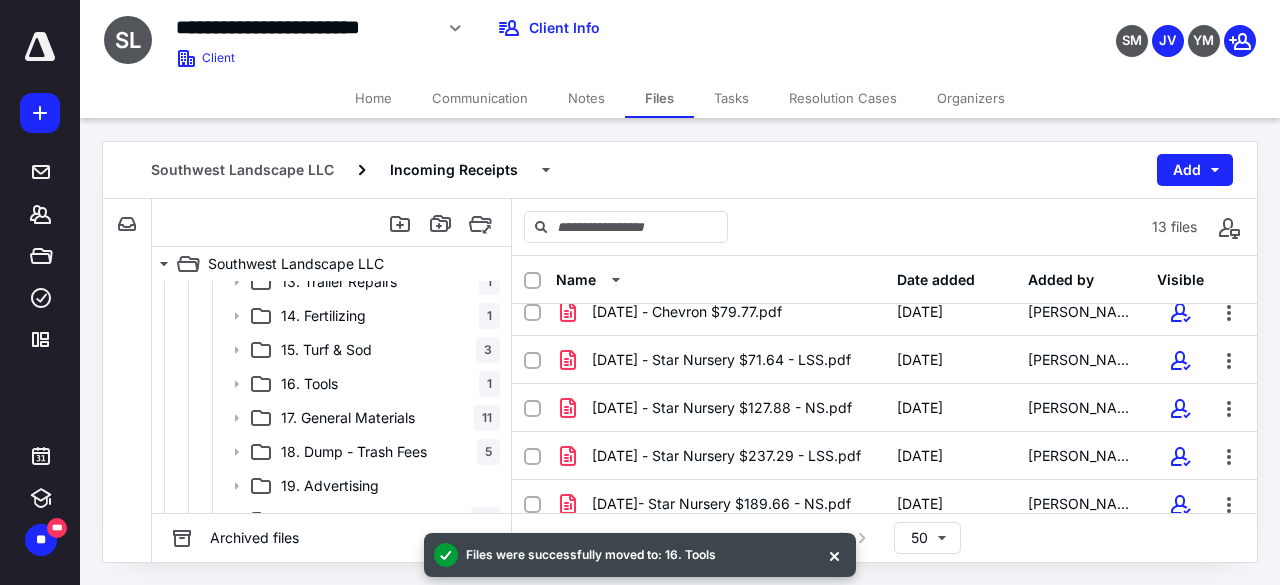 click at bounding box center (834, 555) 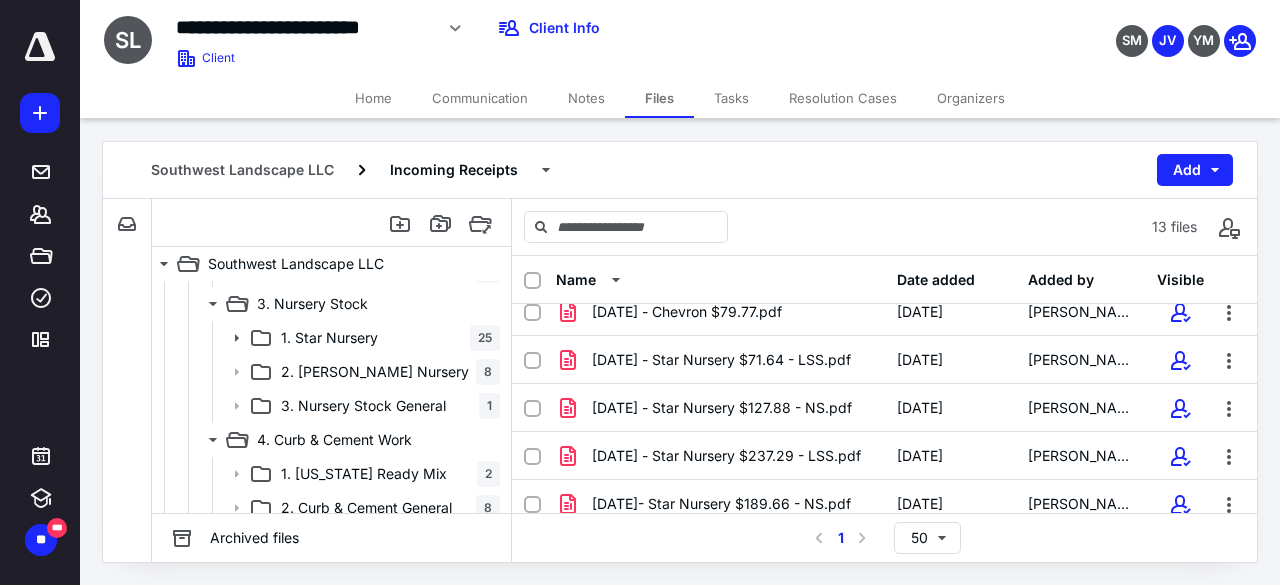 scroll, scrollTop: 200, scrollLeft: 0, axis: vertical 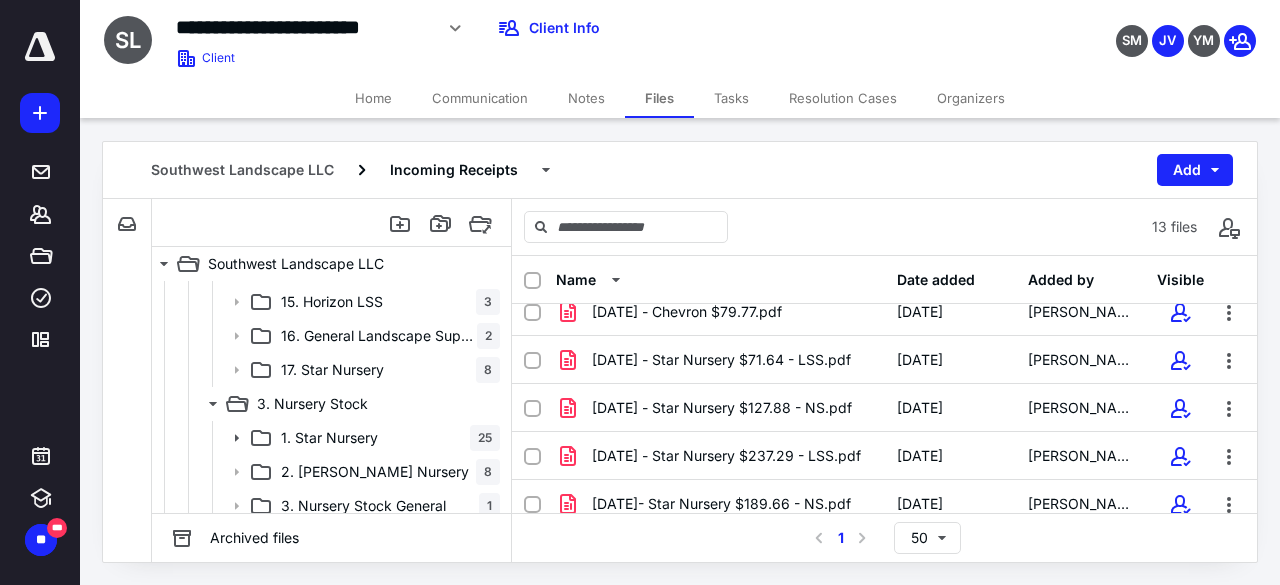 click at bounding box center (532, 361) 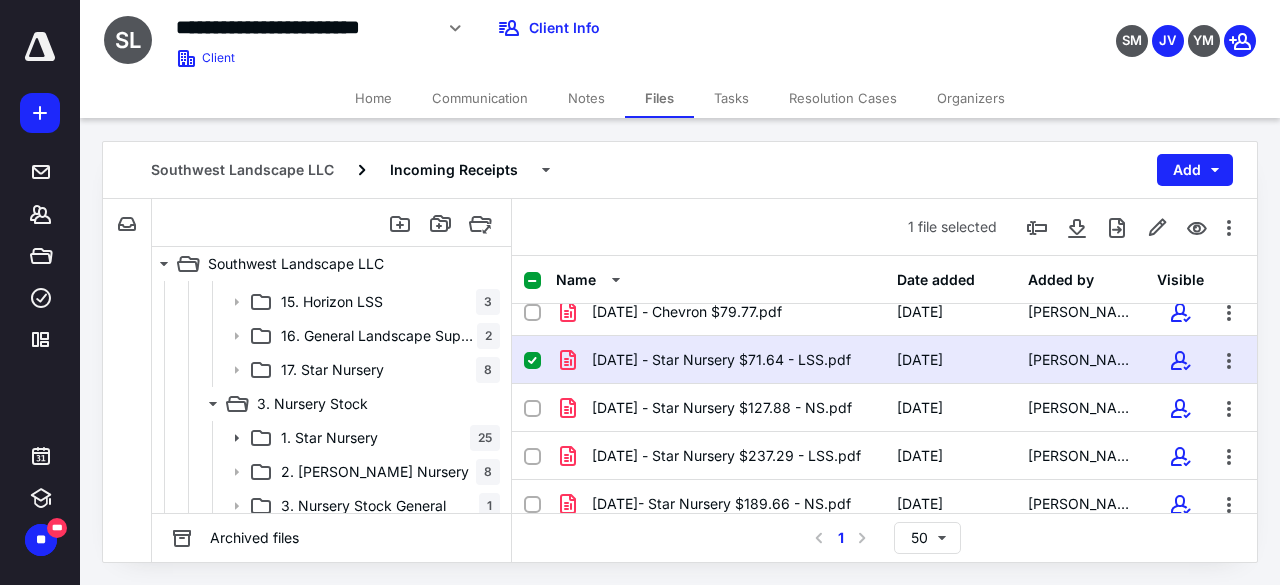 checkbox on "true" 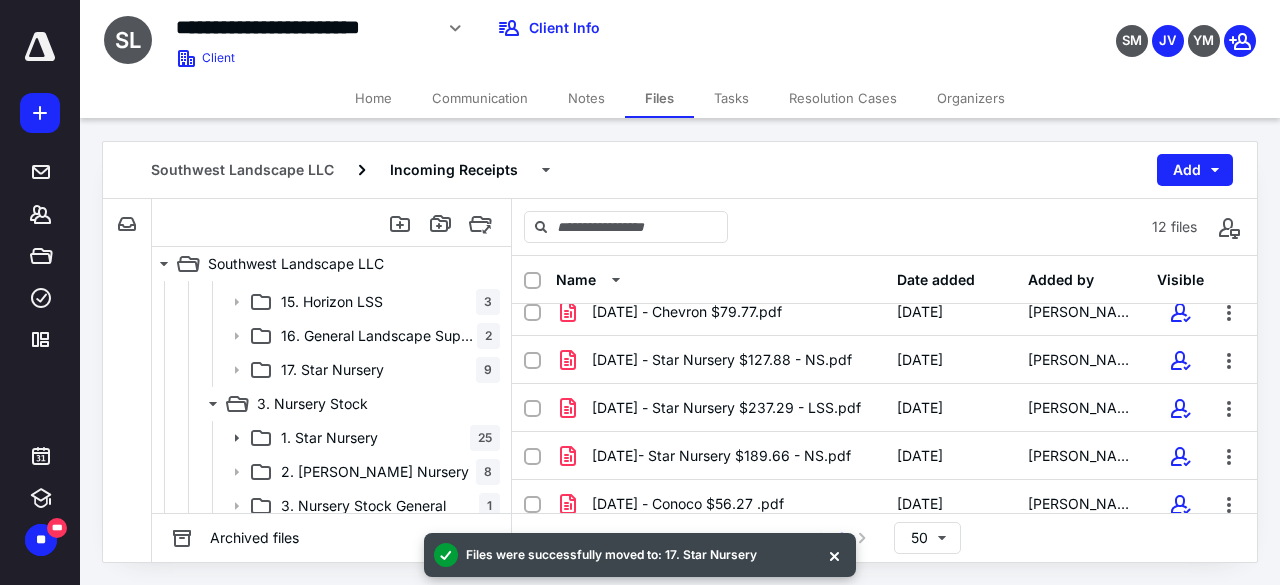 click at bounding box center (834, 555) 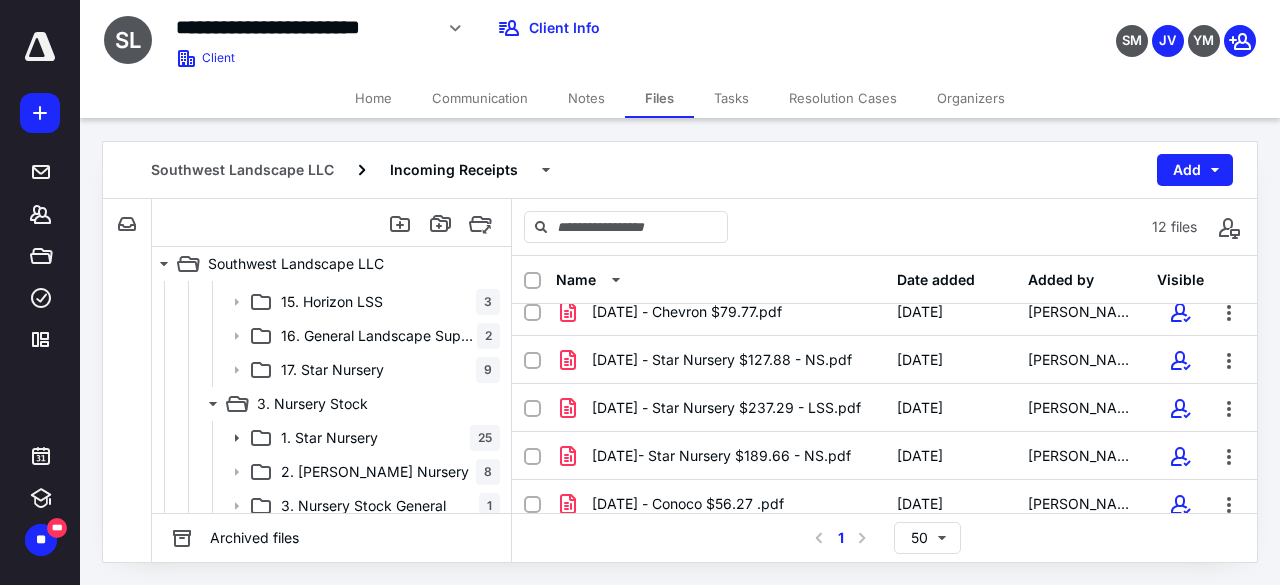 click 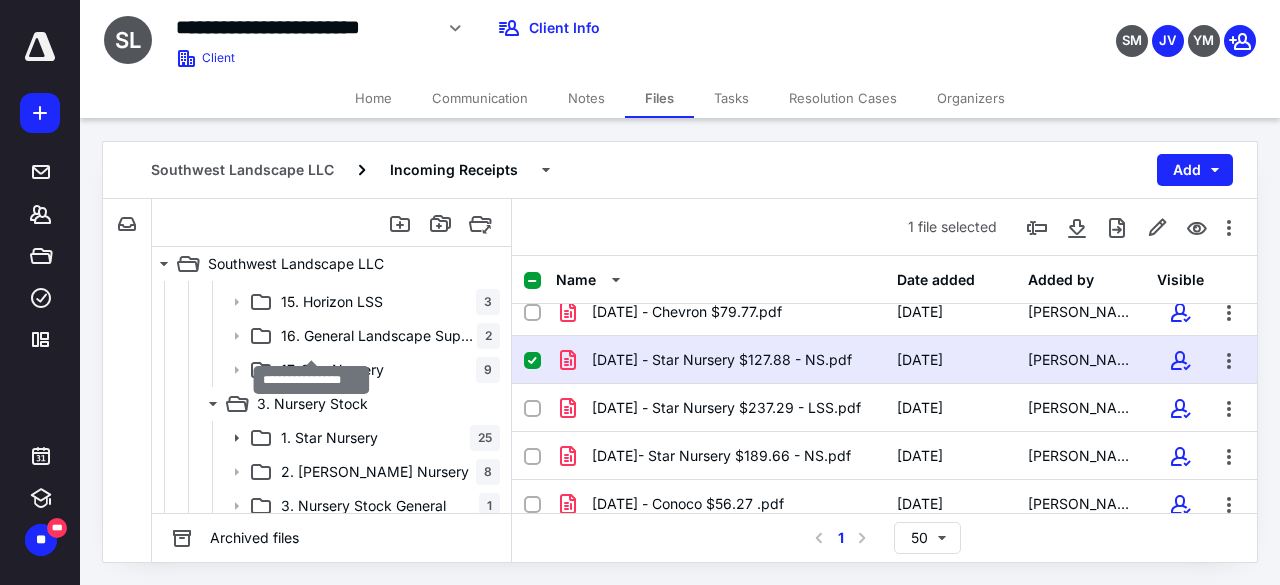 scroll, scrollTop: 300, scrollLeft: 0, axis: vertical 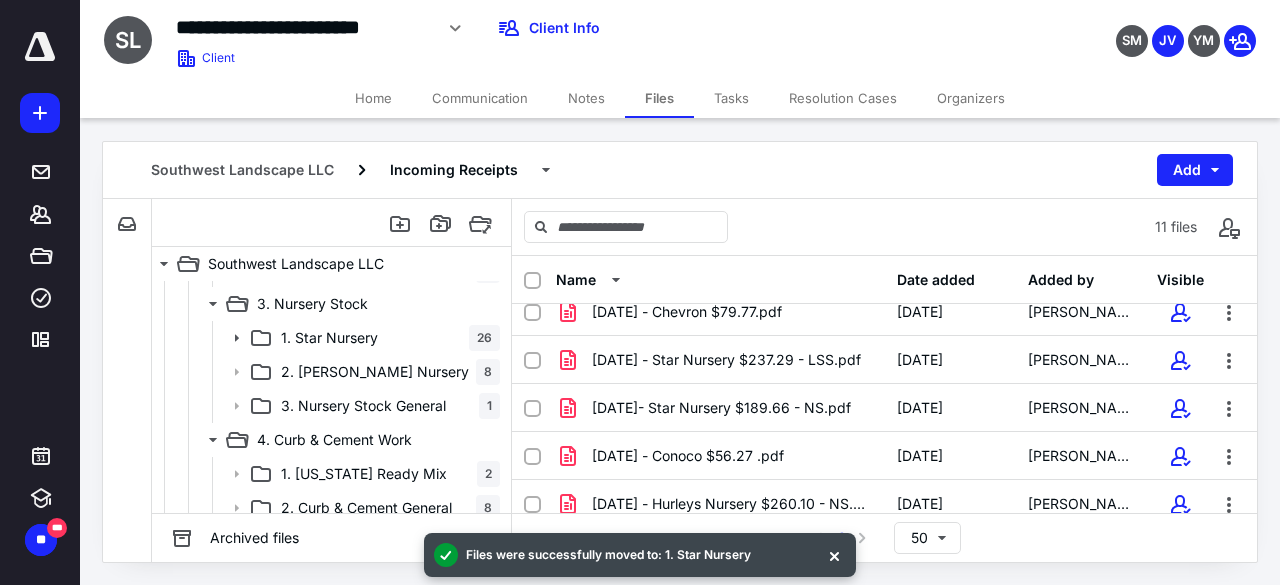 click at bounding box center (834, 555) 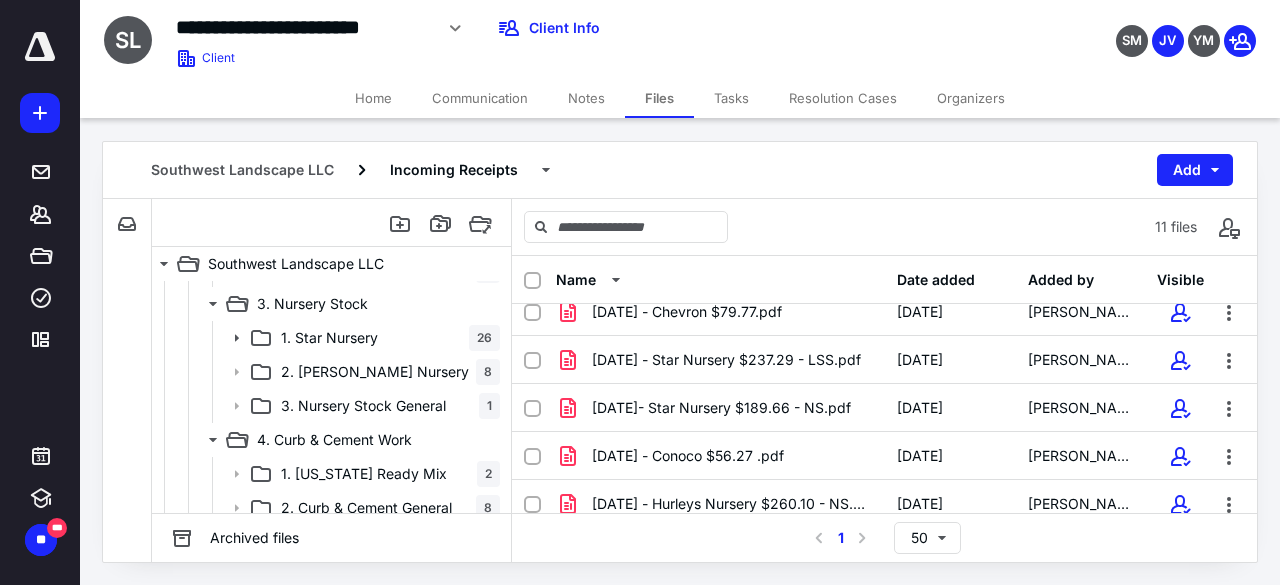 click at bounding box center [532, 361] 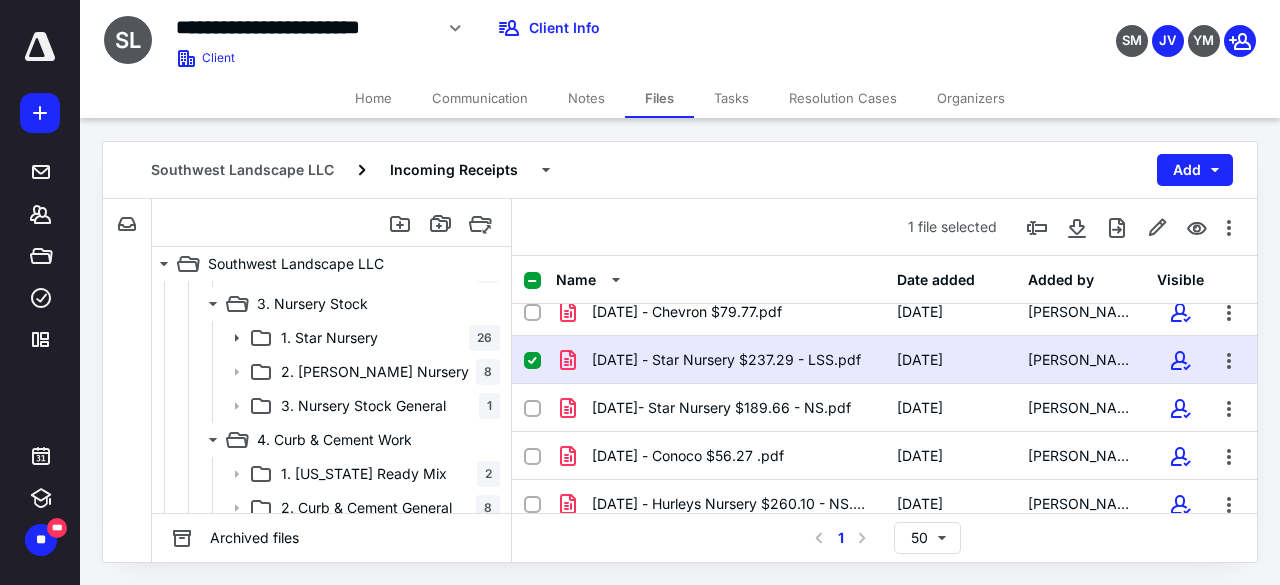 checkbox on "true" 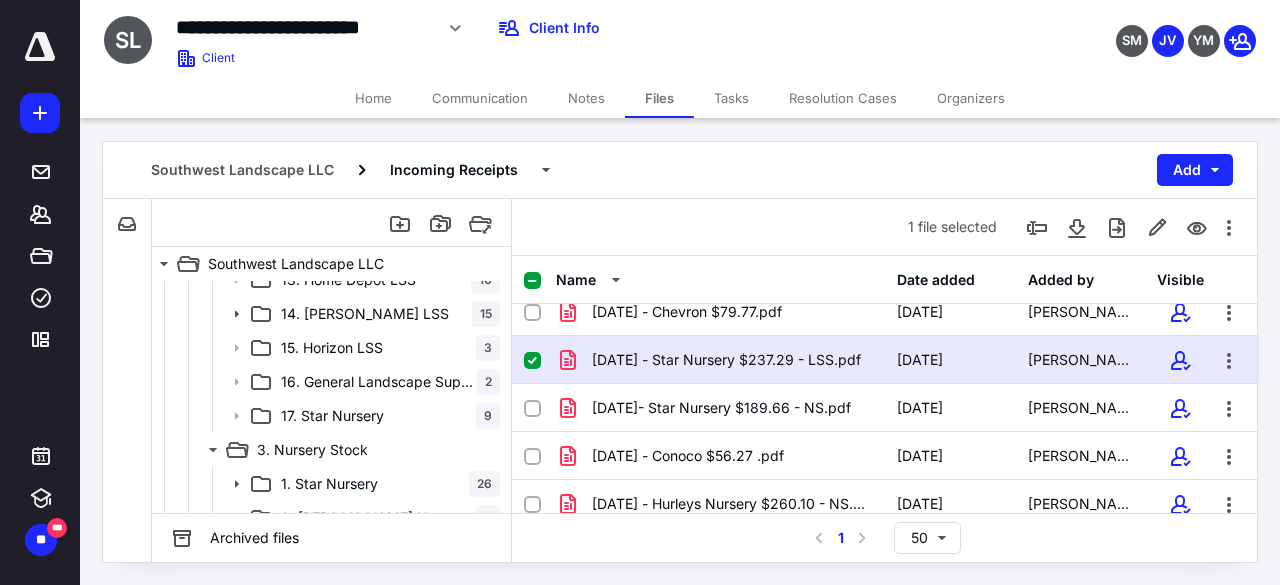scroll, scrollTop: 200, scrollLeft: 0, axis: vertical 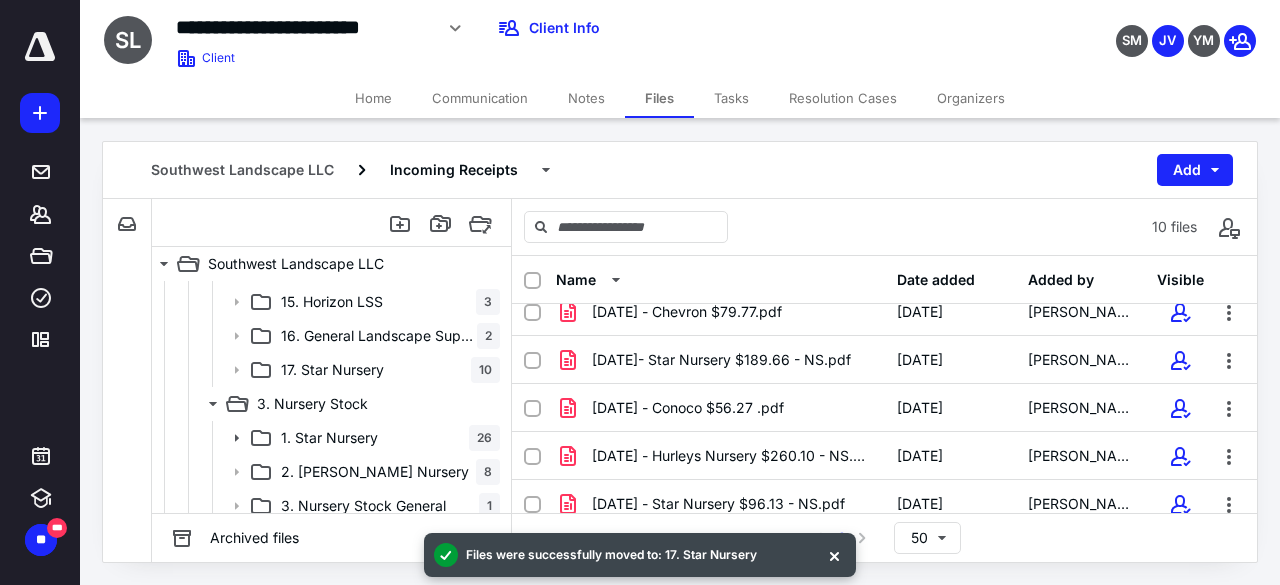click 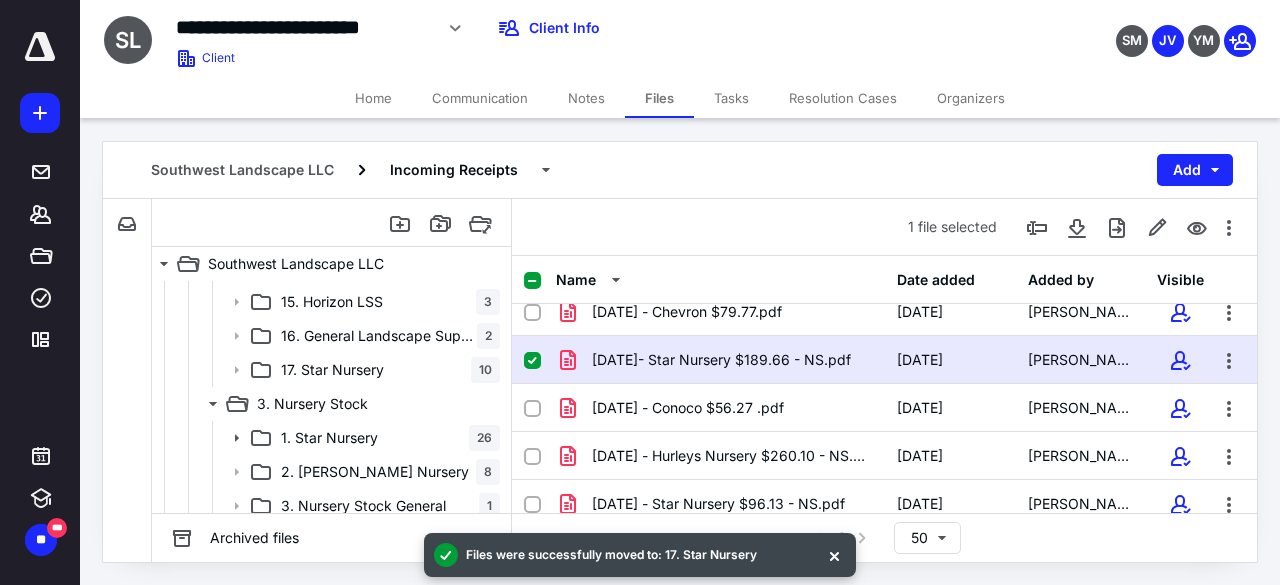 scroll, scrollTop: 218, scrollLeft: 0, axis: vertical 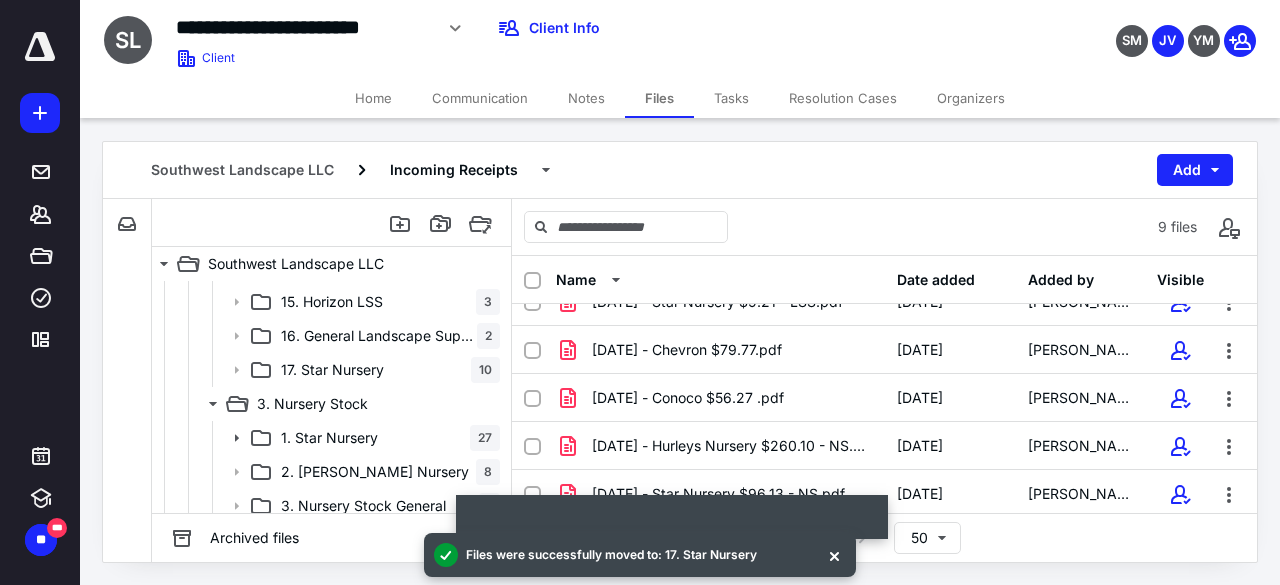 click at bounding box center [834, 555] 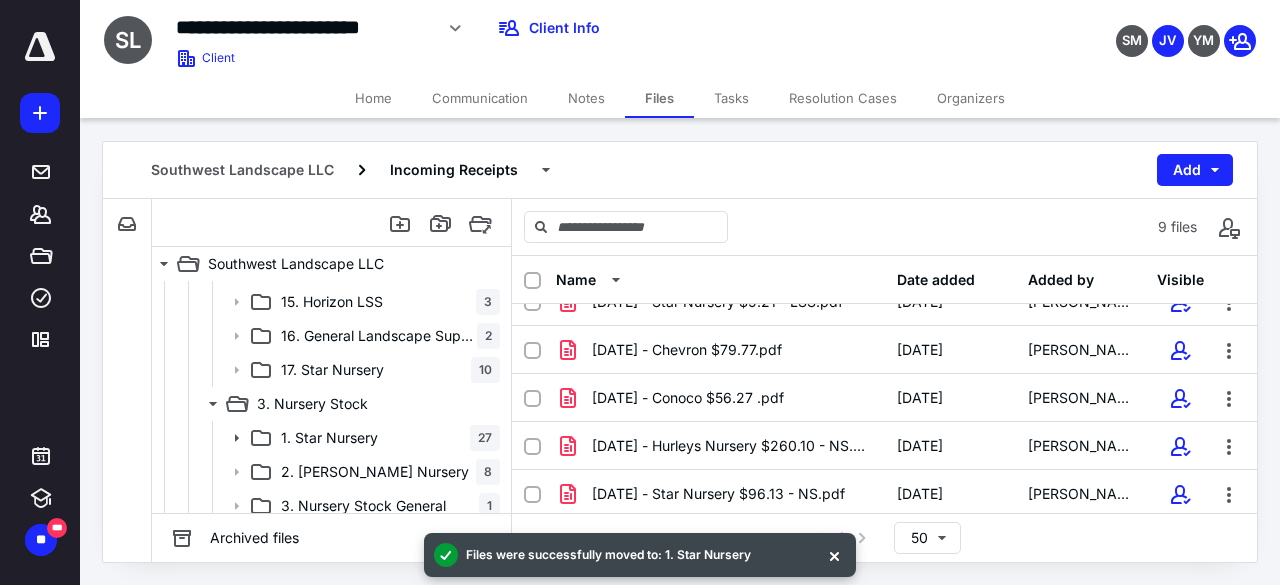 click at bounding box center [834, 555] 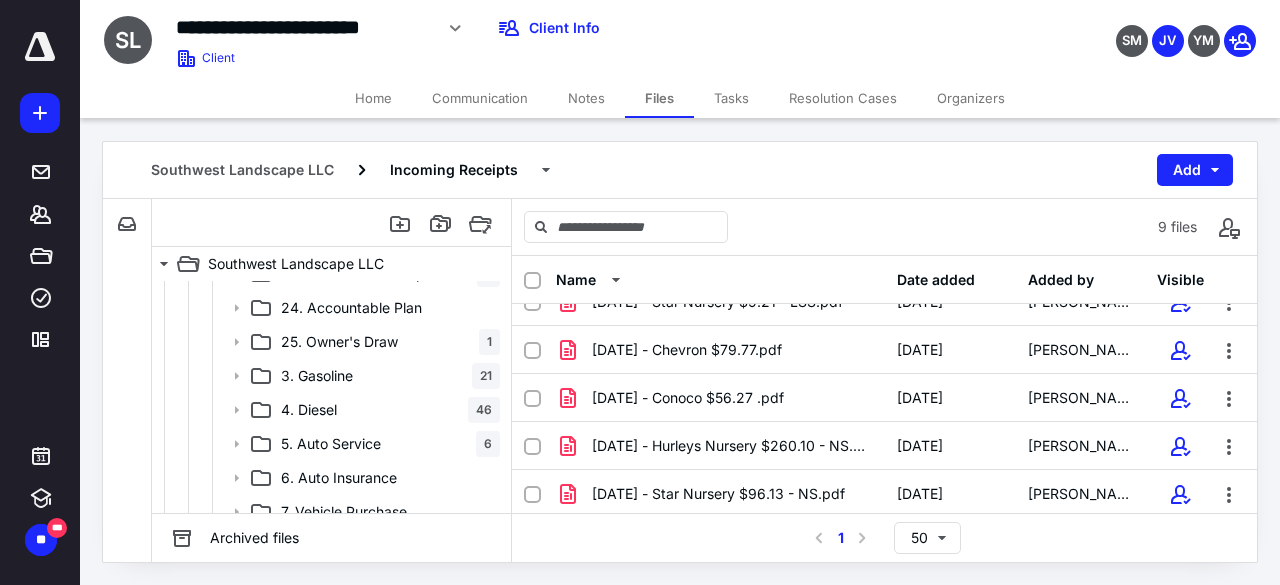 scroll, scrollTop: 1300, scrollLeft: 0, axis: vertical 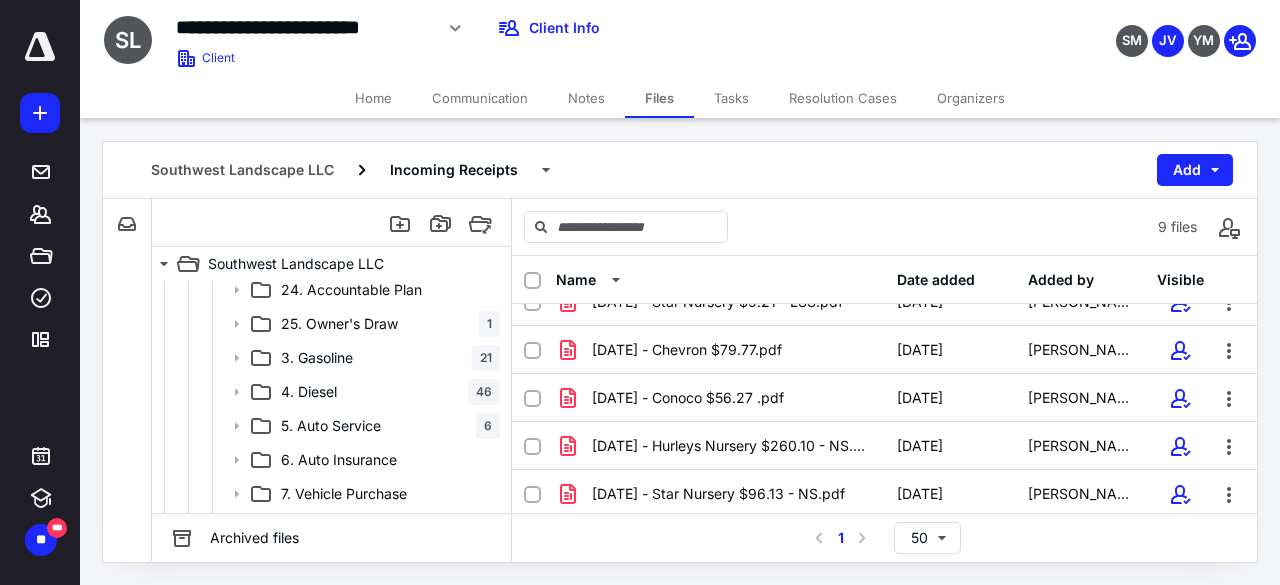 click 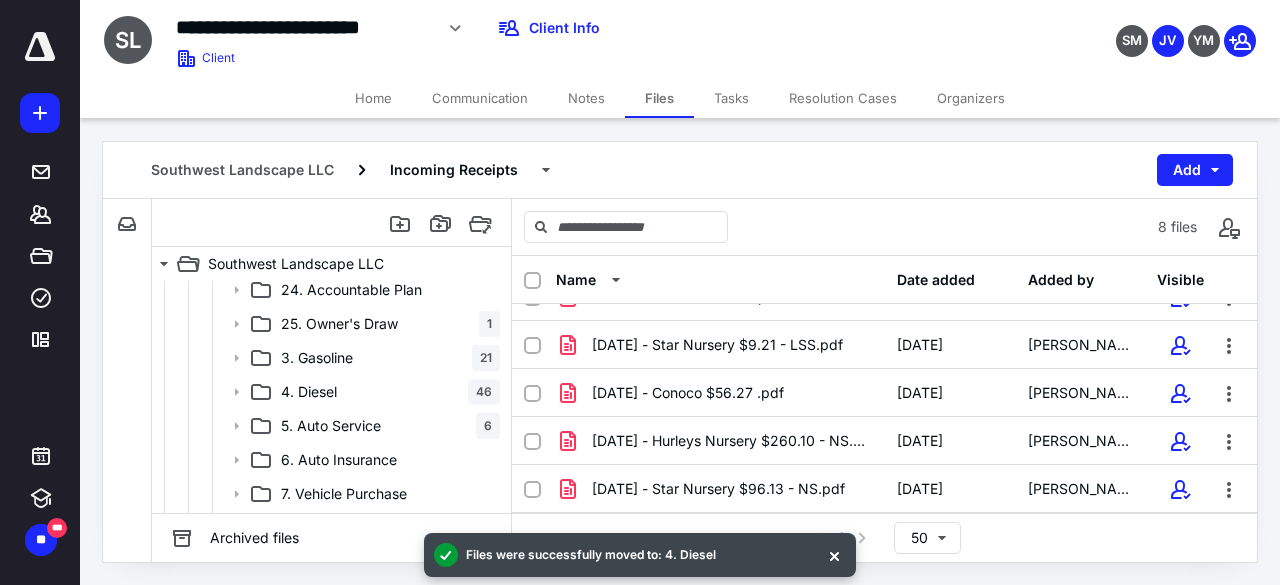 scroll, scrollTop: 170, scrollLeft: 0, axis: vertical 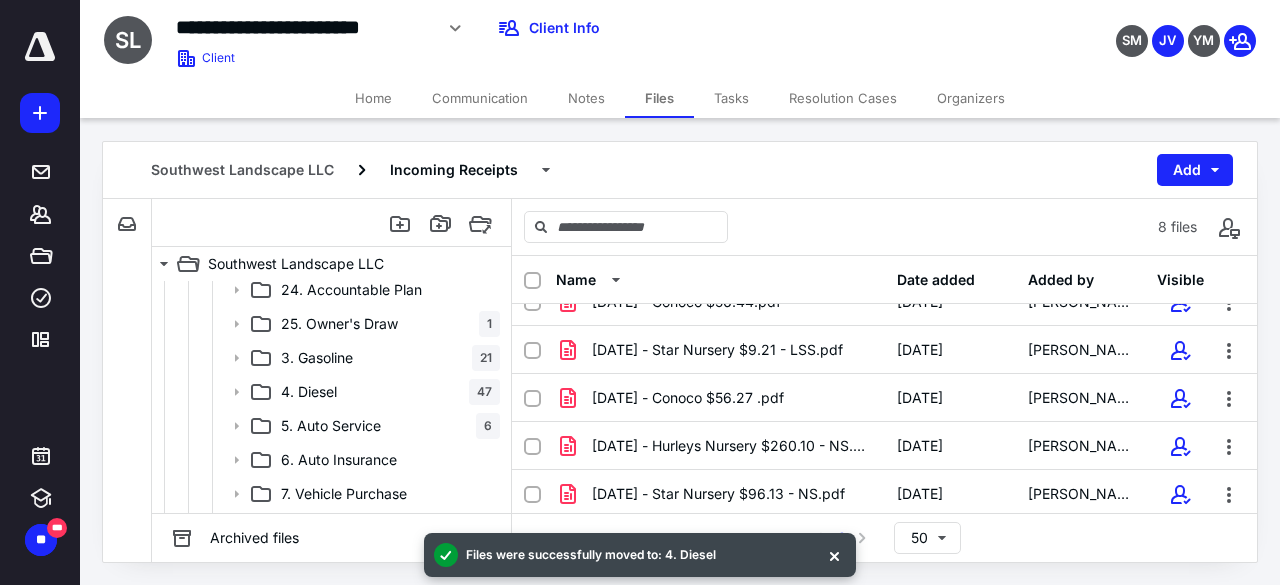 click at bounding box center (834, 555) 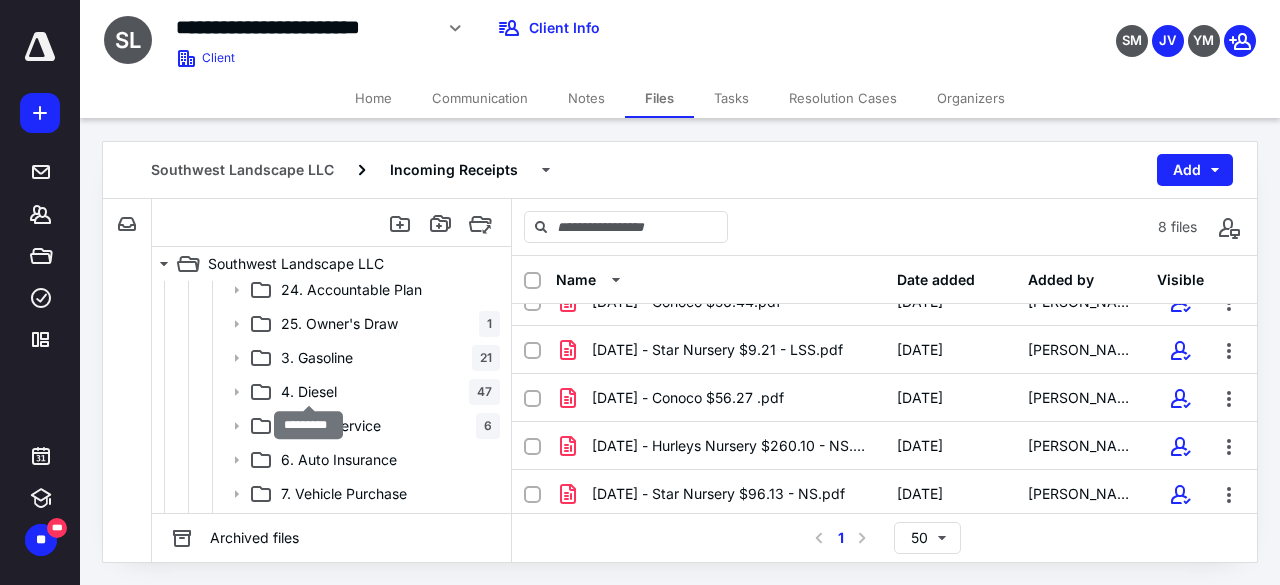 click on "4. Diesel" at bounding box center [309, 392] 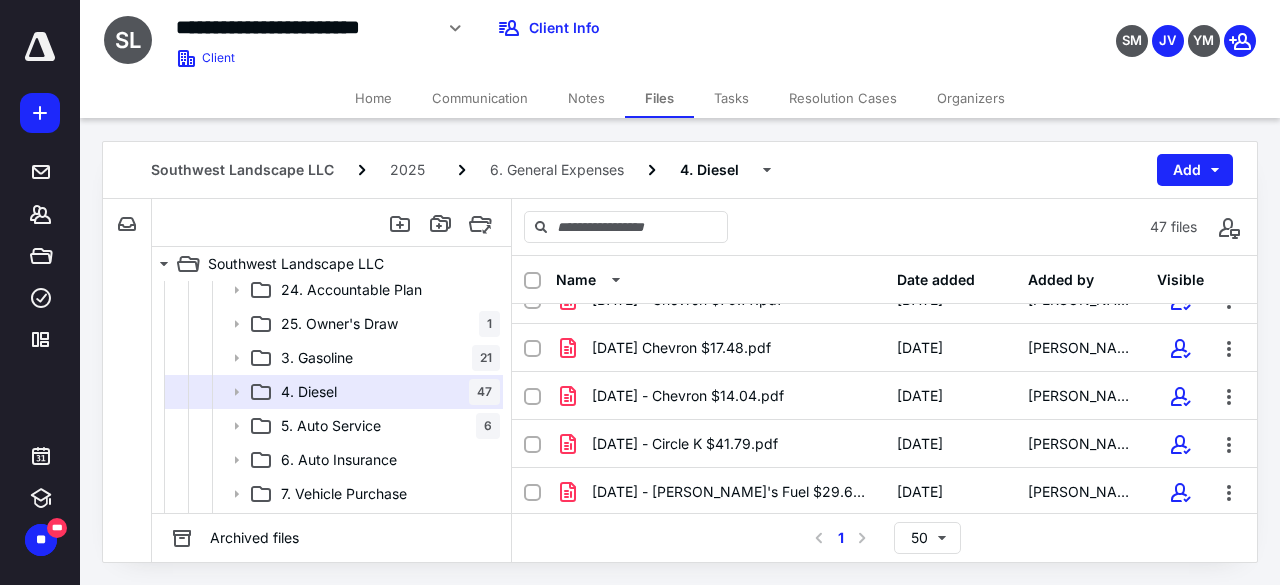 scroll, scrollTop: 600, scrollLeft: 0, axis: vertical 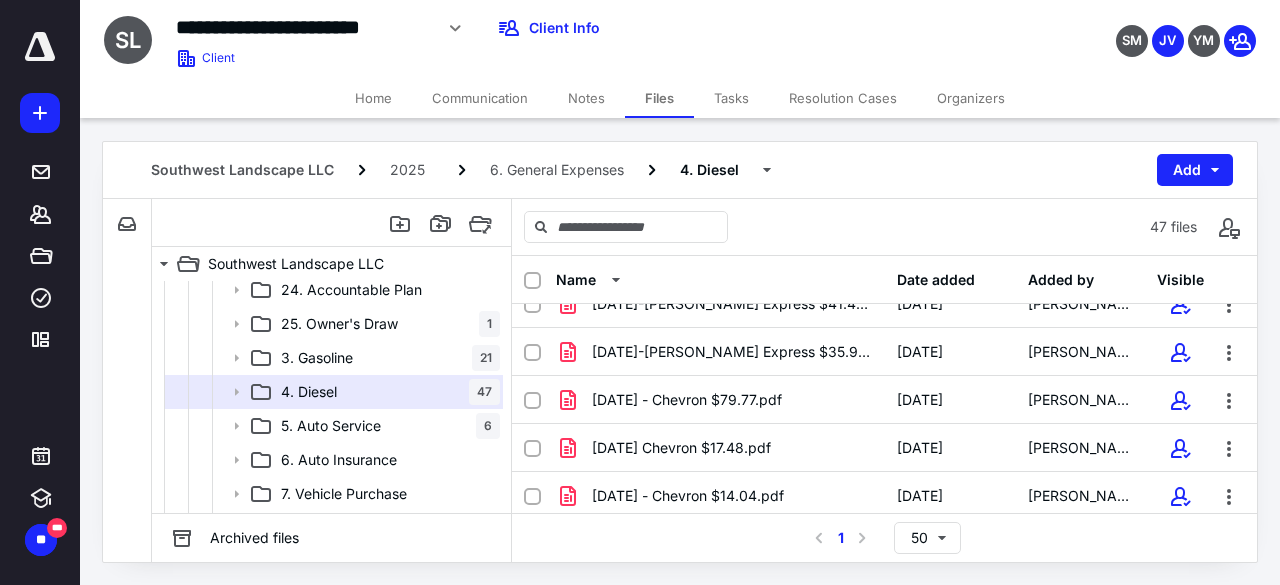 click at bounding box center (532, 401) 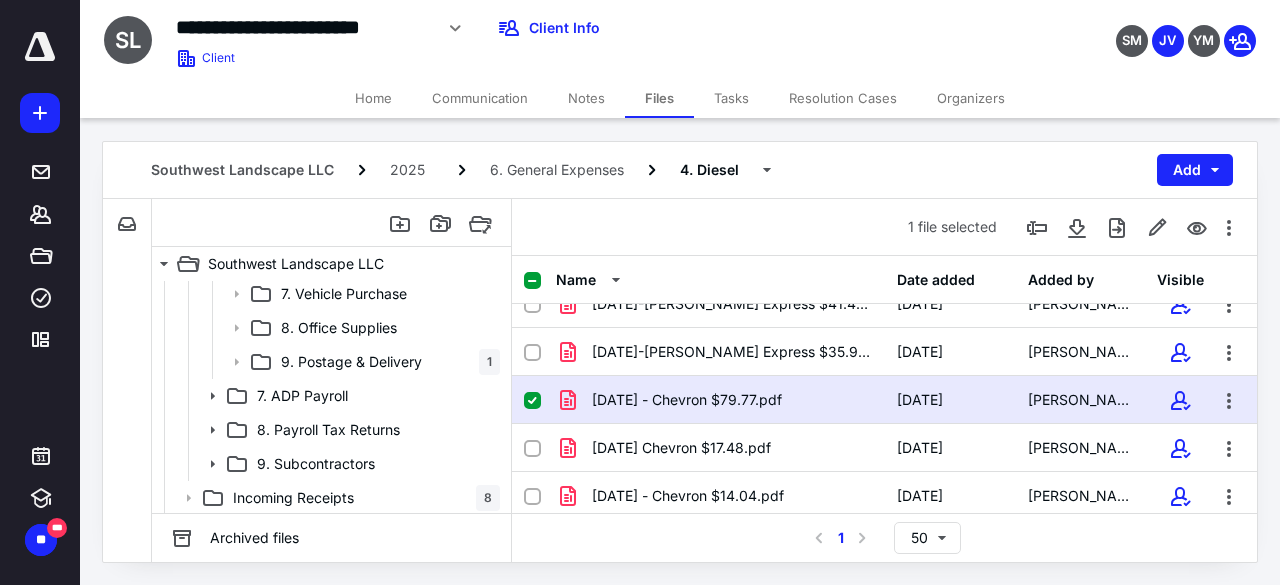 scroll, scrollTop: 1534, scrollLeft: 0, axis: vertical 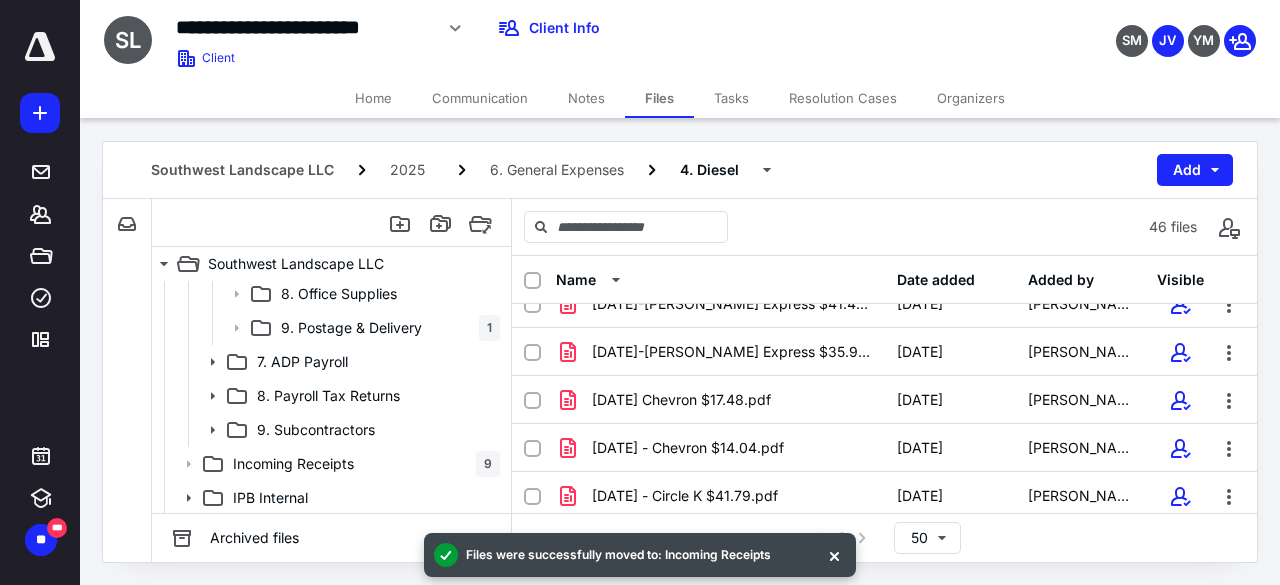 click at bounding box center (834, 555) 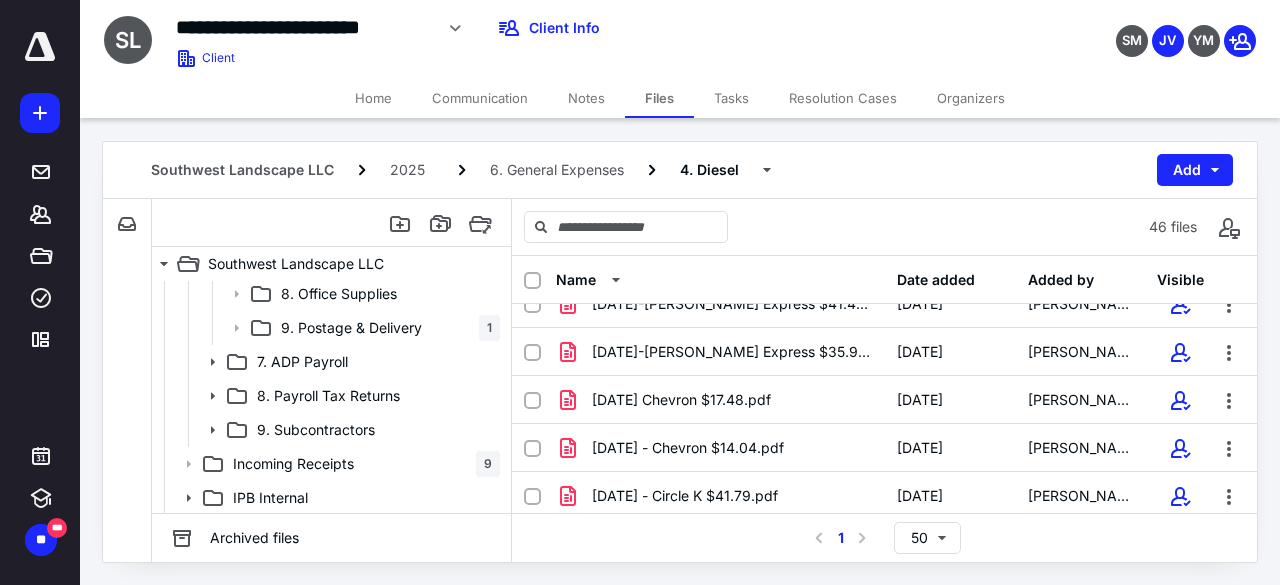 click on "Incoming Receipts 9" at bounding box center [362, 464] 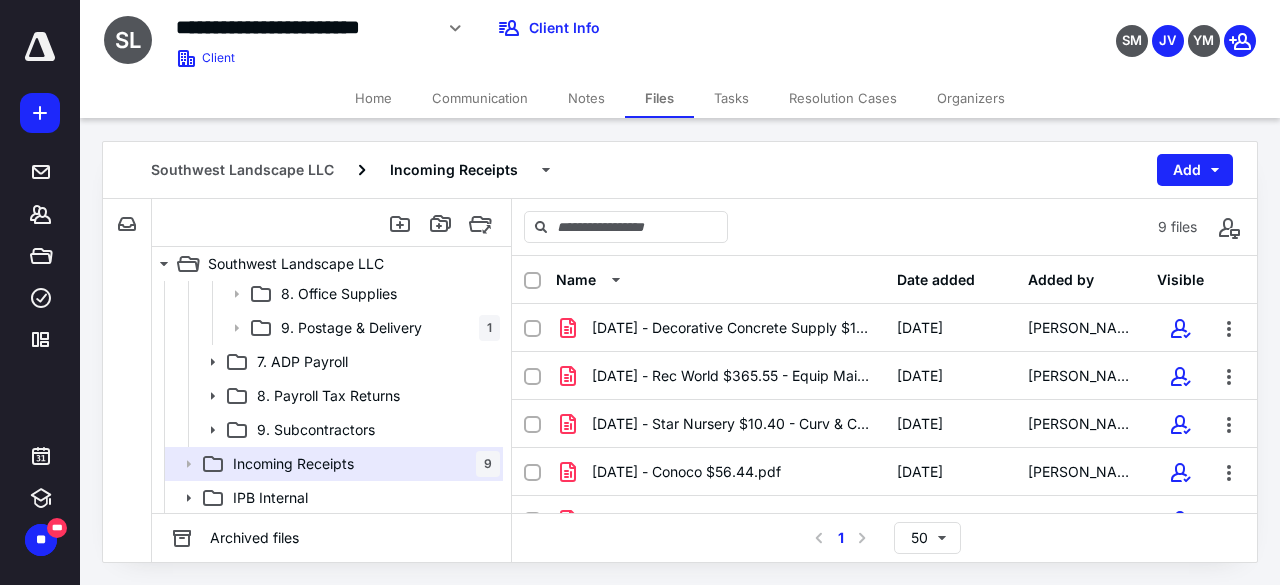 scroll, scrollTop: 100, scrollLeft: 0, axis: vertical 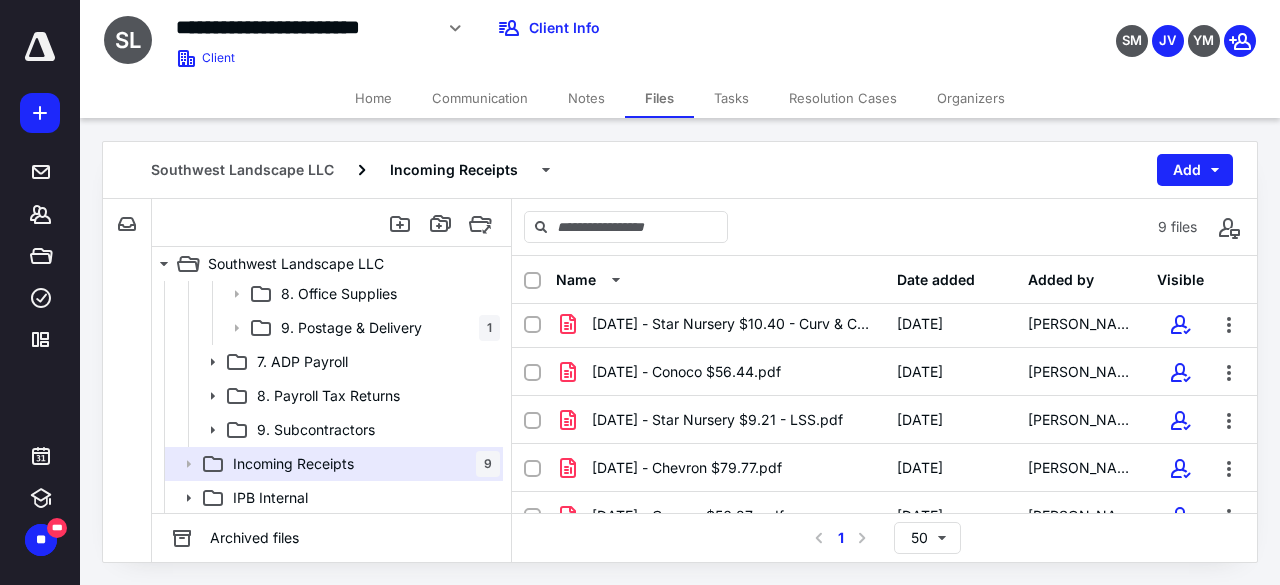 click 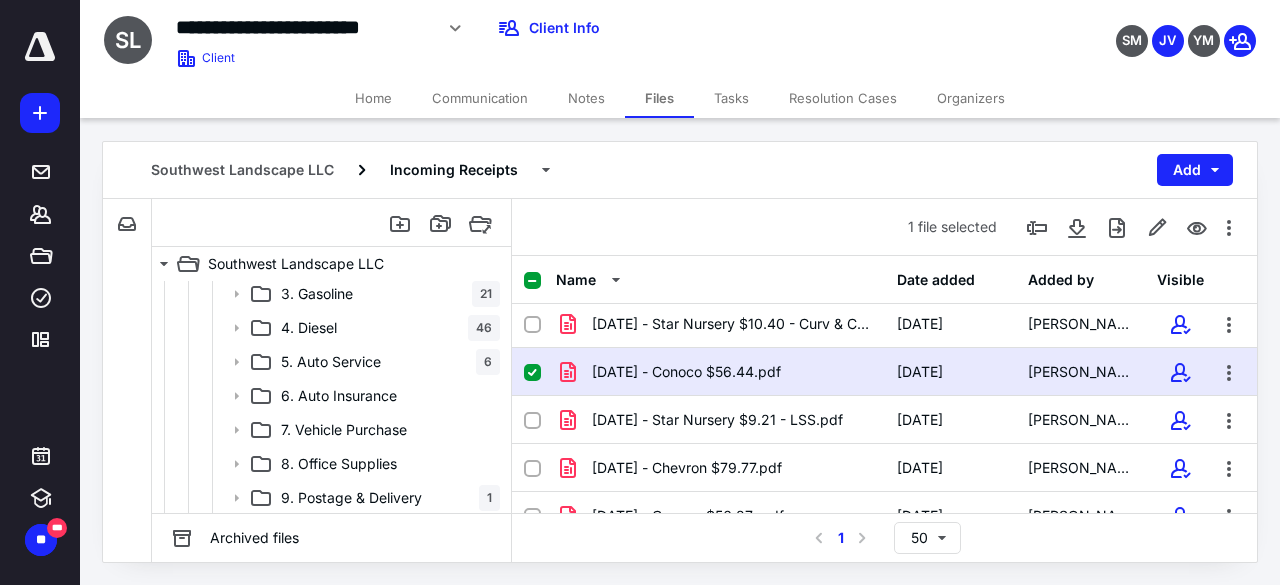 scroll, scrollTop: 1334, scrollLeft: 0, axis: vertical 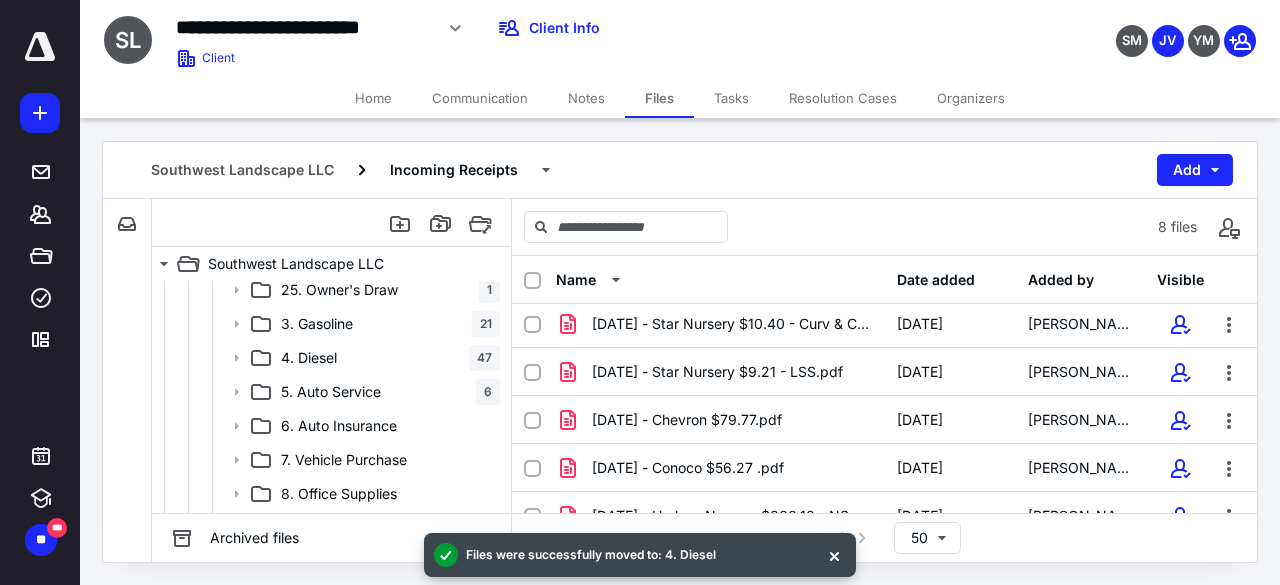 drag, startPoint x: 836, startPoint y: 559, endPoint x: 828, endPoint y: 552, distance: 10.630146 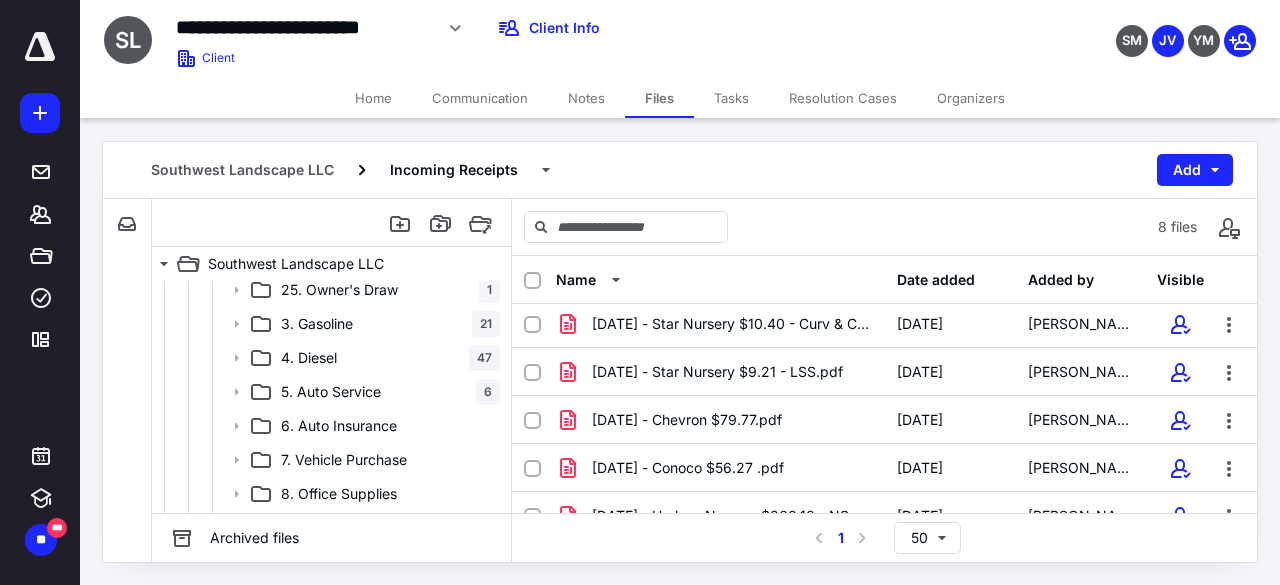 click 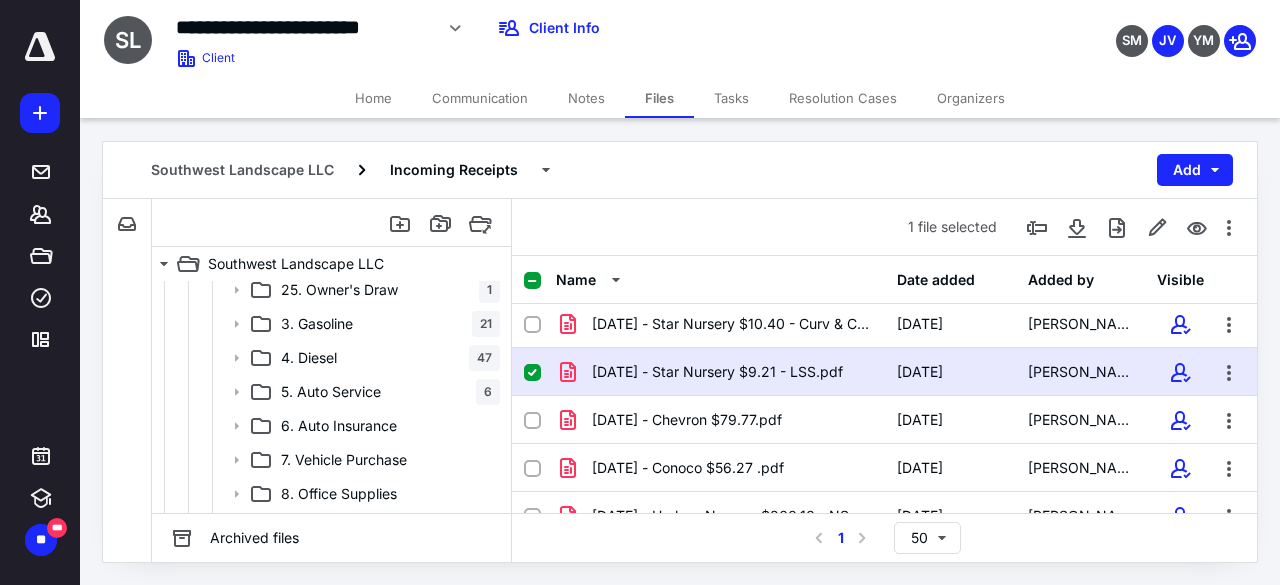 click 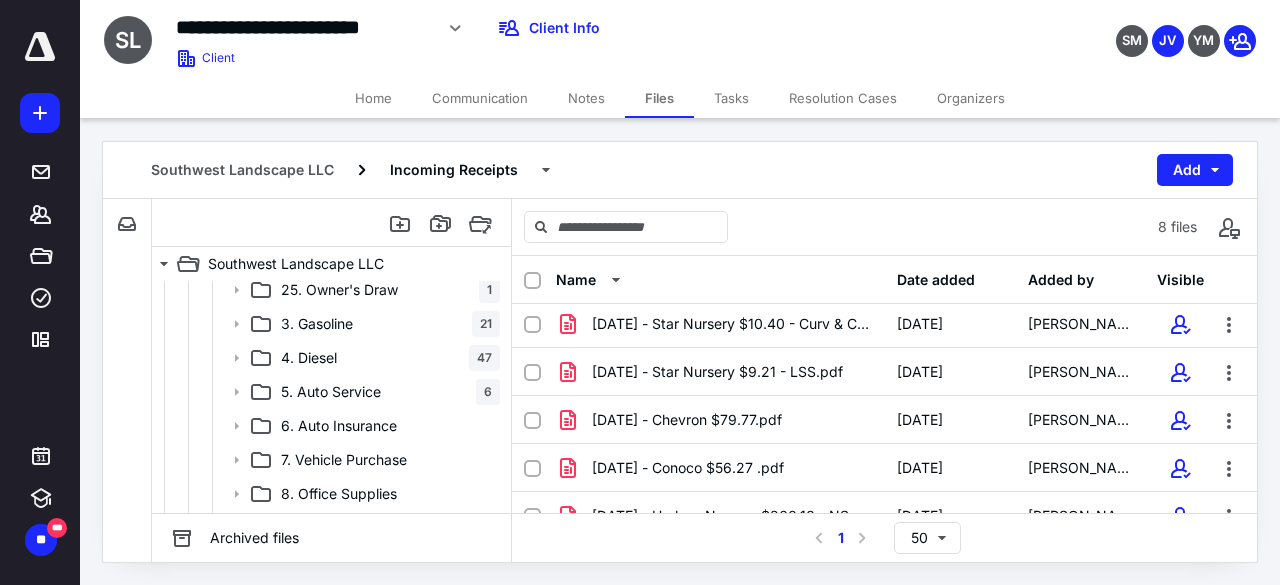 scroll, scrollTop: 170, scrollLeft: 0, axis: vertical 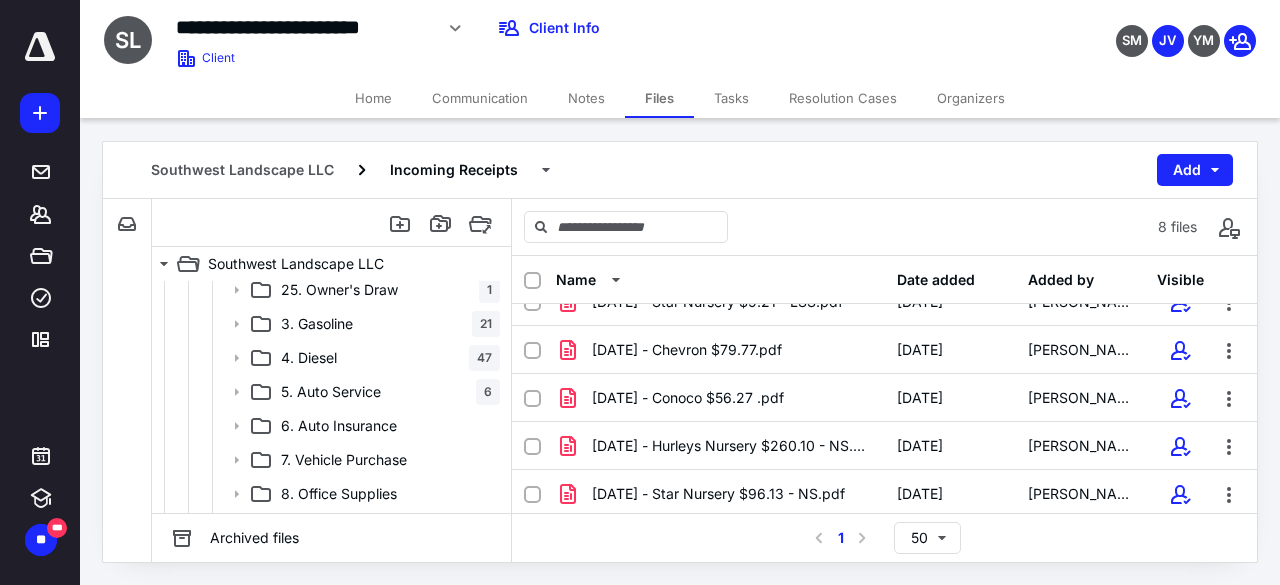 click 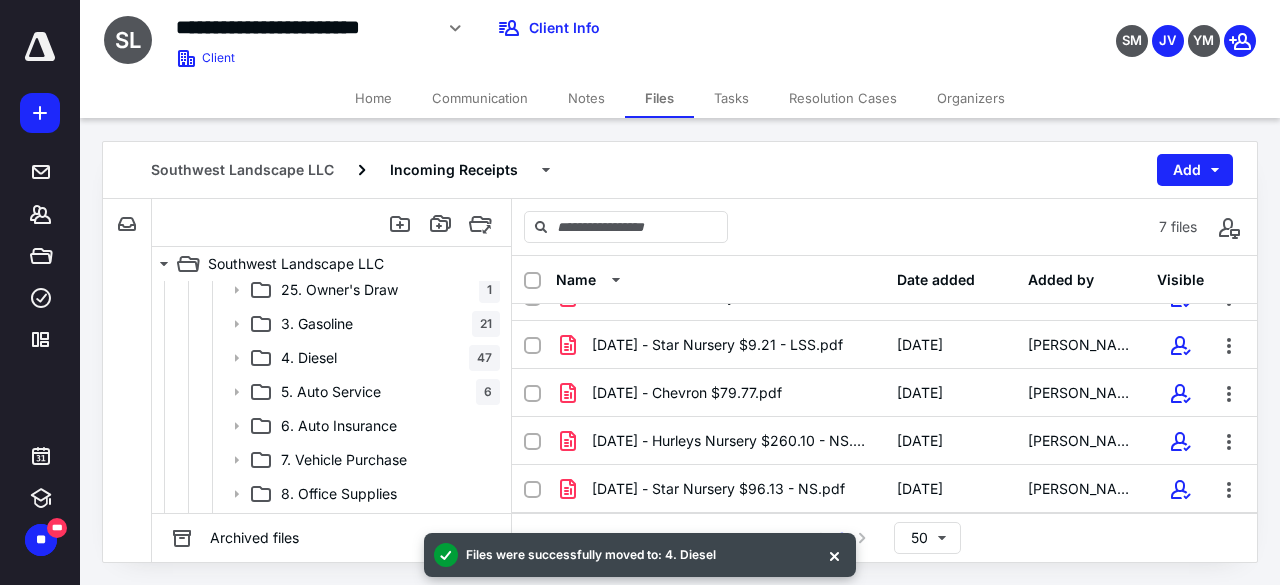 scroll, scrollTop: 123, scrollLeft: 0, axis: vertical 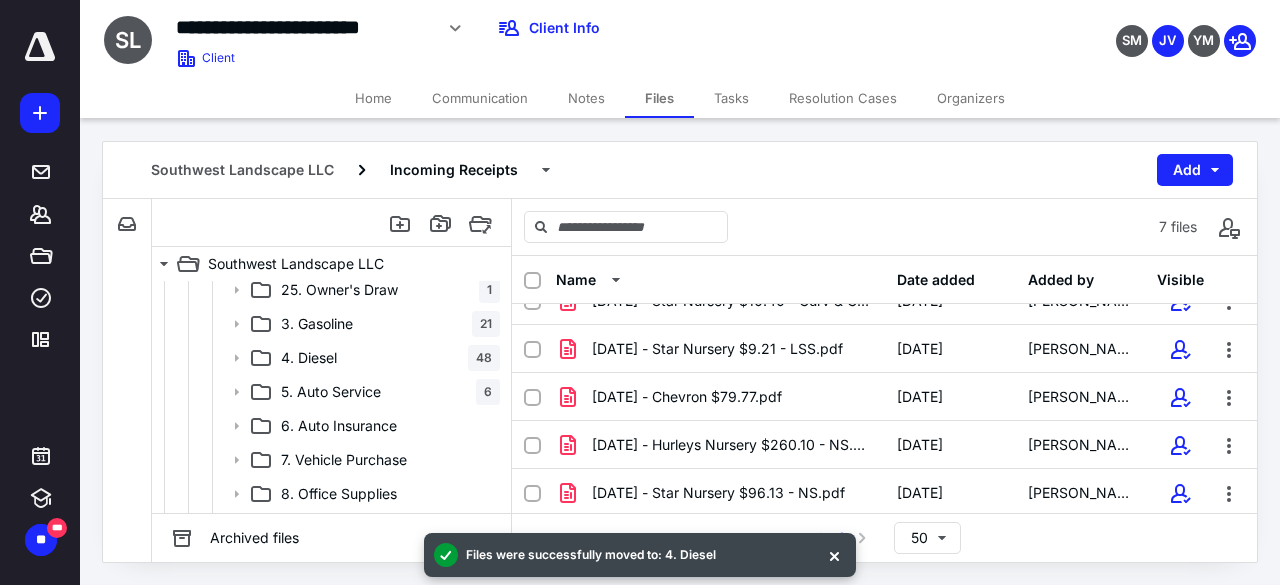 click at bounding box center (834, 555) 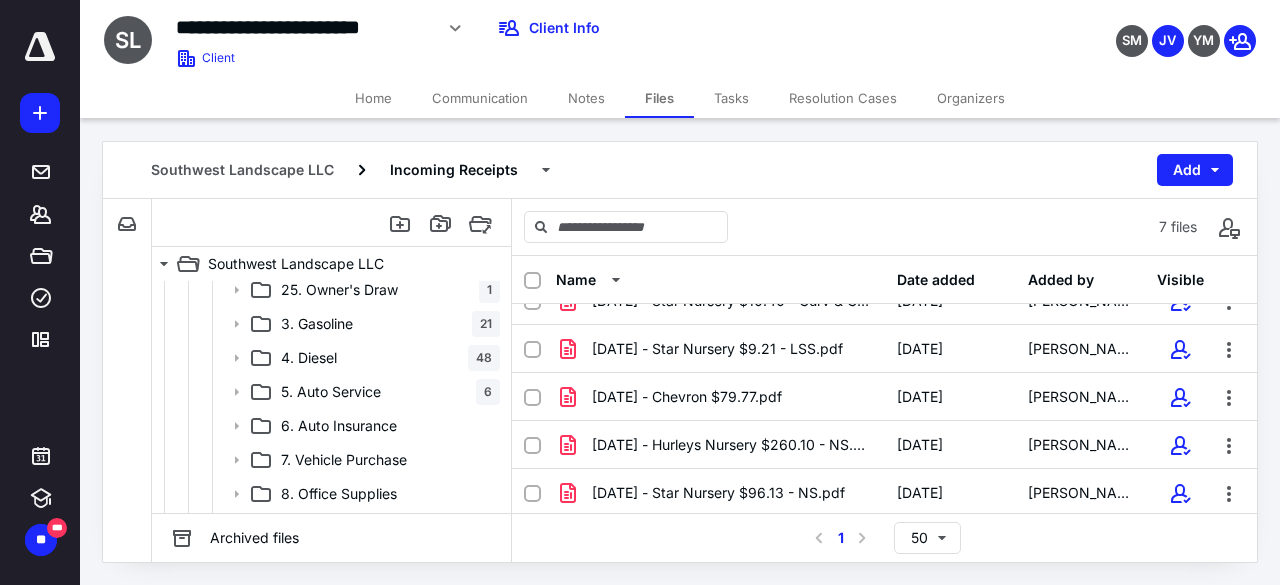scroll, scrollTop: 122, scrollLeft: 0, axis: vertical 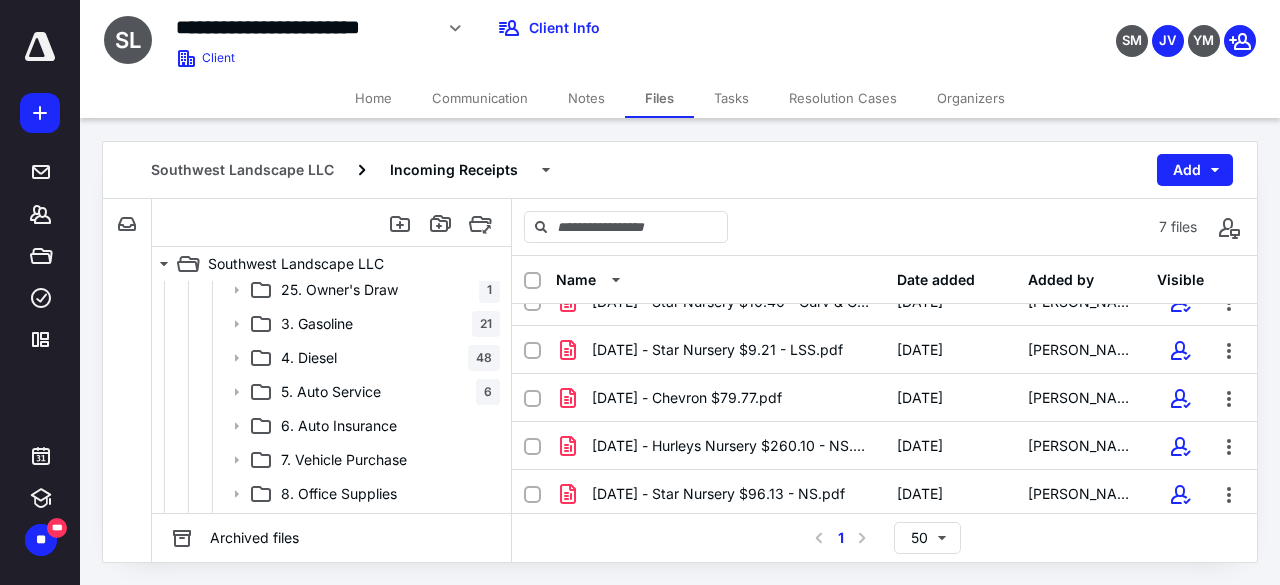 click at bounding box center (532, 447) 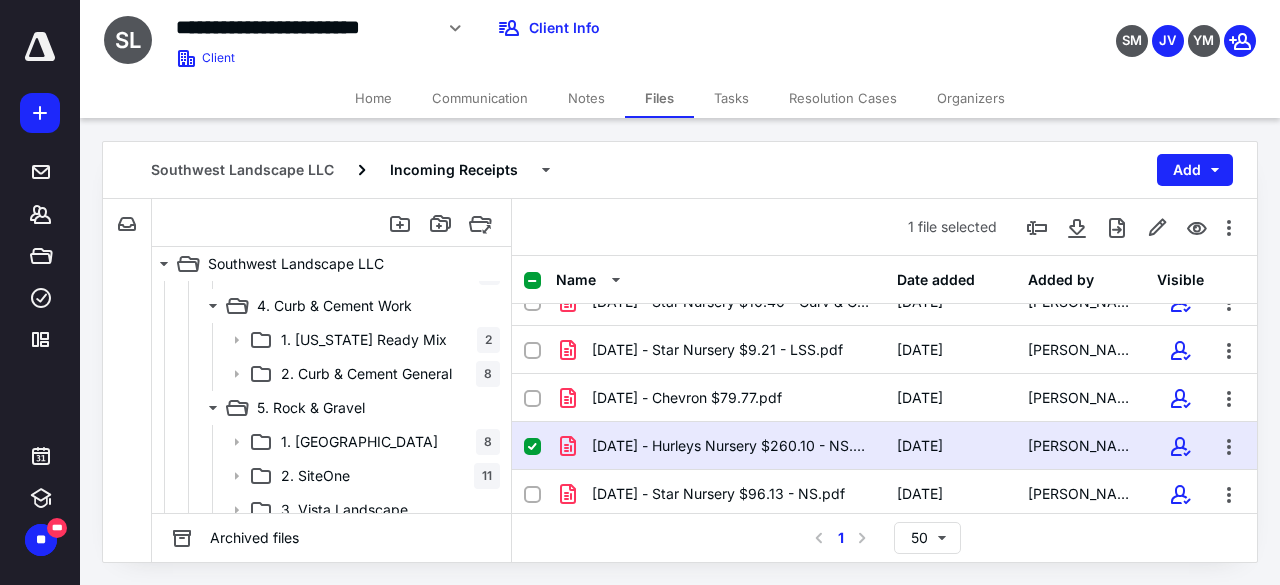 scroll, scrollTop: 334, scrollLeft: 0, axis: vertical 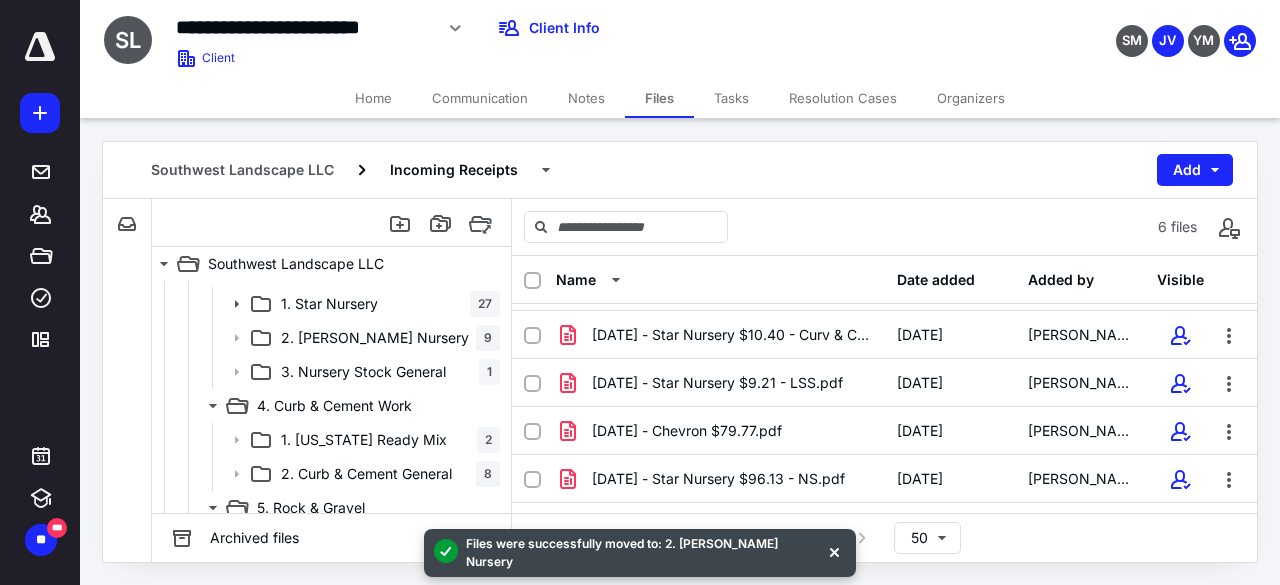 click at bounding box center (834, 551) 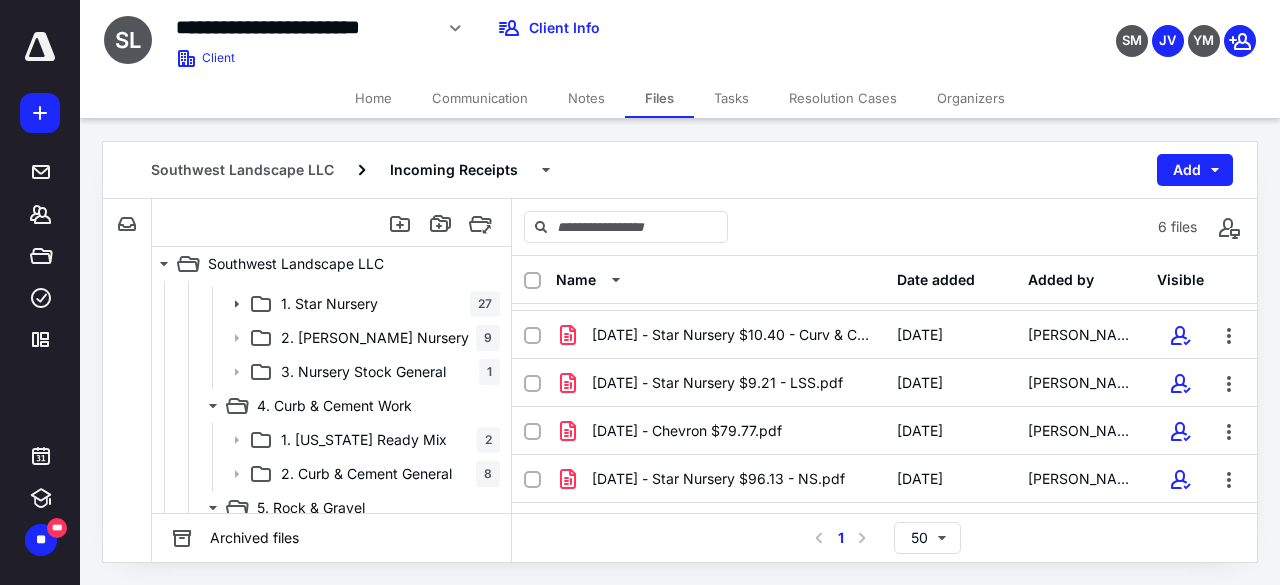 click 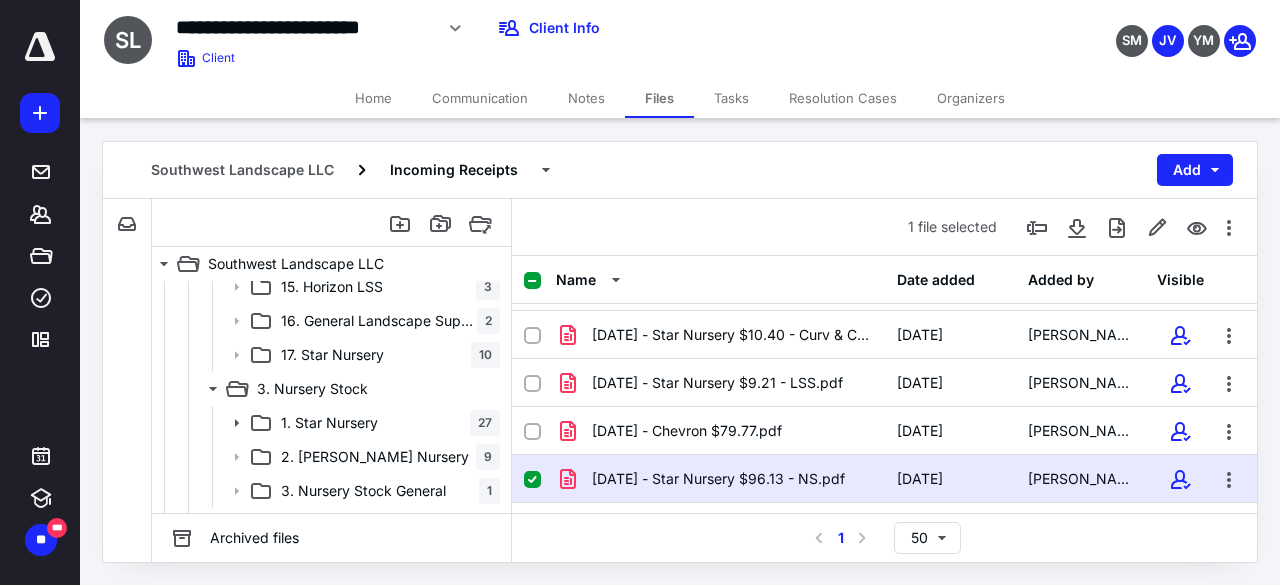 scroll, scrollTop: 234, scrollLeft: 0, axis: vertical 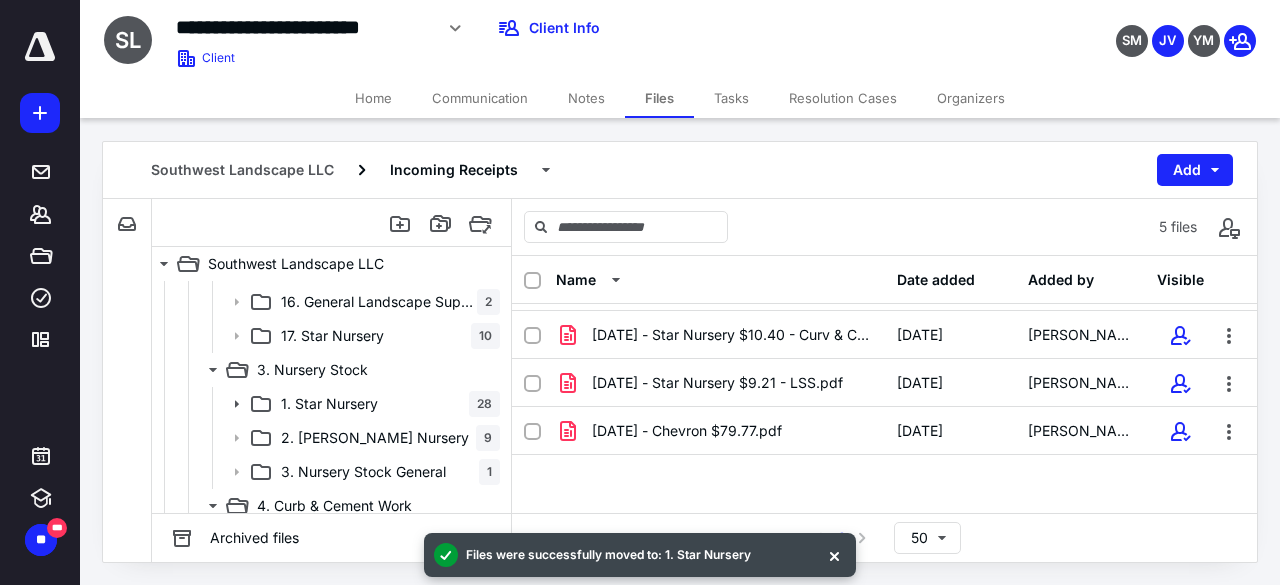 click at bounding box center (834, 555) 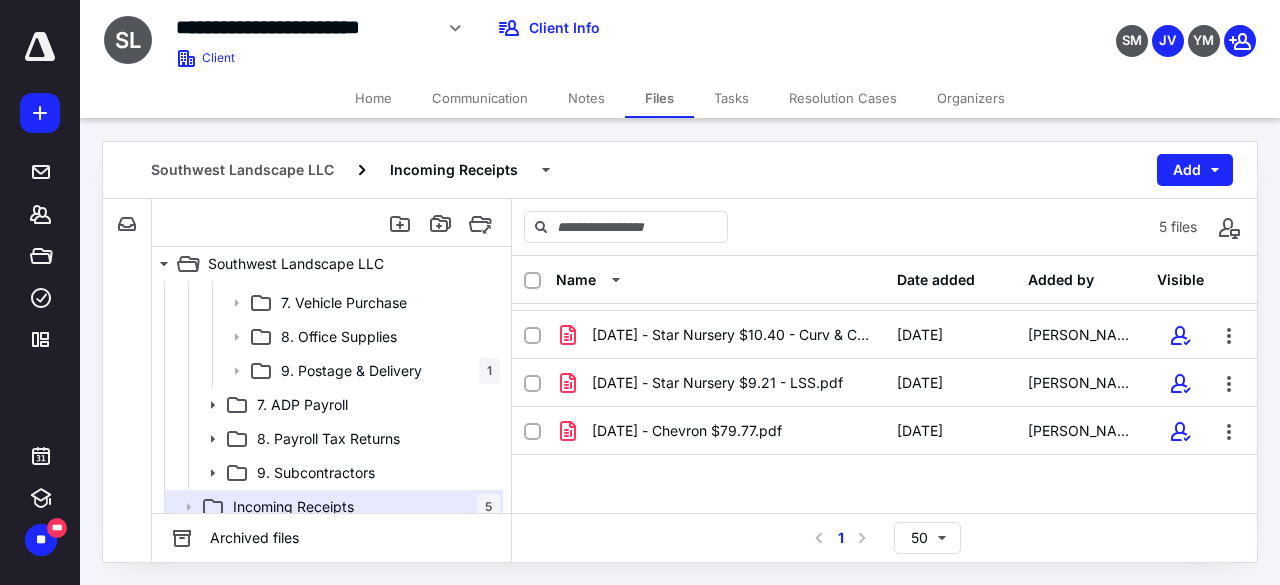 scroll, scrollTop: 1534, scrollLeft: 0, axis: vertical 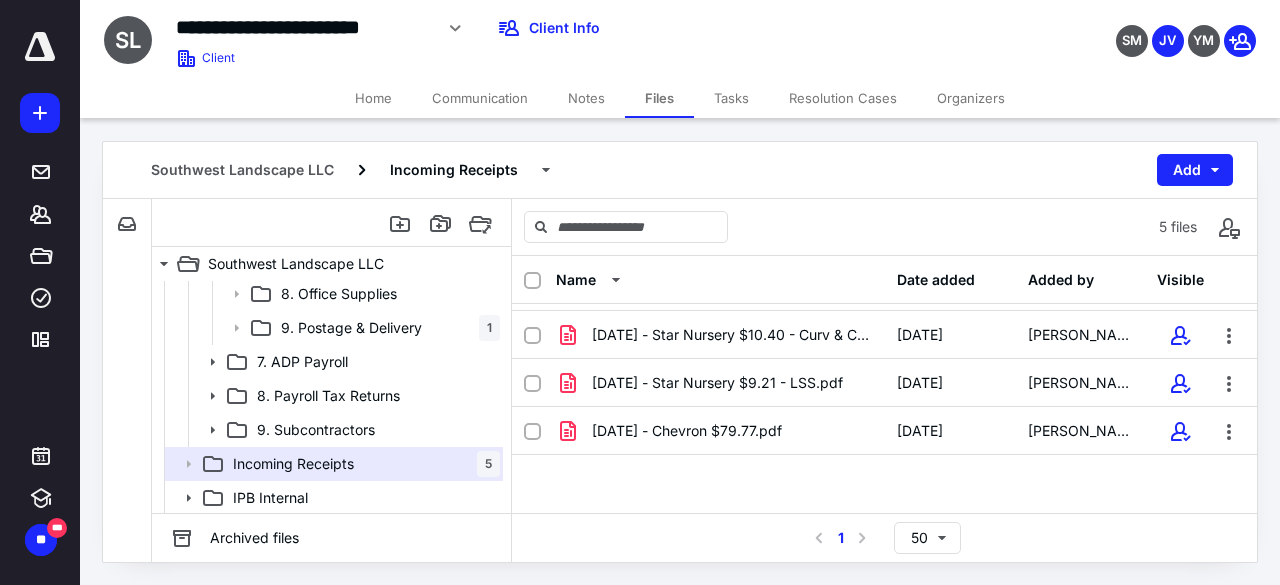 click 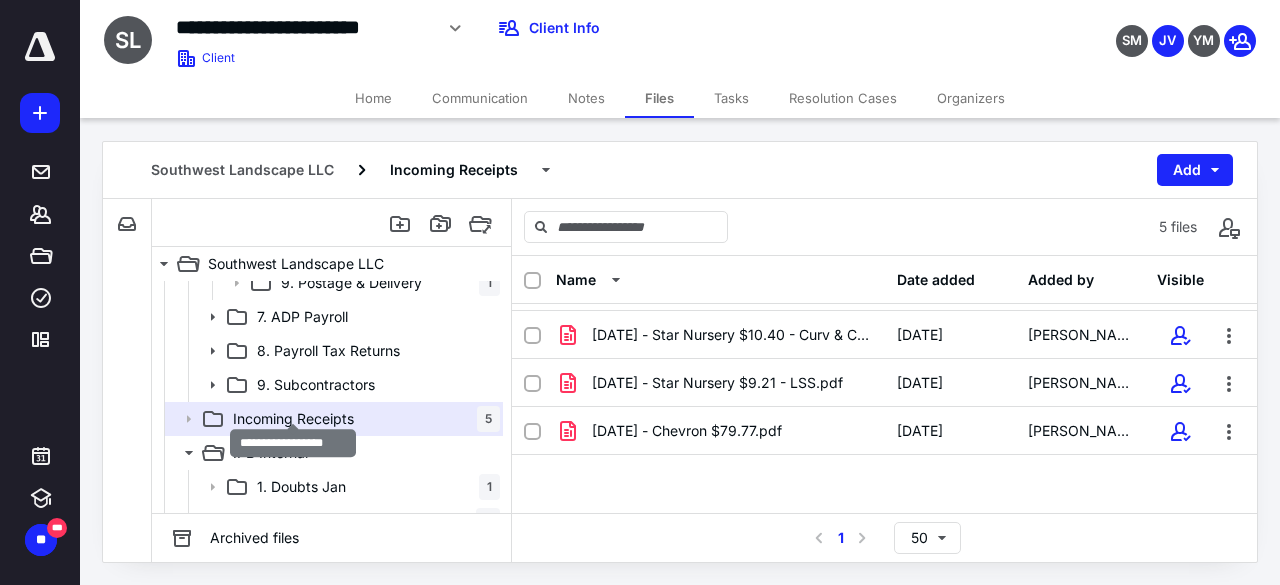 scroll, scrollTop: 1602, scrollLeft: 0, axis: vertical 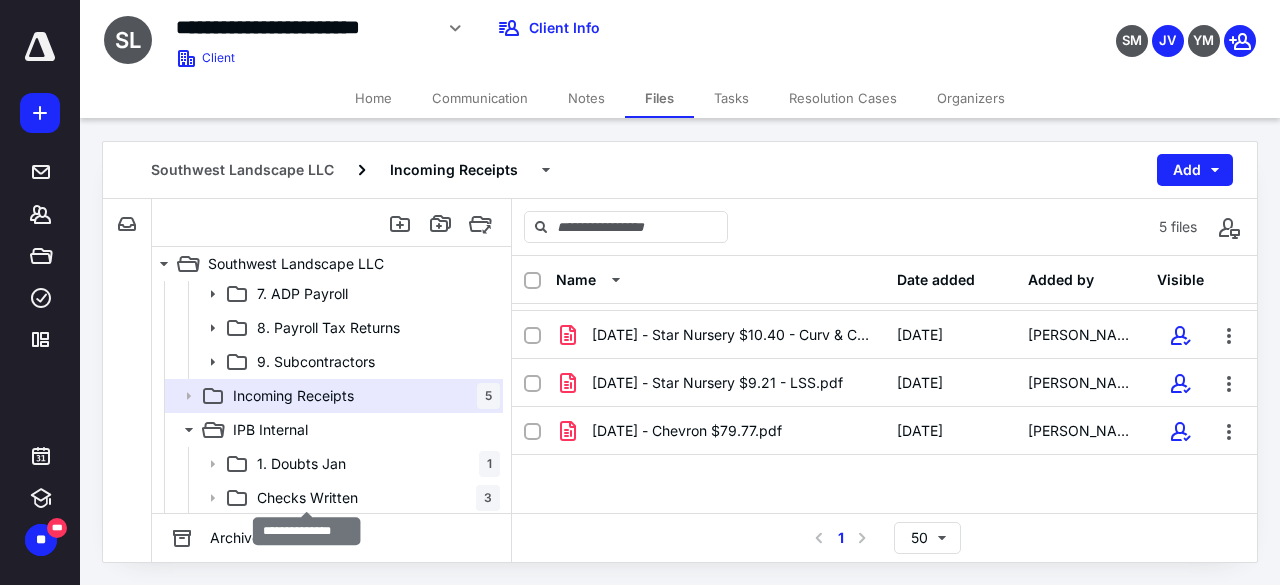 click on "Checks Written" at bounding box center [307, 498] 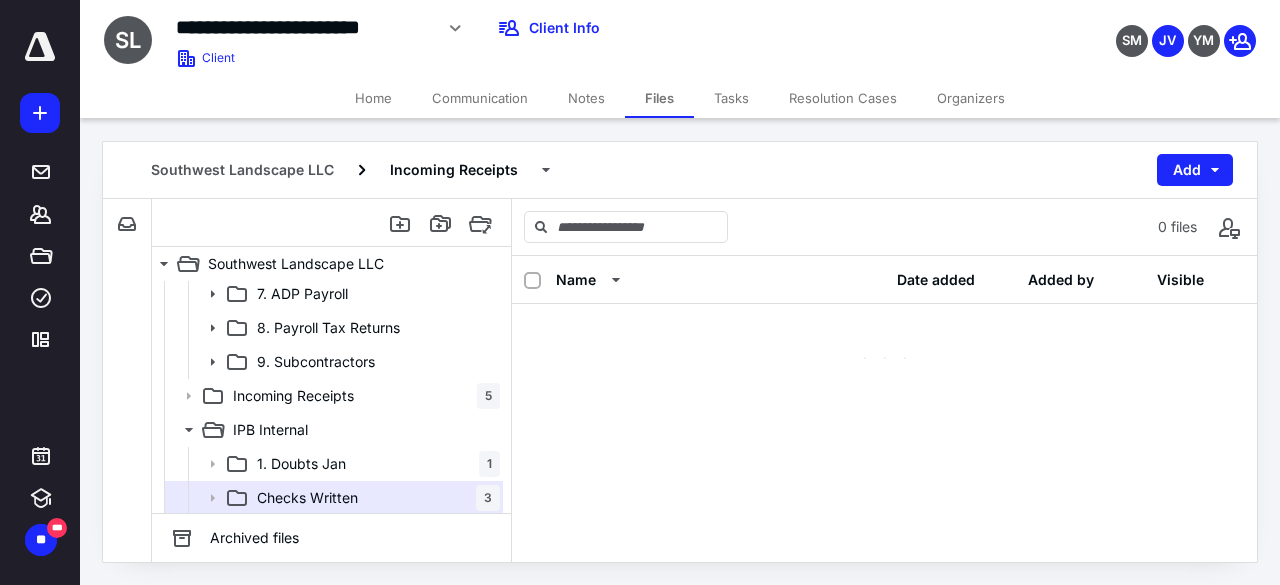scroll, scrollTop: 0, scrollLeft: 0, axis: both 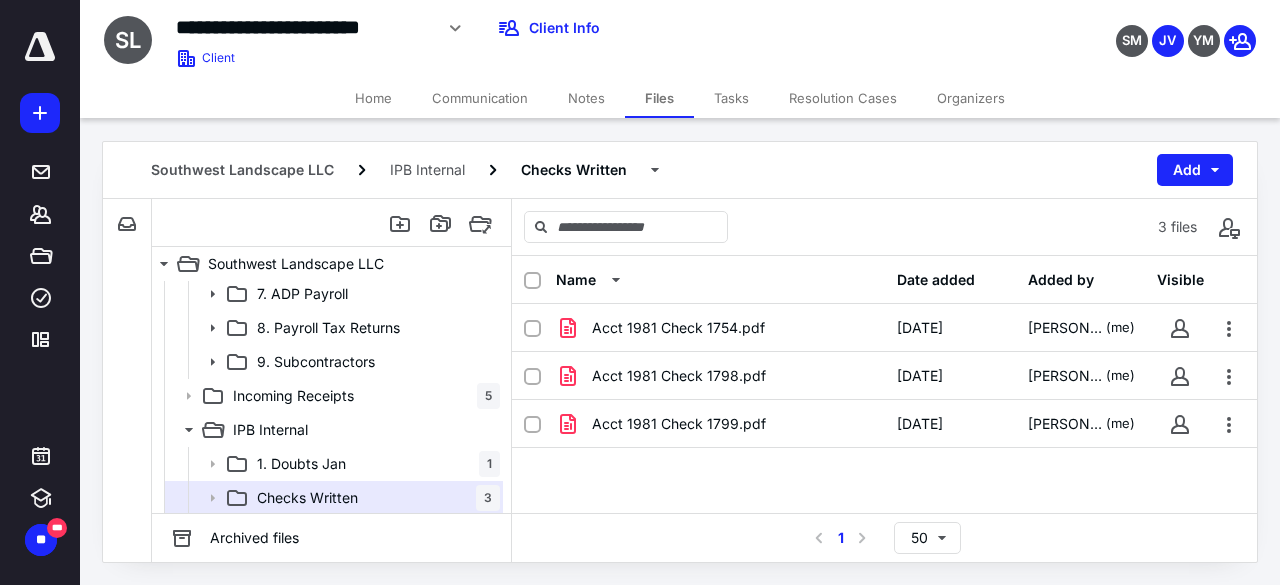 click 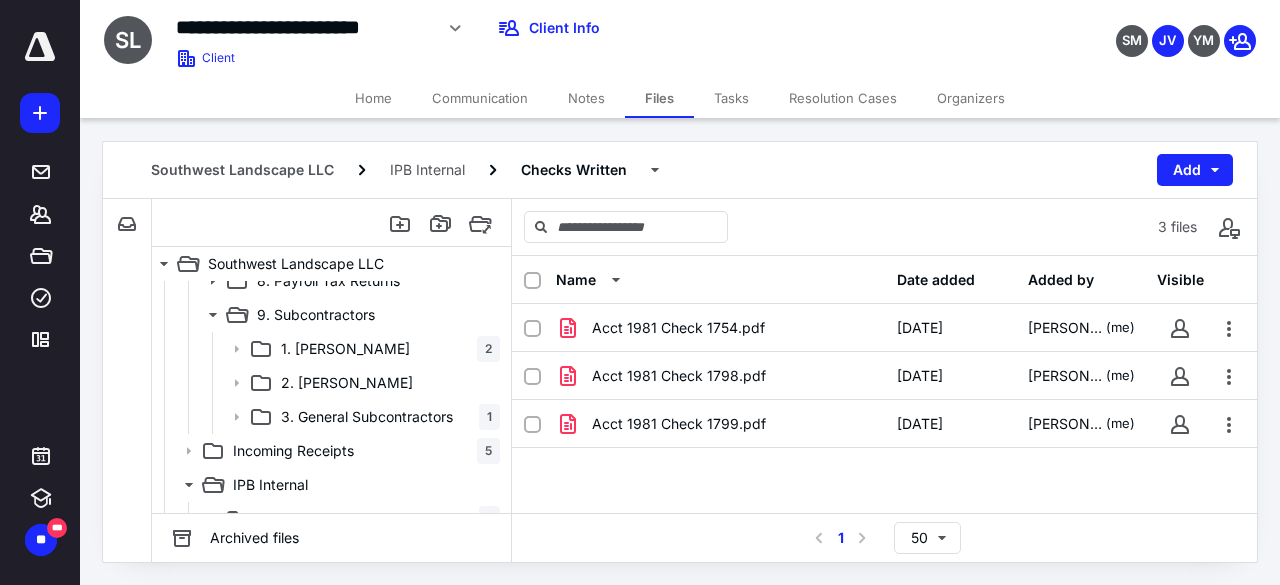 scroll, scrollTop: 1604, scrollLeft: 0, axis: vertical 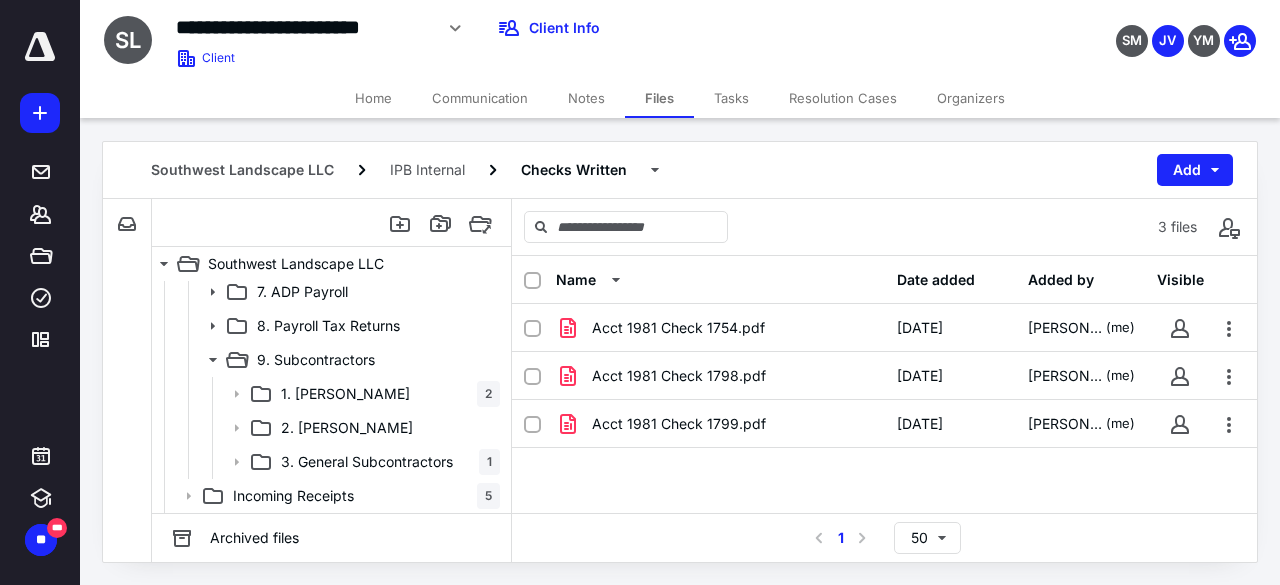 click on "9. Subcontractors" at bounding box center (316, 360) 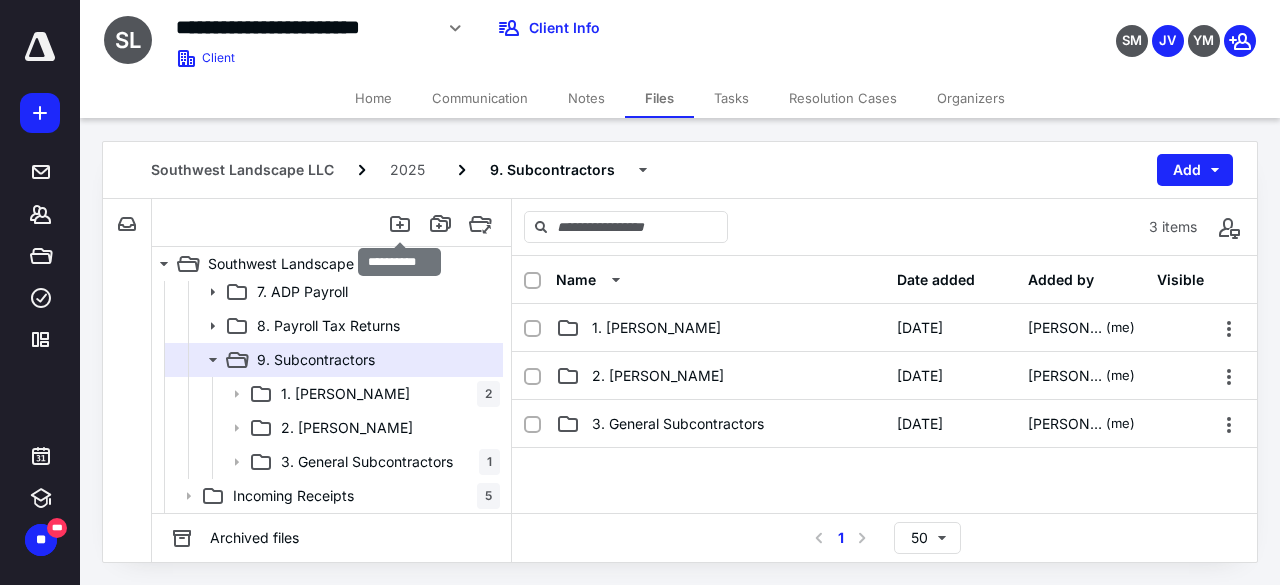 click at bounding box center [400, 223] 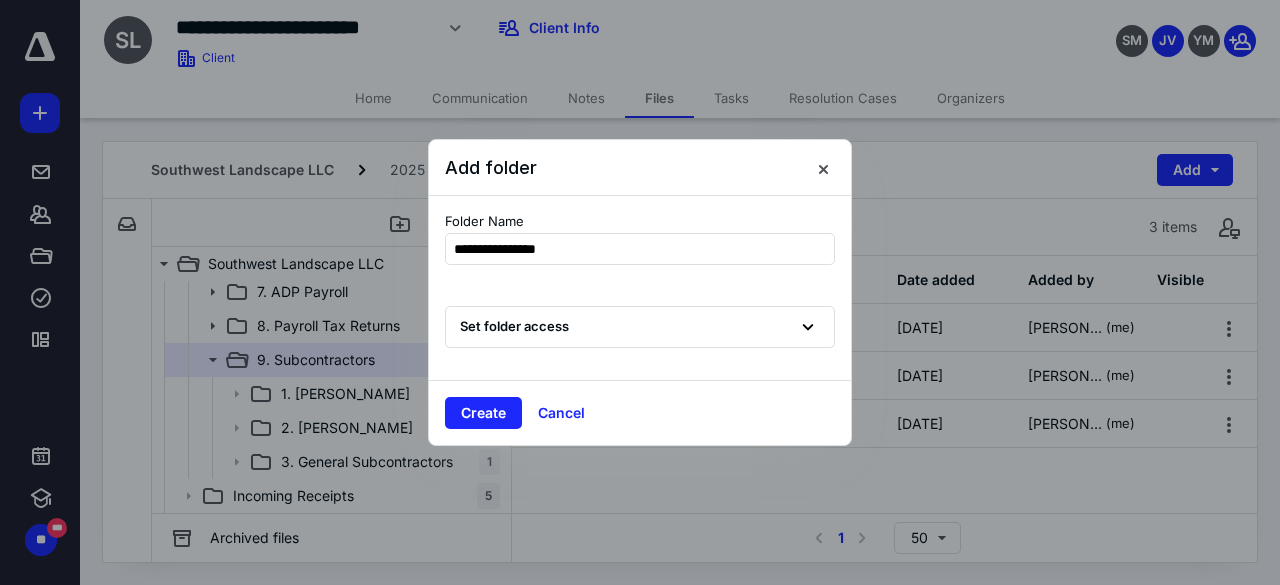 type on "**********" 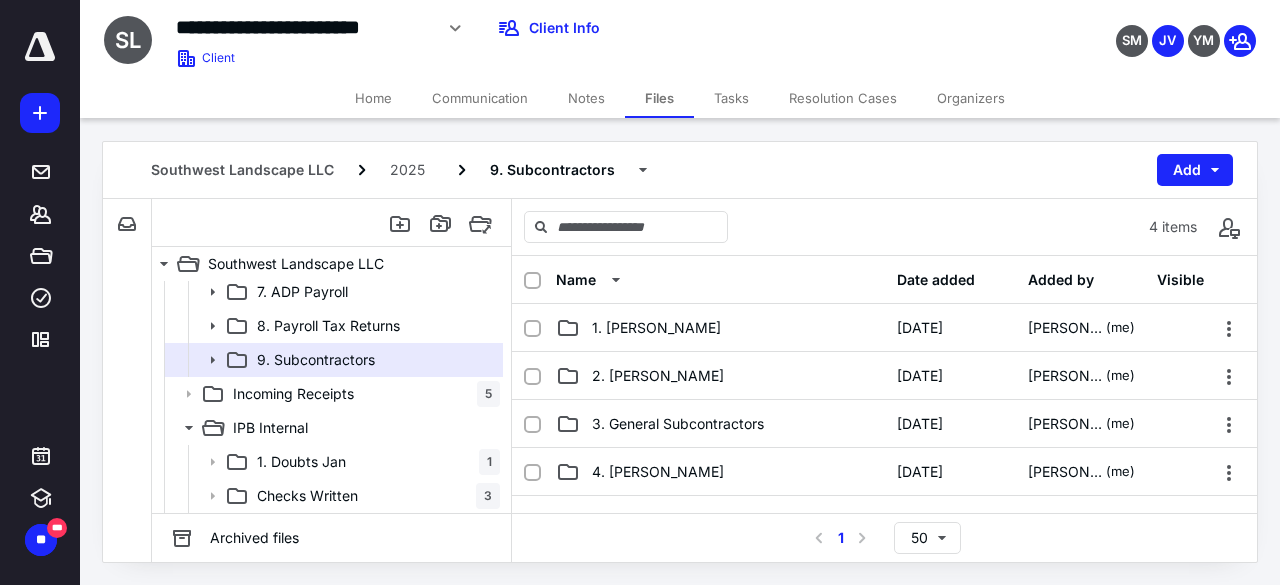 scroll, scrollTop: 1602, scrollLeft: 0, axis: vertical 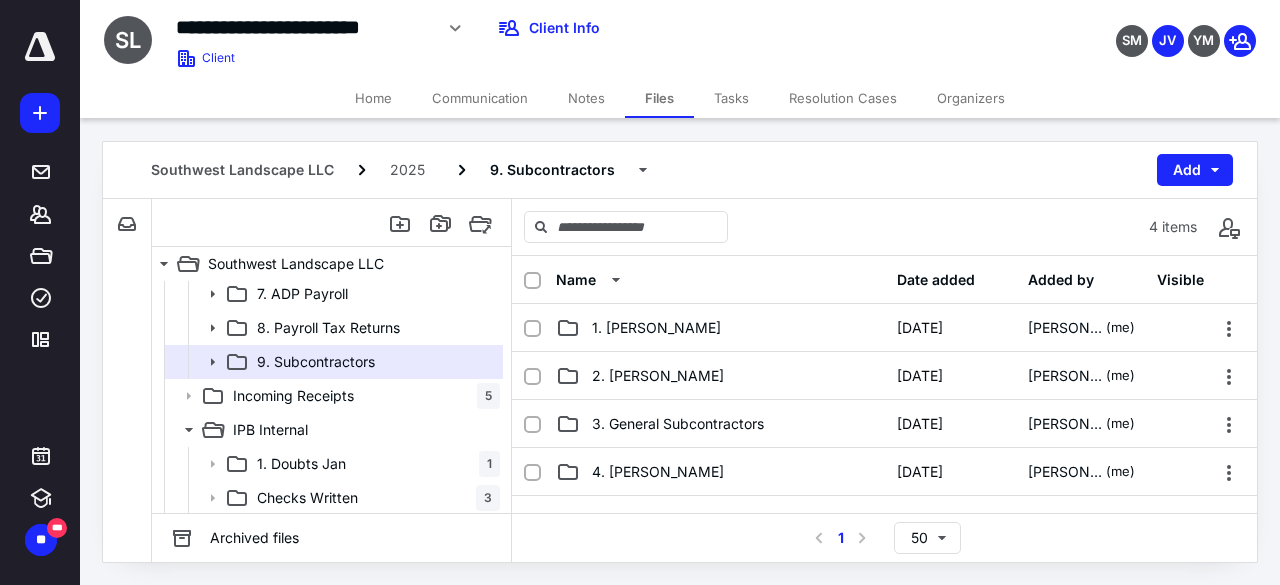 click 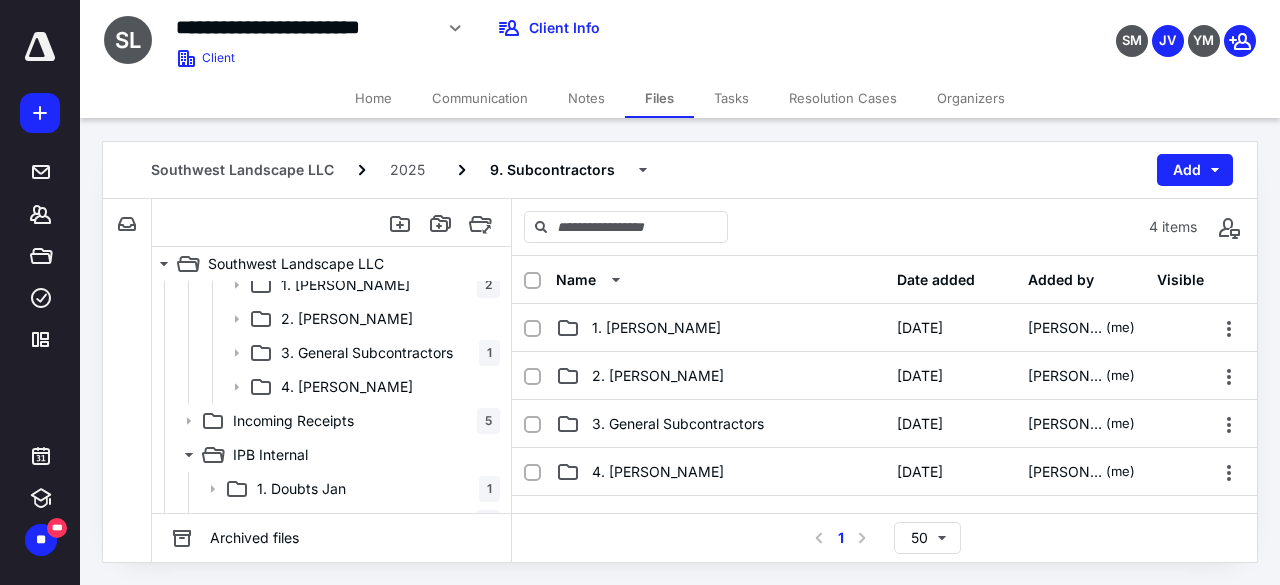 scroll, scrollTop: 1738, scrollLeft: 0, axis: vertical 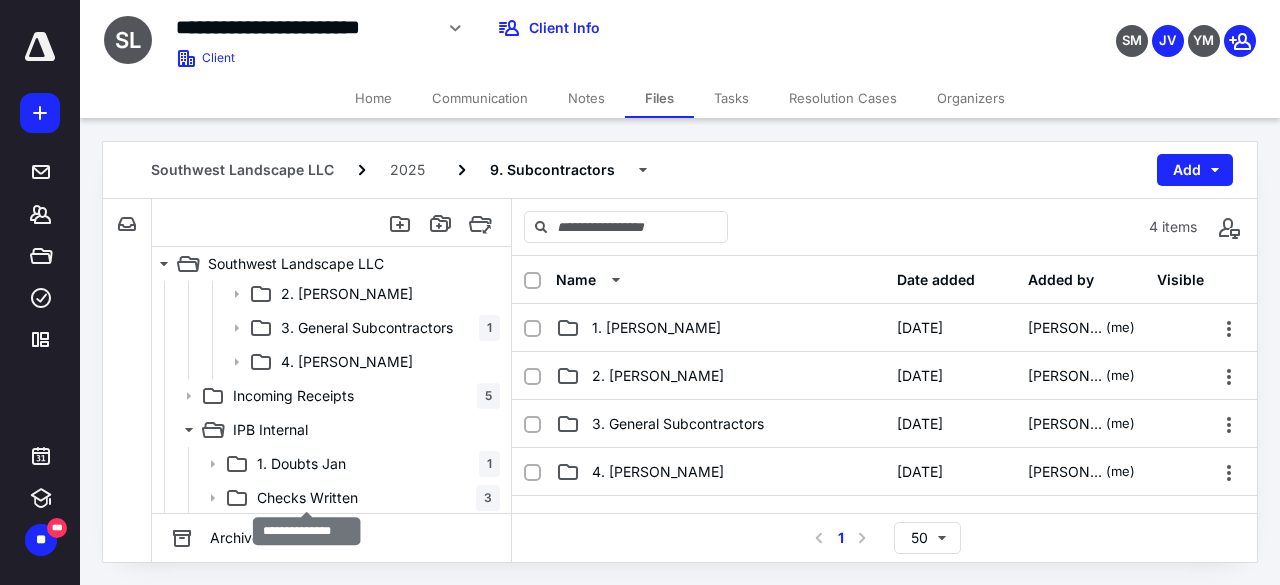drag, startPoint x: 303, startPoint y: 489, endPoint x: 317, endPoint y: 481, distance: 16.124516 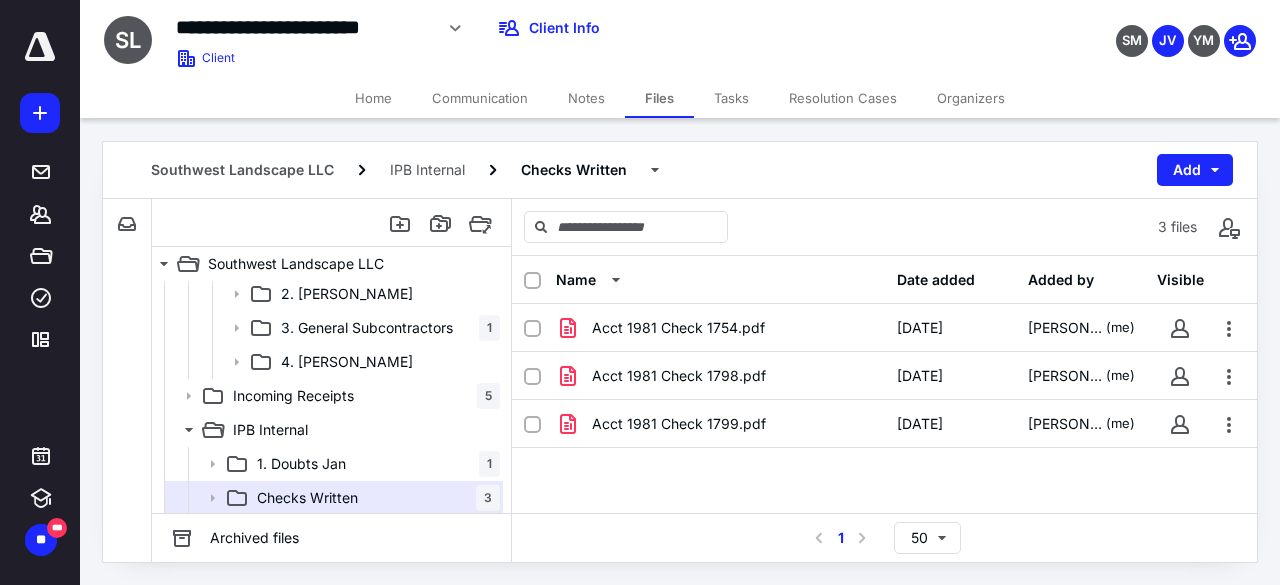 click 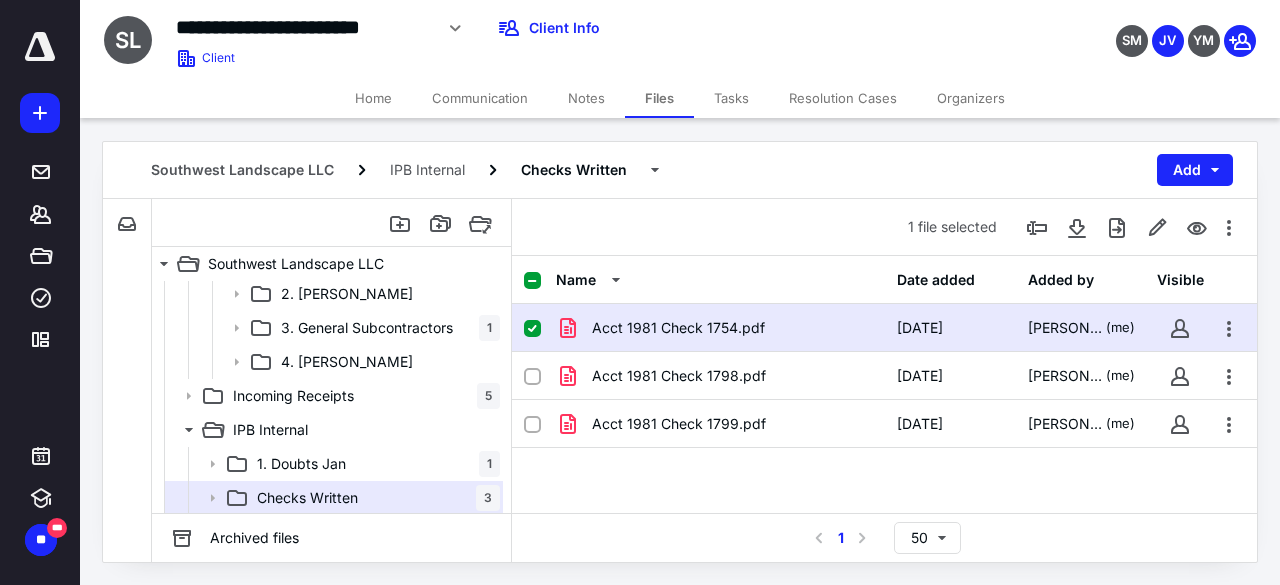 checkbox on "true" 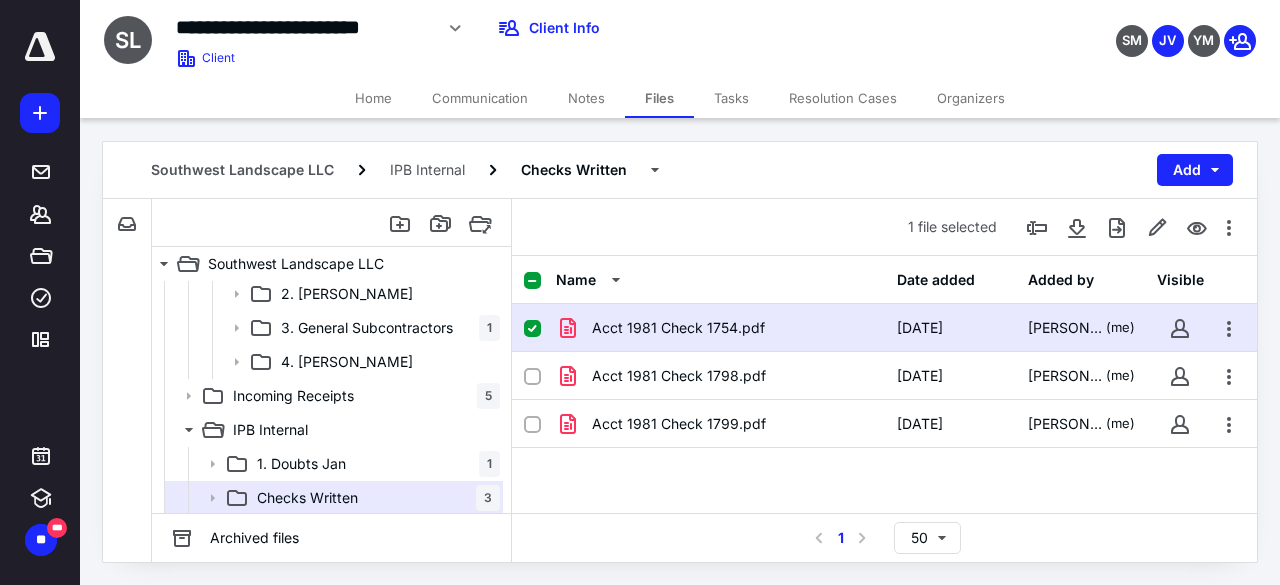 click 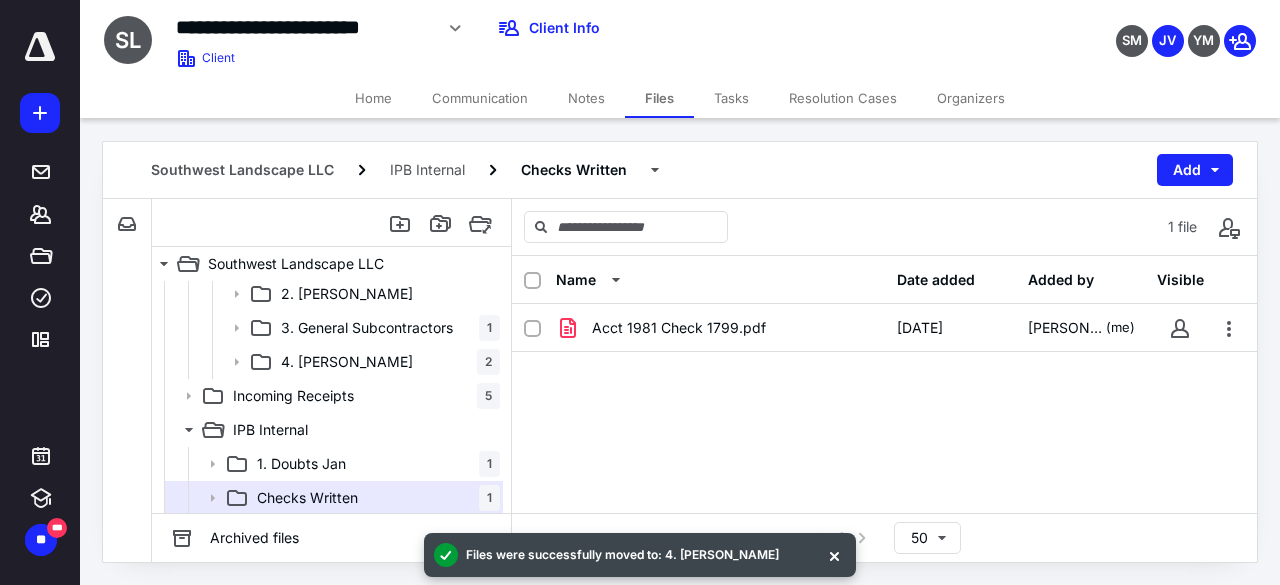 click at bounding box center [834, 555] 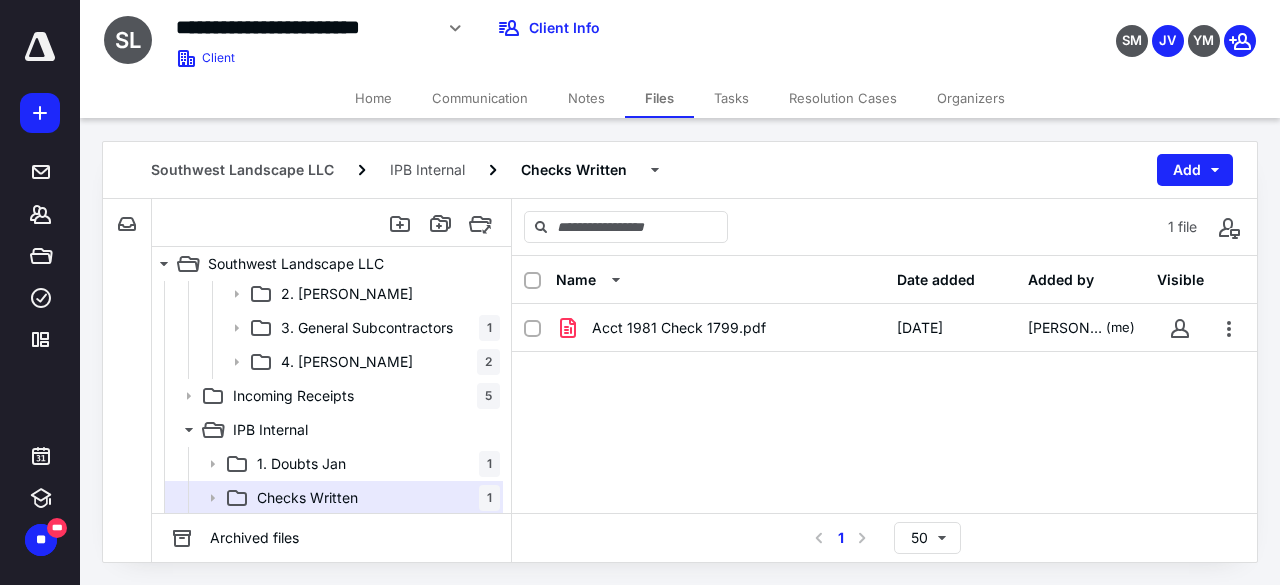 click 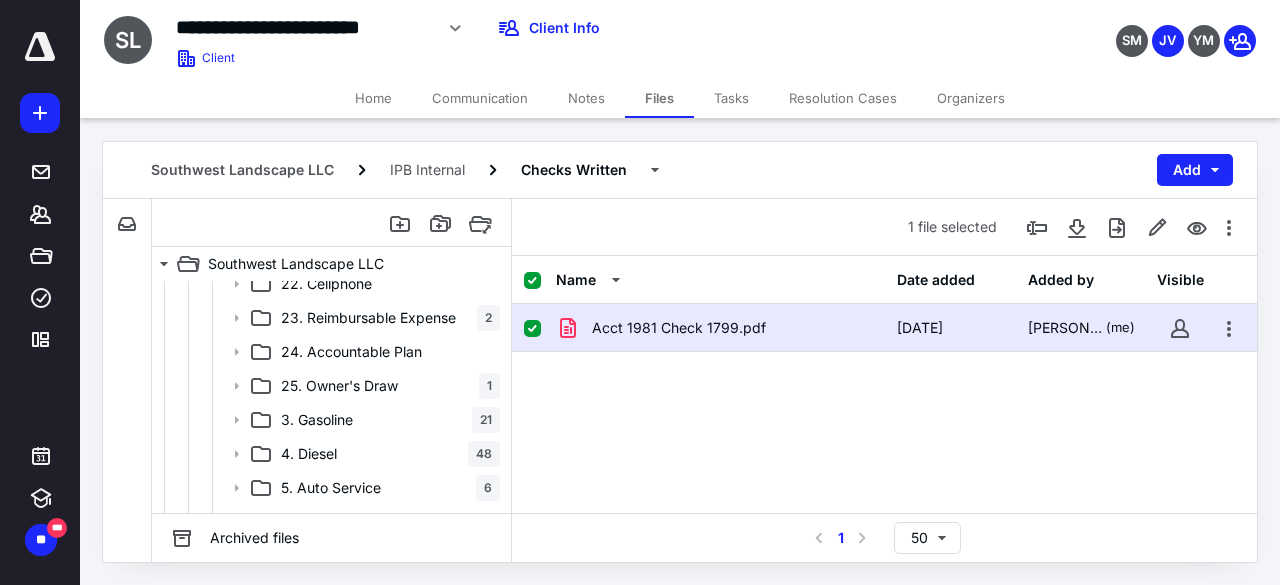 scroll, scrollTop: 1138, scrollLeft: 0, axis: vertical 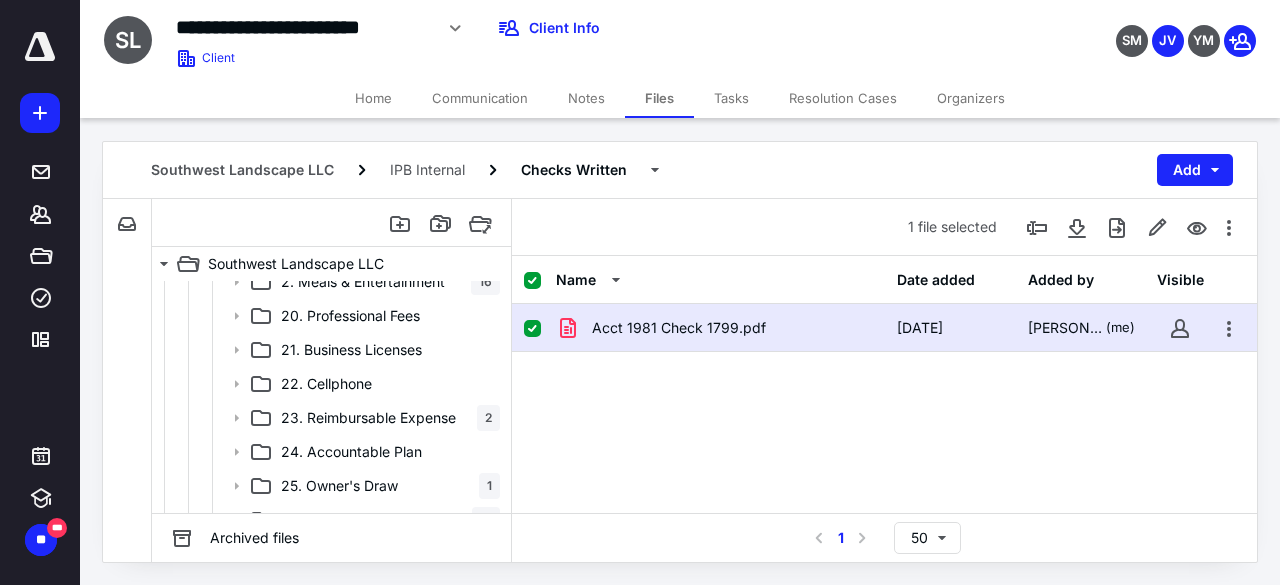 checkbox on "false" 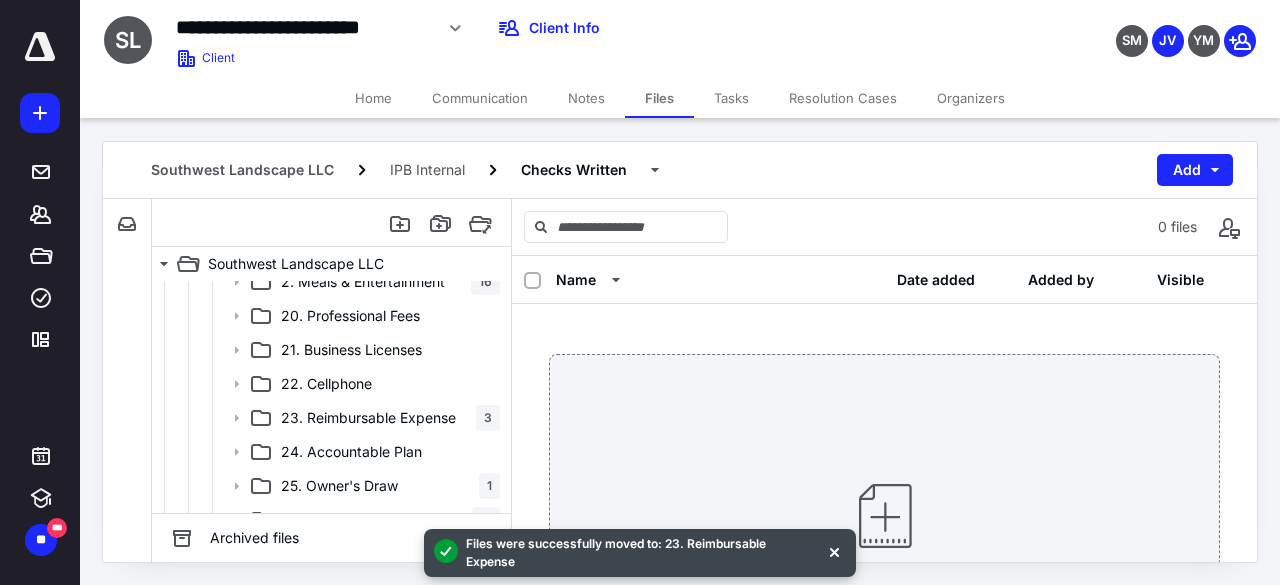click at bounding box center (834, 551) 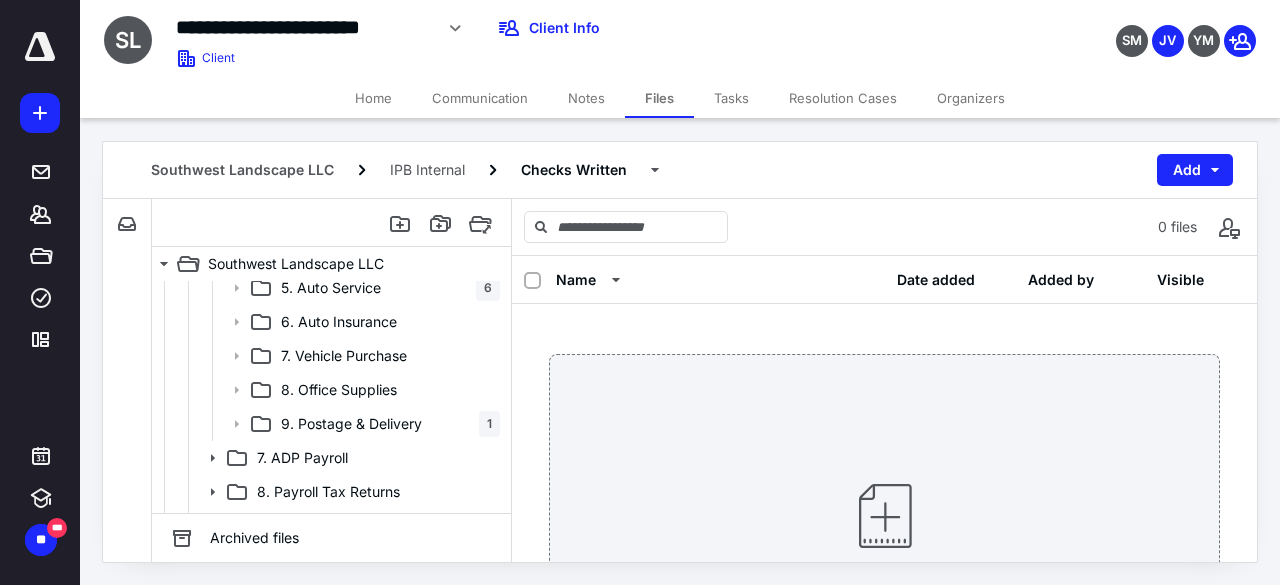 scroll, scrollTop: 1738, scrollLeft: 0, axis: vertical 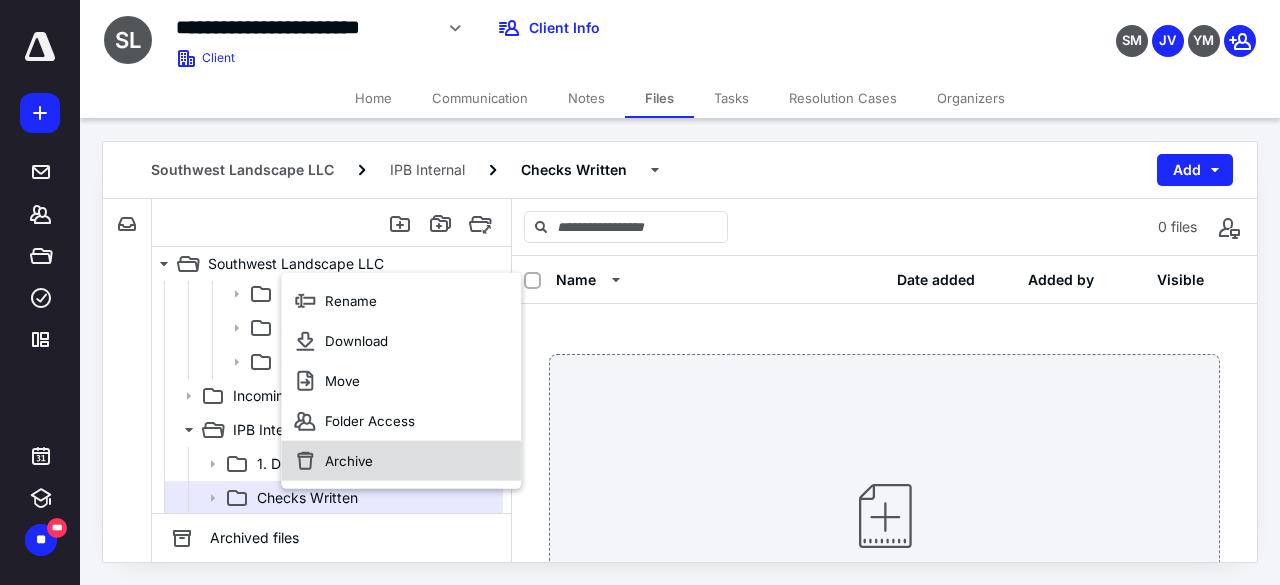 click on "Archive" at bounding box center [349, 461] 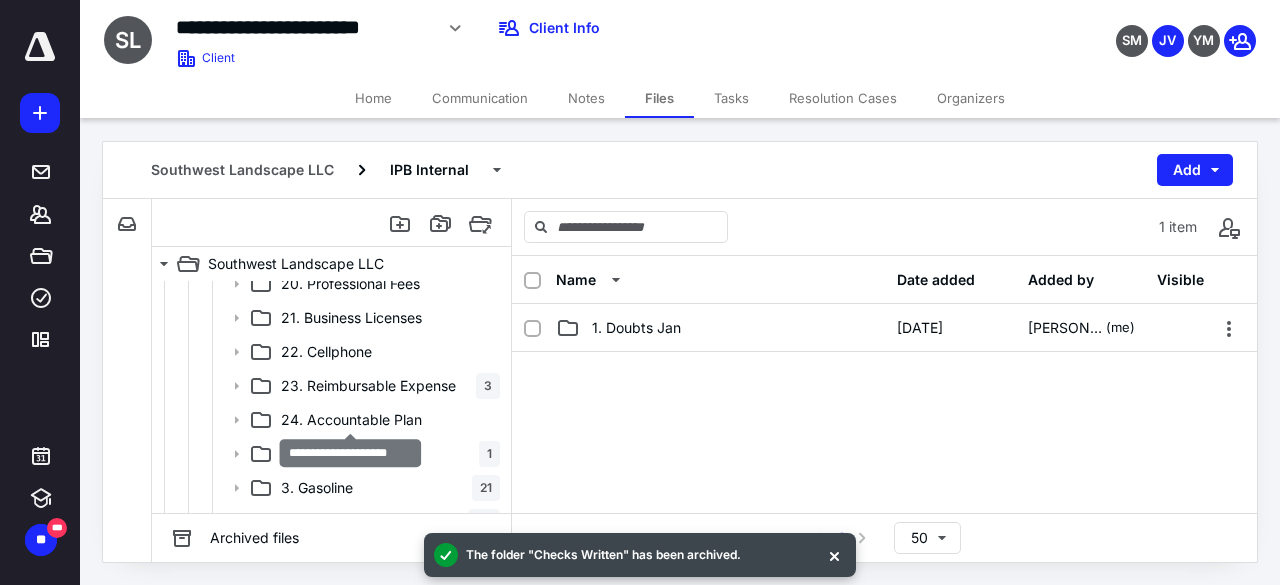 scroll, scrollTop: 1270, scrollLeft: 0, axis: vertical 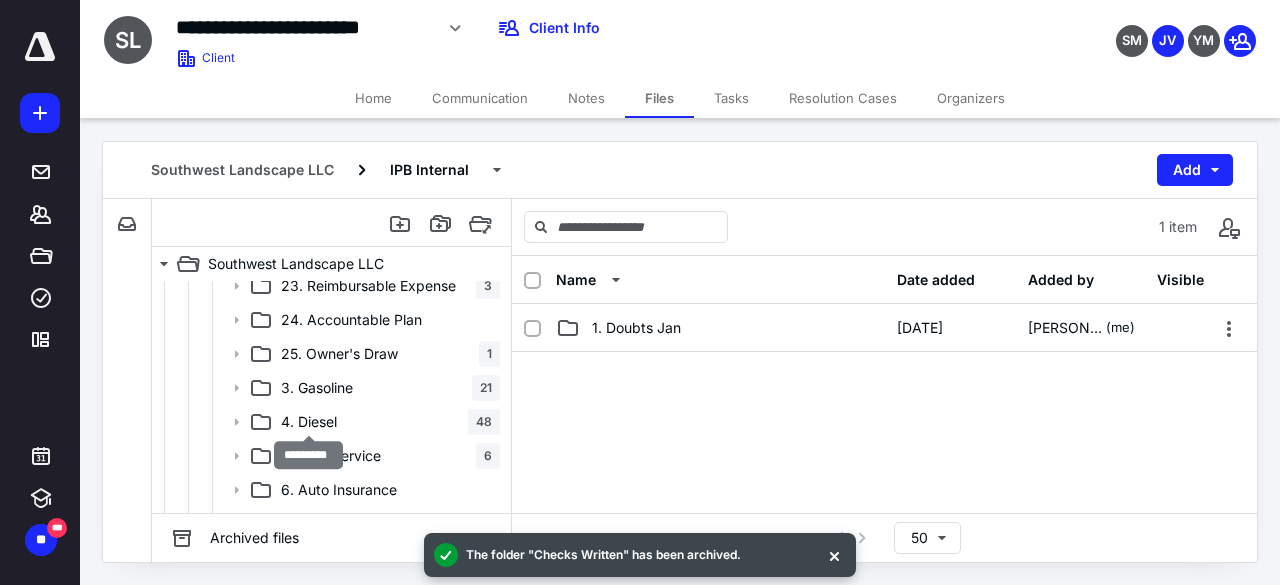click on "4. Diesel" at bounding box center [309, 422] 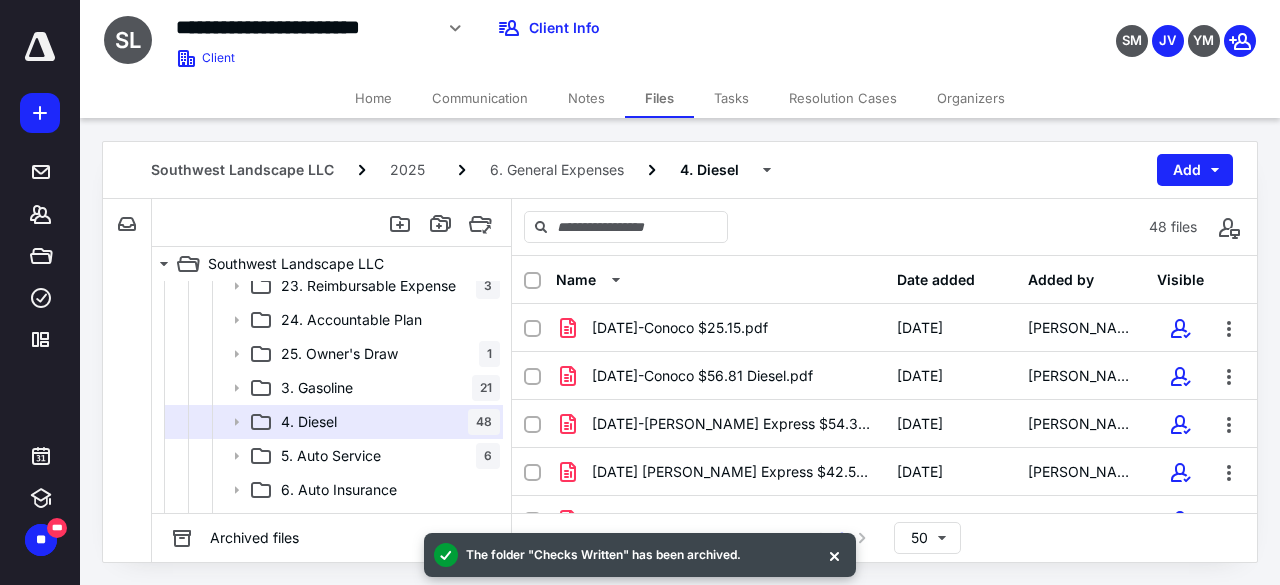 click at bounding box center (834, 555) 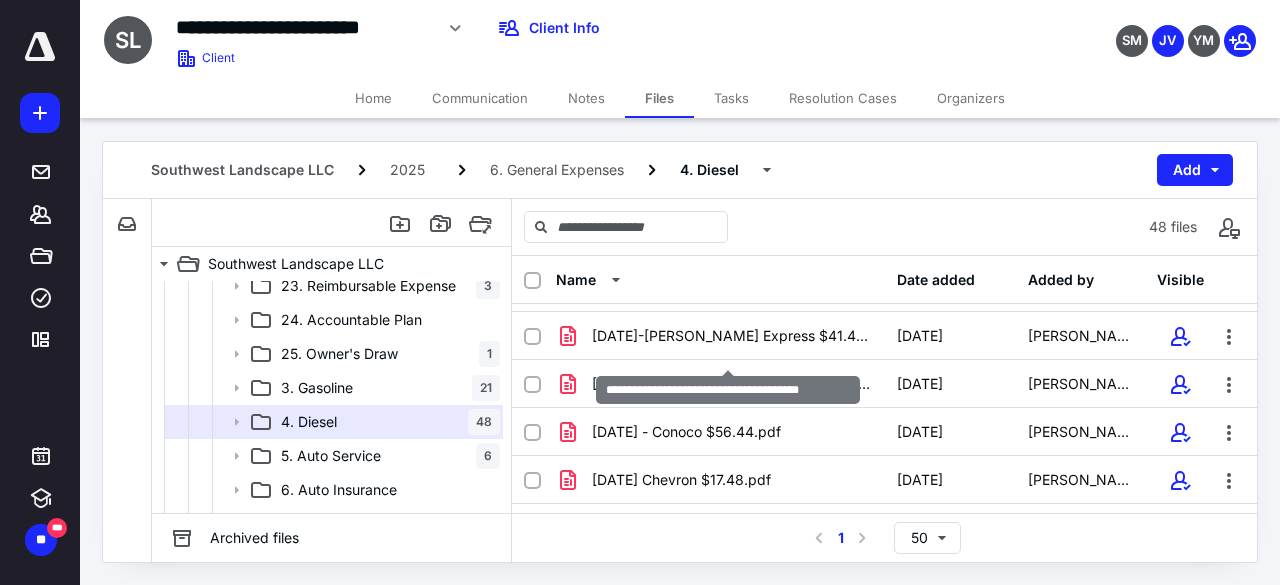 scroll, scrollTop: 600, scrollLeft: 0, axis: vertical 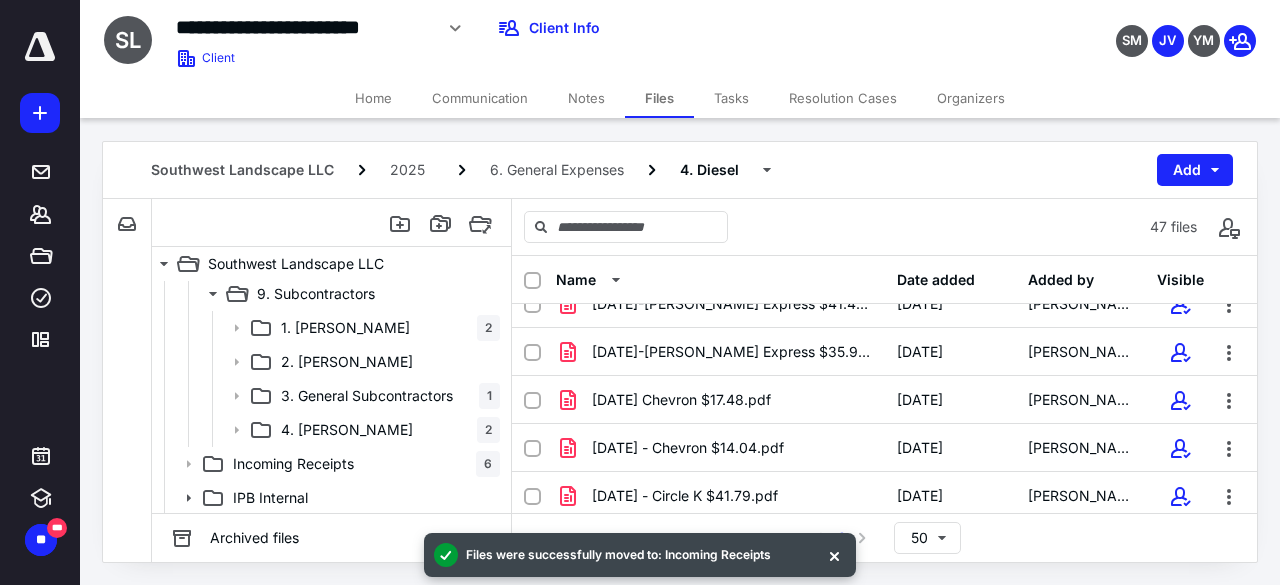click at bounding box center [834, 555] 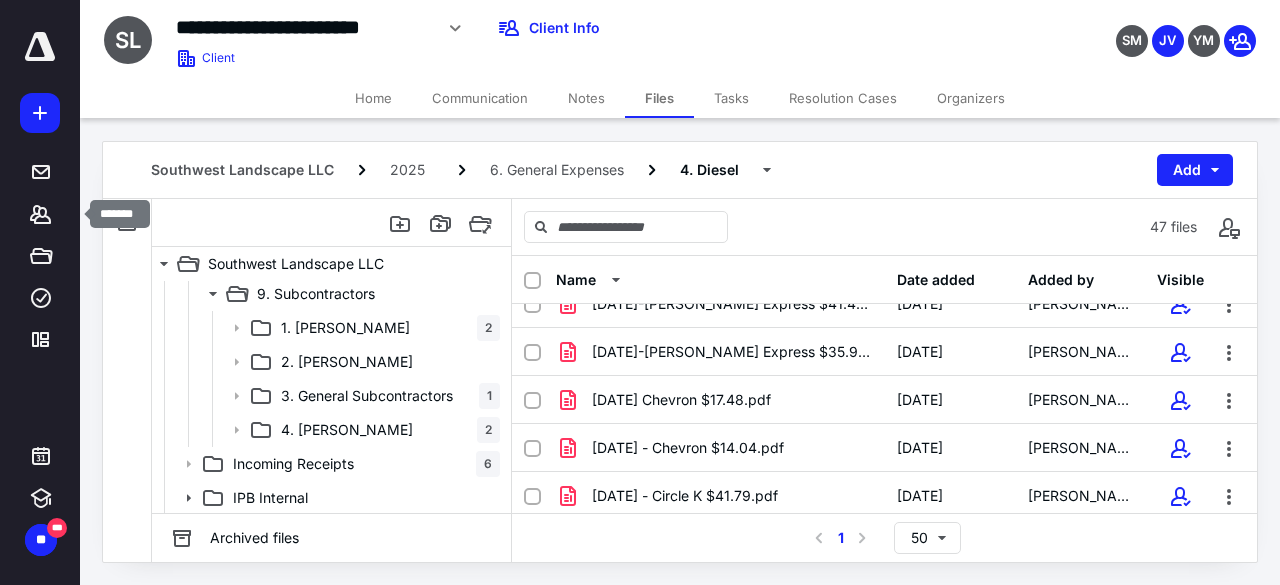 click 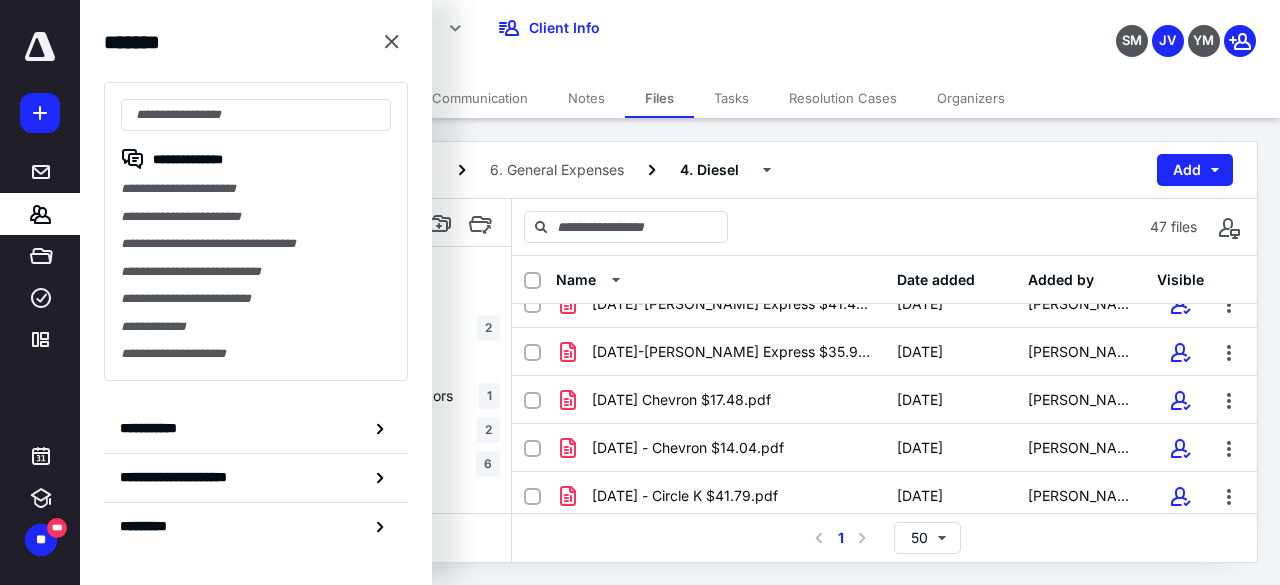 click on "**********" at bounding box center [153, 428] 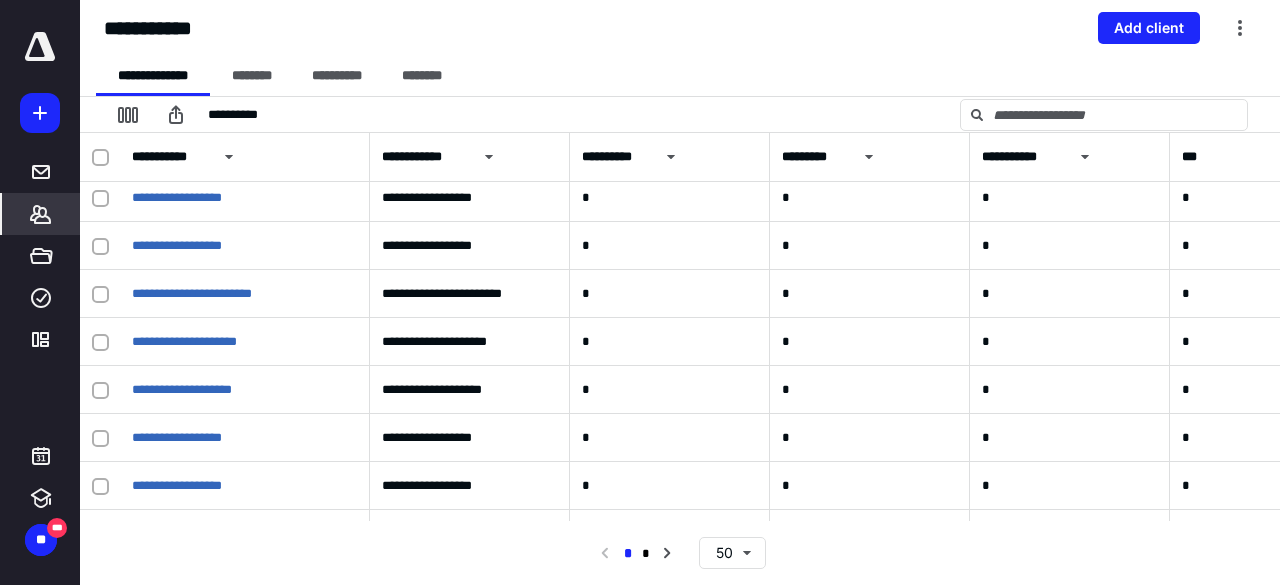 scroll, scrollTop: 1000, scrollLeft: 0, axis: vertical 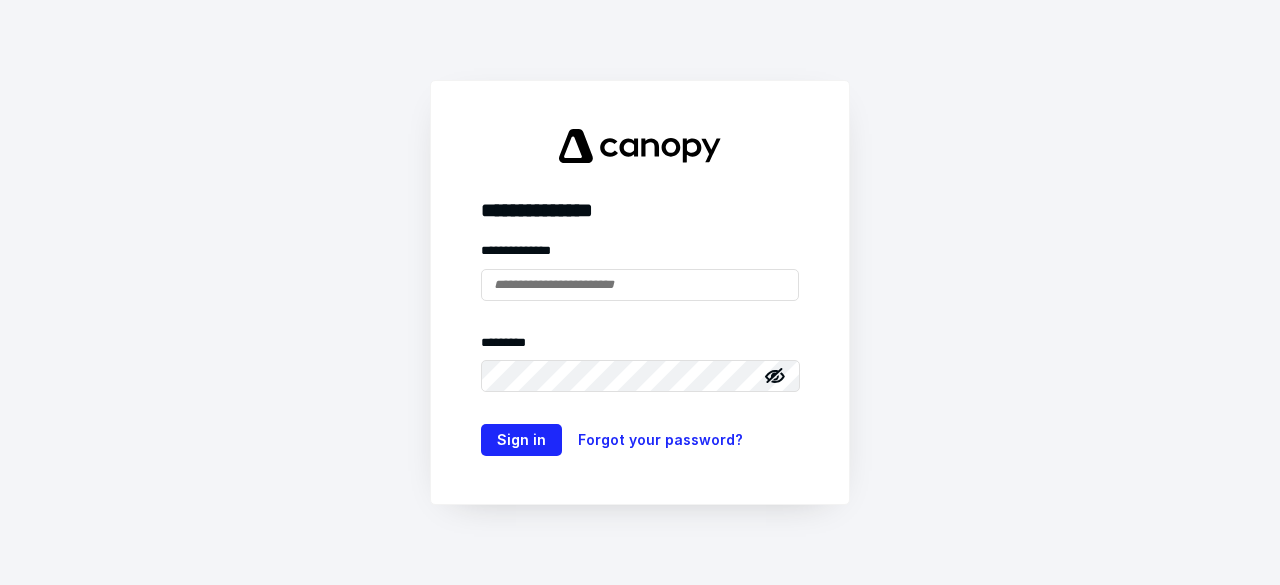 type on "**********" 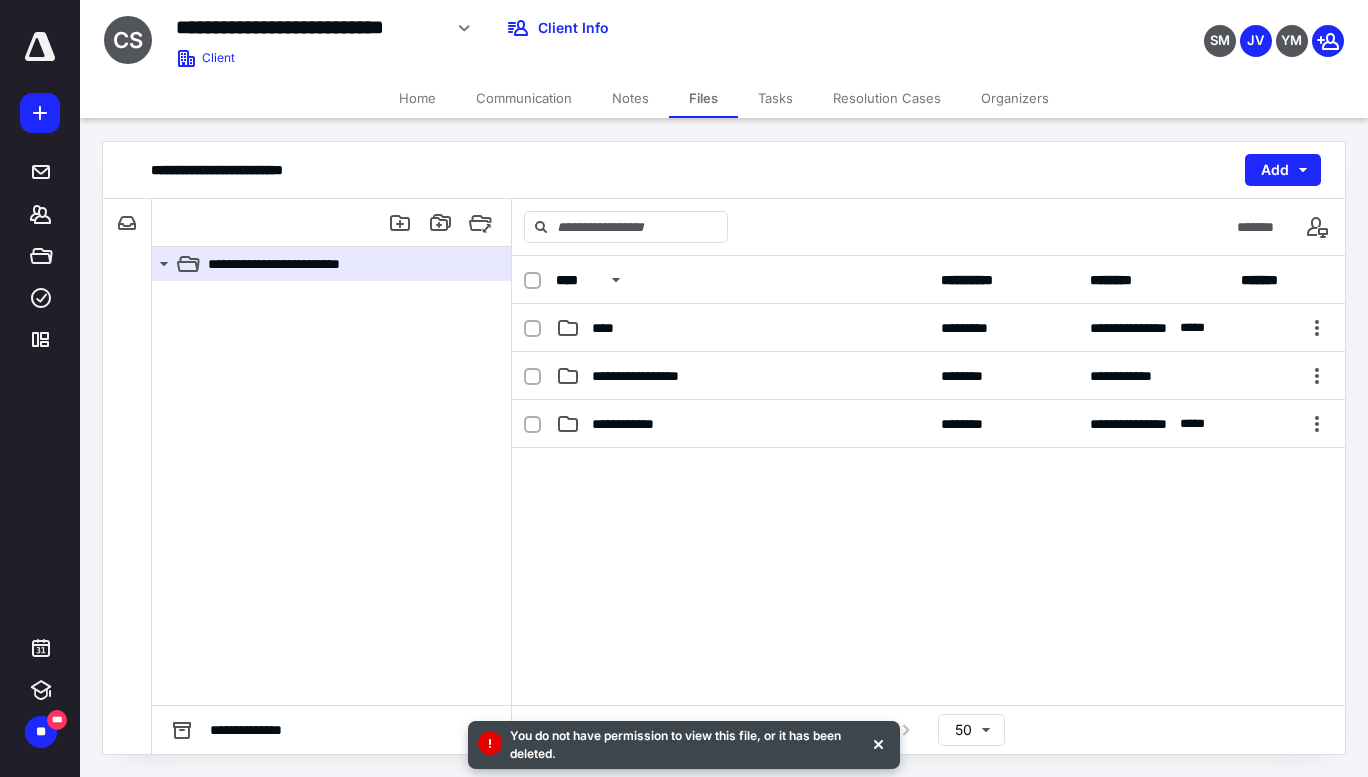 scroll, scrollTop: 0, scrollLeft: 0, axis: both 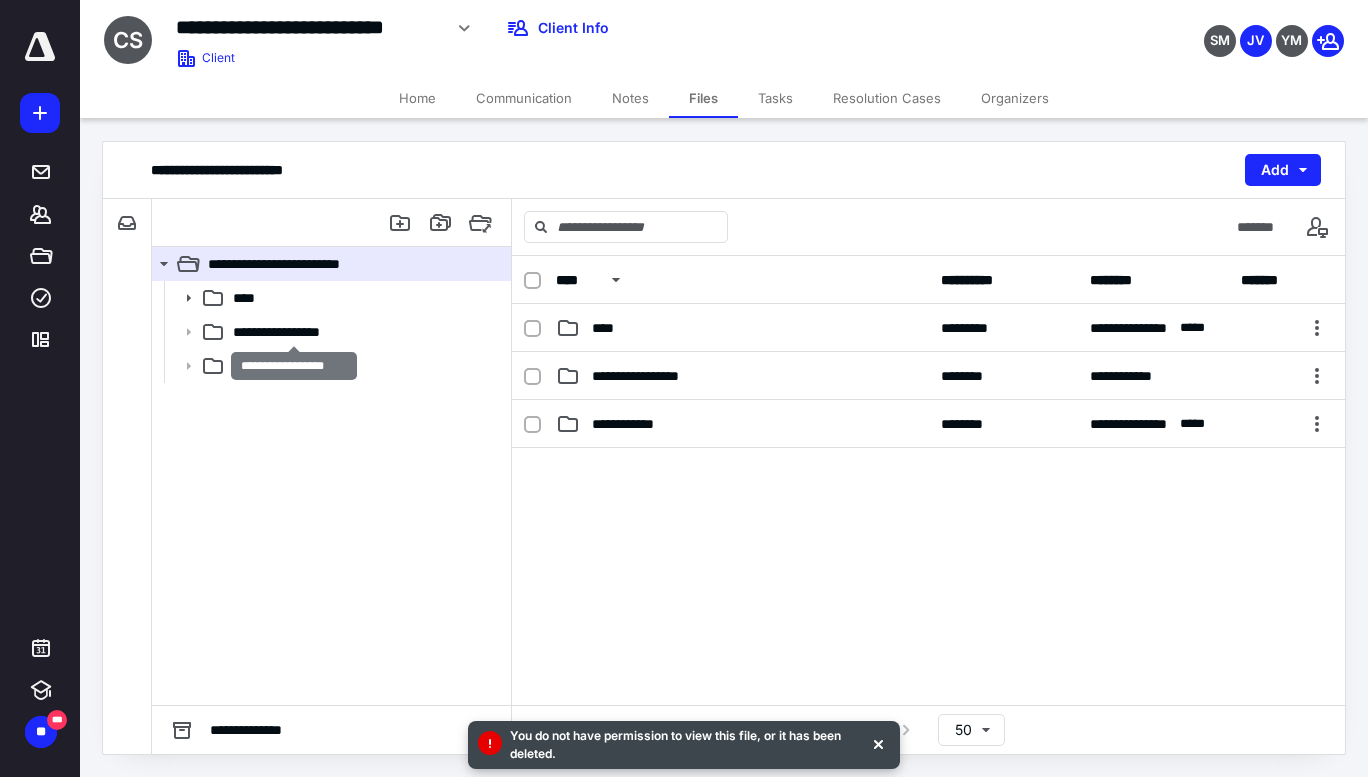 click on "**********" at bounding box center (294, 332) 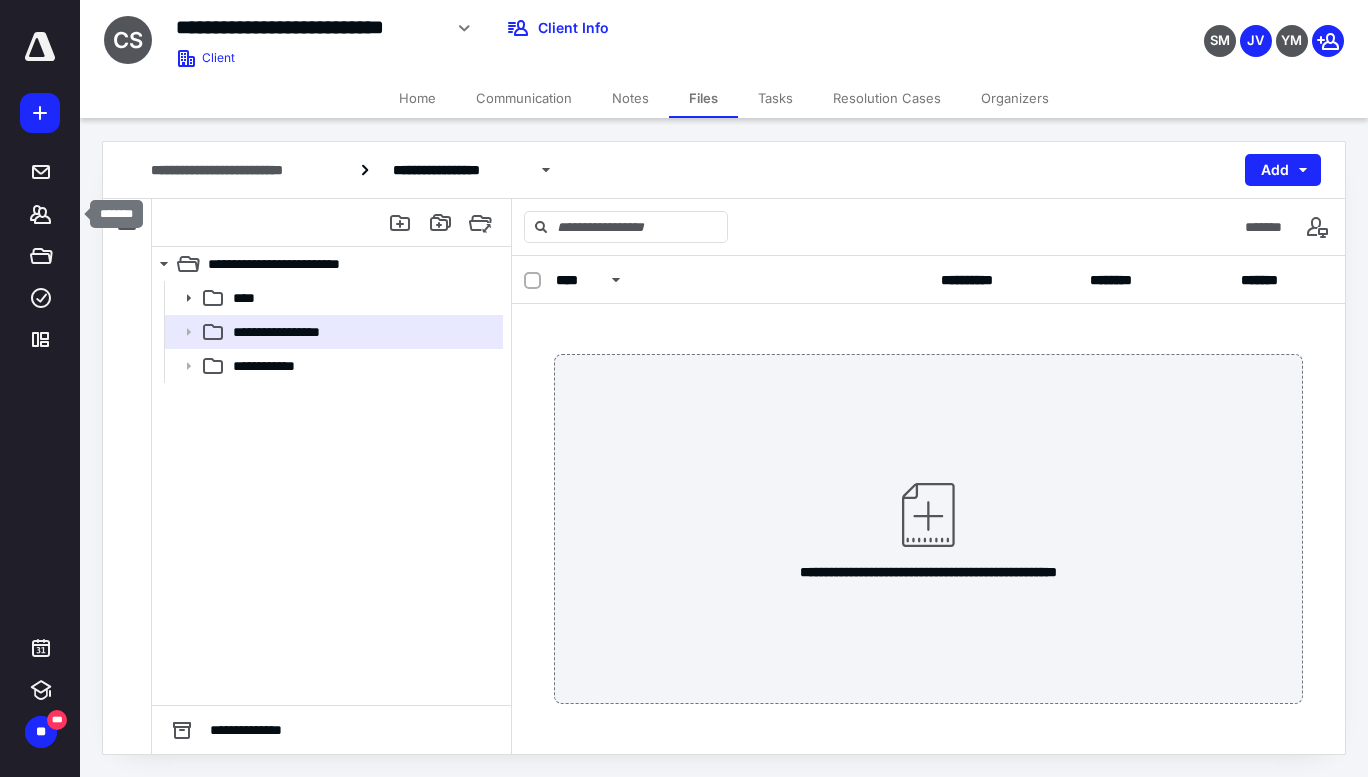 click on "*******" at bounding box center (41, 214) 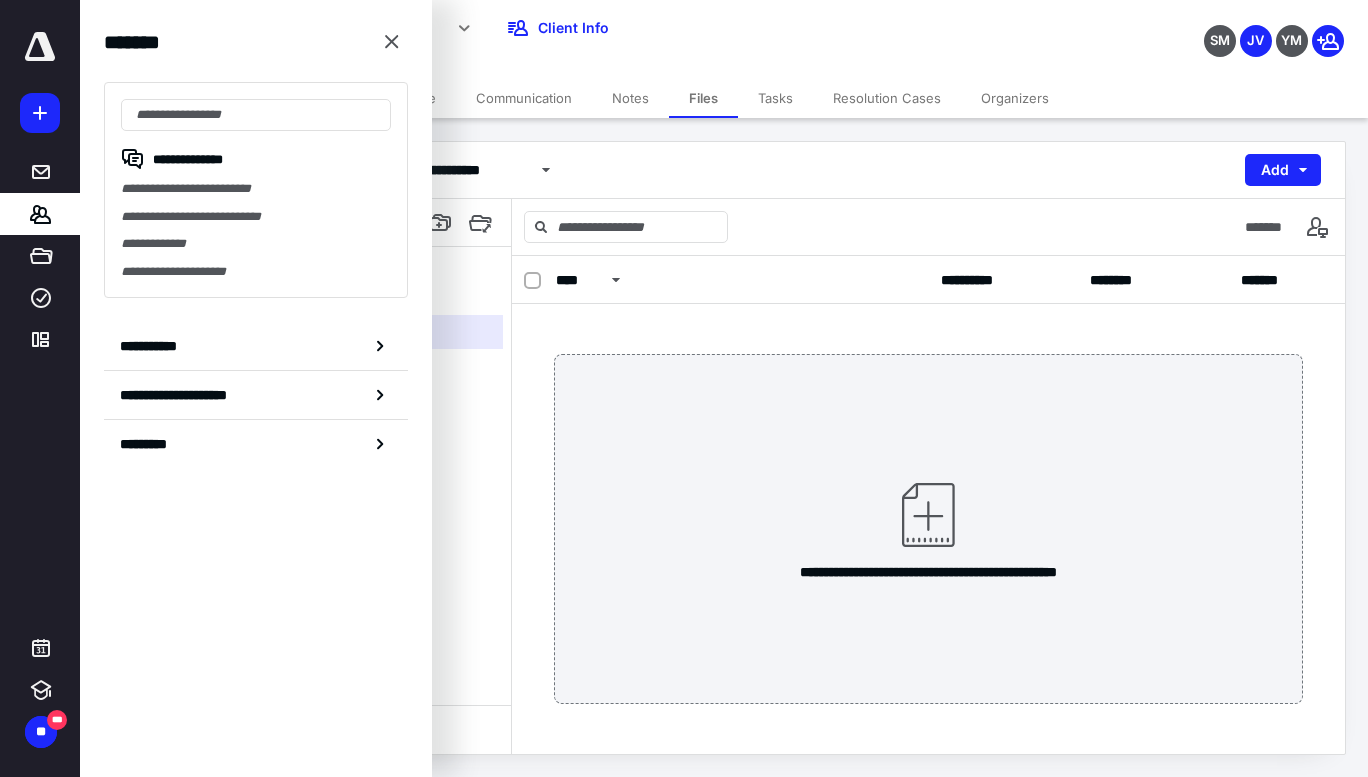 click on "**********" at bounding box center [256, 217] 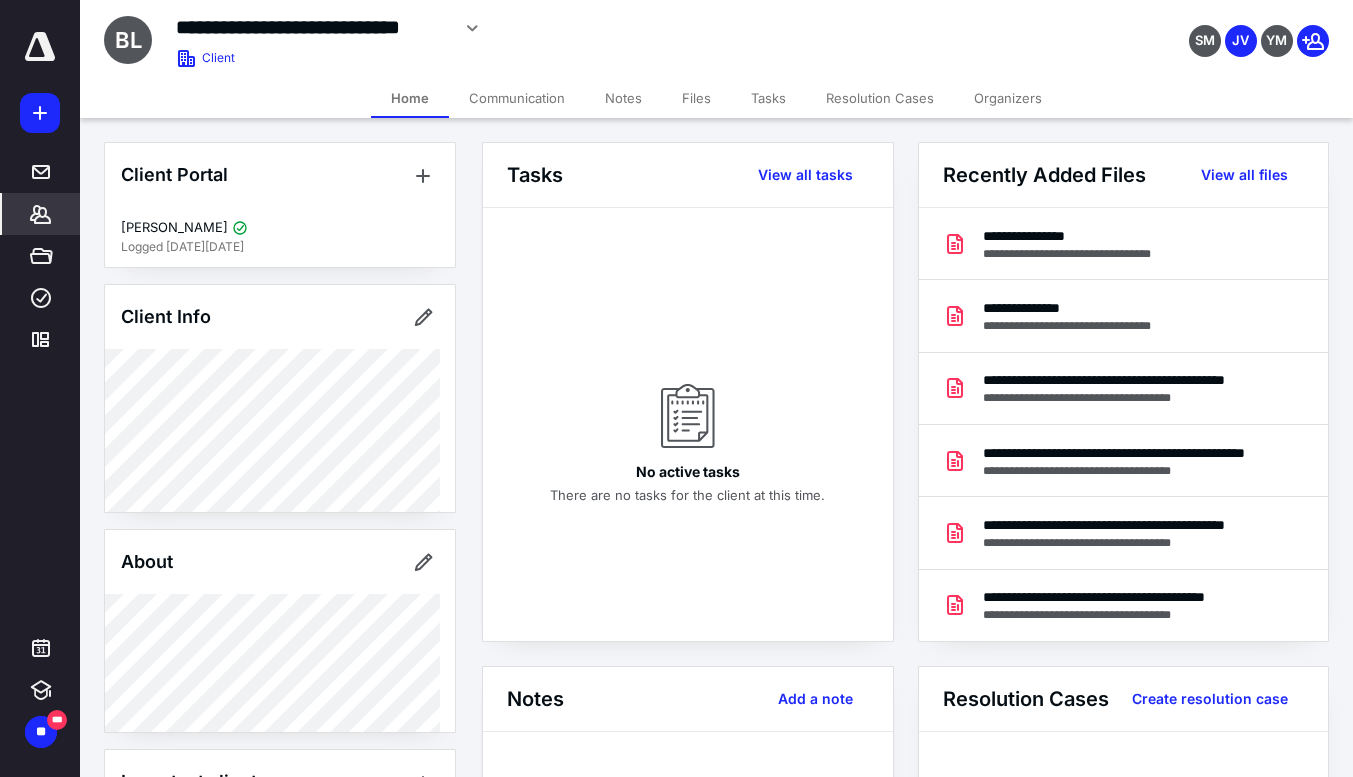 click on "Files" at bounding box center (696, 98) 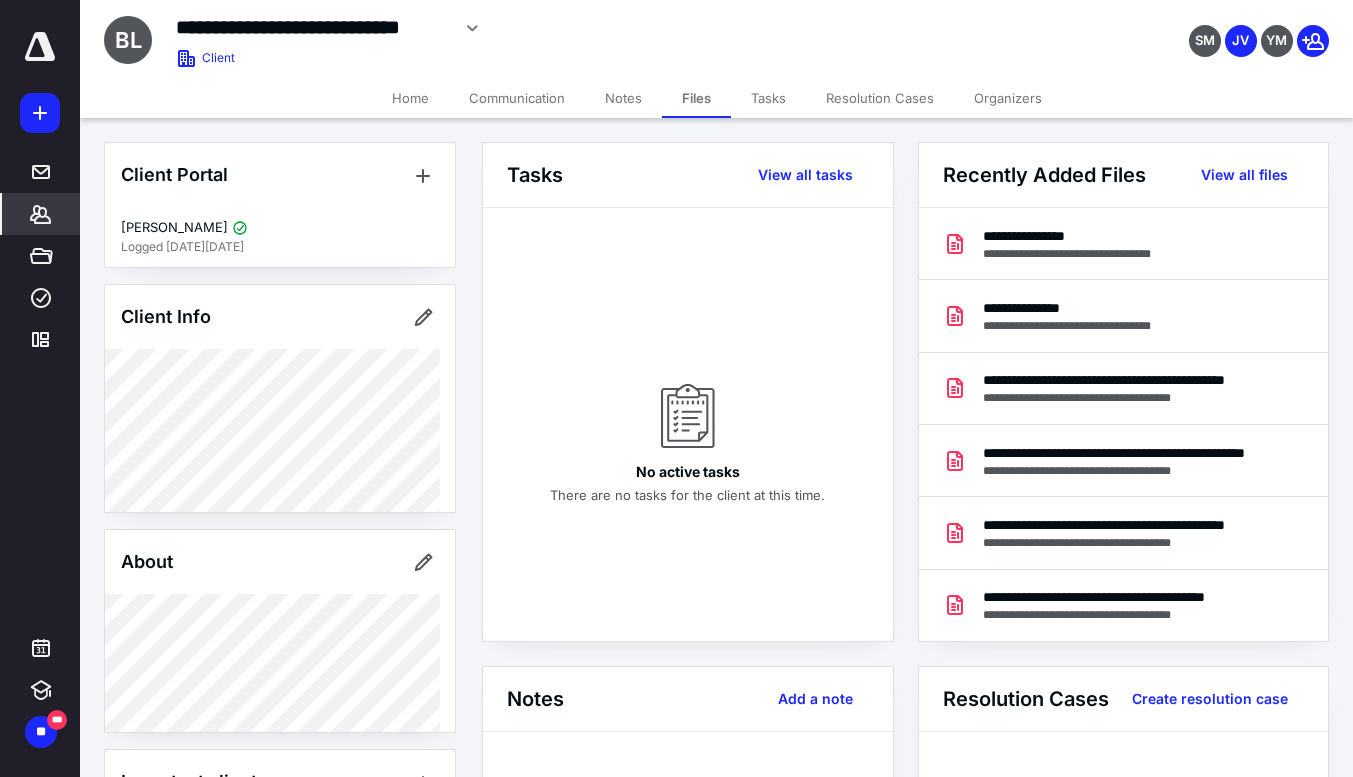 click on "Files" at bounding box center (696, 98) 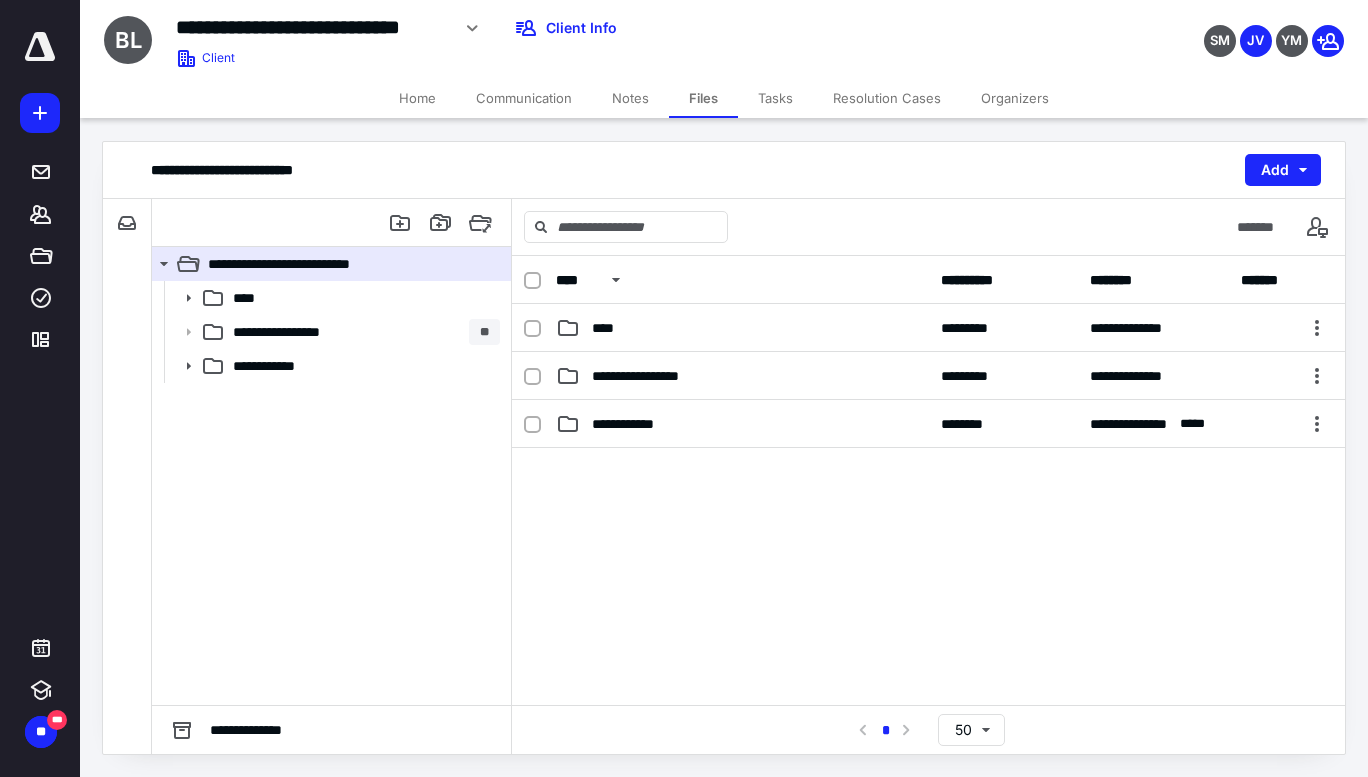 click on "**********" at bounding box center [362, 332] 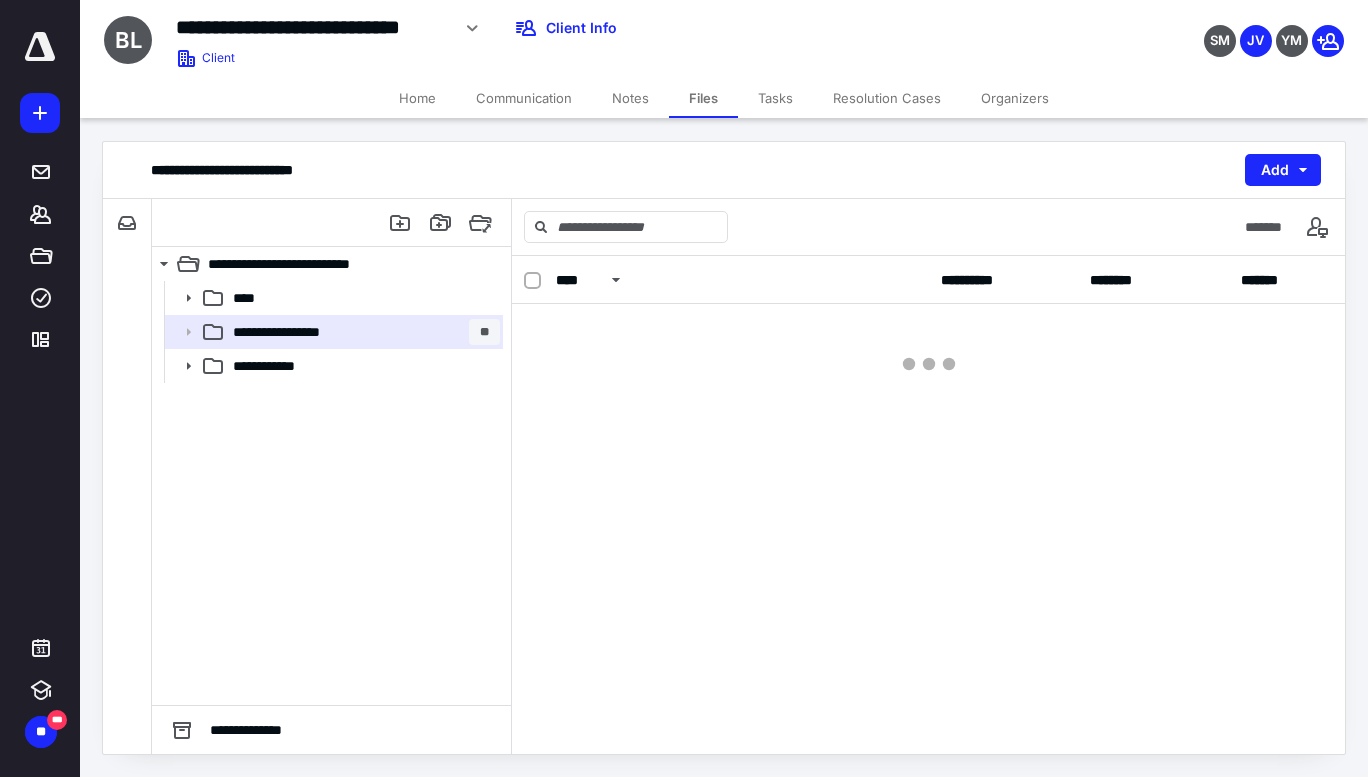 click on "**********" at bounding box center (362, 332) 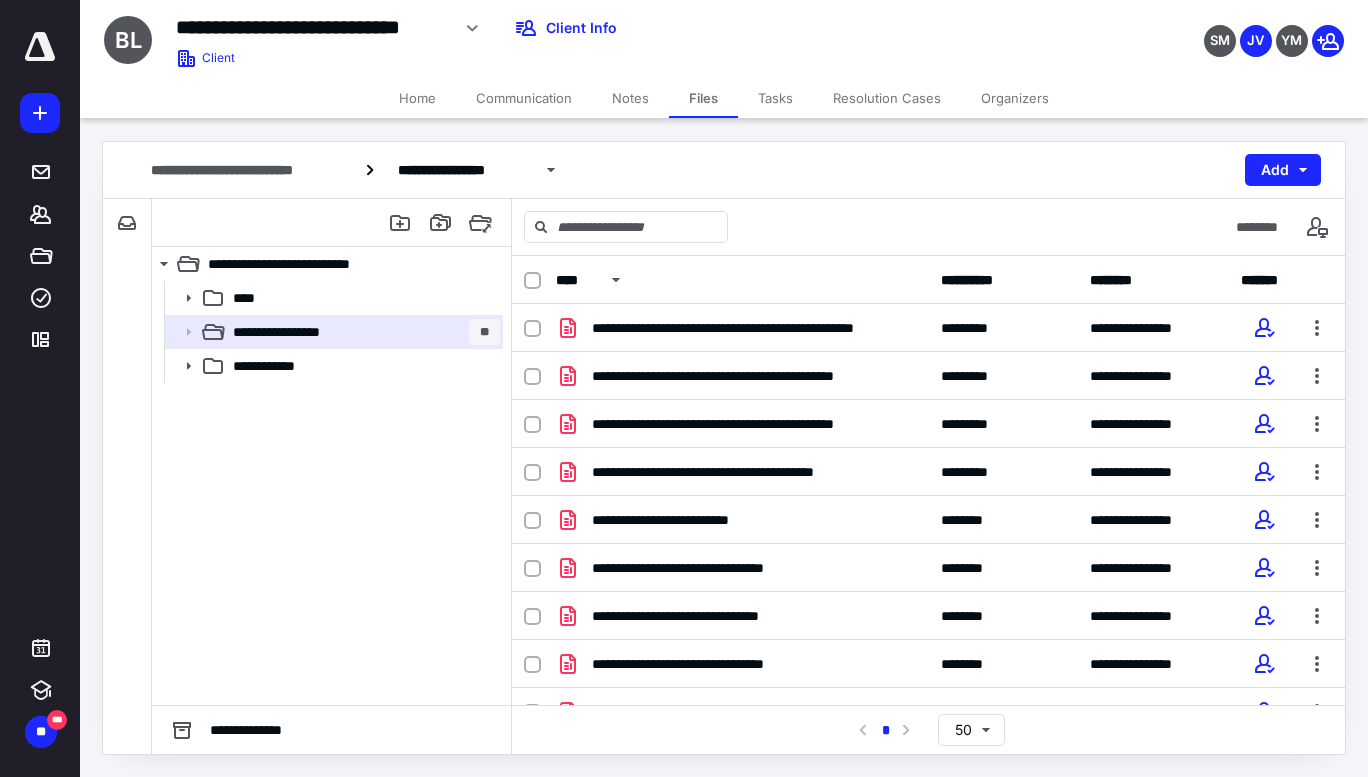 click on "**********" at bounding box center [750, 328] 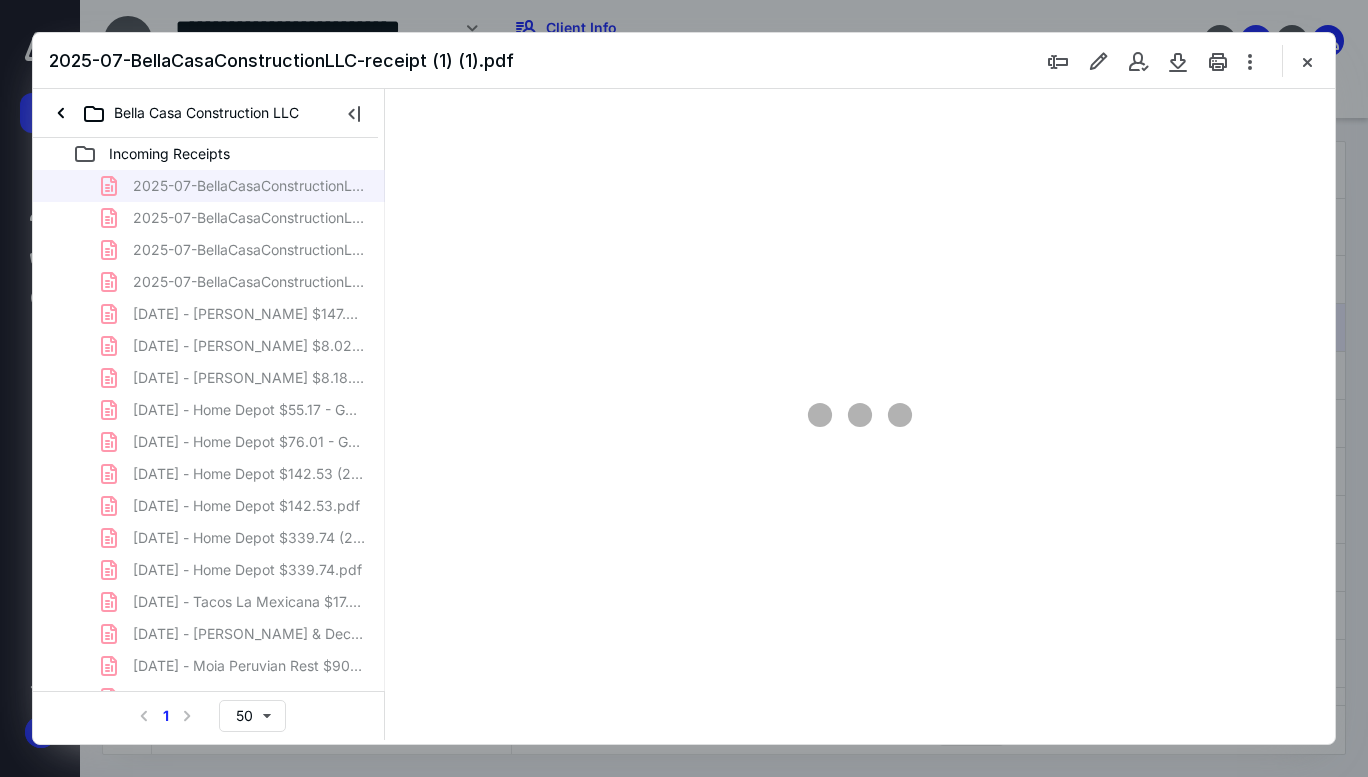 scroll, scrollTop: 0, scrollLeft: 0, axis: both 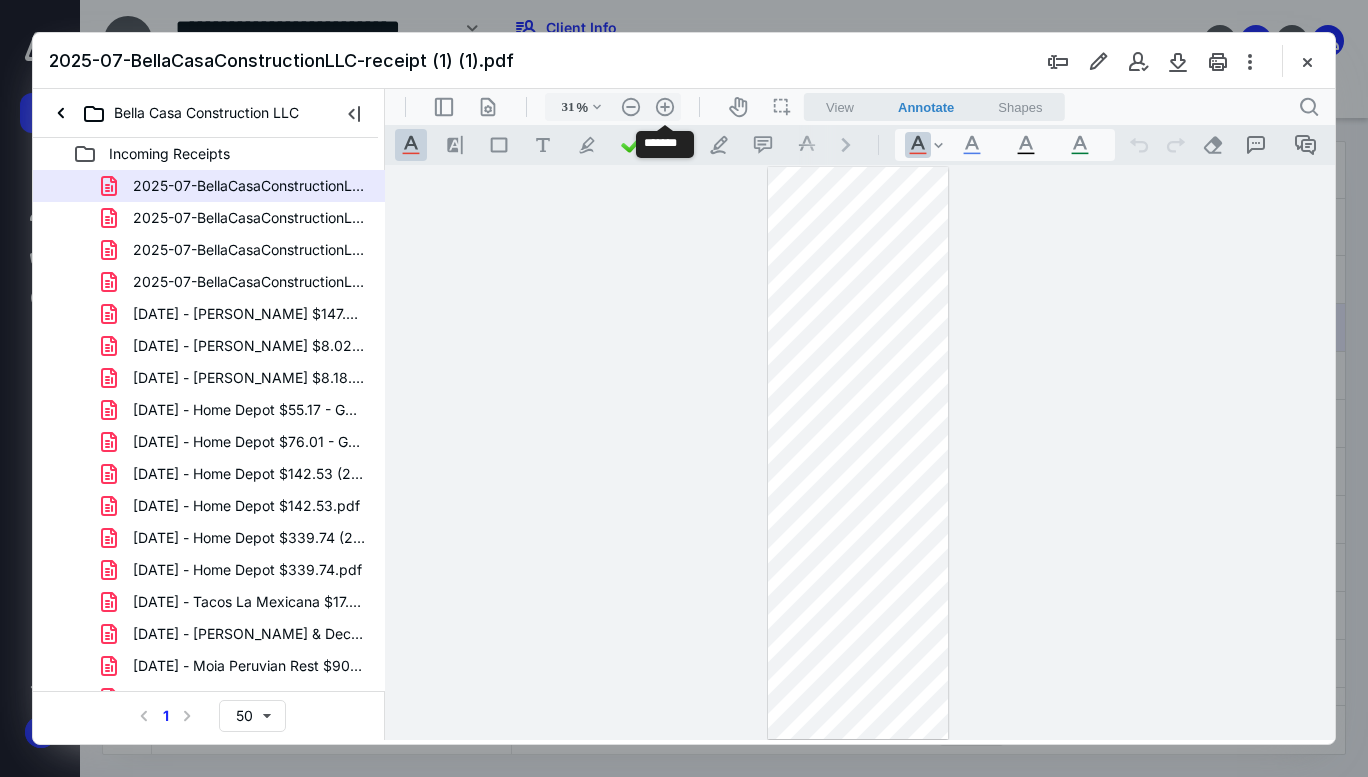 click on ".cls-1{fill:#abb0c4;} icon - header - zoom - in - line" at bounding box center (665, 107) 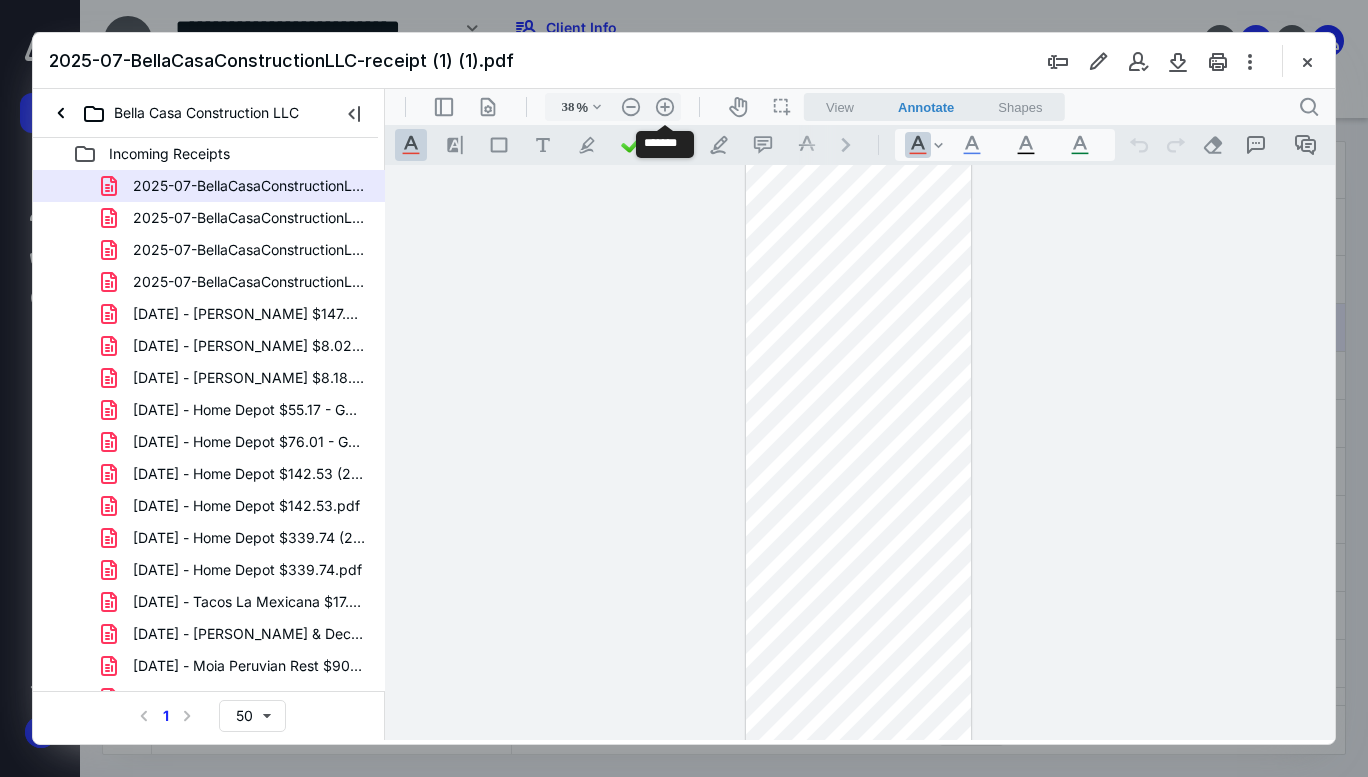 click on ".cls-1{fill:#abb0c4;} icon - header - zoom - in - line" at bounding box center [665, 107] 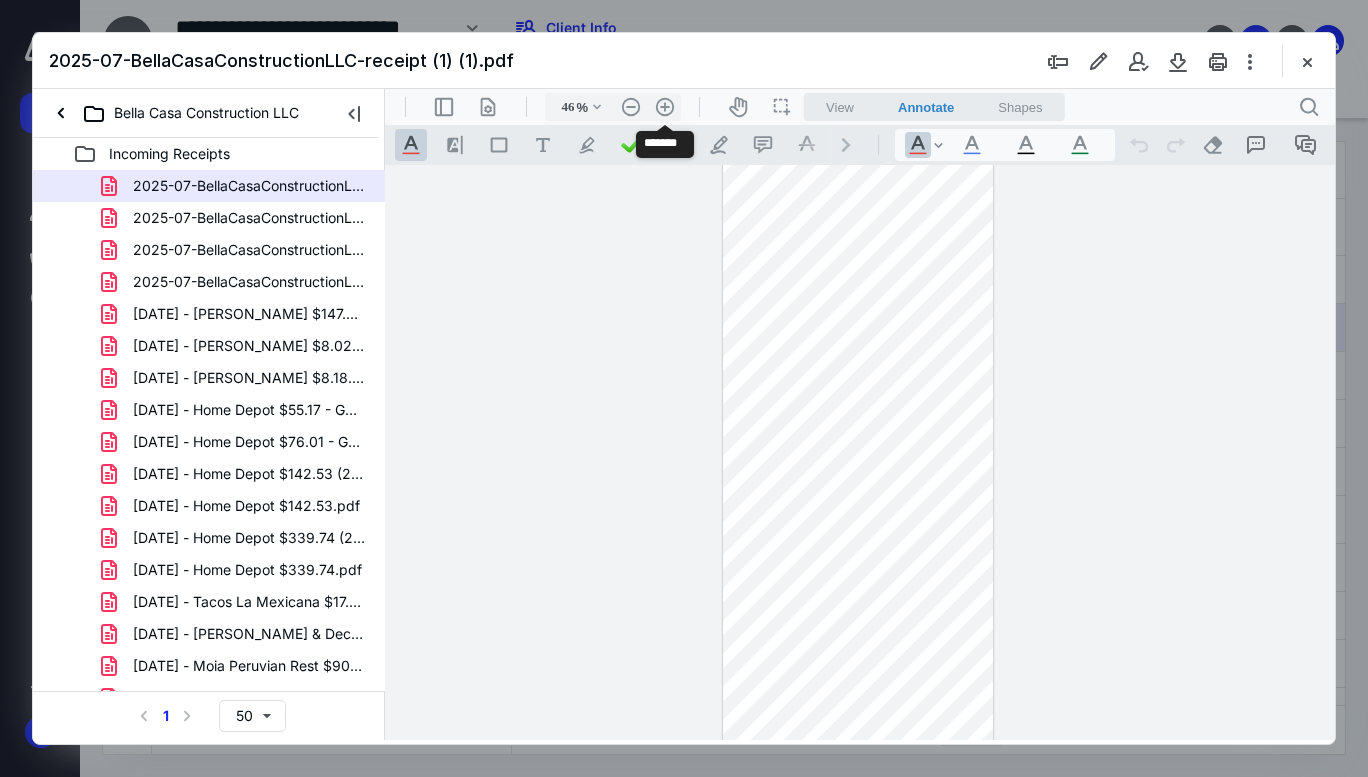 click on ".cls-1{fill:#abb0c4;} icon - header - zoom - in - line" at bounding box center [665, 107] 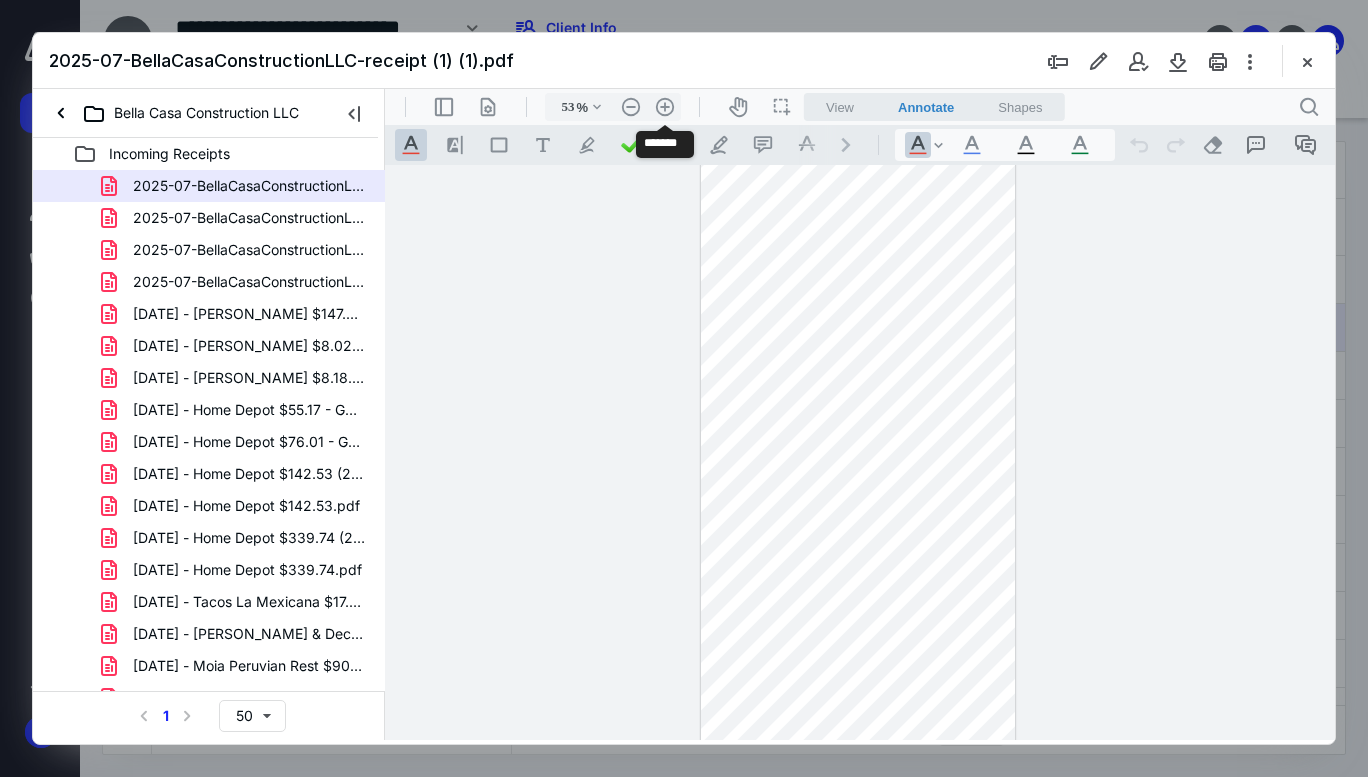 click on ".cls-1{fill:#abb0c4;} icon - header - zoom - in - line" at bounding box center [665, 107] 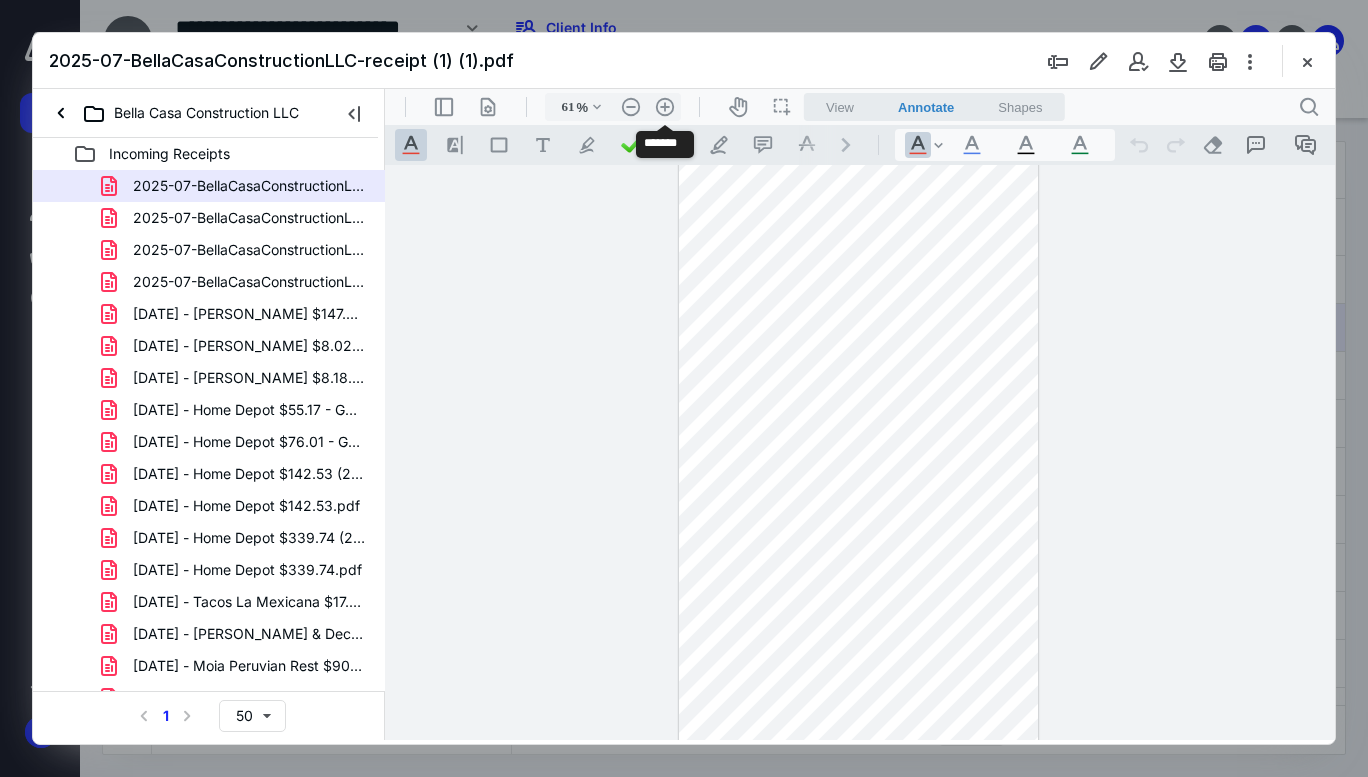 click on ".cls-1{fill:#abb0c4;} icon - header - zoom - in - line" at bounding box center [665, 107] 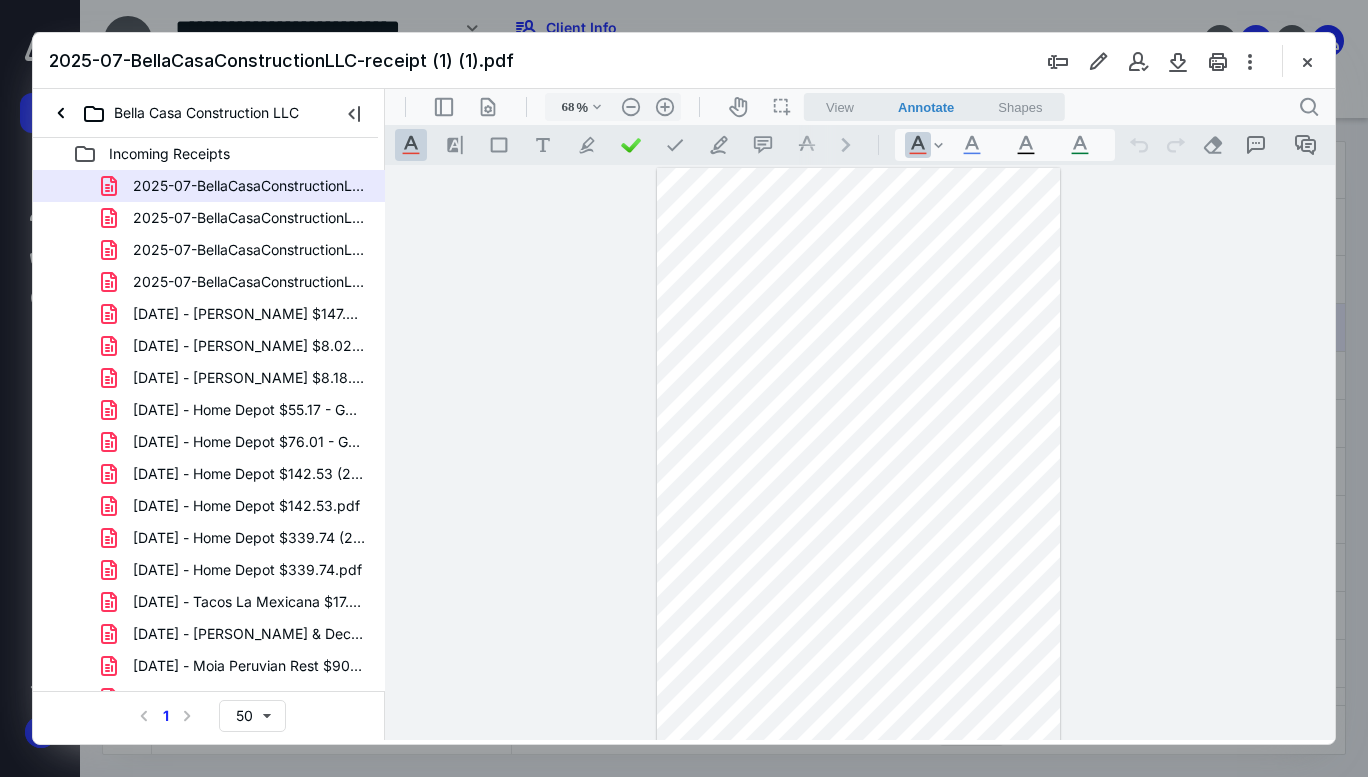scroll, scrollTop: 200, scrollLeft: 0, axis: vertical 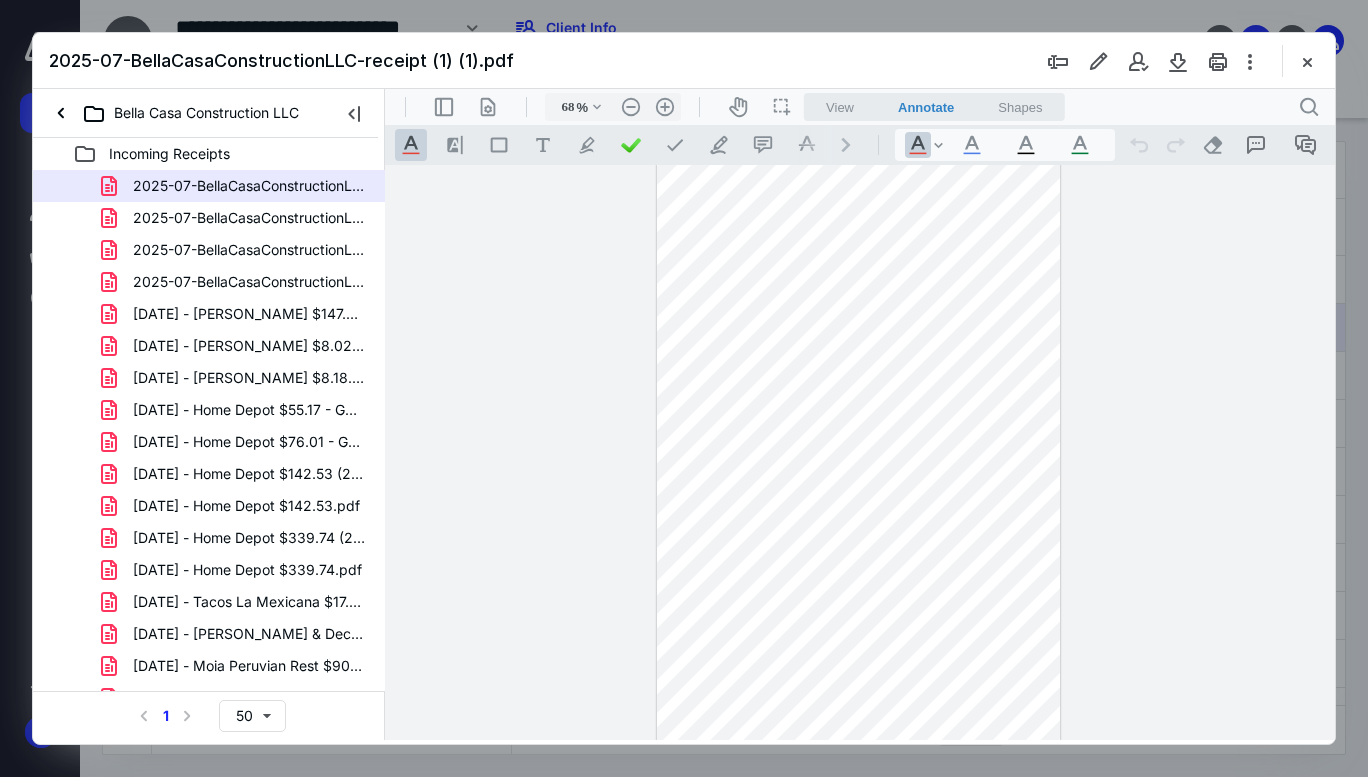 drag, startPoint x: 269, startPoint y: 220, endPoint x: 885, endPoint y: 144, distance: 620.6706 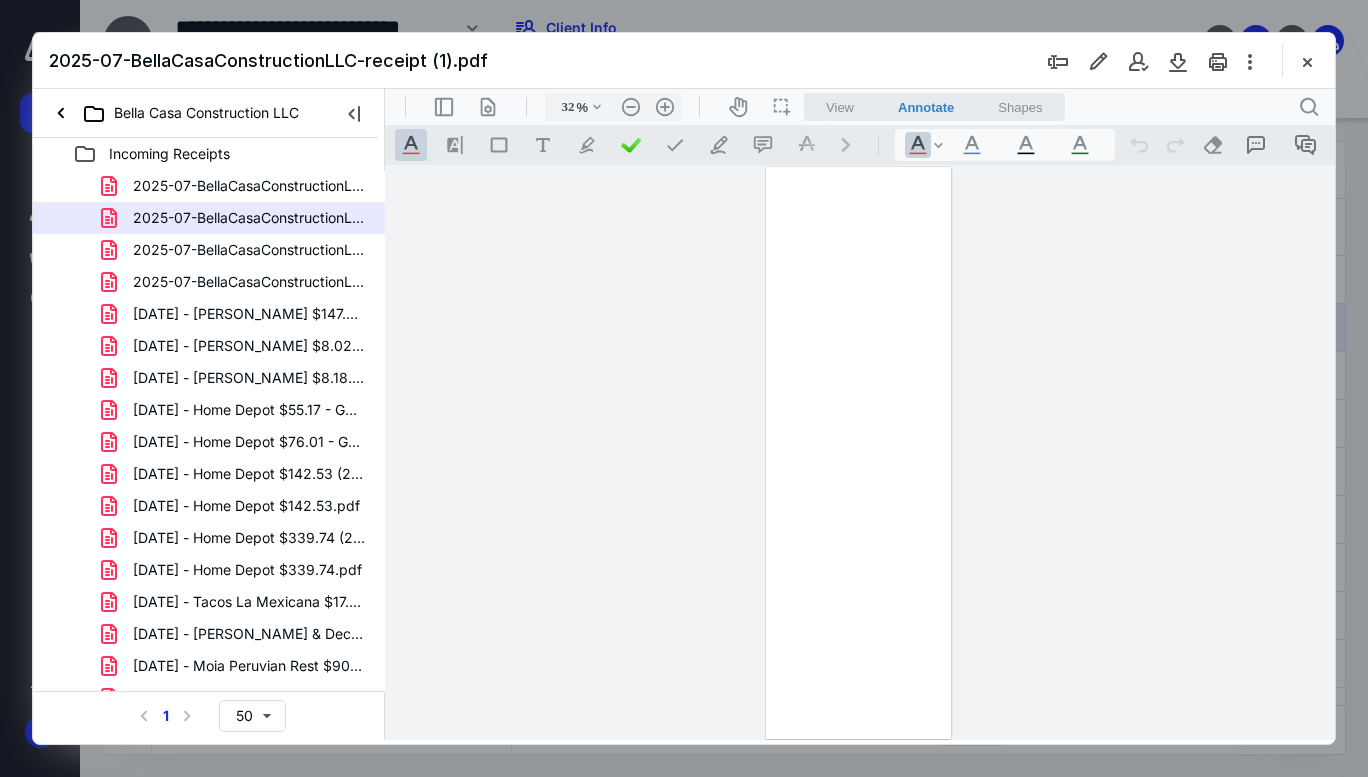 scroll, scrollTop: 0, scrollLeft: 0, axis: both 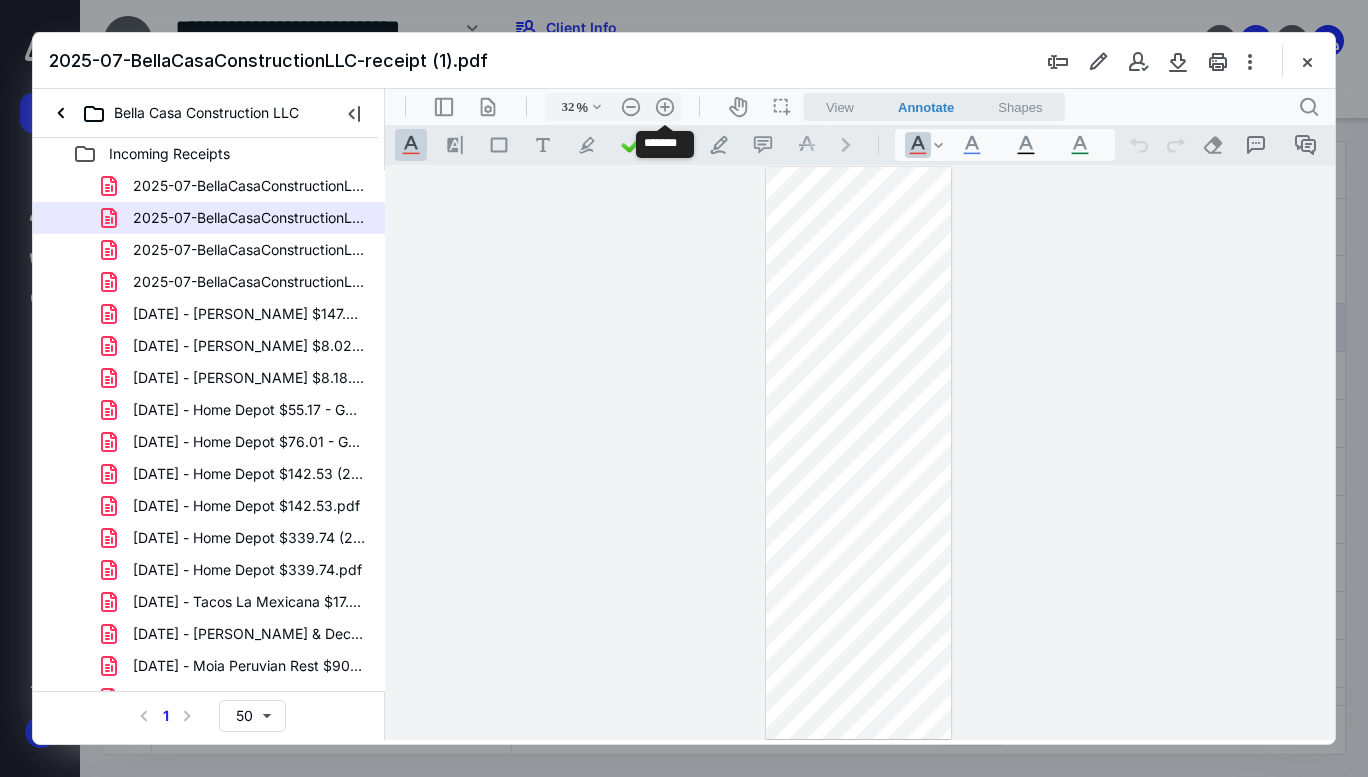 click on ".cls-1{fill:#abb0c4;} icon - header - zoom - in - line" at bounding box center [665, 107] 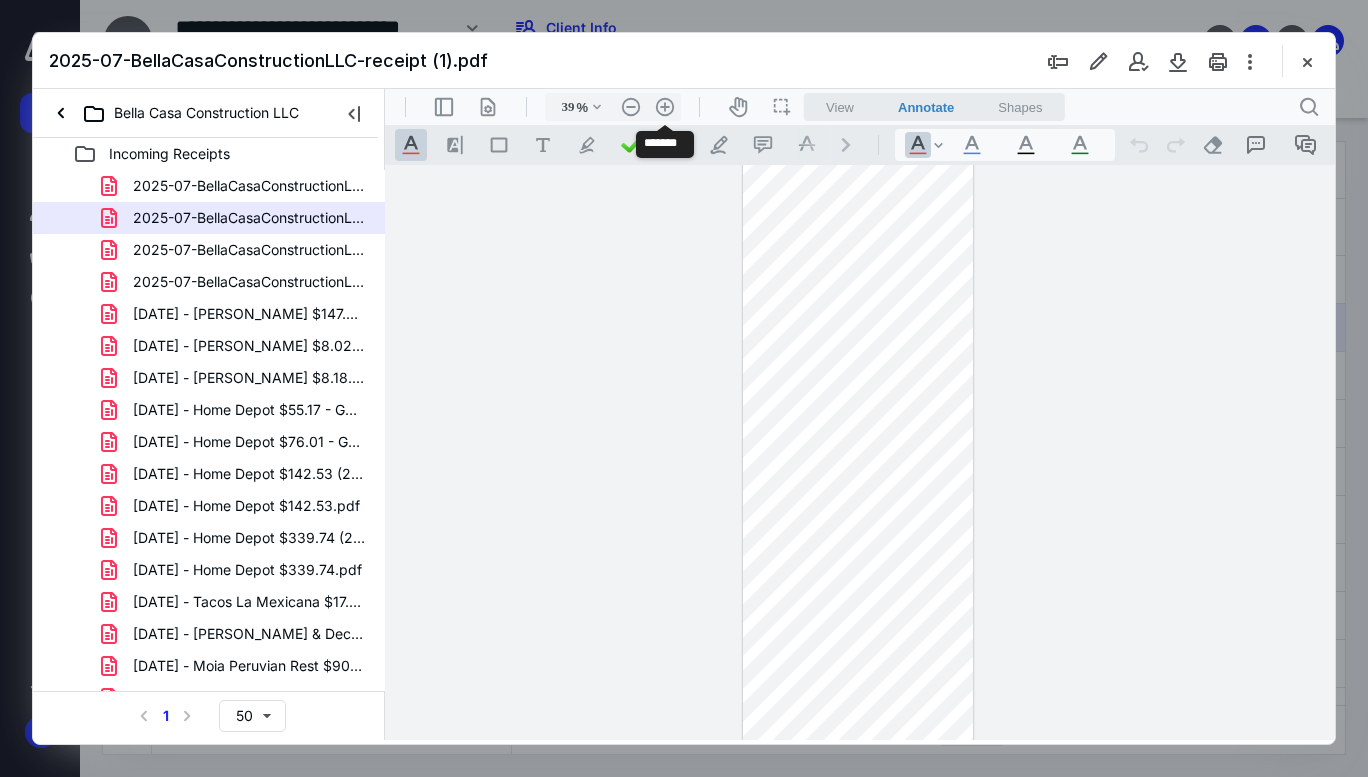 click on ".cls-1{fill:#abb0c4;} icon - header - zoom - in - line" at bounding box center (665, 107) 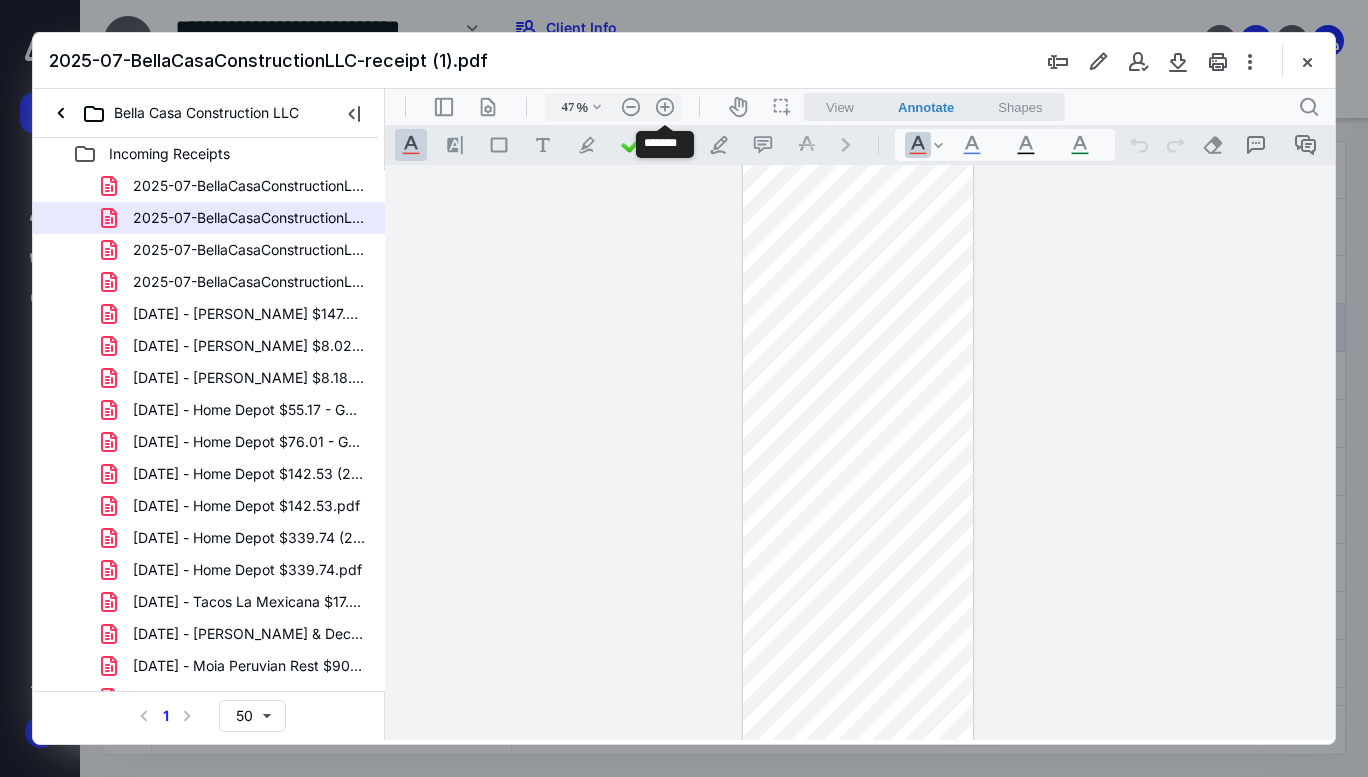 click on ".cls-1{fill:#abb0c4;} icon - header - zoom - in - line" at bounding box center (665, 107) 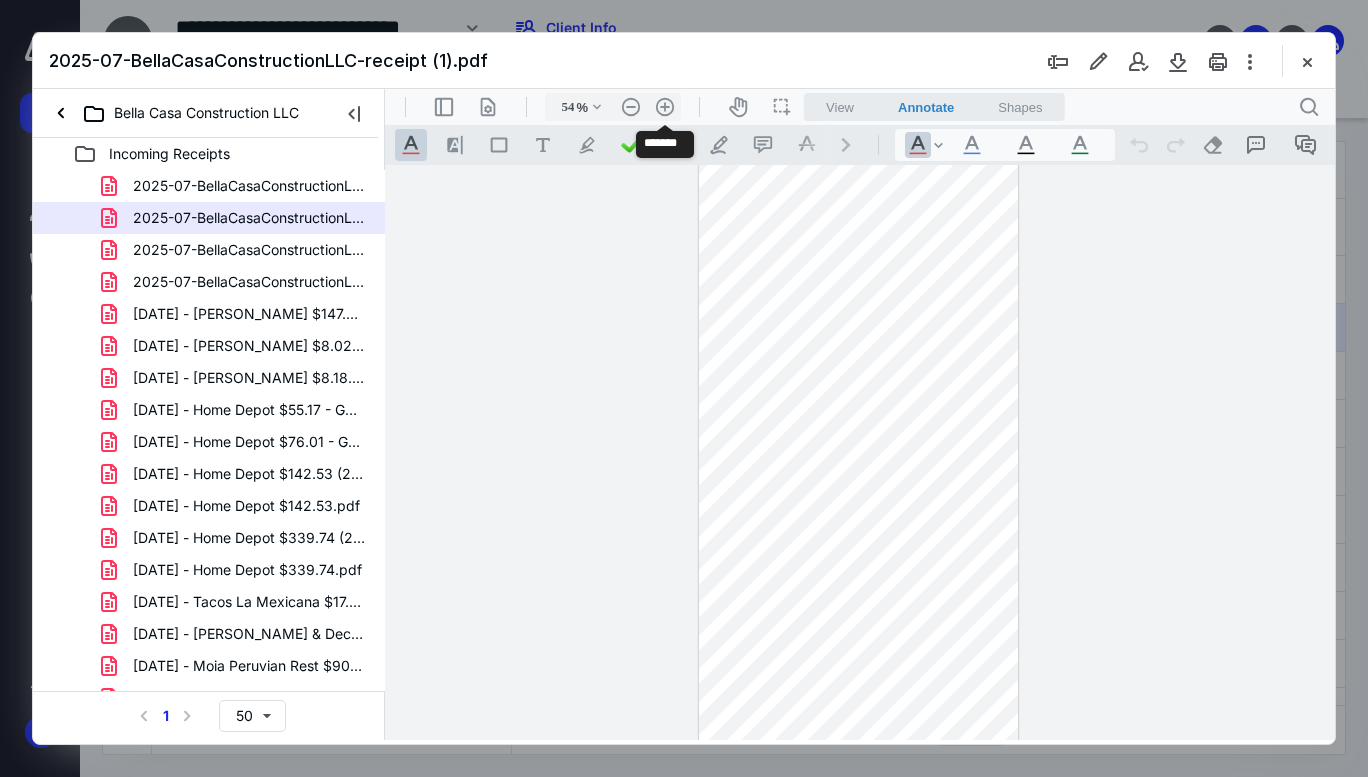 click on ".cls-1{fill:#abb0c4;} icon - header - zoom - in - line" at bounding box center [665, 107] 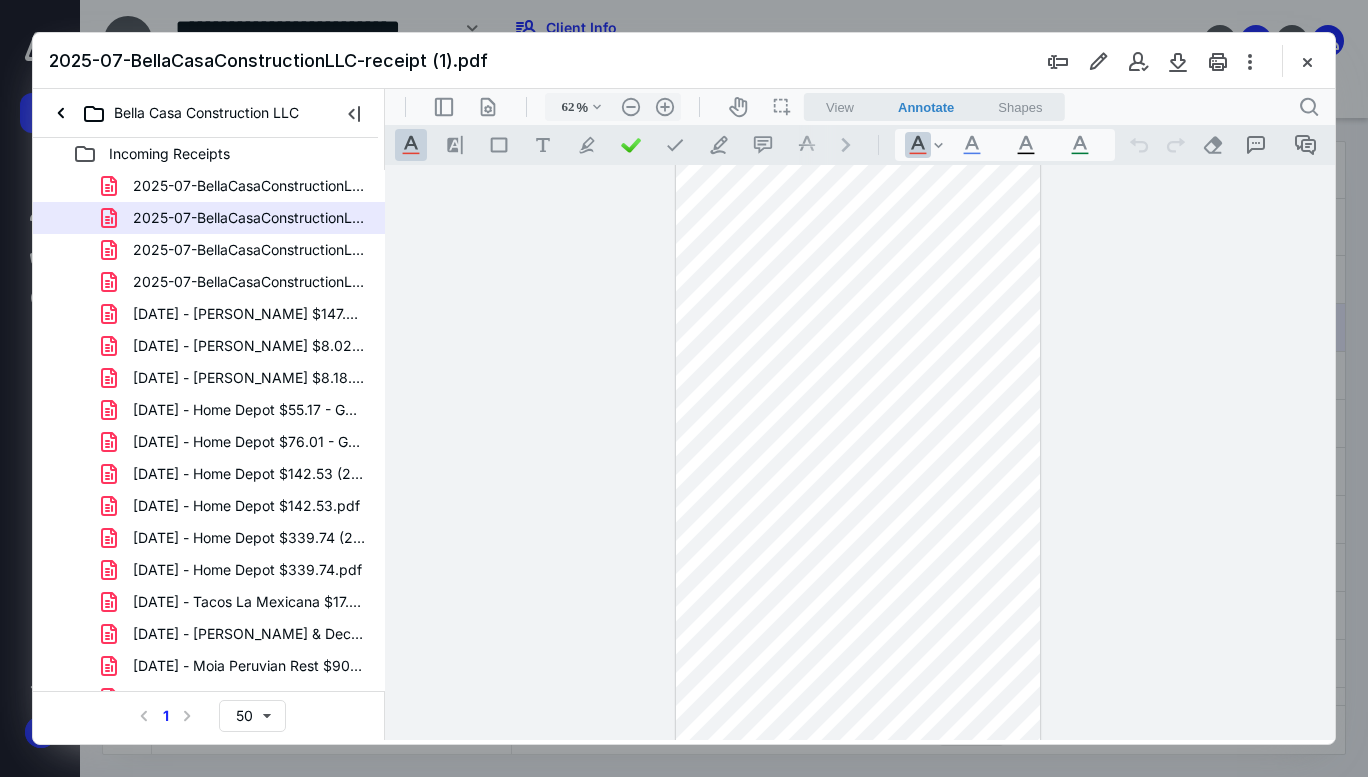 scroll, scrollTop: 0, scrollLeft: 0, axis: both 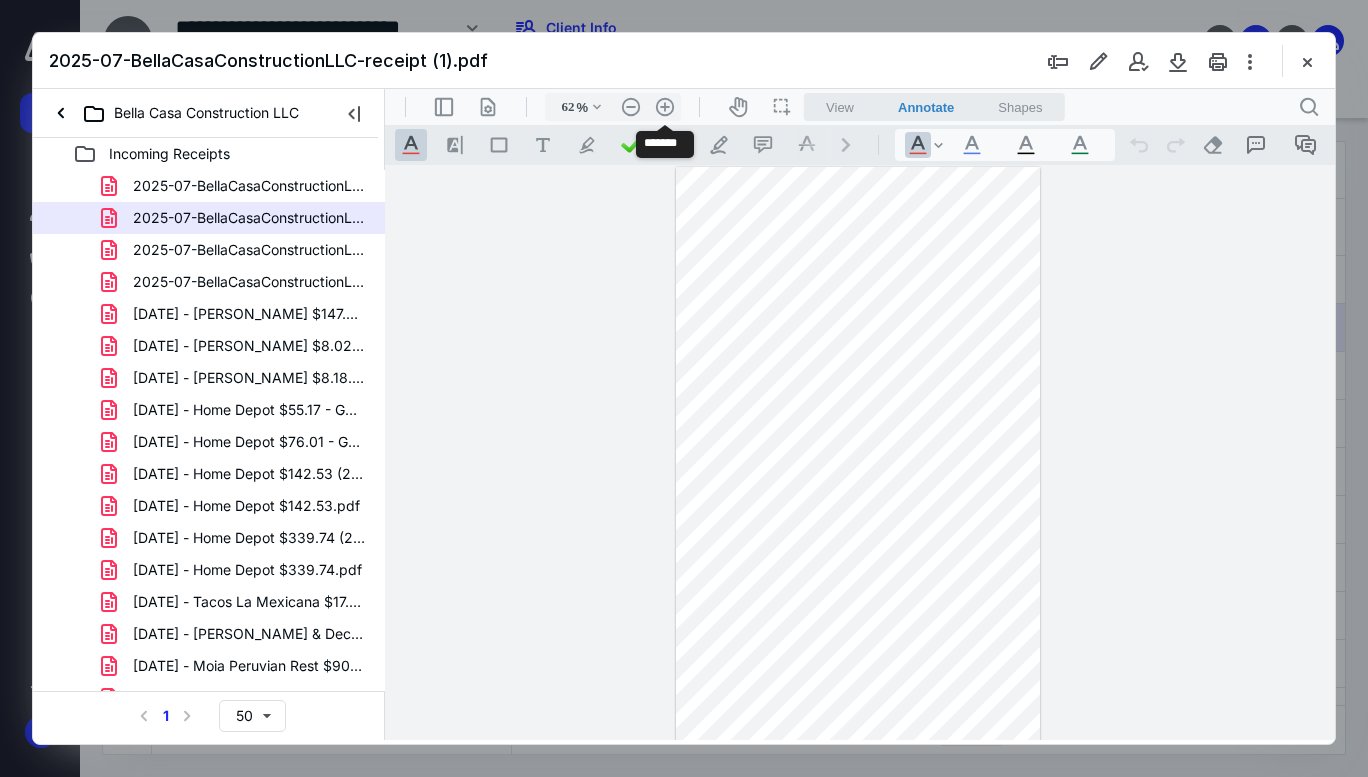 click on ".cls-1{fill:#abb0c4;} icon - header - zoom - in - line" at bounding box center [665, 107] 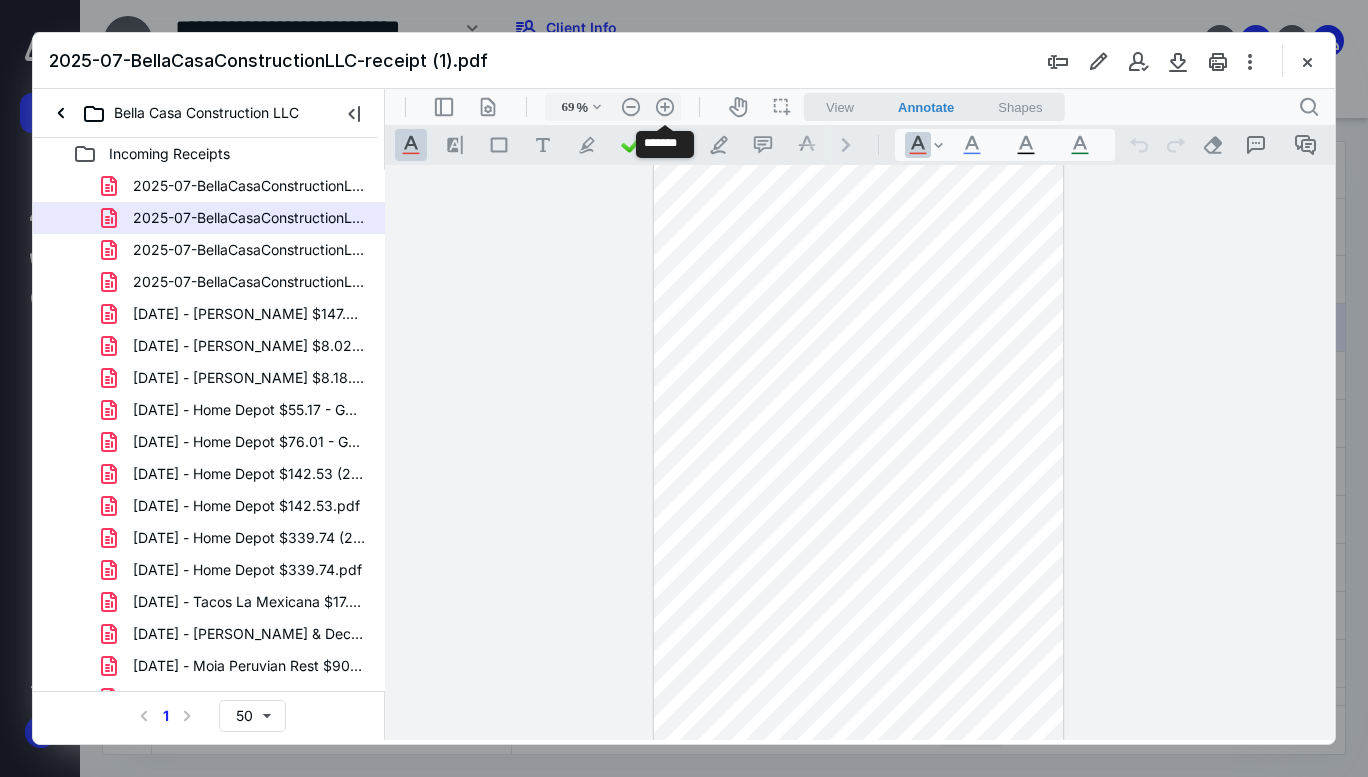 click on ".cls-1{fill:#abb0c4;} icon - header - zoom - in - line" at bounding box center [665, 107] 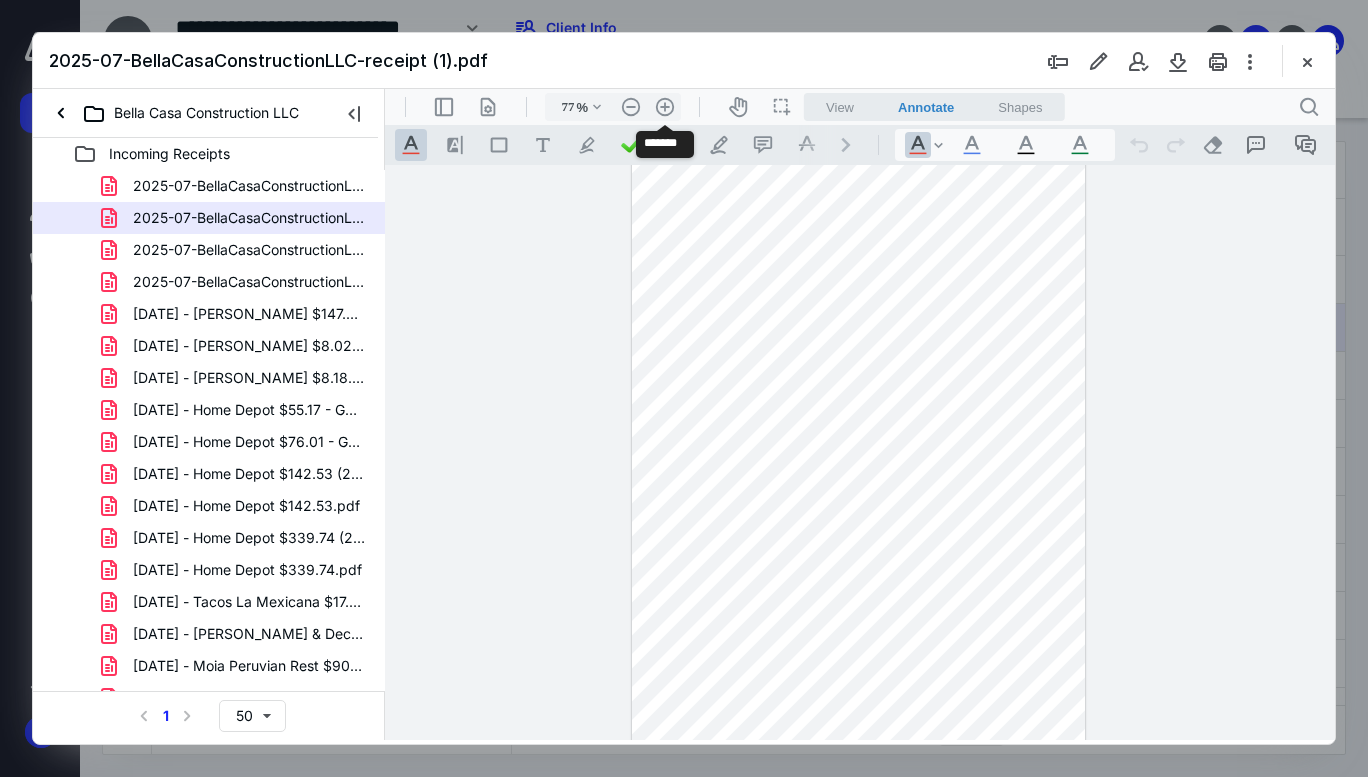 click on ".cls-1{fill:#abb0c4;} icon - header - zoom - in - line" at bounding box center [665, 107] 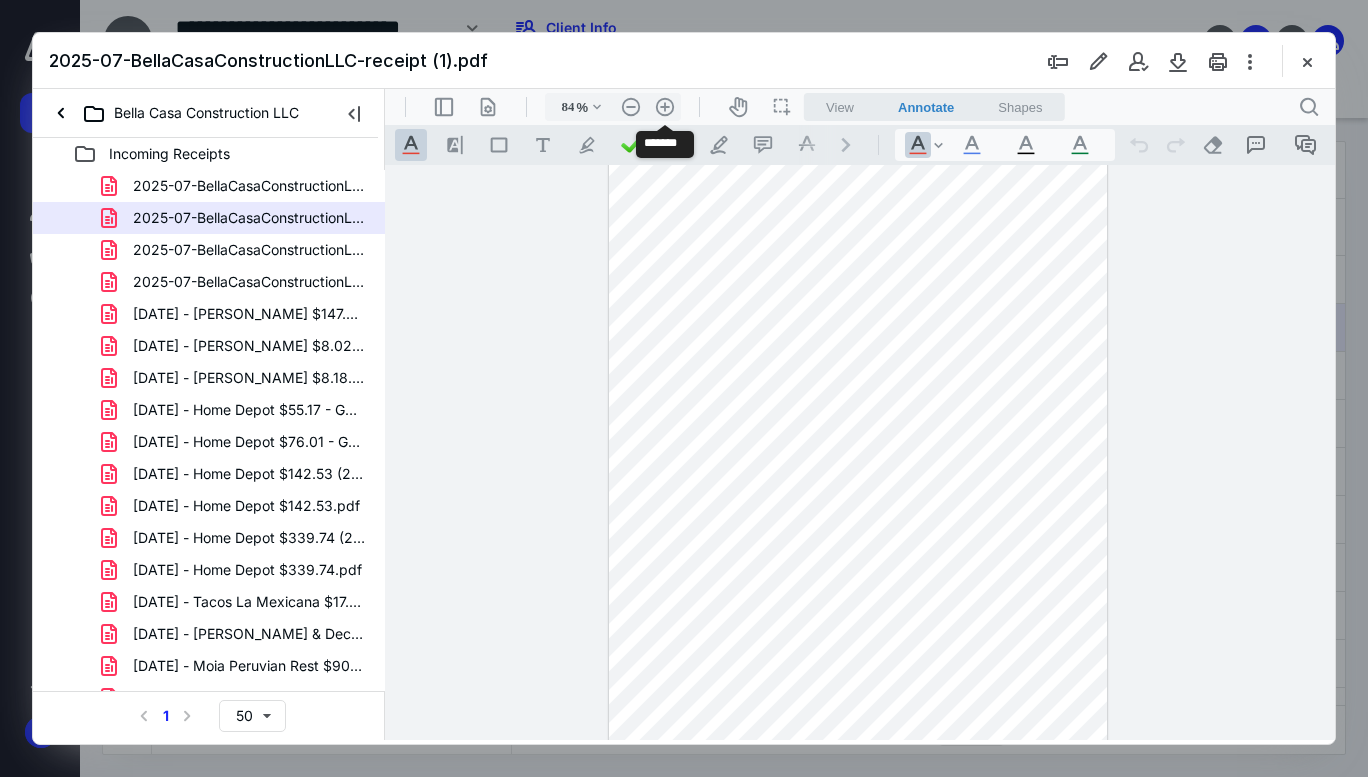 click on ".cls-1{fill:#abb0c4;} icon - header - zoom - in - line" at bounding box center [665, 107] 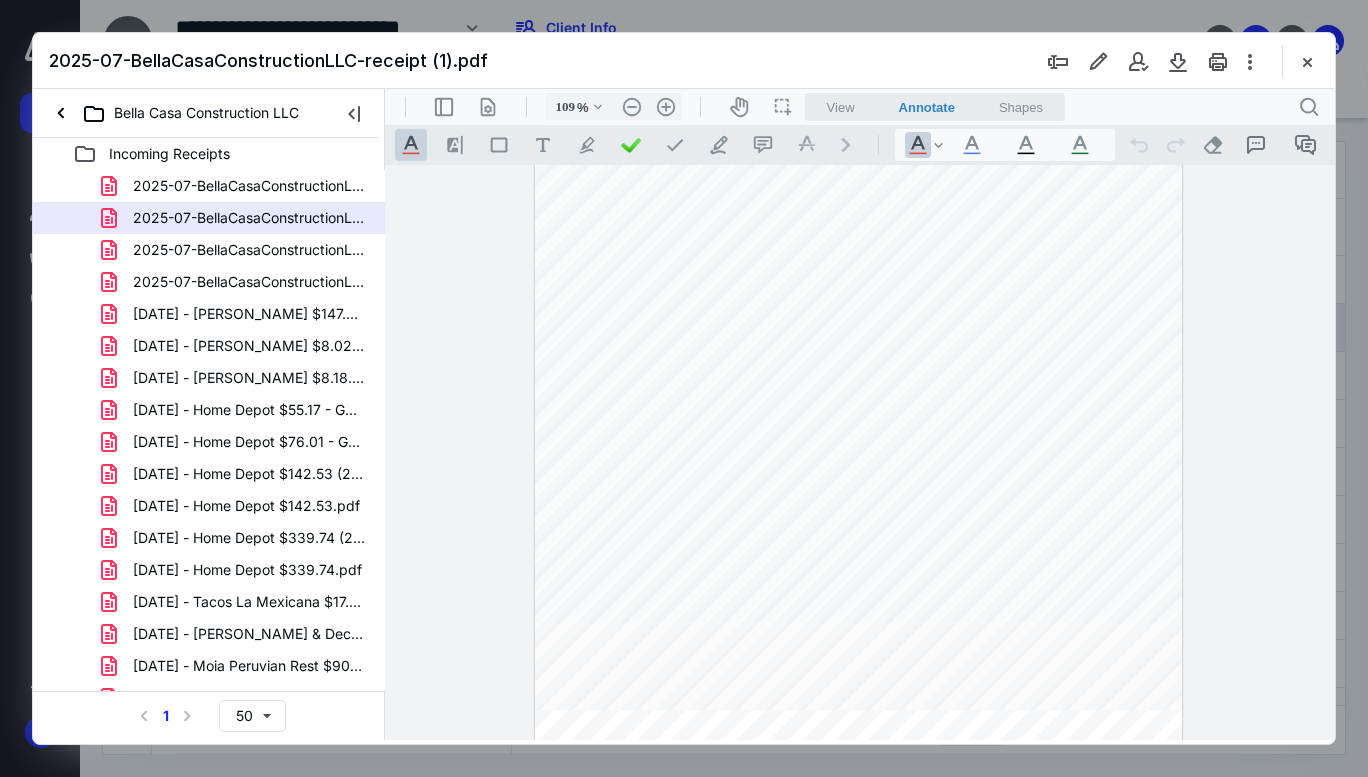 scroll, scrollTop: 893, scrollLeft: 0, axis: vertical 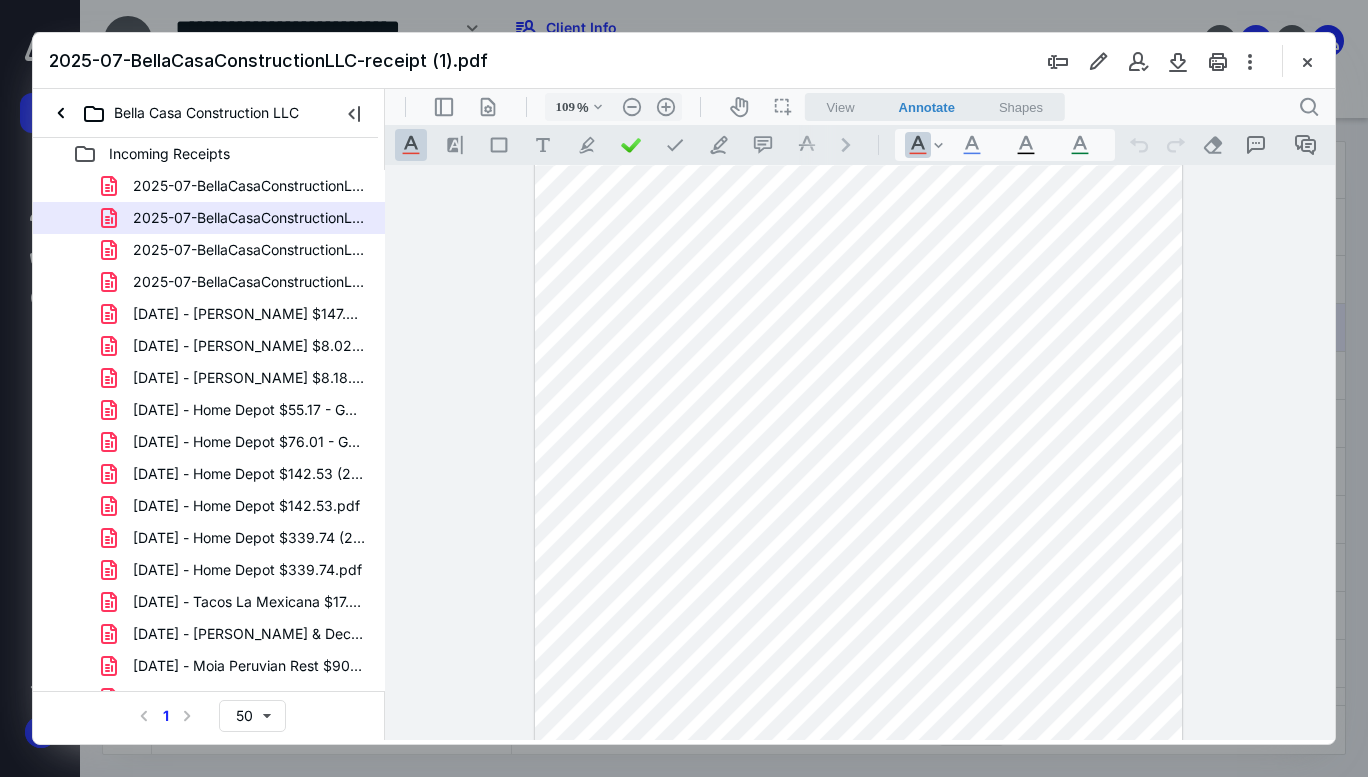 drag, startPoint x: 289, startPoint y: 256, endPoint x: 1356, endPoint y: 304, distance: 1068.0791 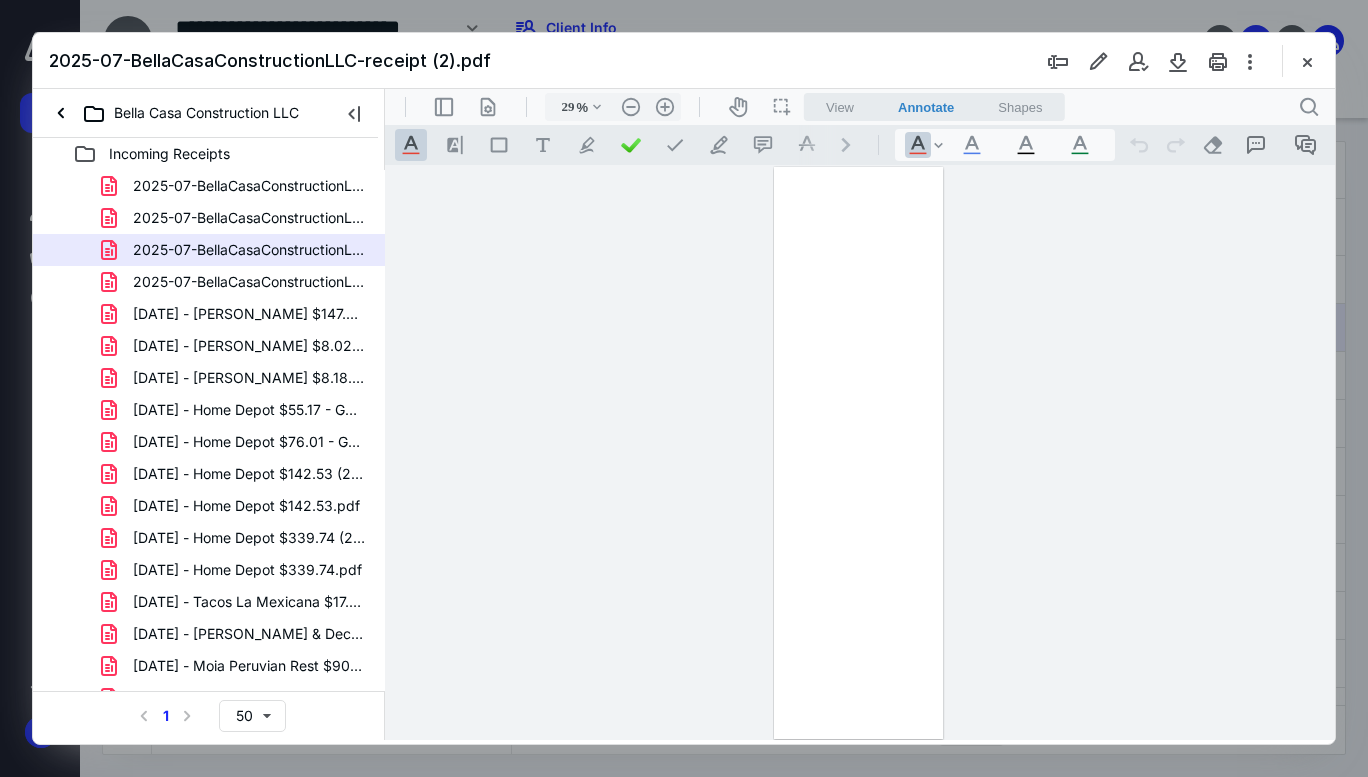 scroll, scrollTop: 0, scrollLeft: 0, axis: both 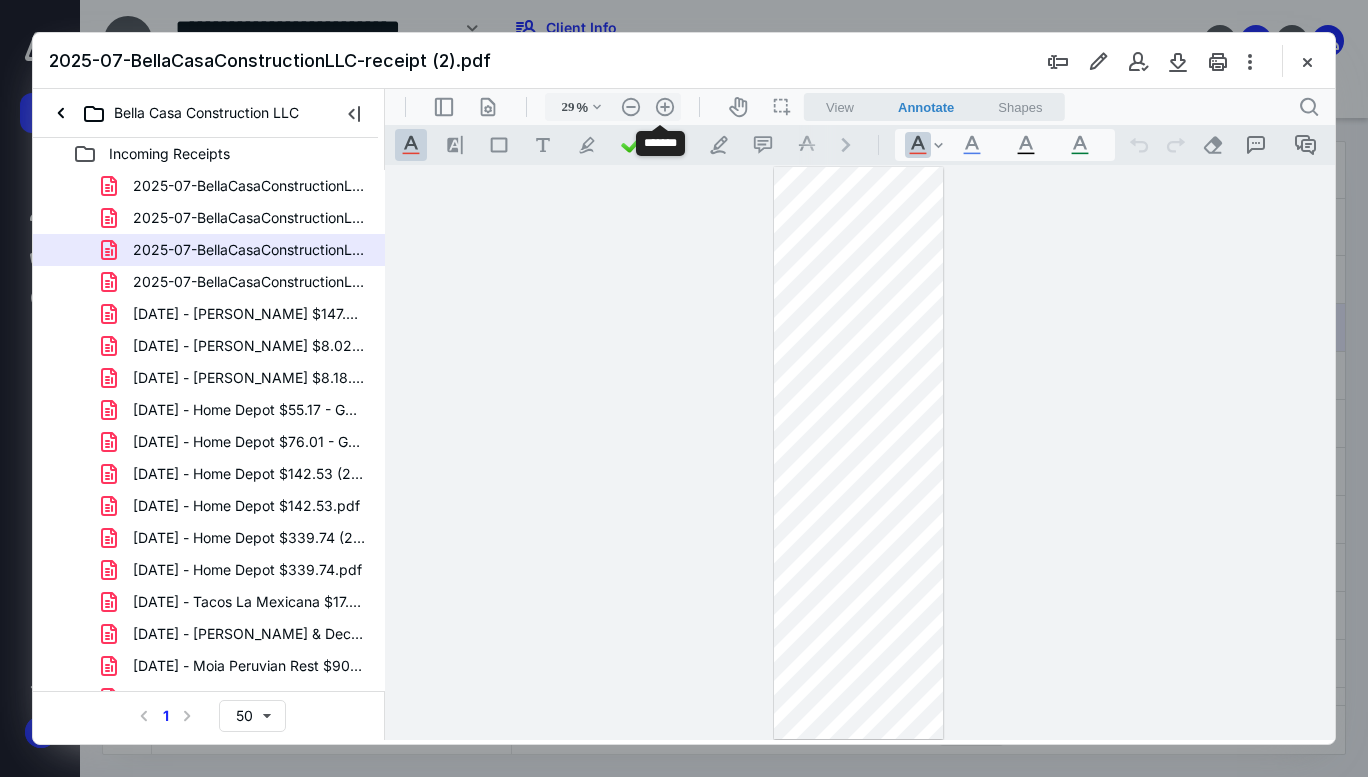 click on ".cls-1{fill:#abb0c4;} icon - header - zoom - in - line" at bounding box center [665, 107] 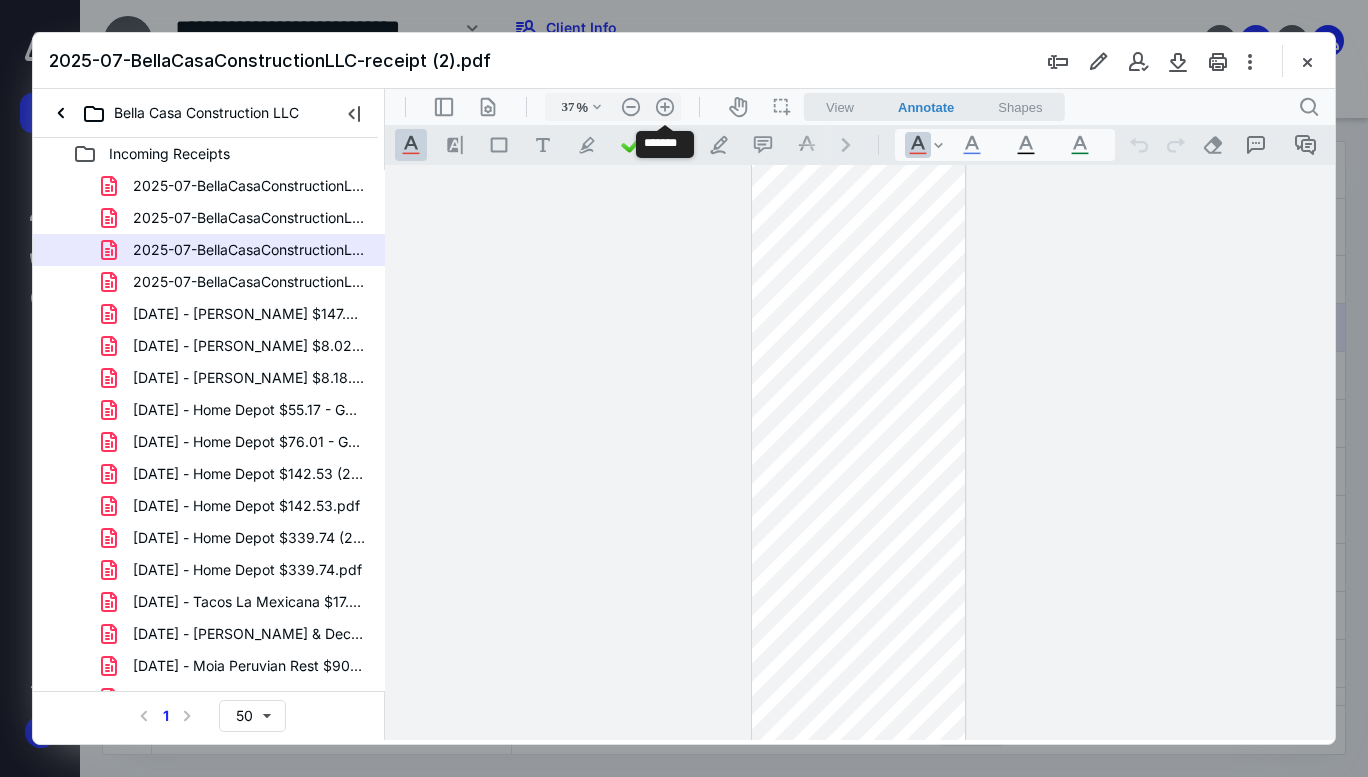 click on ".cls-1{fill:#abb0c4;} icon - header - zoom - in - line" at bounding box center [665, 107] 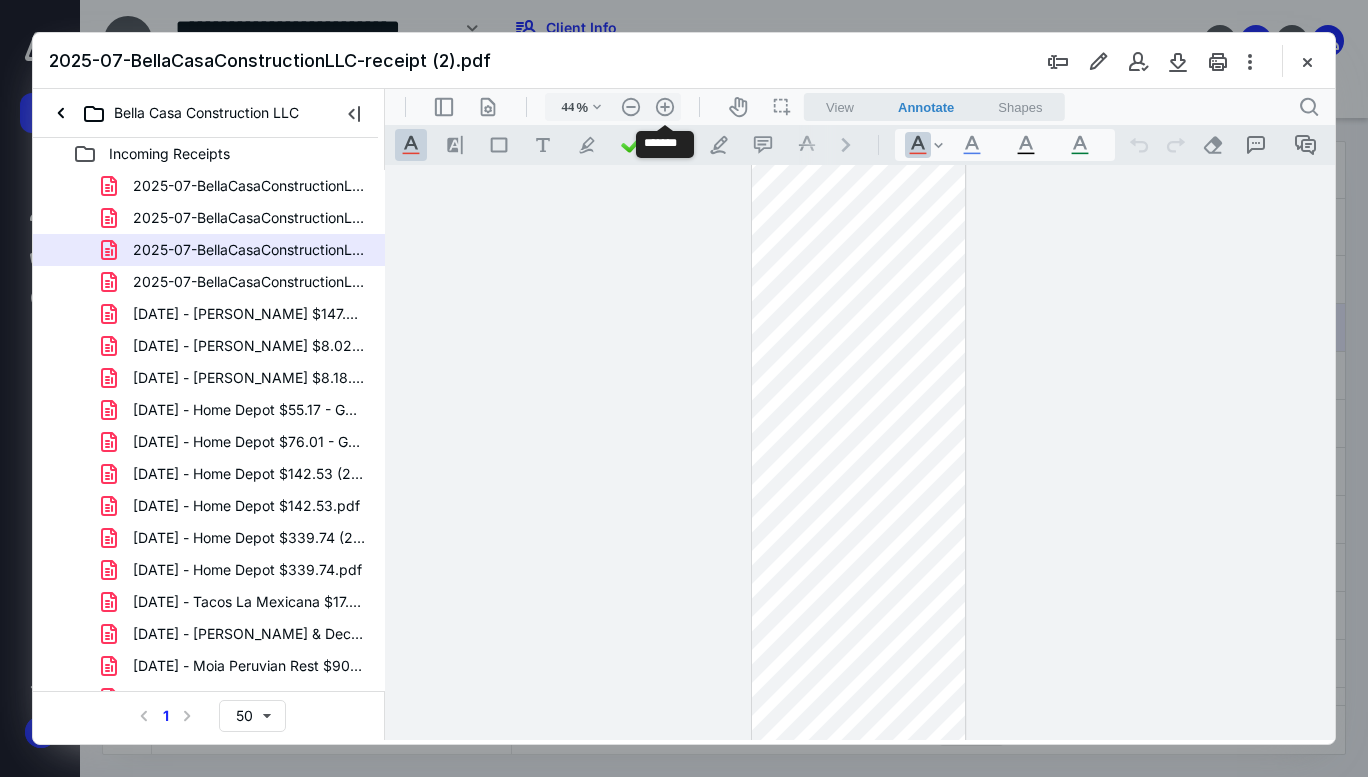 click on ".cls-1{fill:#abb0c4;} icon - header - zoom - in - line" at bounding box center (665, 107) 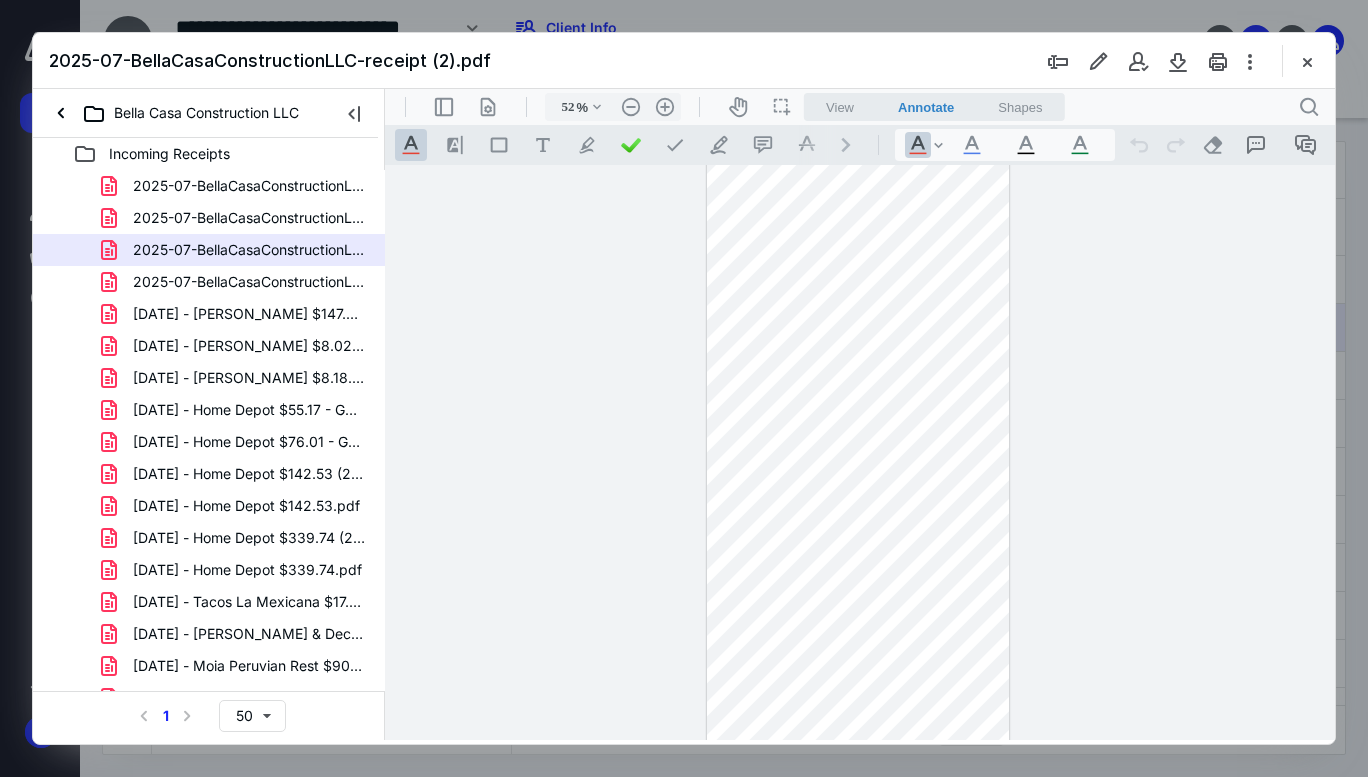 scroll, scrollTop: 251, scrollLeft: 0, axis: vertical 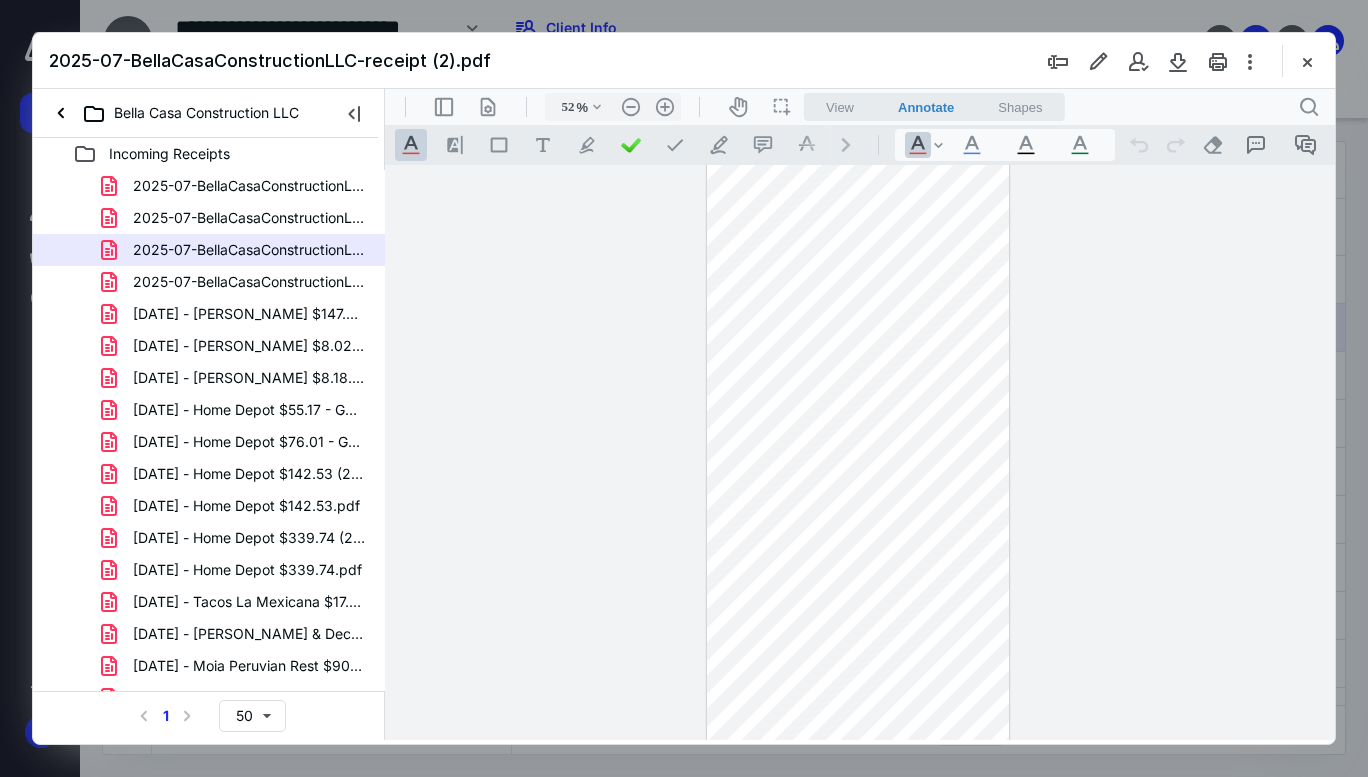 drag, startPoint x: 318, startPoint y: 295, endPoint x: 1321, endPoint y: 346, distance: 1004.2958 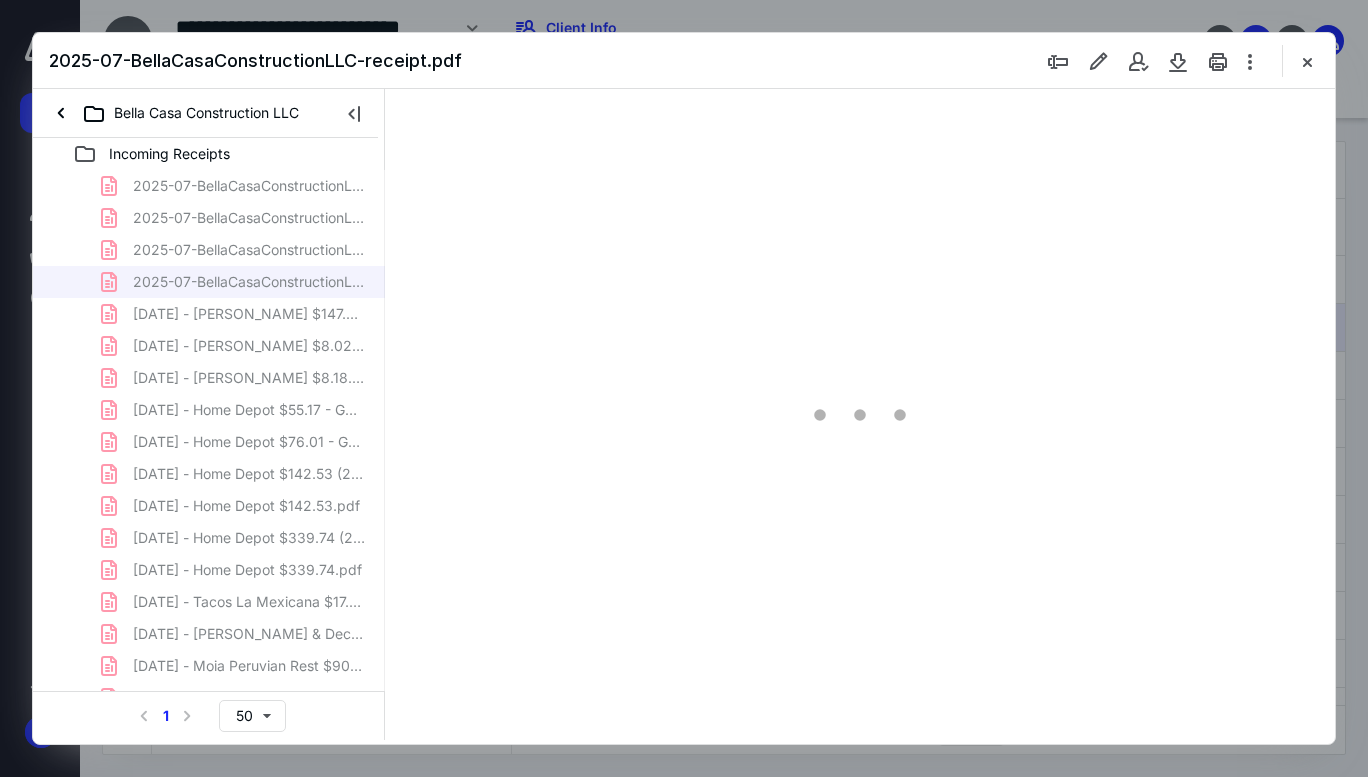 scroll, scrollTop: 0, scrollLeft: 0, axis: both 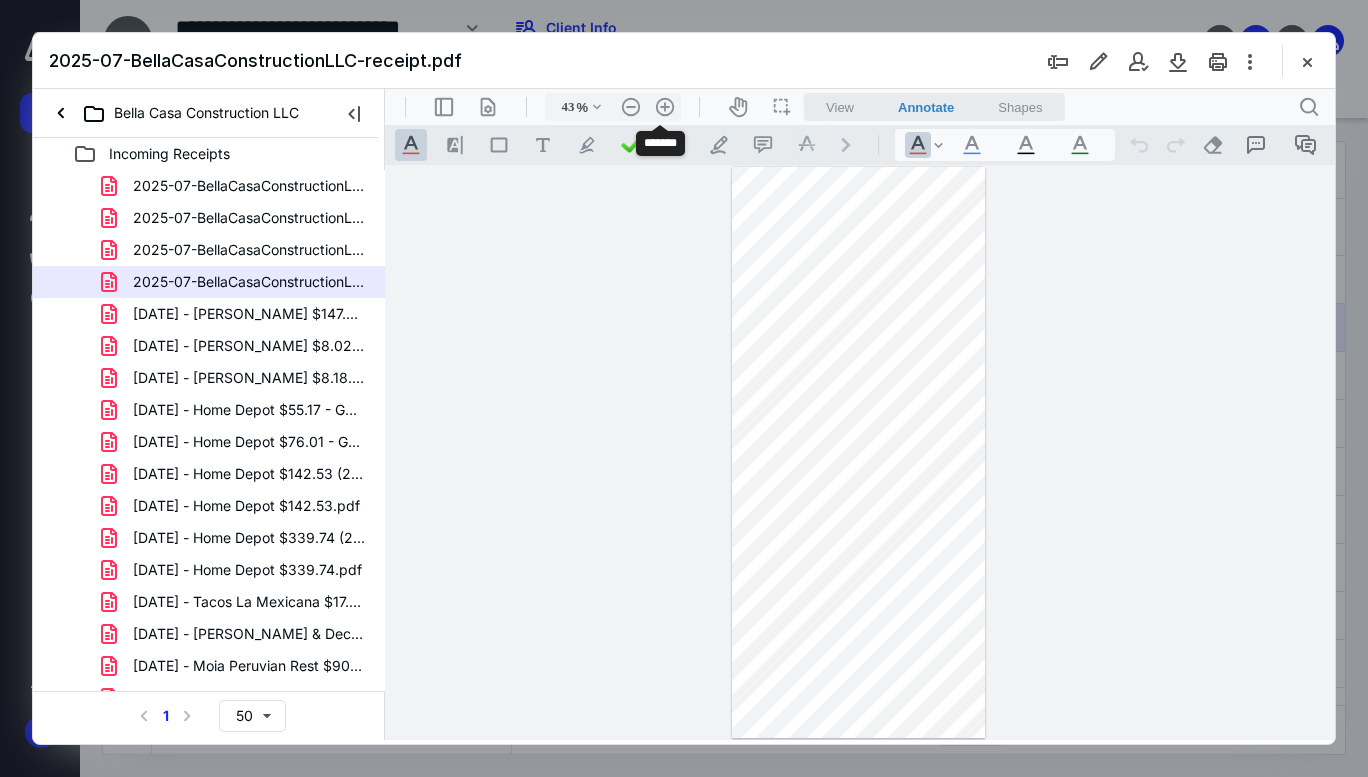 click on ".cls-1{fill:#abb0c4;} icon - header - zoom - in - line" at bounding box center [665, 107] 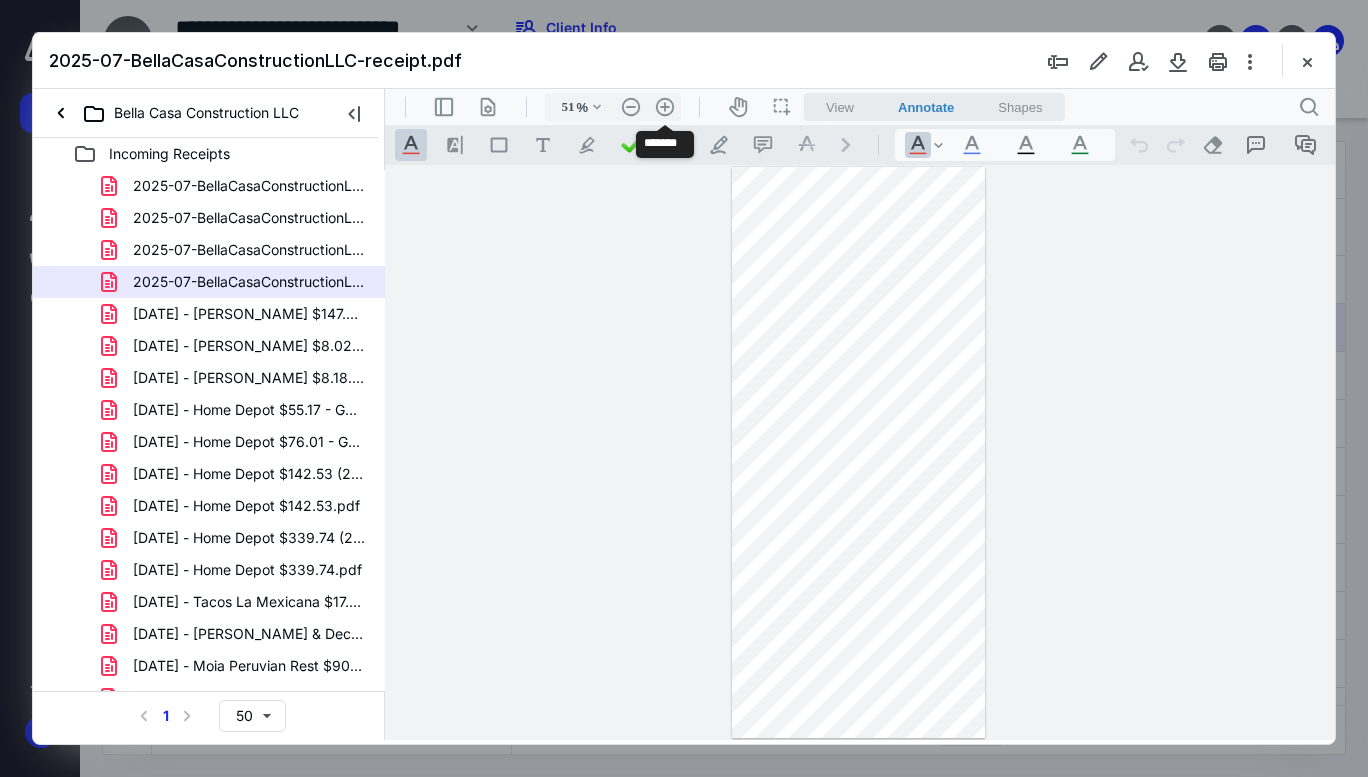 click on ".cls-1{fill:#abb0c4;} icon - header - zoom - in - line" at bounding box center [665, 107] 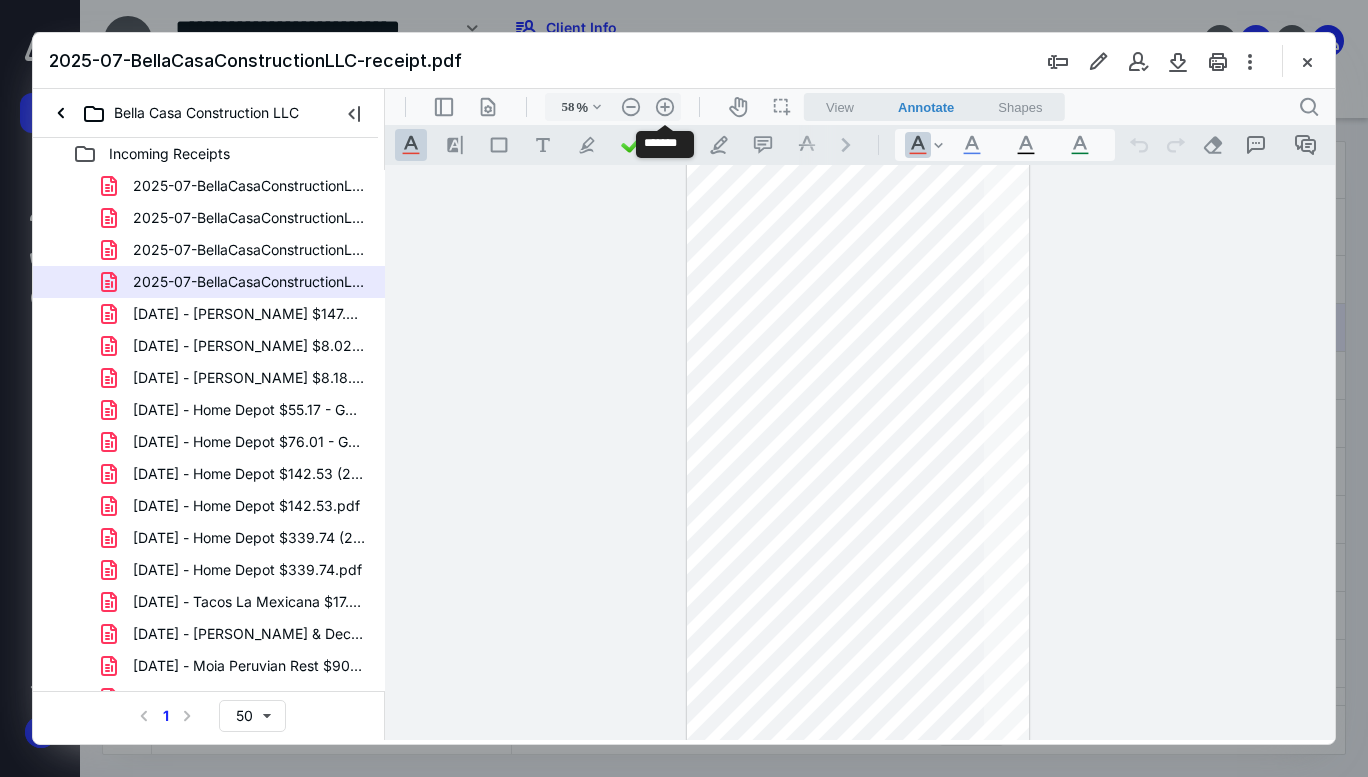 click on ".cls-1{fill:#abb0c4;} icon - header - zoom - in - line" at bounding box center (665, 107) 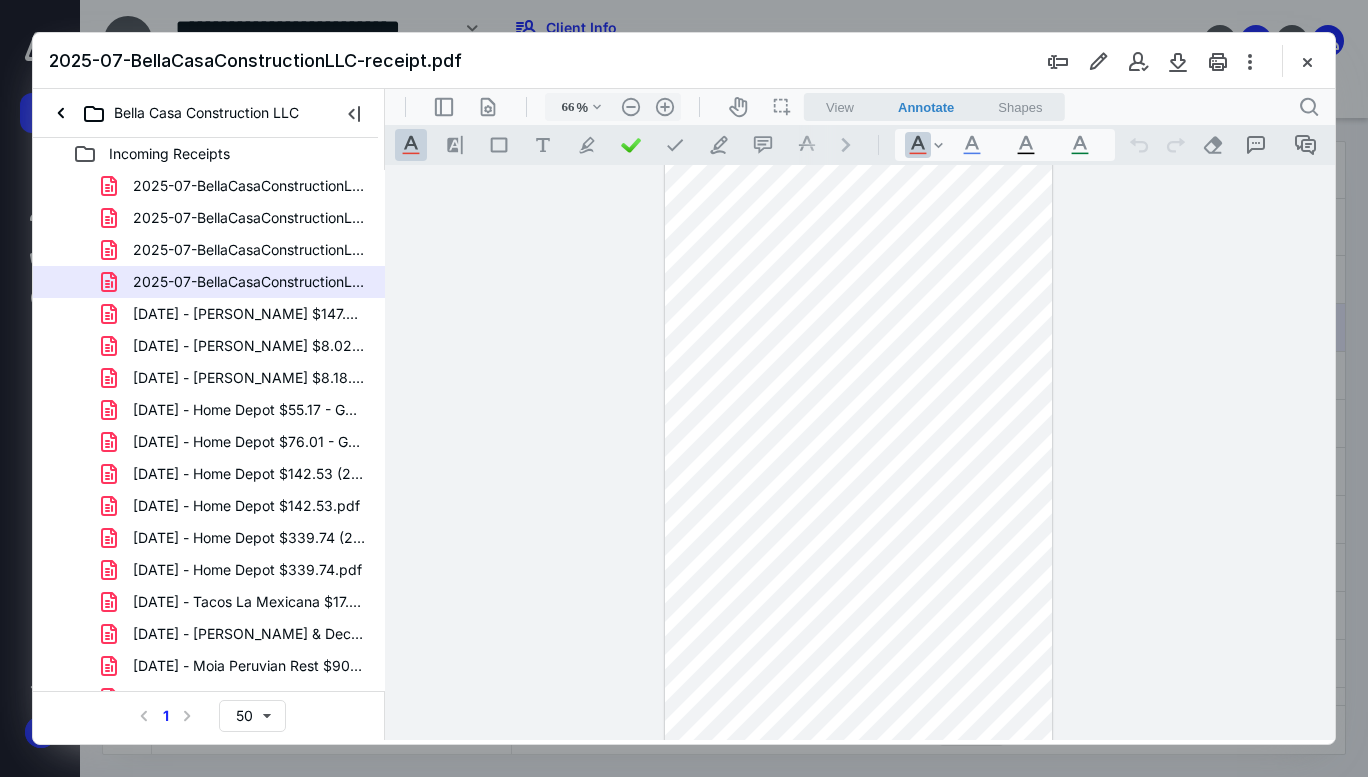 scroll, scrollTop: 0, scrollLeft: 0, axis: both 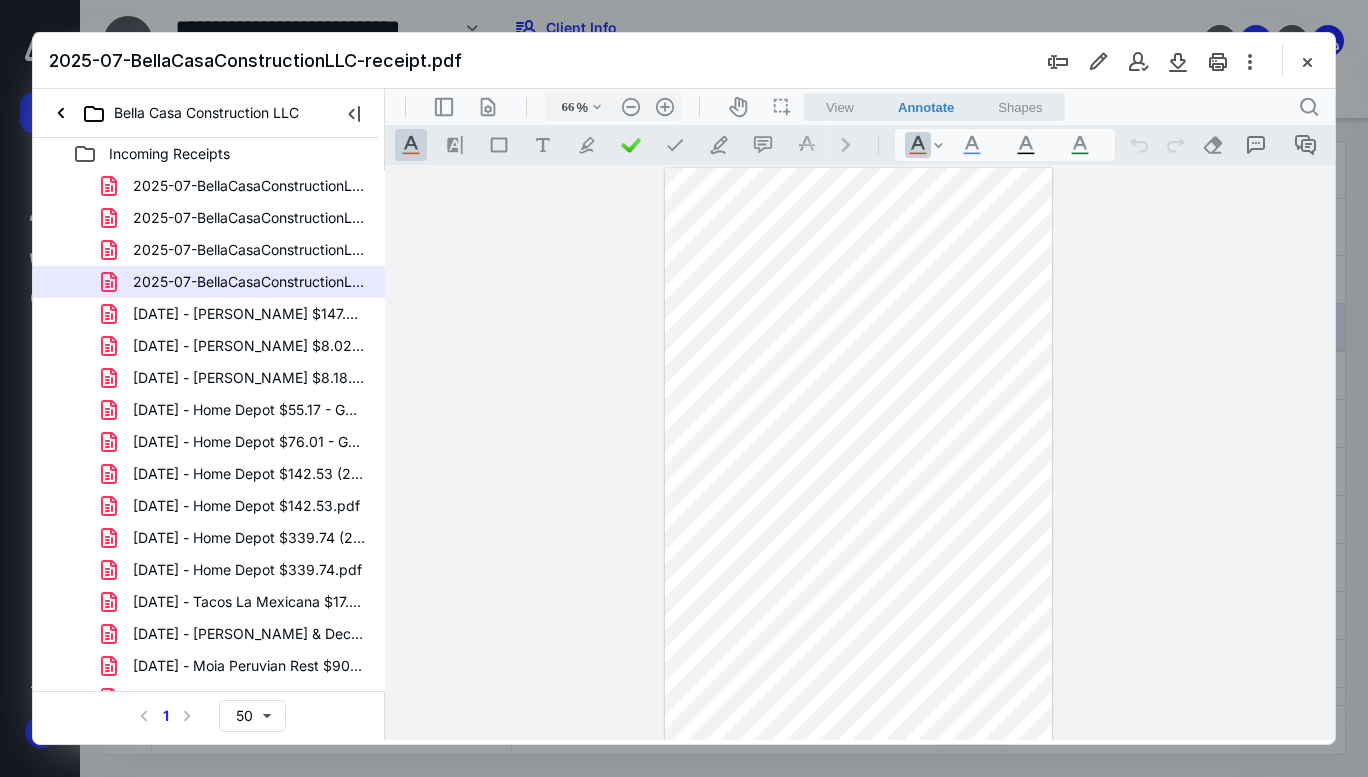 drag, startPoint x: 694, startPoint y: 135, endPoint x: 1311, endPoint y: 65, distance: 620.9581 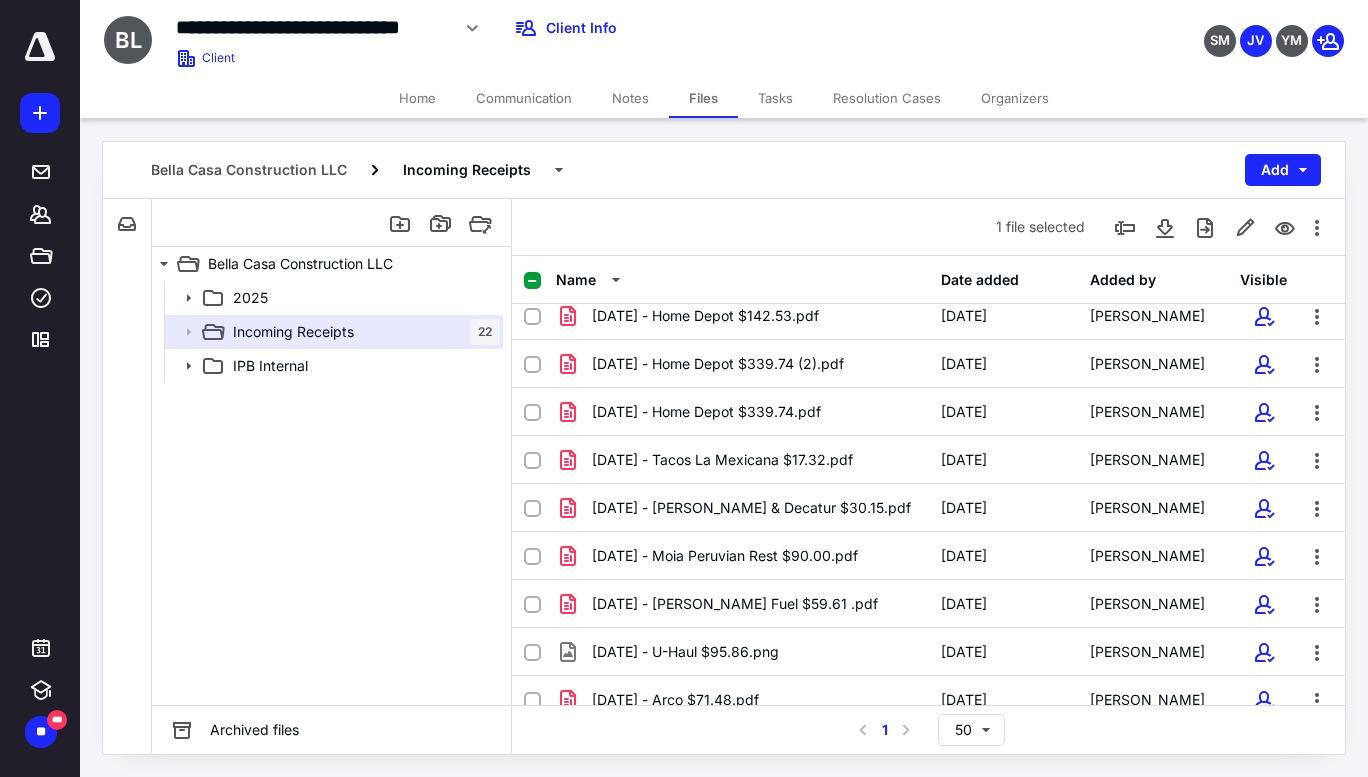 scroll, scrollTop: 108, scrollLeft: 0, axis: vertical 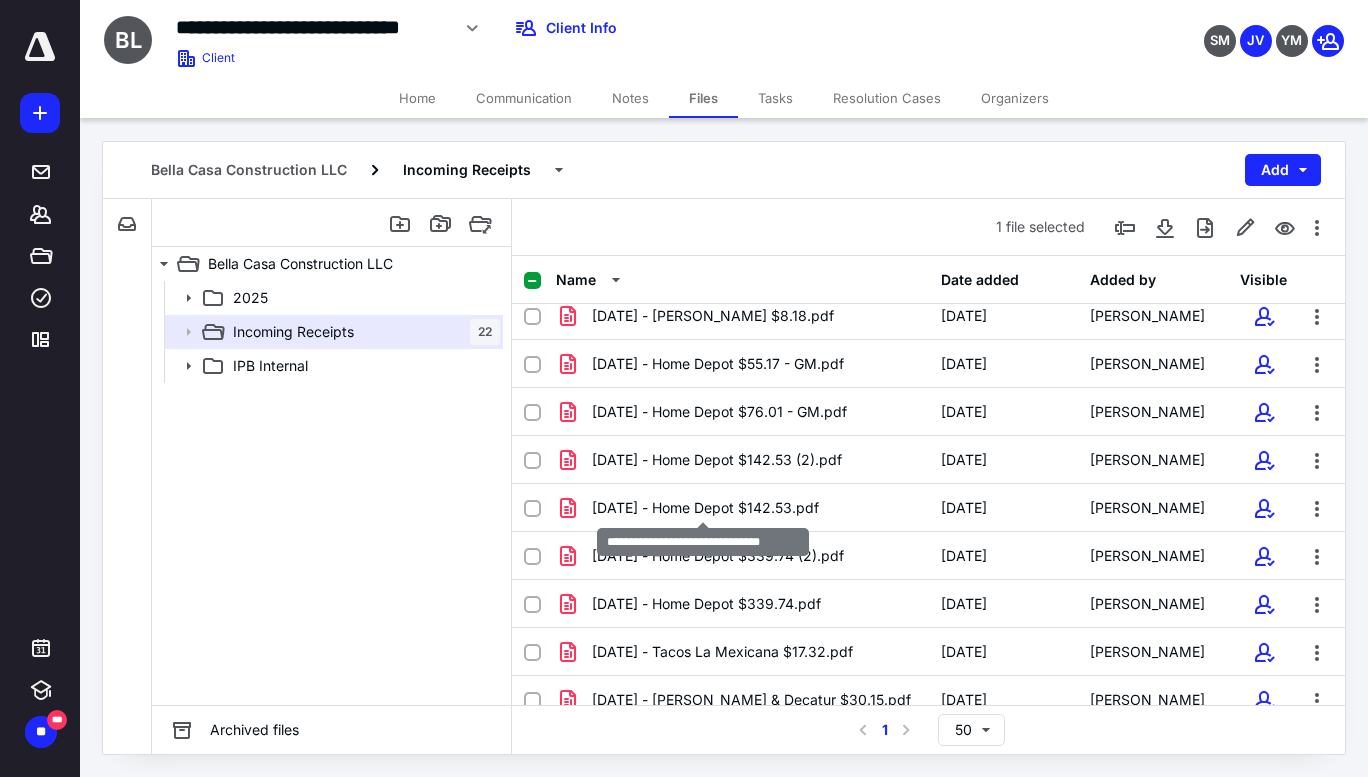 click on "[DATE] - Home Depot $142.53.pdf" at bounding box center (705, 508) 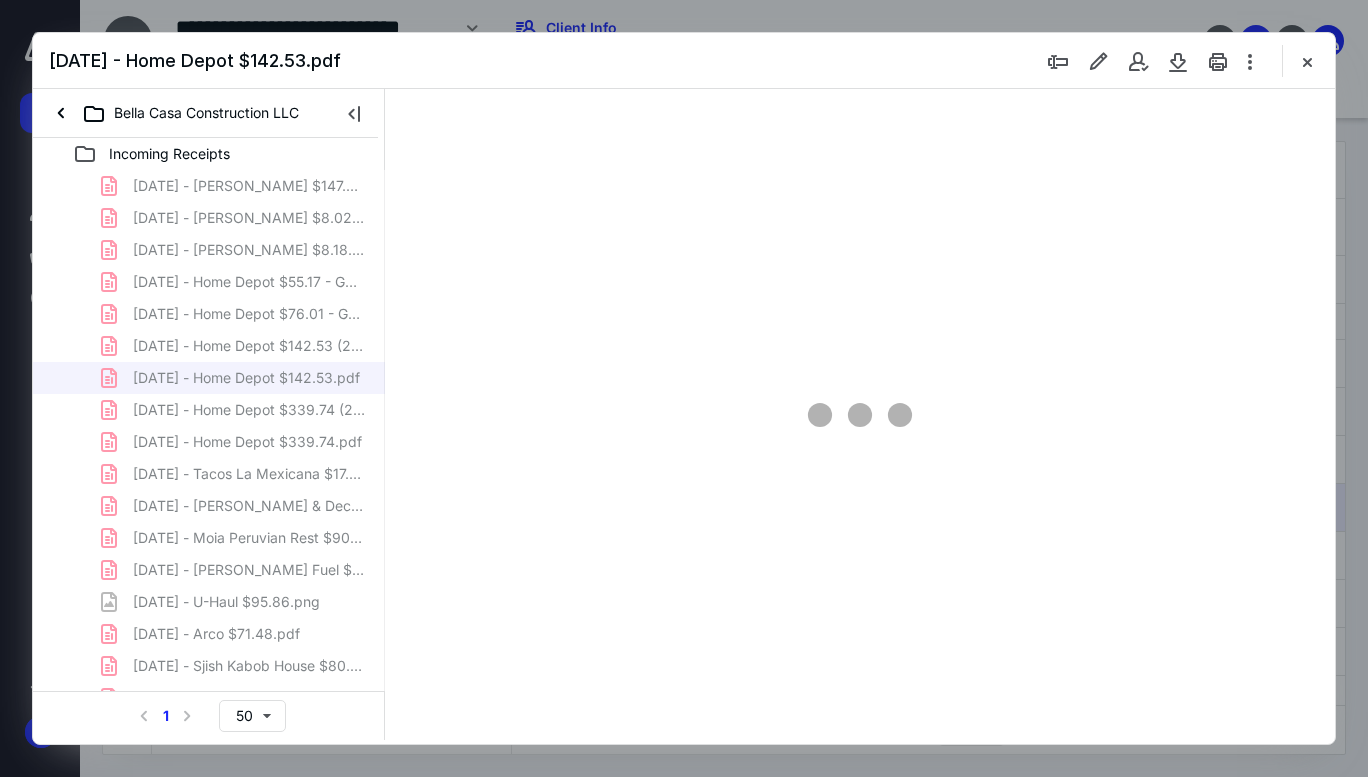 scroll, scrollTop: 0, scrollLeft: 0, axis: both 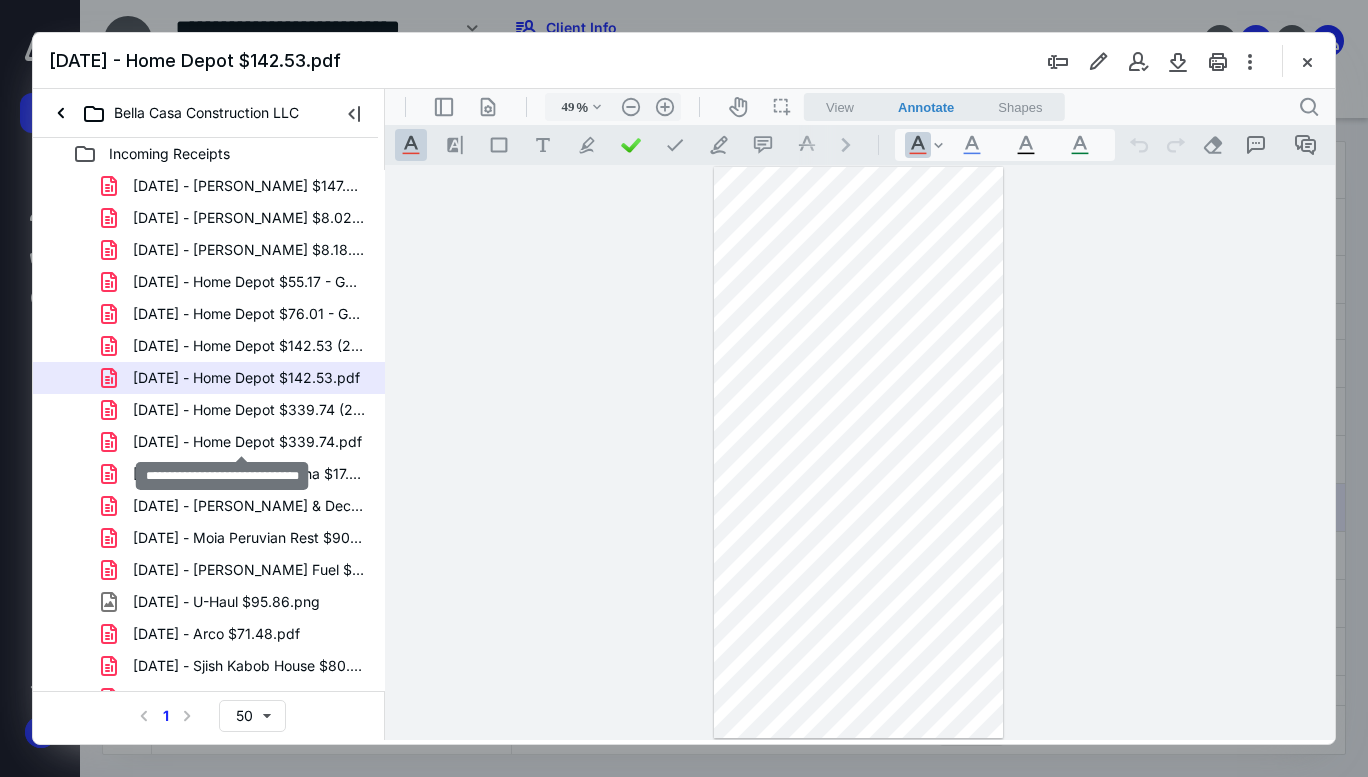 drag, startPoint x: 308, startPoint y: 437, endPoint x: 560, endPoint y: 324, distance: 276.17566 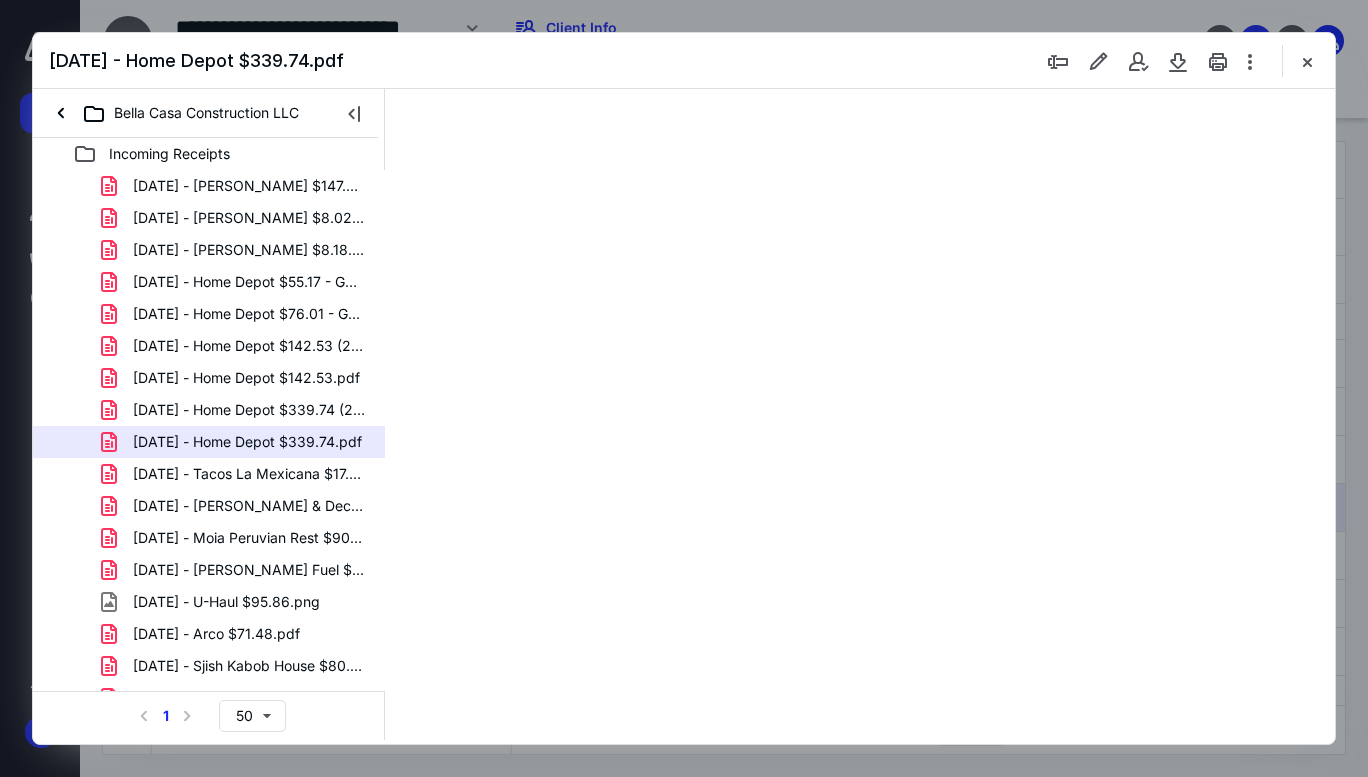 type on "37" 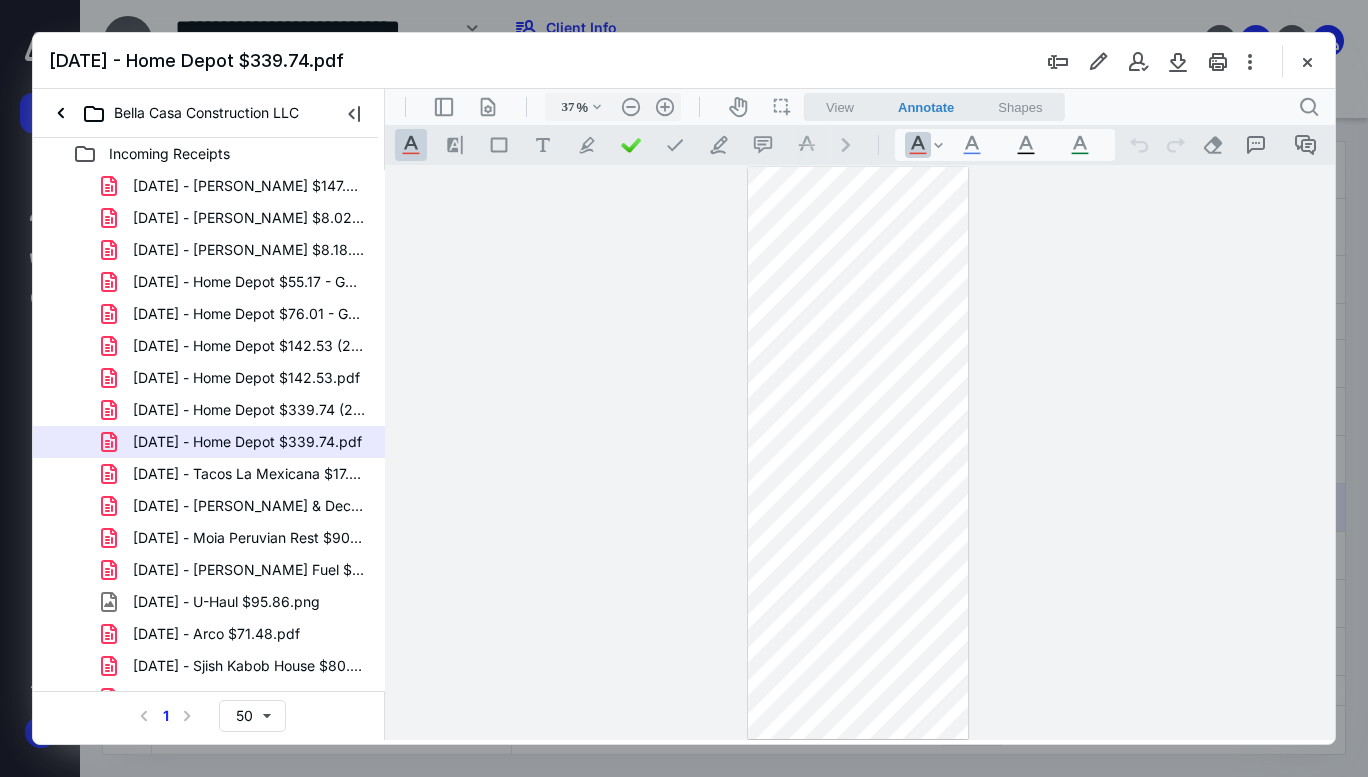 click at bounding box center (1307, 61) 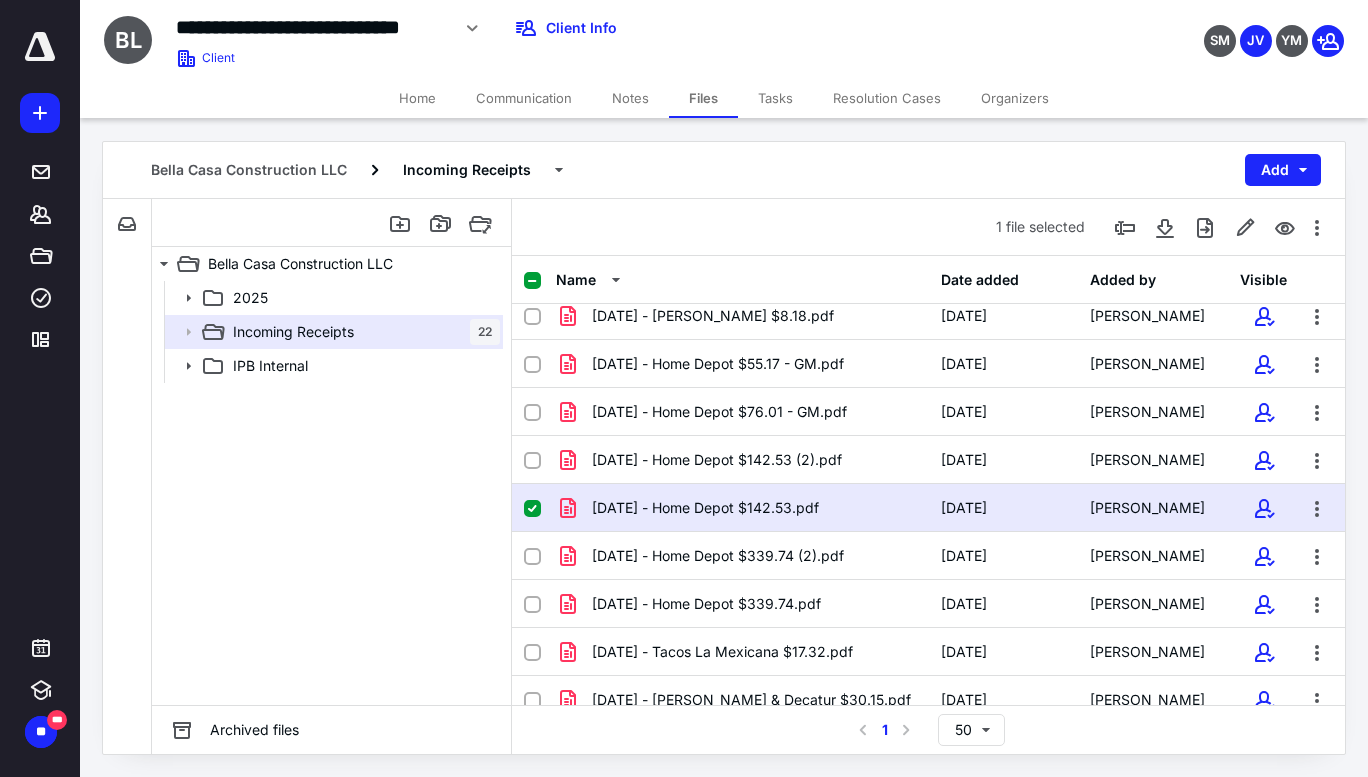 click on "[DATE] - Home Depot $142.53.pdf" at bounding box center (742, 508) 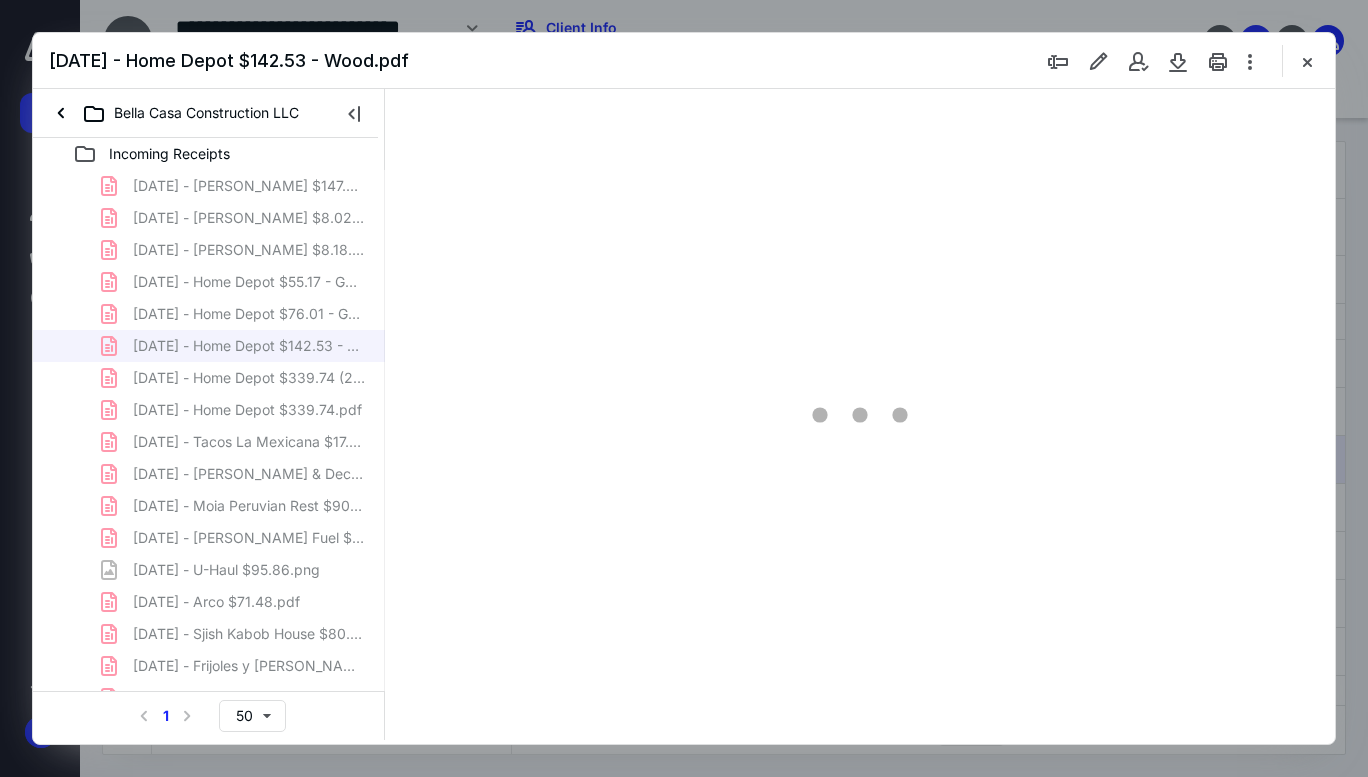 scroll, scrollTop: 0, scrollLeft: 0, axis: both 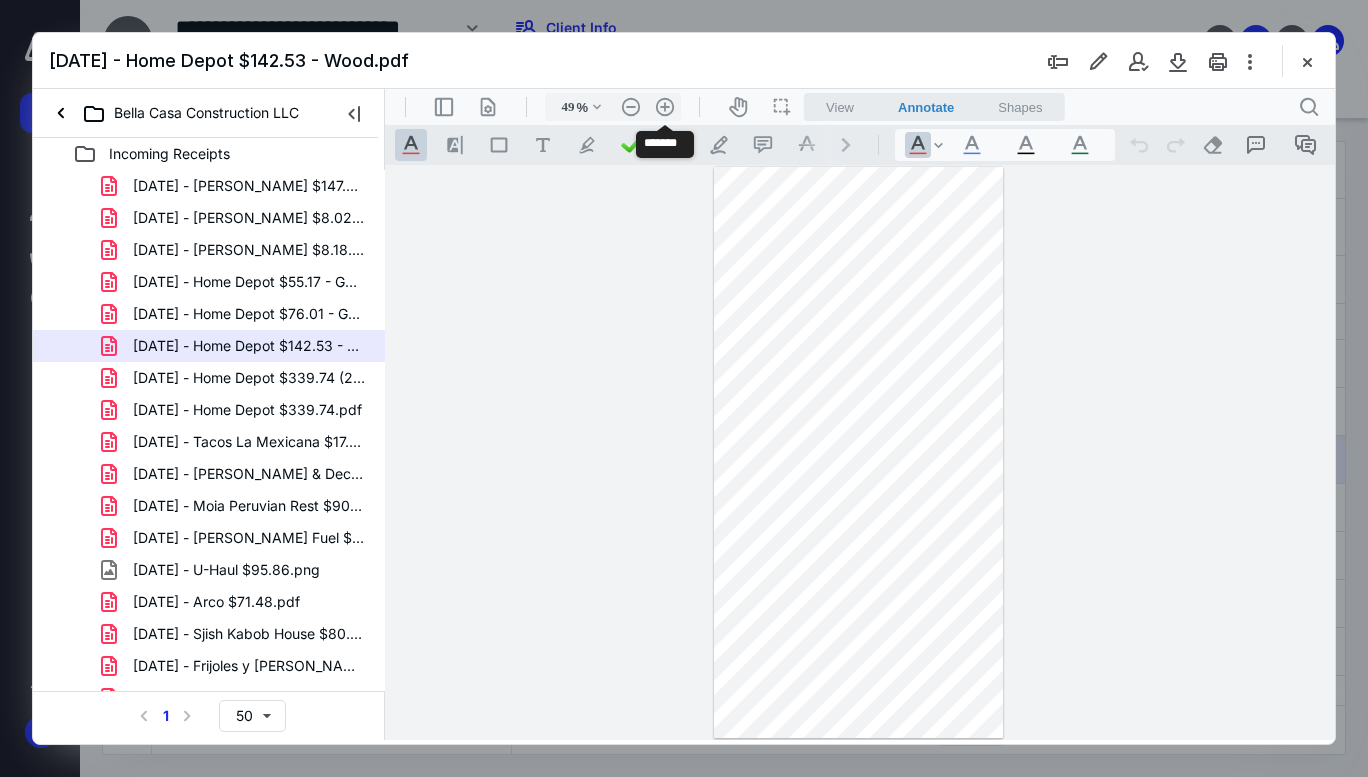 click on ".cls-1{fill:#abb0c4;} icon - header - zoom - in - line" at bounding box center [665, 107] 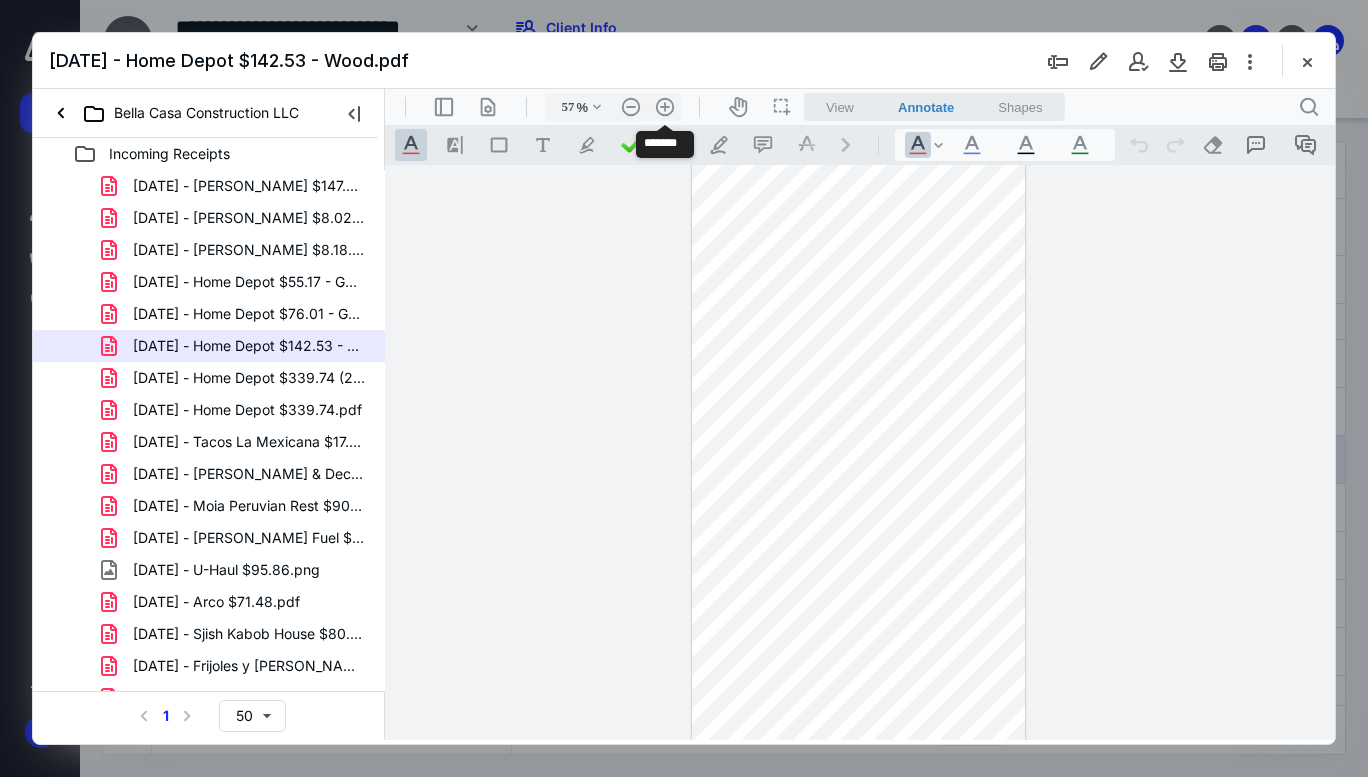 click on ".cls-1{fill:#abb0c4;} icon - header - zoom - in - line" at bounding box center [665, 107] 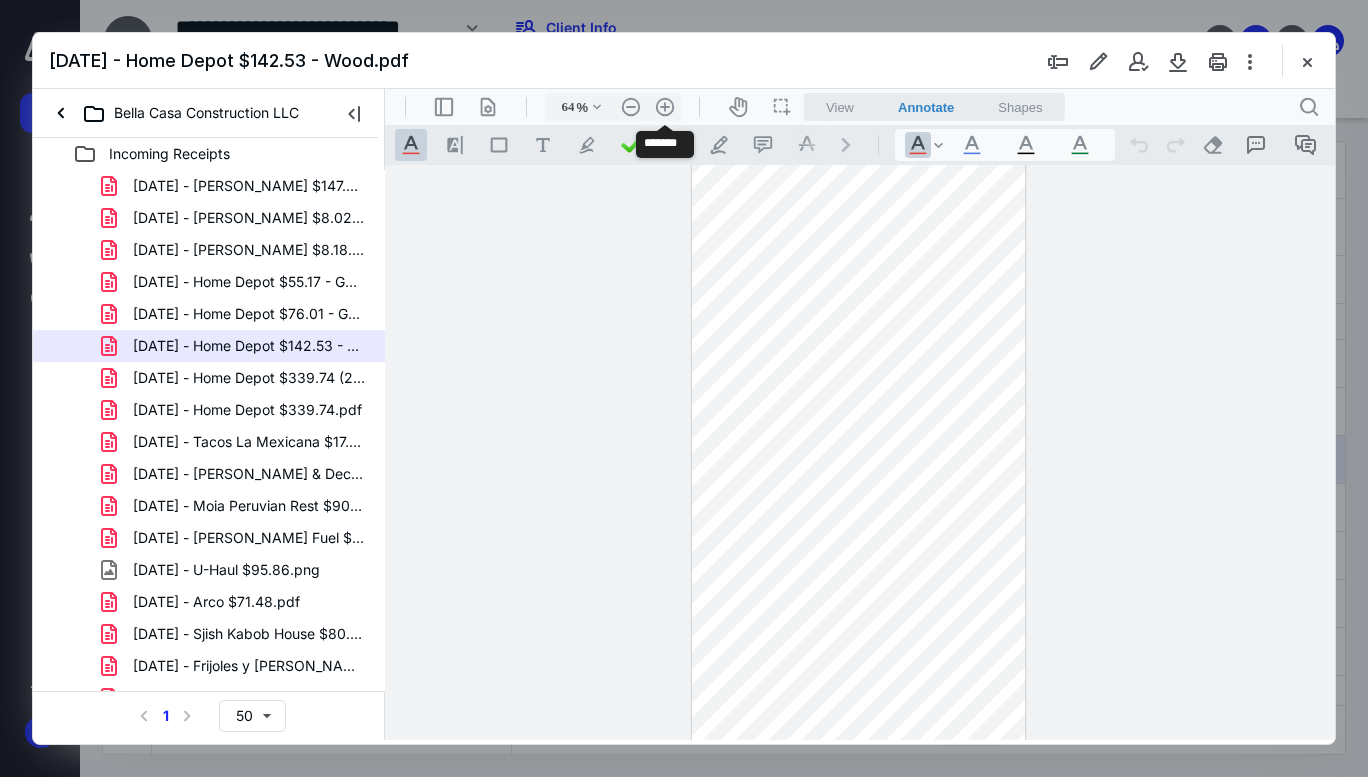 click on ".cls-1{fill:#abb0c4;} icon - header - zoom - in - line" at bounding box center [665, 107] 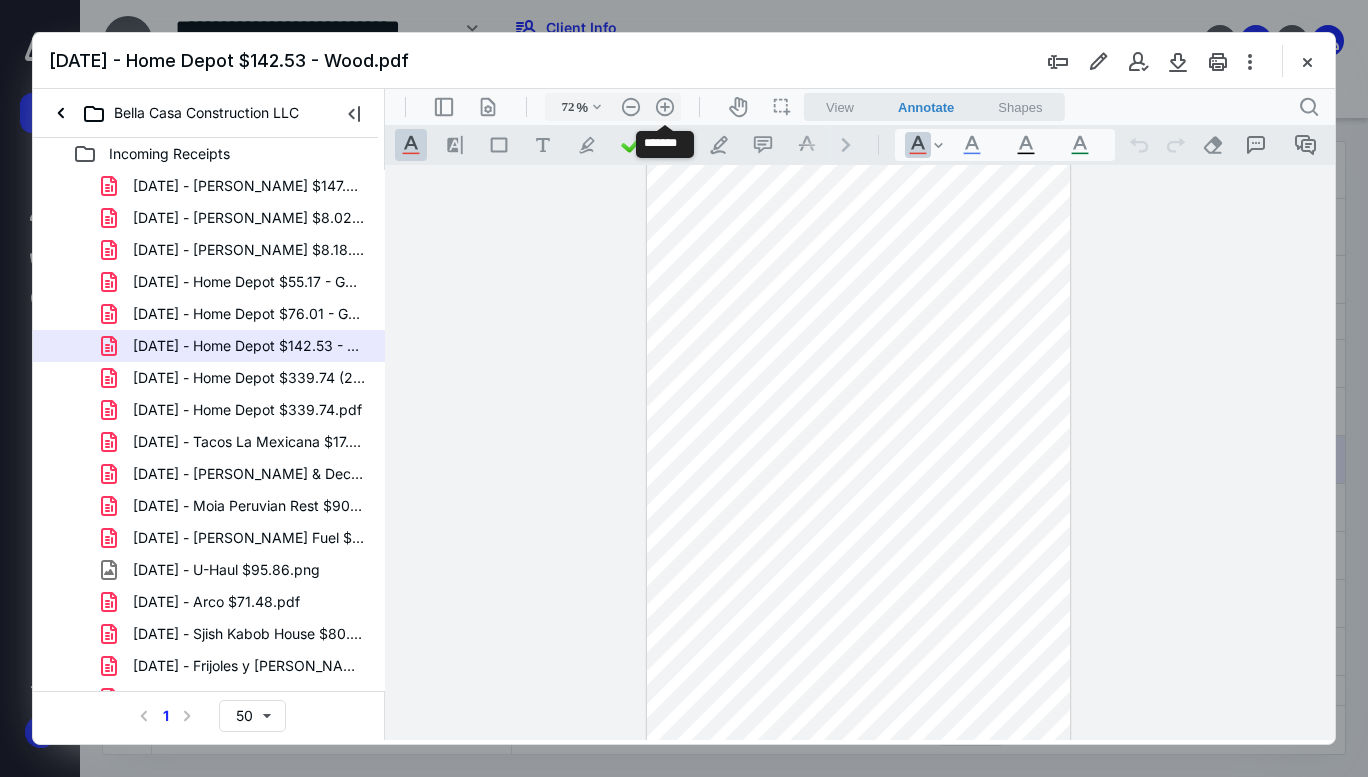 scroll, scrollTop: 115, scrollLeft: 0, axis: vertical 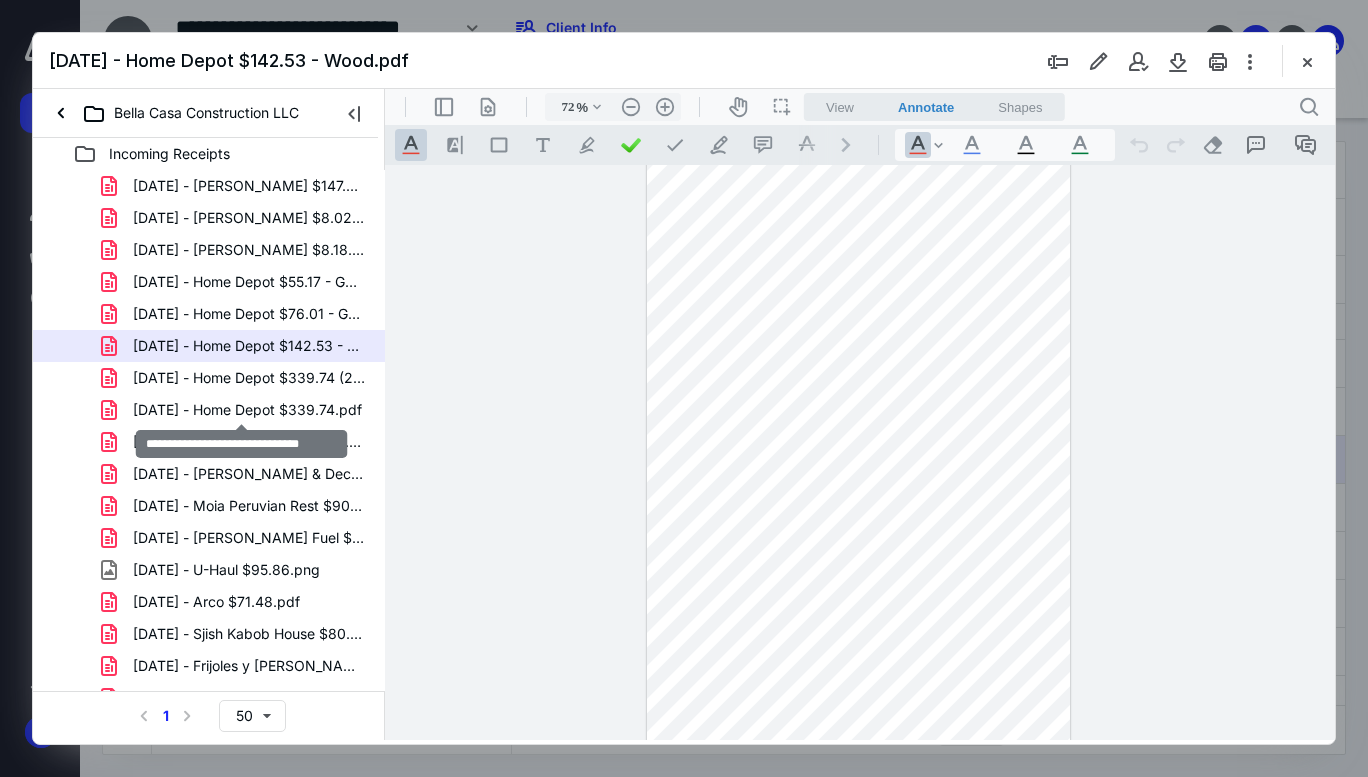 click on "[DATE] - Home Depot $339.74.pdf" at bounding box center (247, 410) 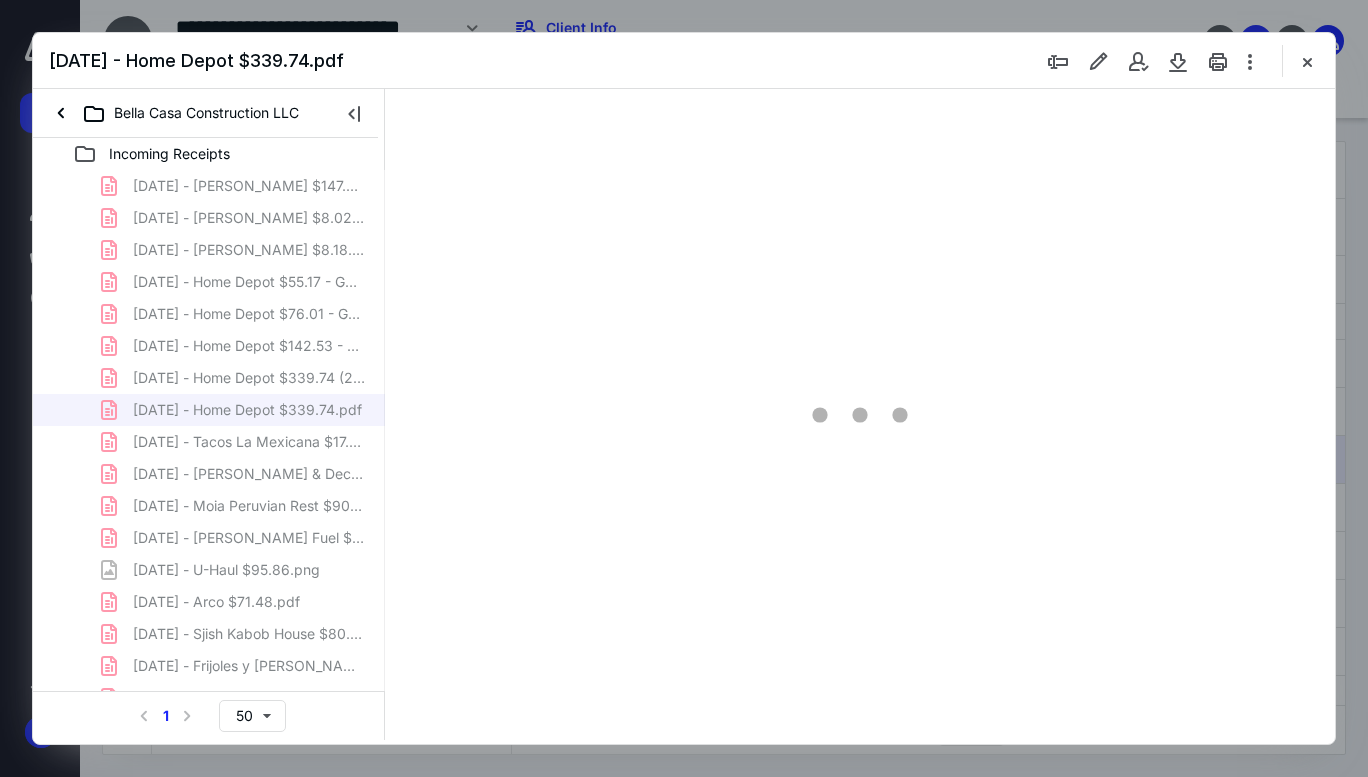 type on "37" 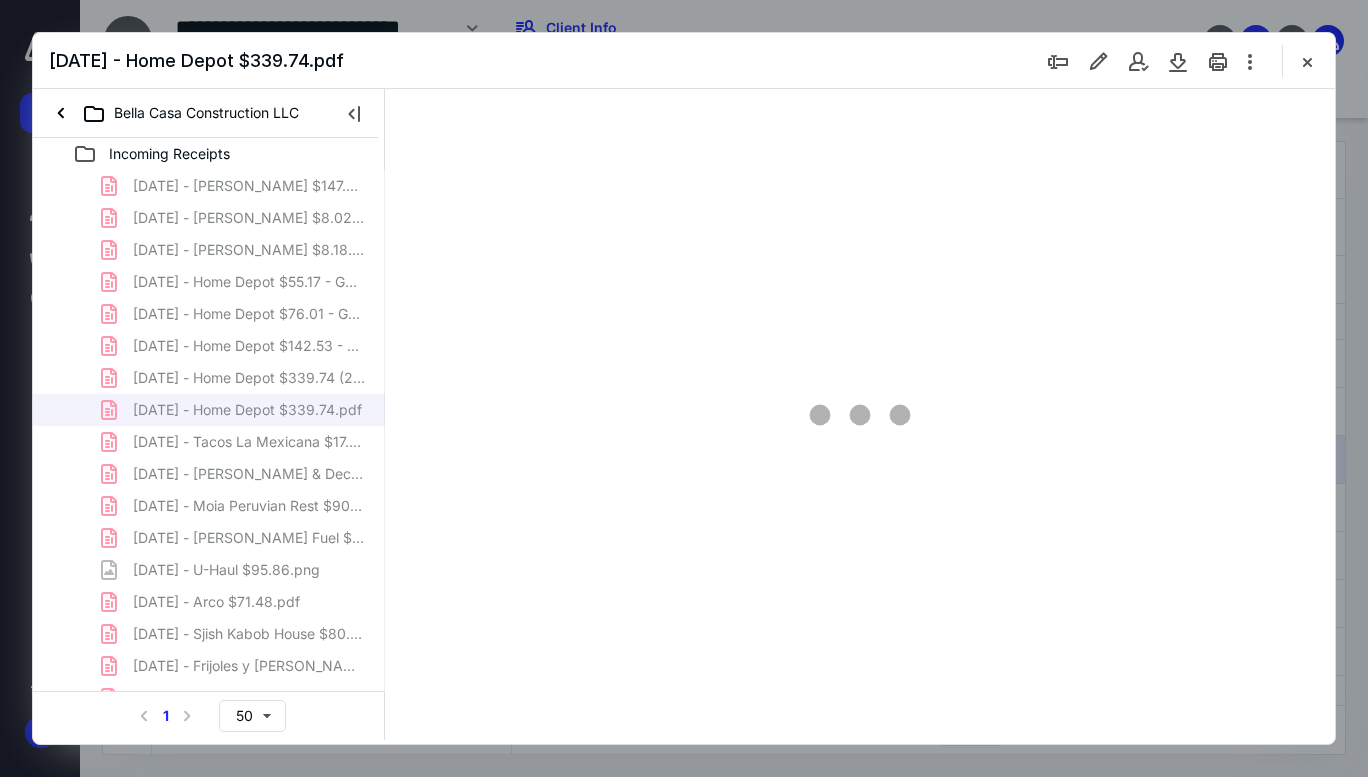 scroll, scrollTop: 0, scrollLeft: 0, axis: both 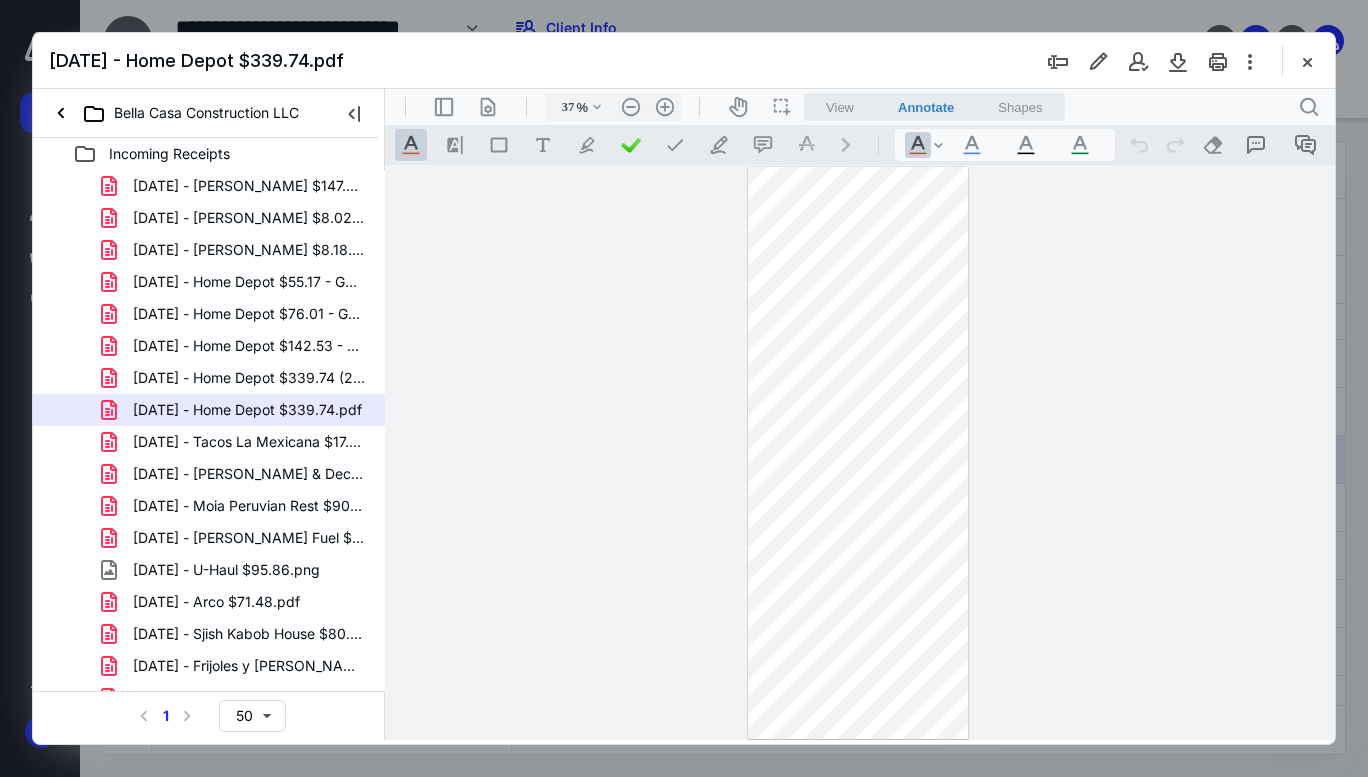 click at bounding box center [1307, 61] 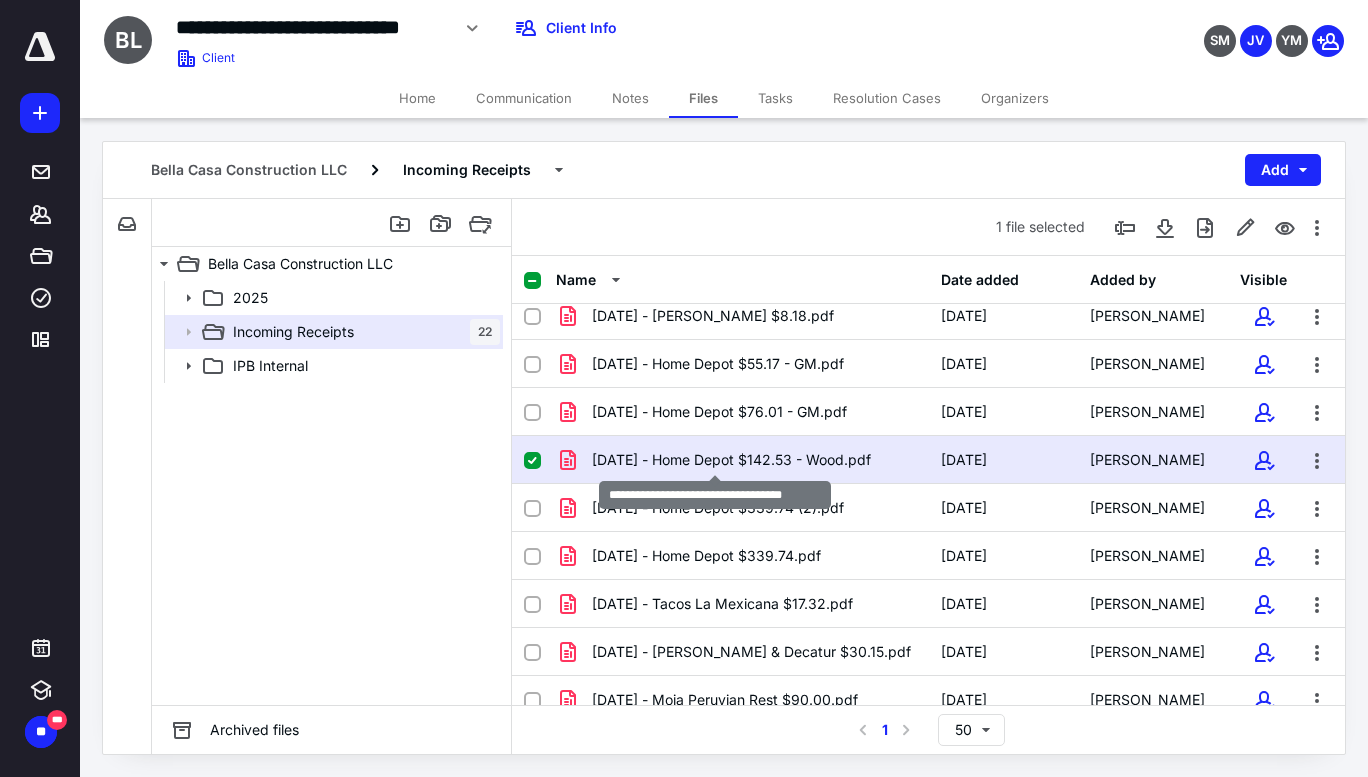scroll, scrollTop: 208, scrollLeft: 0, axis: vertical 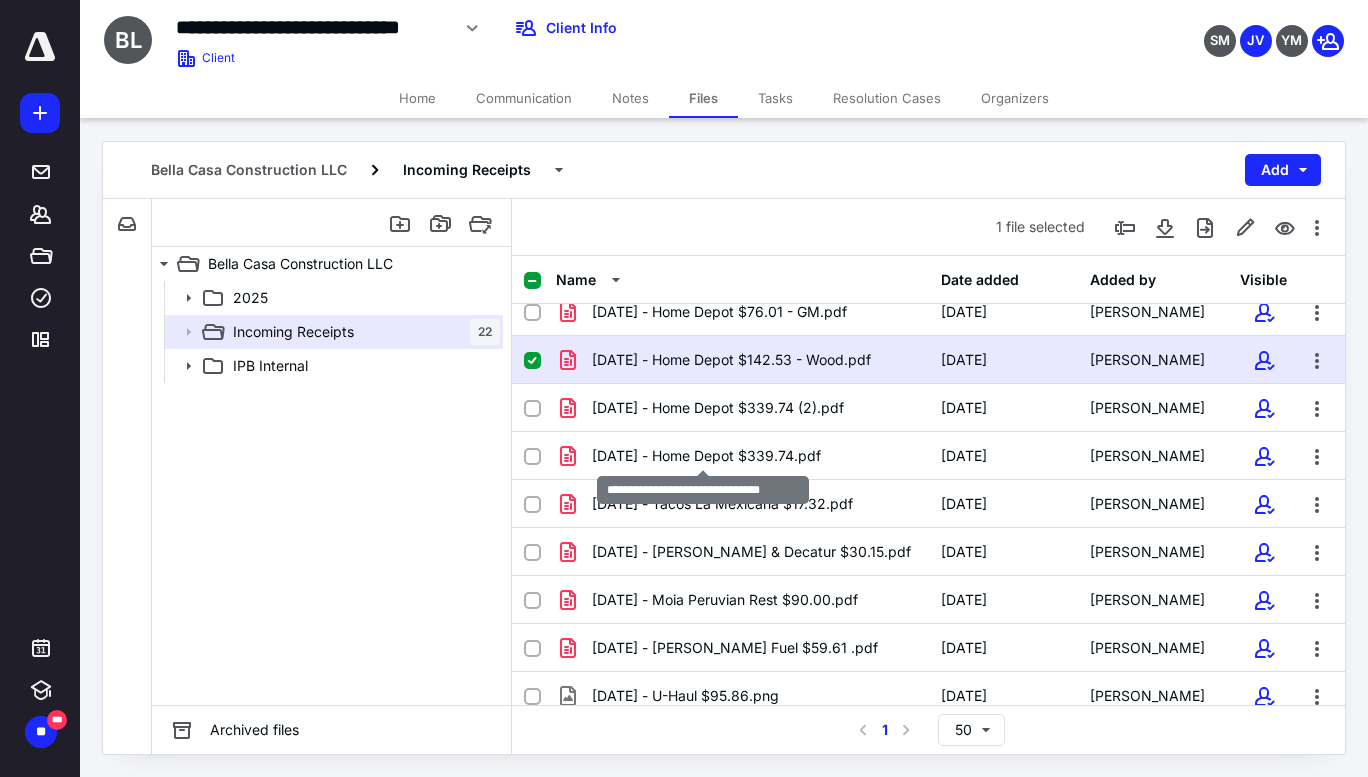 click on "[DATE] - Home Depot $339.74.pdf" at bounding box center (706, 456) 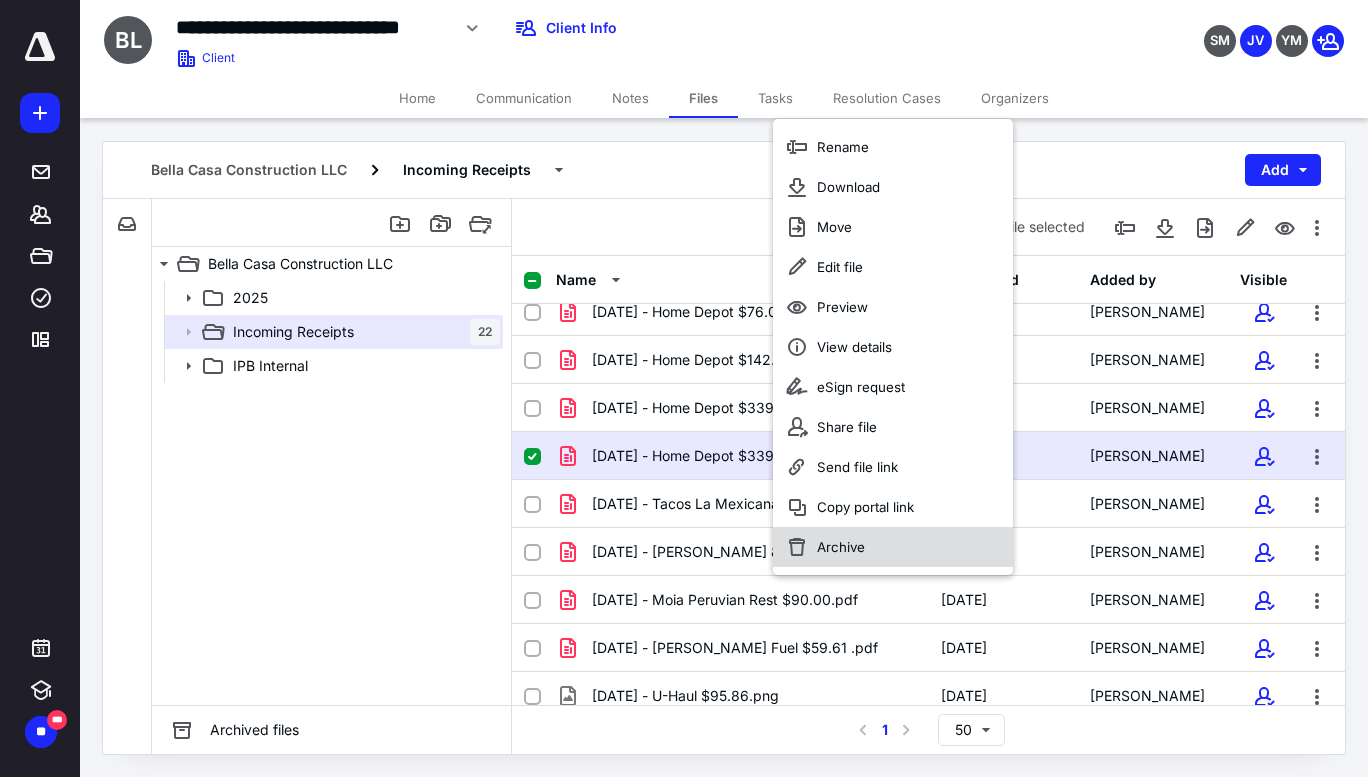 click on "Archive" at bounding box center [841, 547] 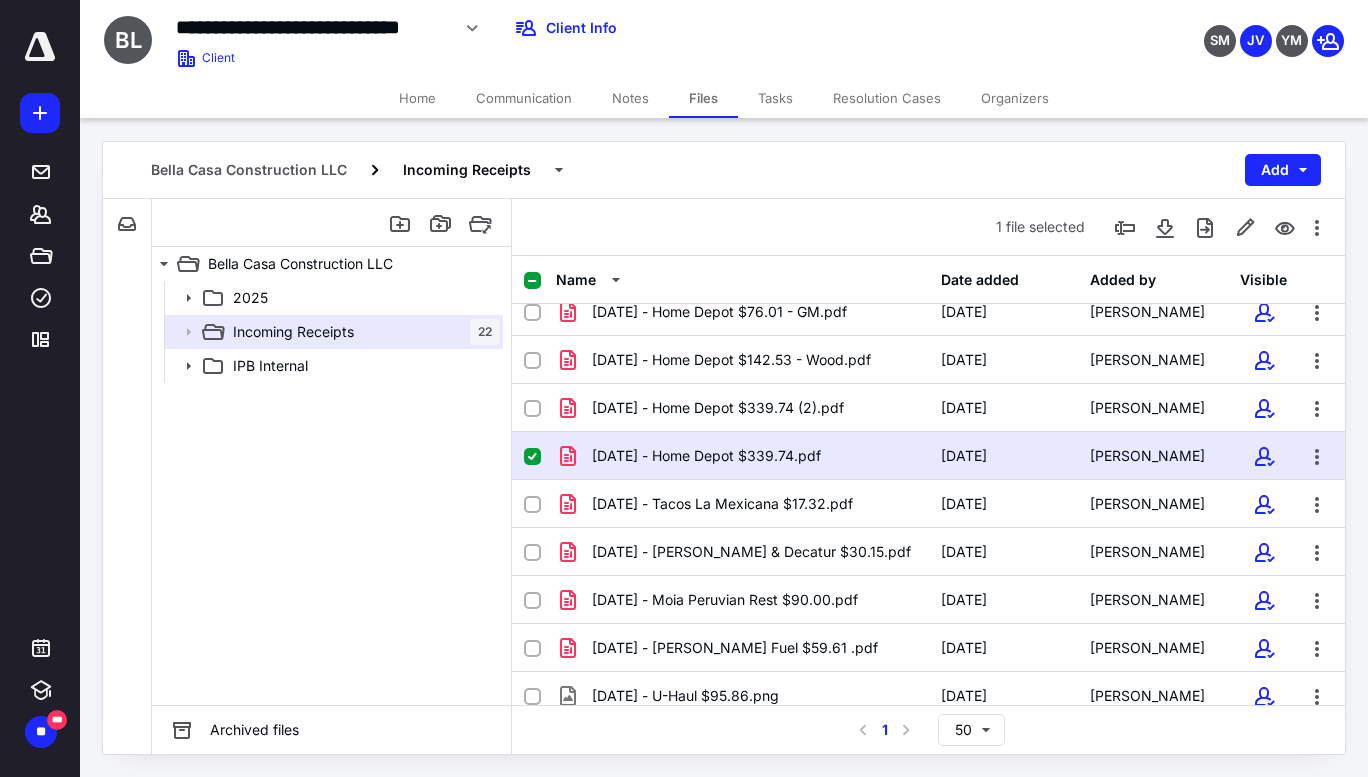 checkbox on "false" 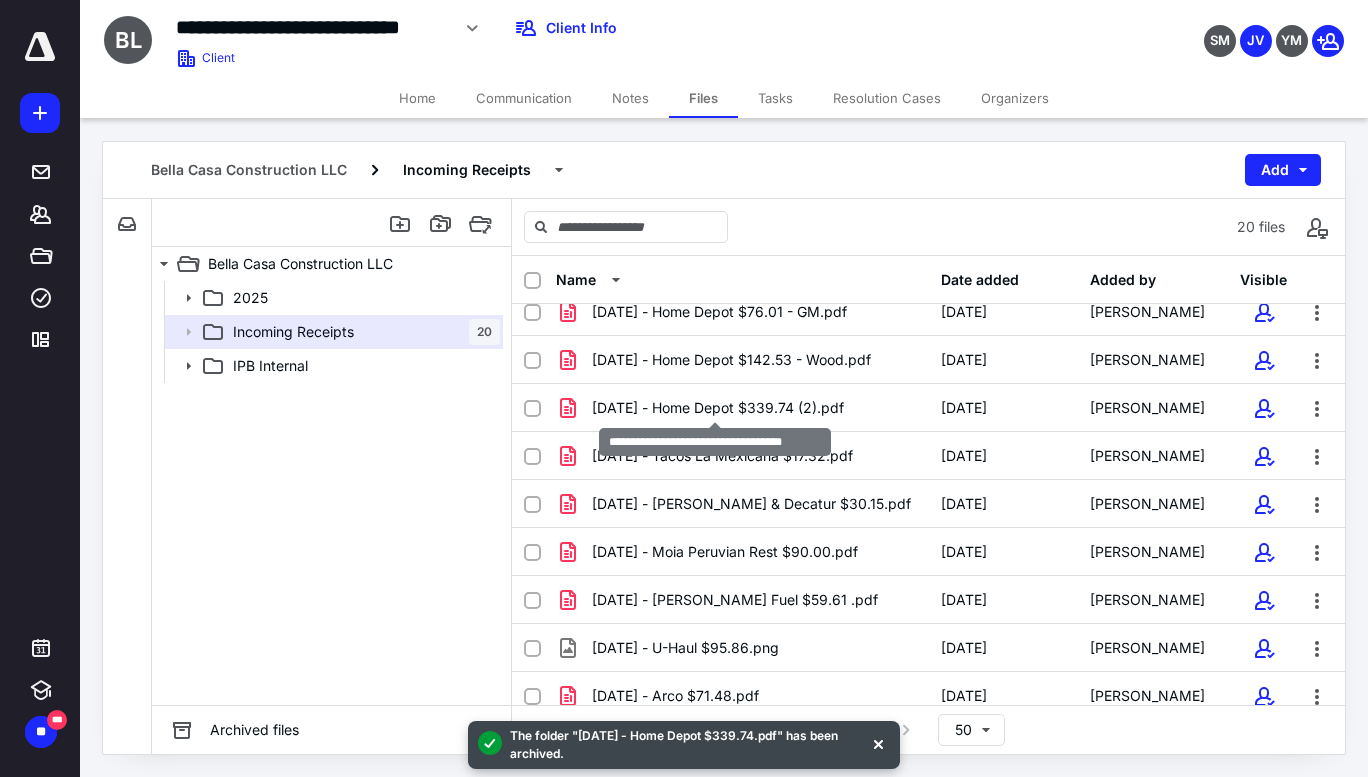 click on "[DATE] - Home Depot $339.74 (2).pdf" at bounding box center (718, 408) 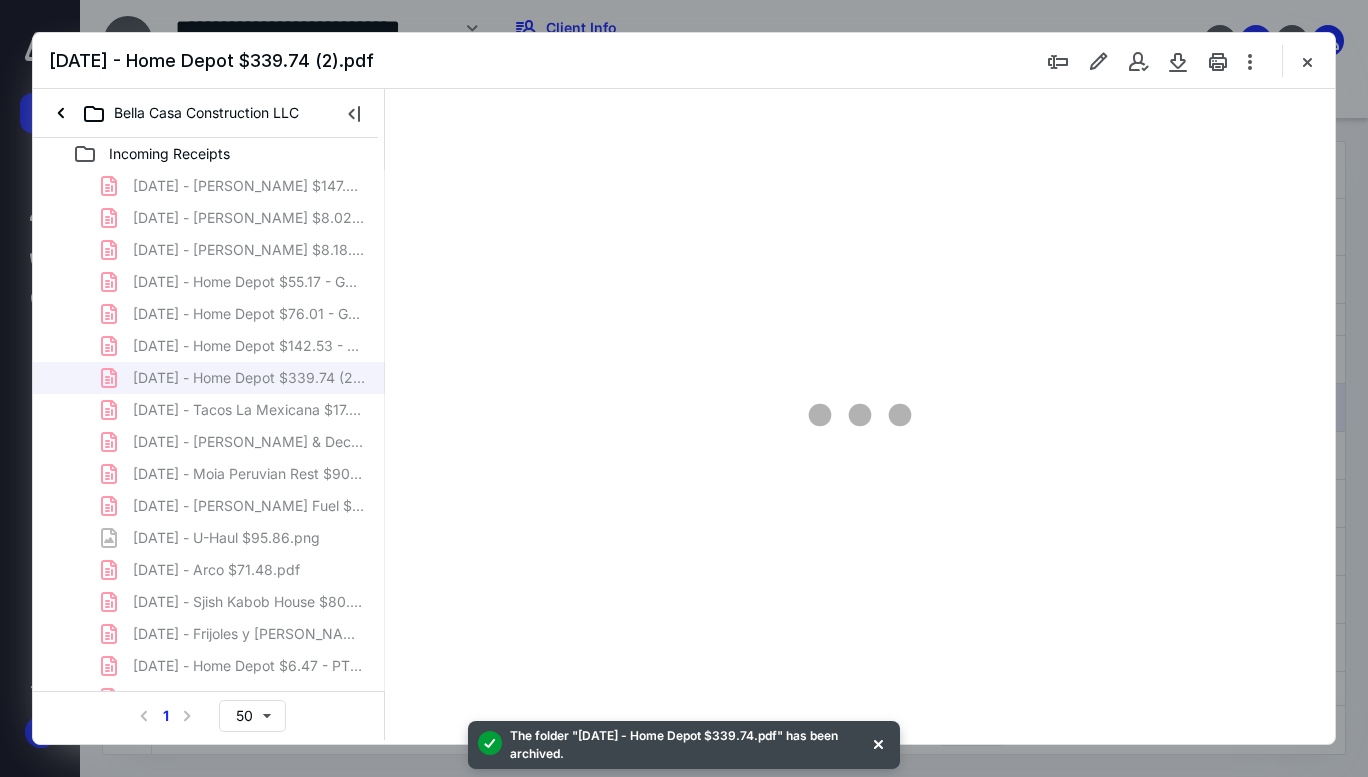 scroll, scrollTop: 0, scrollLeft: 0, axis: both 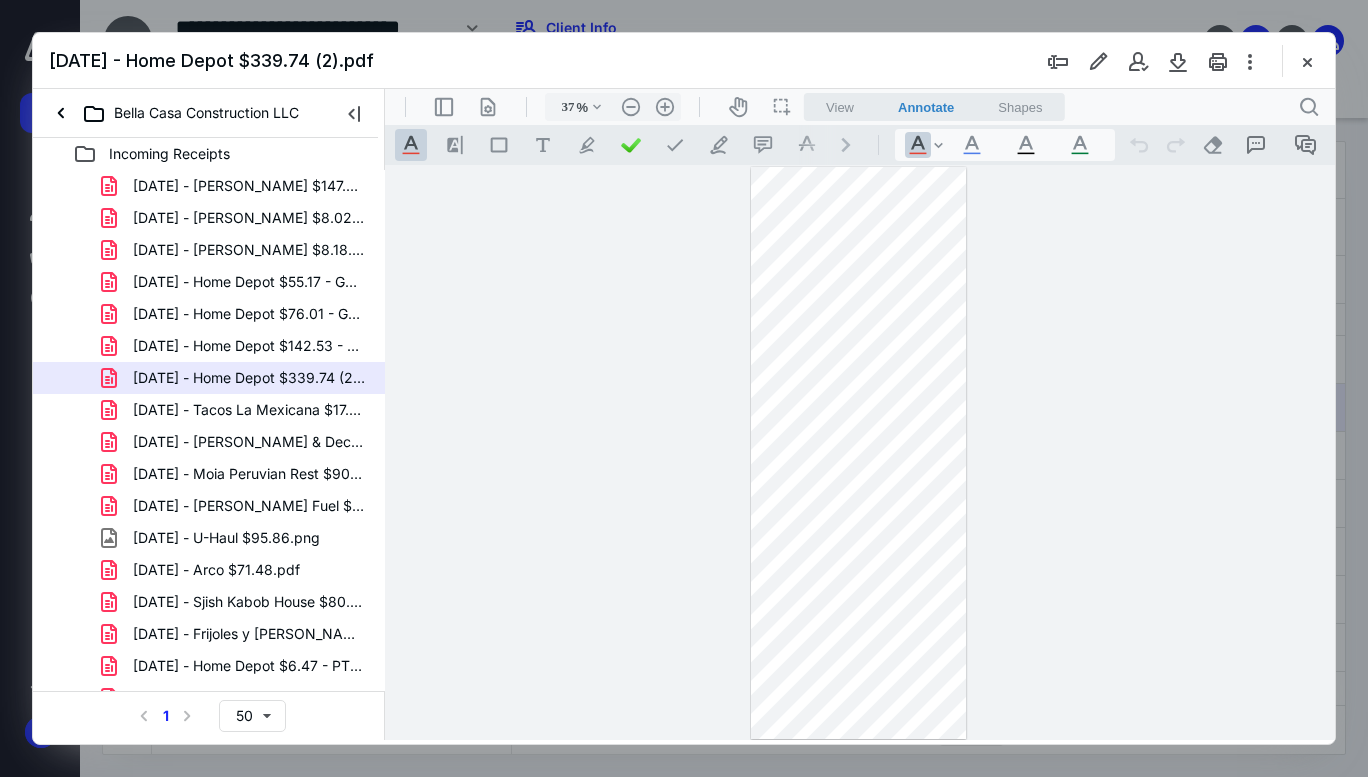 click on ".cls-1{fill:#abb0c4;} icon - header - zoom - in - line" at bounding box center (665, 107) 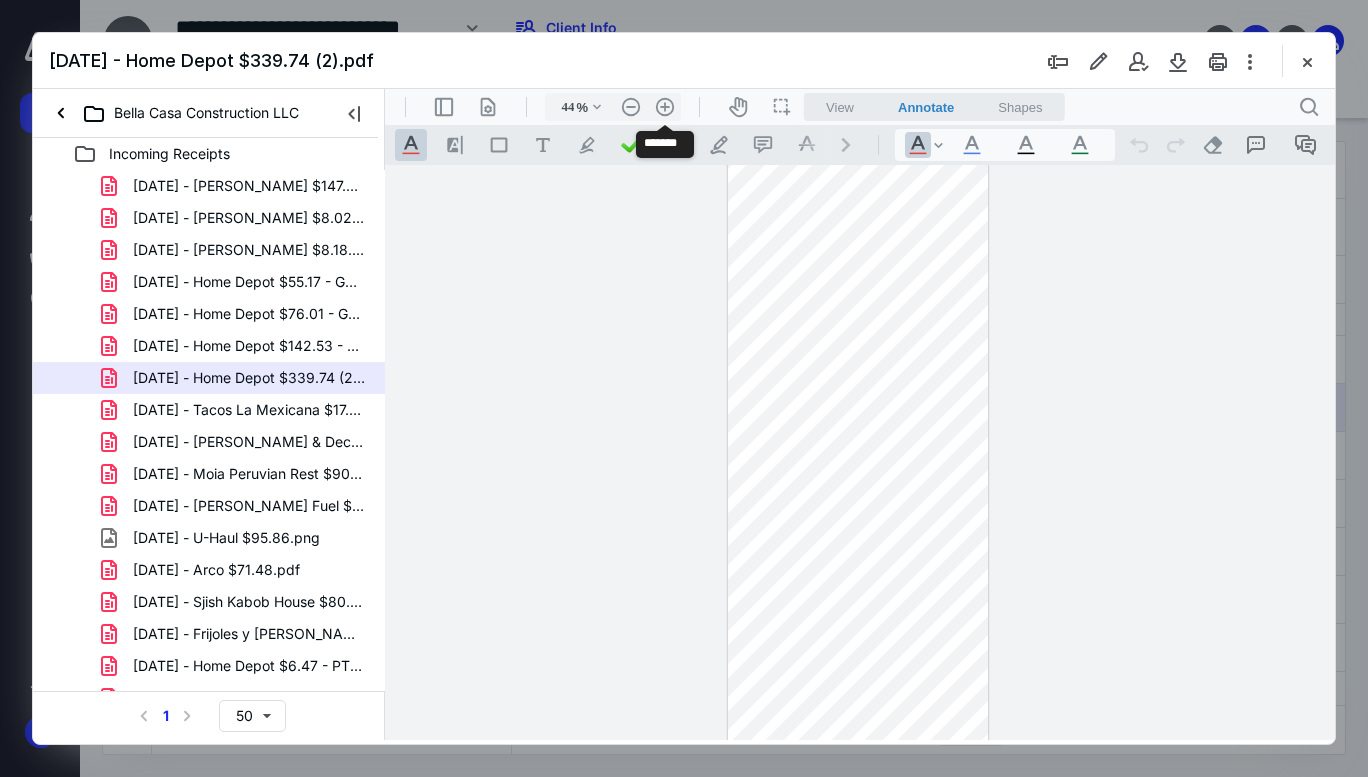 click on ".cls-1{fill:#abb0c4;} icon - header - zoom - in - line" at bounding box center [665, 107] 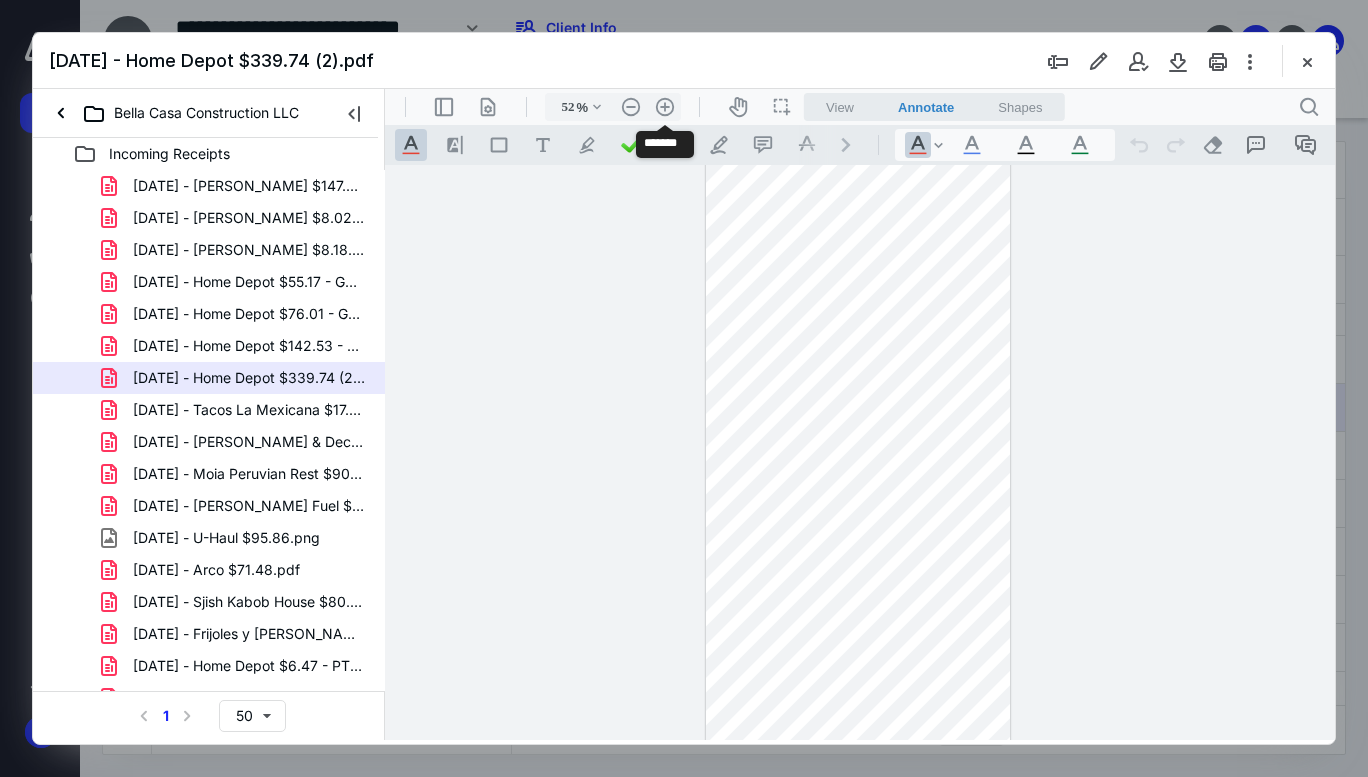 click on ".cls-1{fill:#abb0c4;} icon - header - zoom - in - line" at bounding box center (665, 107) 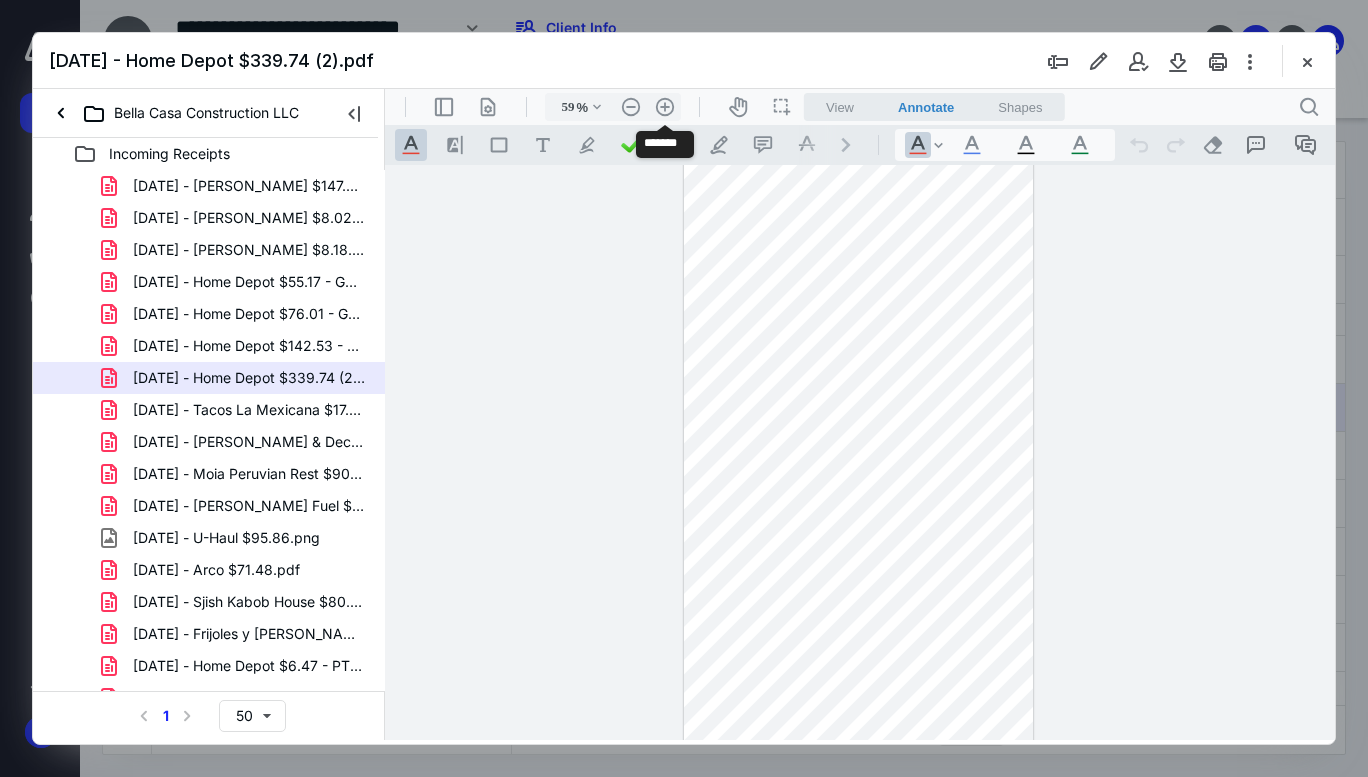 click on ".cls-1{fill:#abb0c4;} icon - header - zoom - in - line" at bounding box center [665, 107] 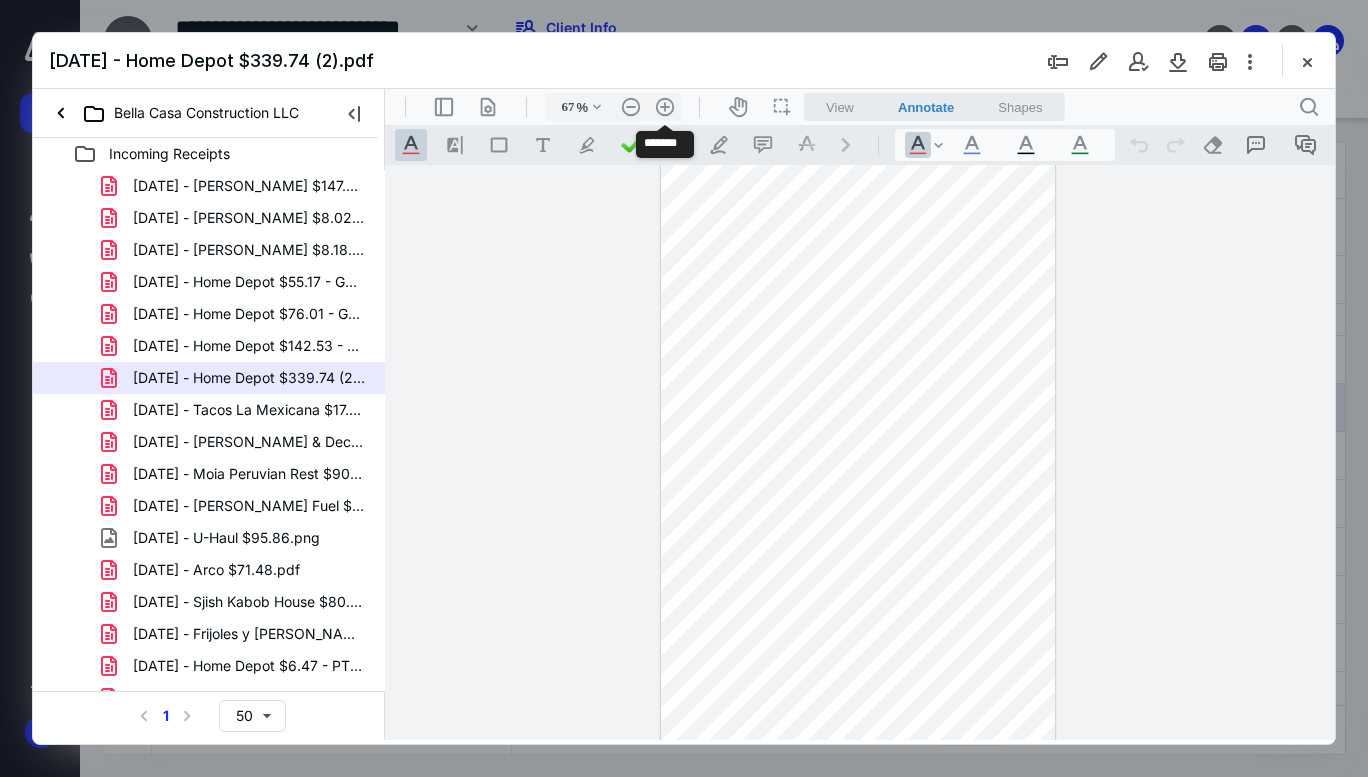click on ".cls-1{fill:#abb0c4;} icon - header - zoom - in - line" at bounding box center (665, 107) 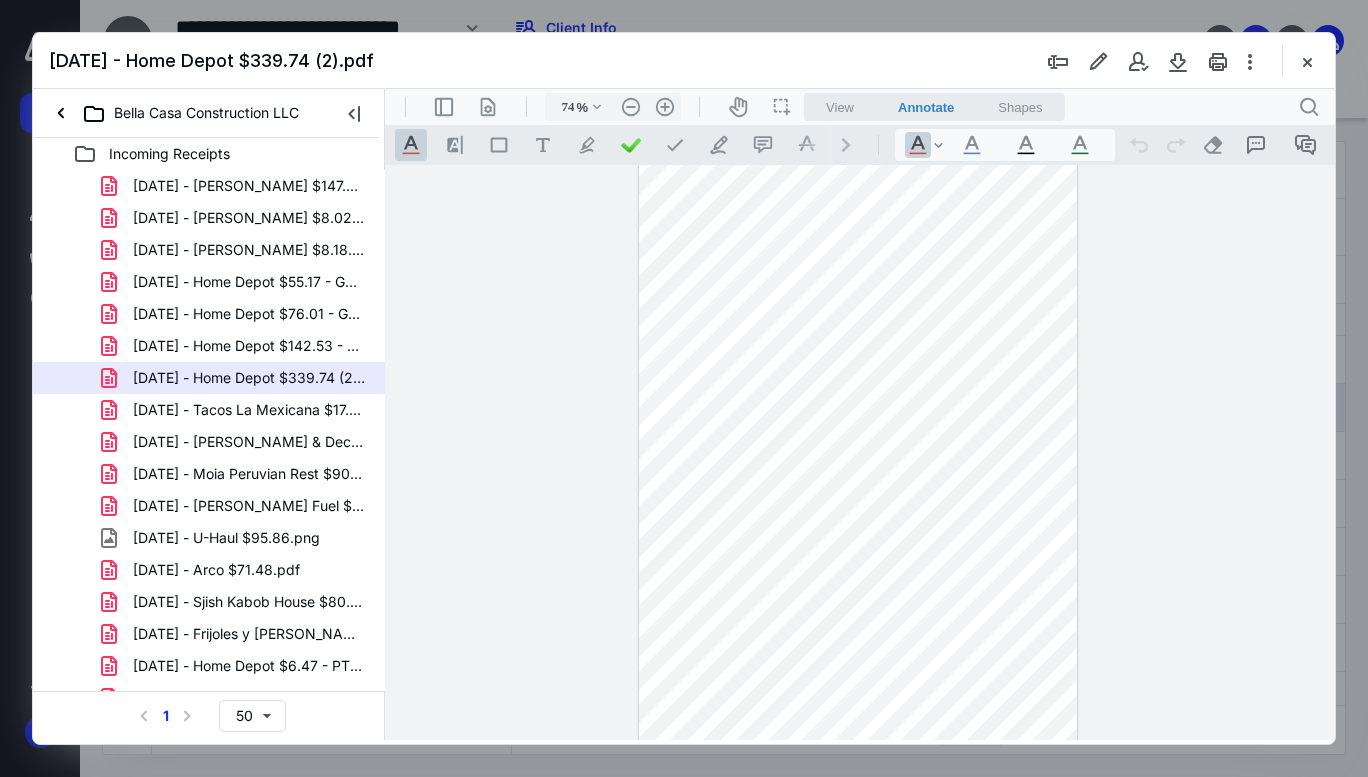 scroll, scrollTop: 356, scrollLeft: 0, axis: vertical 